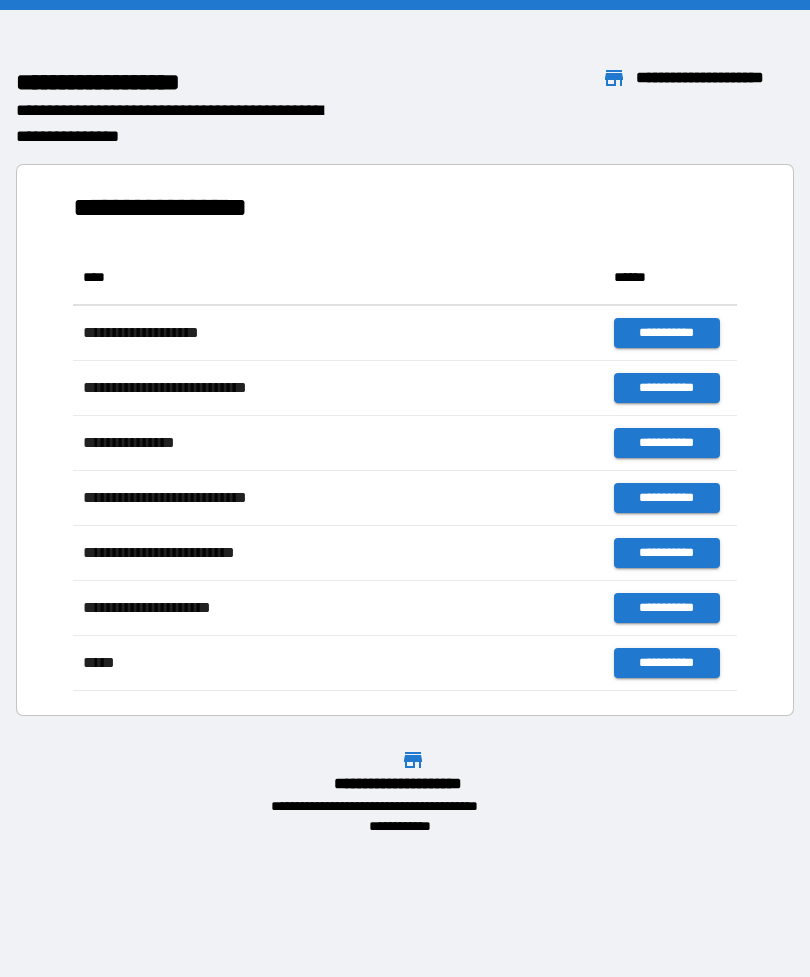 scroll, scrollTop: 0, scrollLeft: 0, axis: both 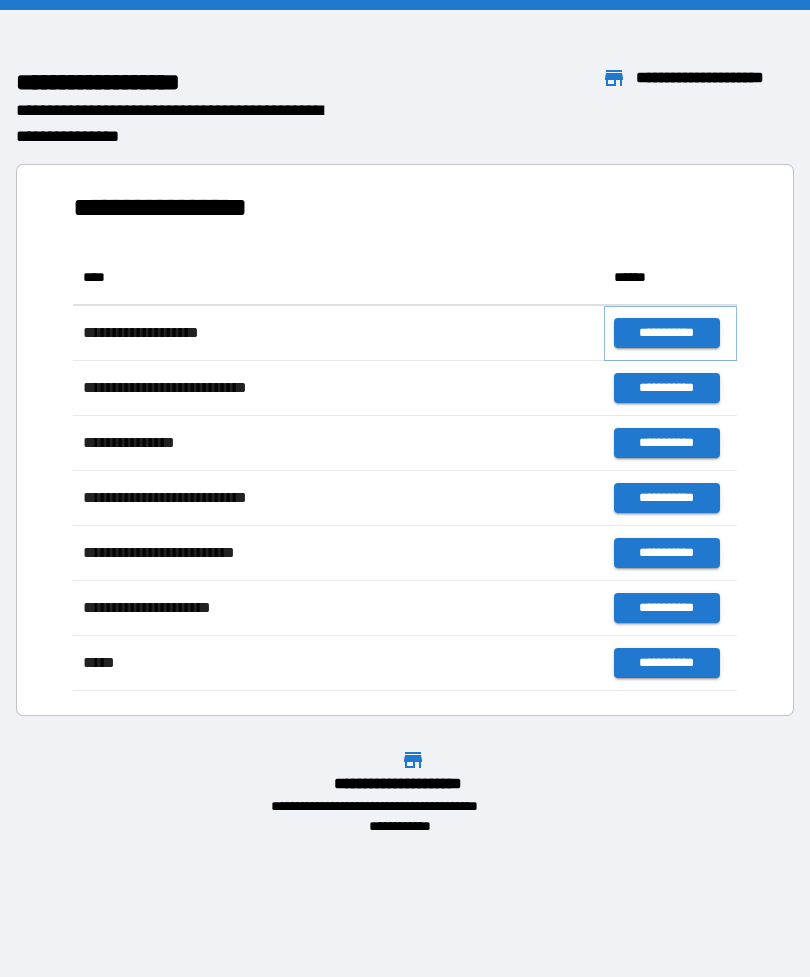 click on "**********" at bounding box center (666, 333) 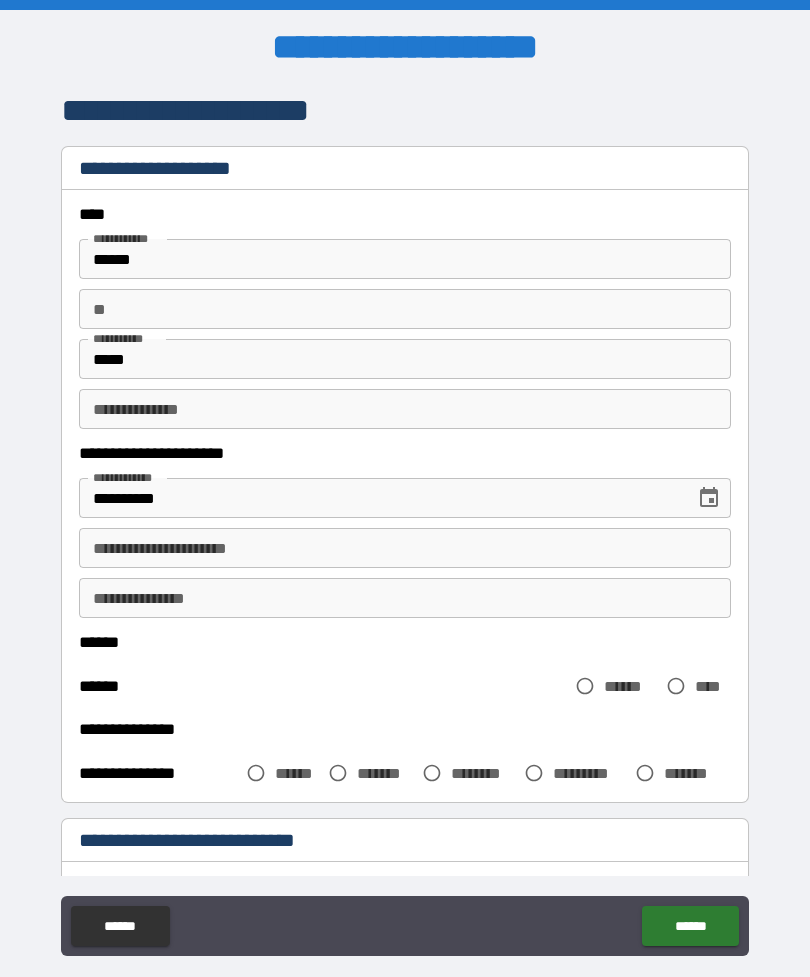 click on "**********" at bounding box center (405, 548) 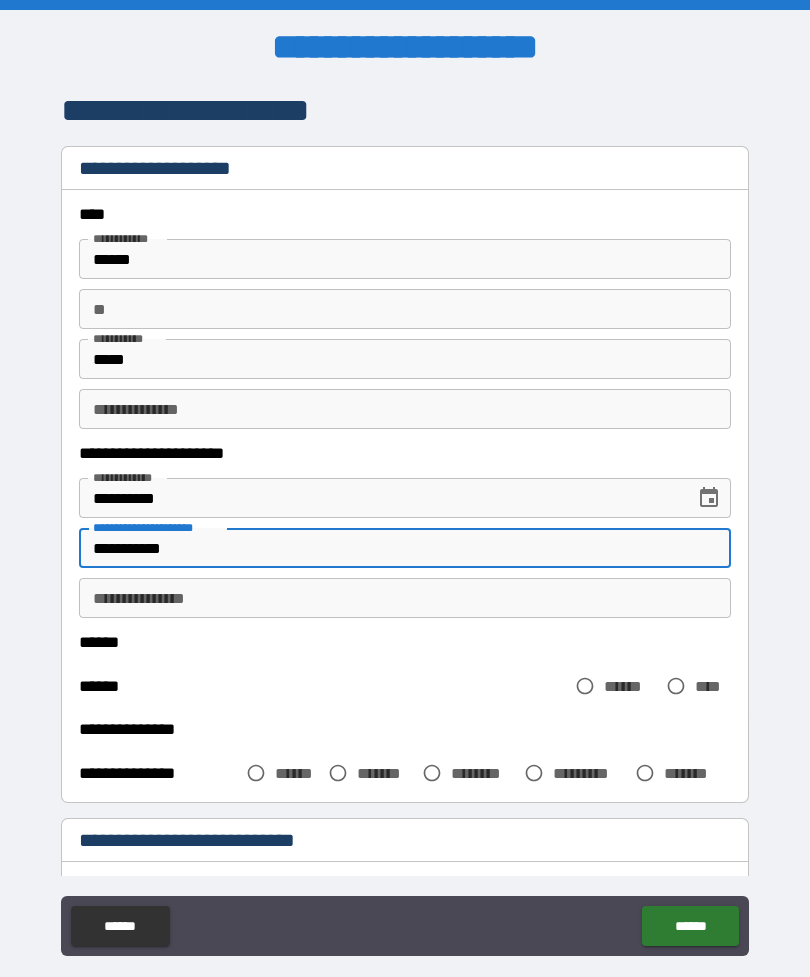 type on "**********" 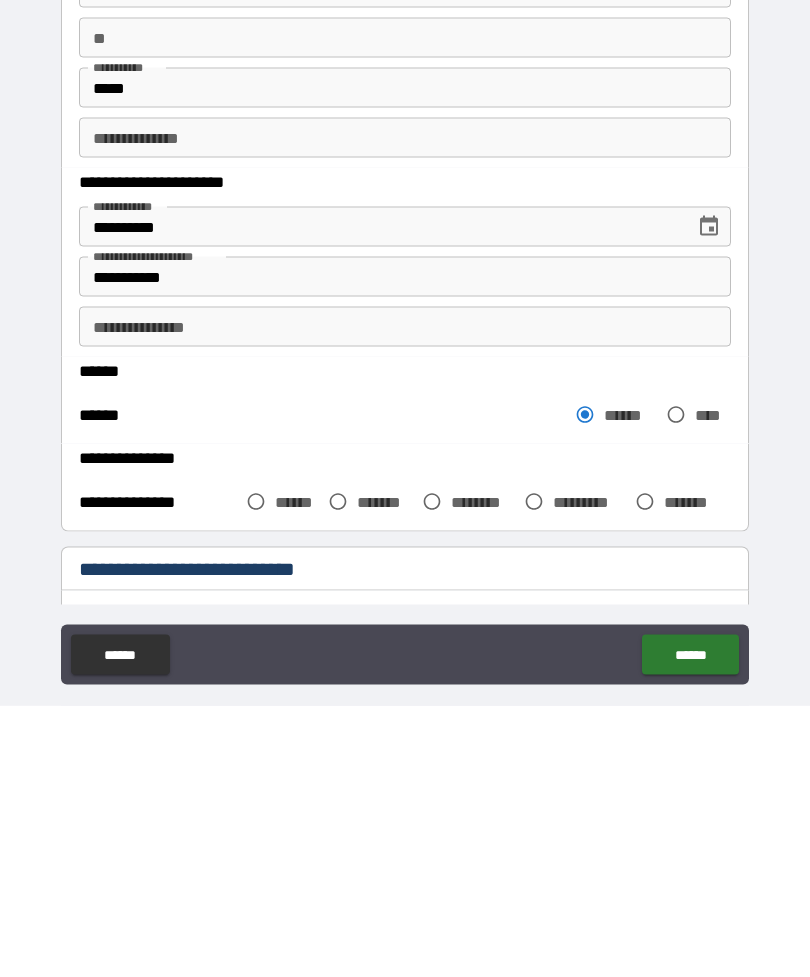 scroll, scrollTop: 64, scrollLeft: 0, axis: vertical 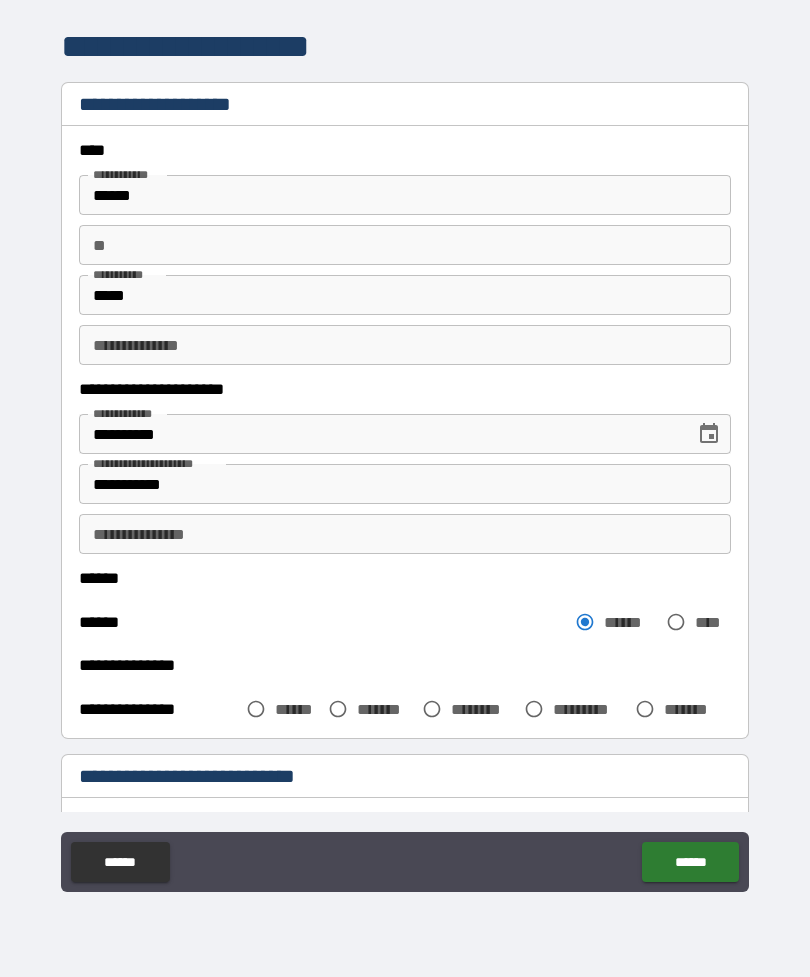 click on "**********" at bounding box center (405, 534) 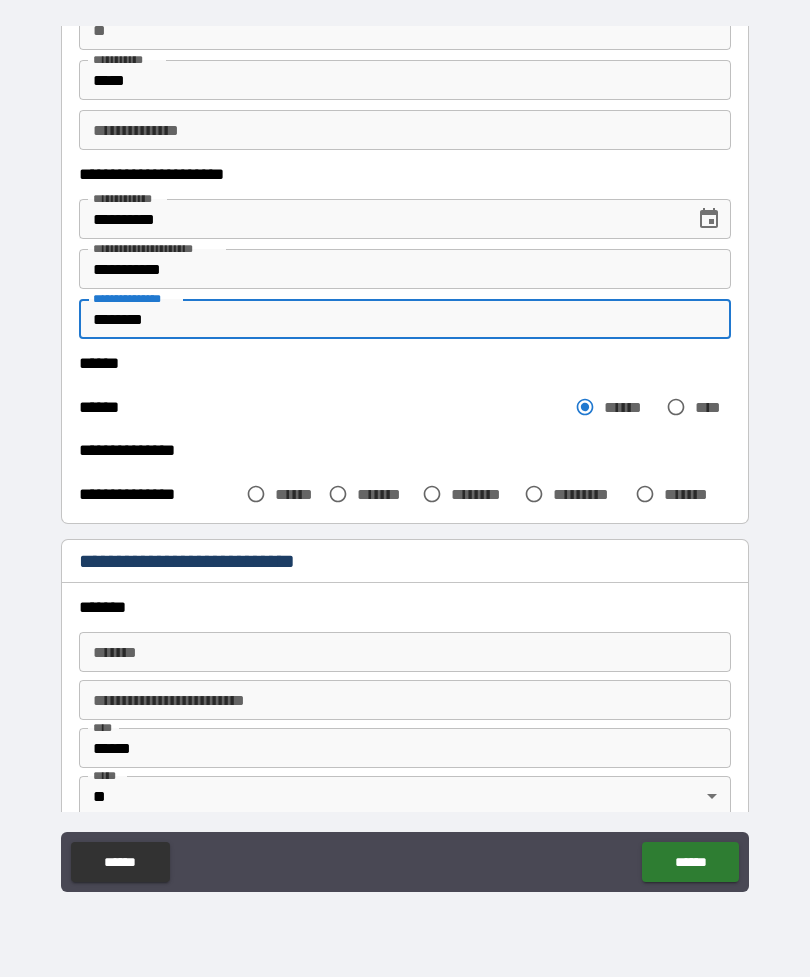 scroll, scrollTop: 219, scrollLeft: 0, axis: vertical 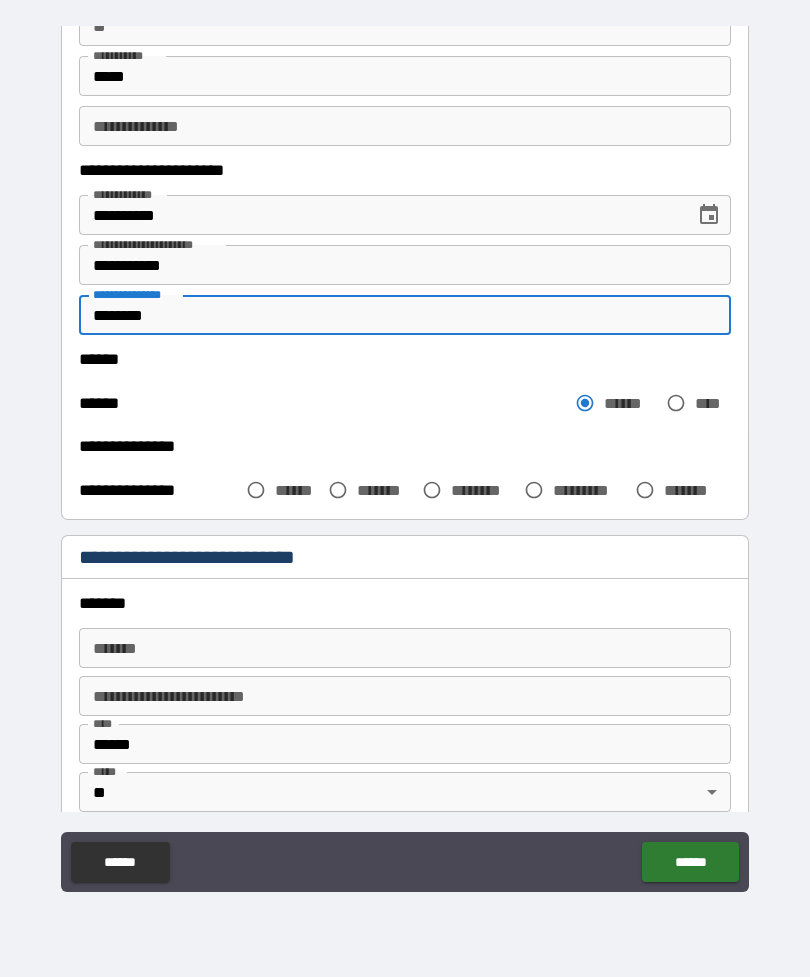 type on "********" 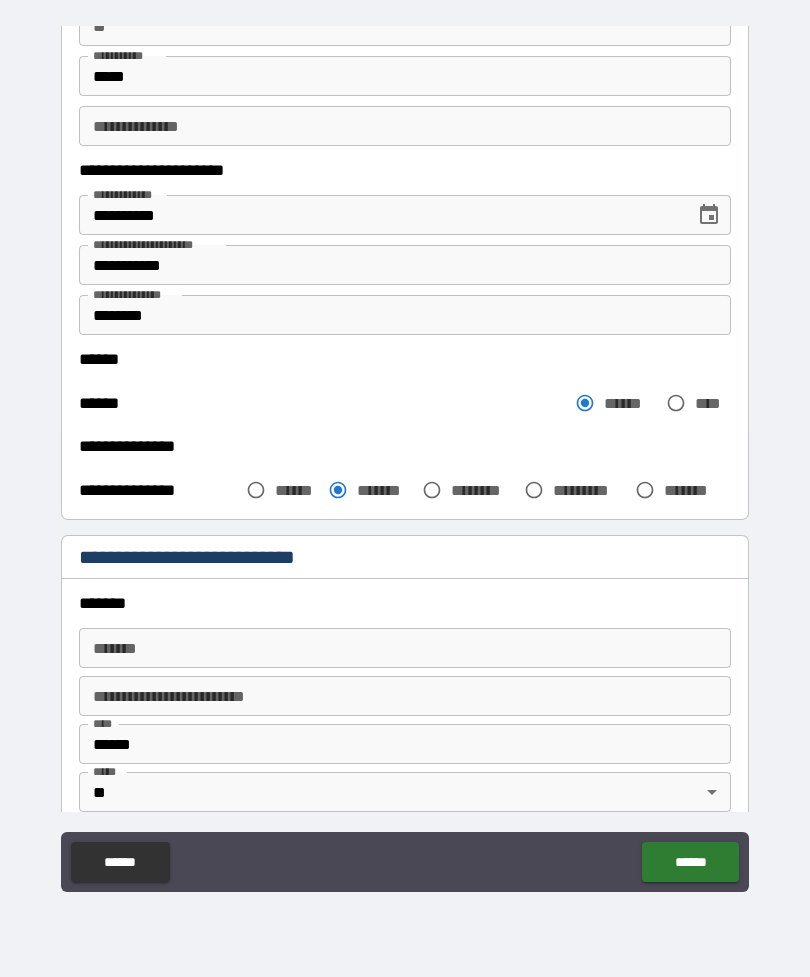 click on "*******" at bounding box center [405, 648] 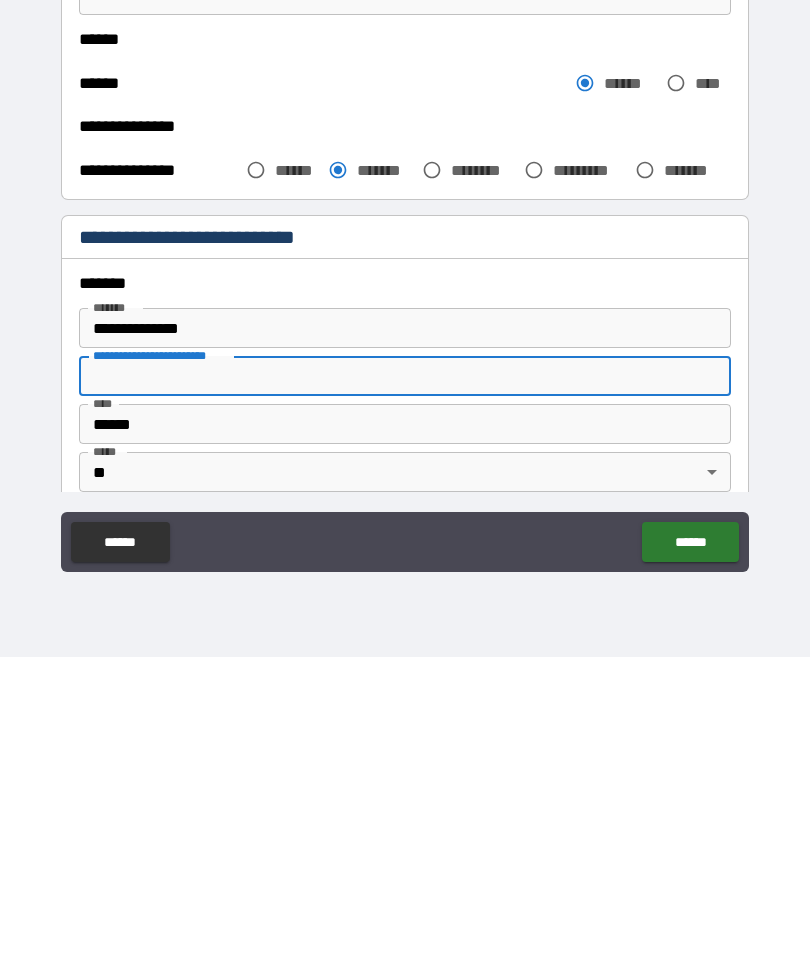 type on "**********" 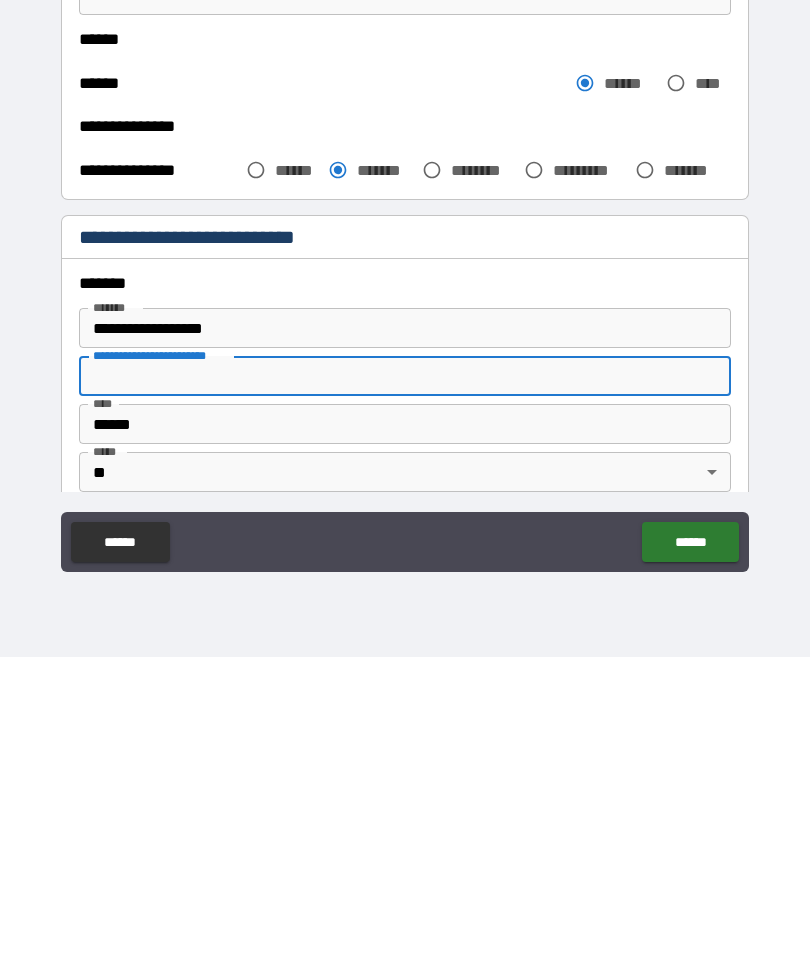 click on "******" at bounding box center (690, 862) 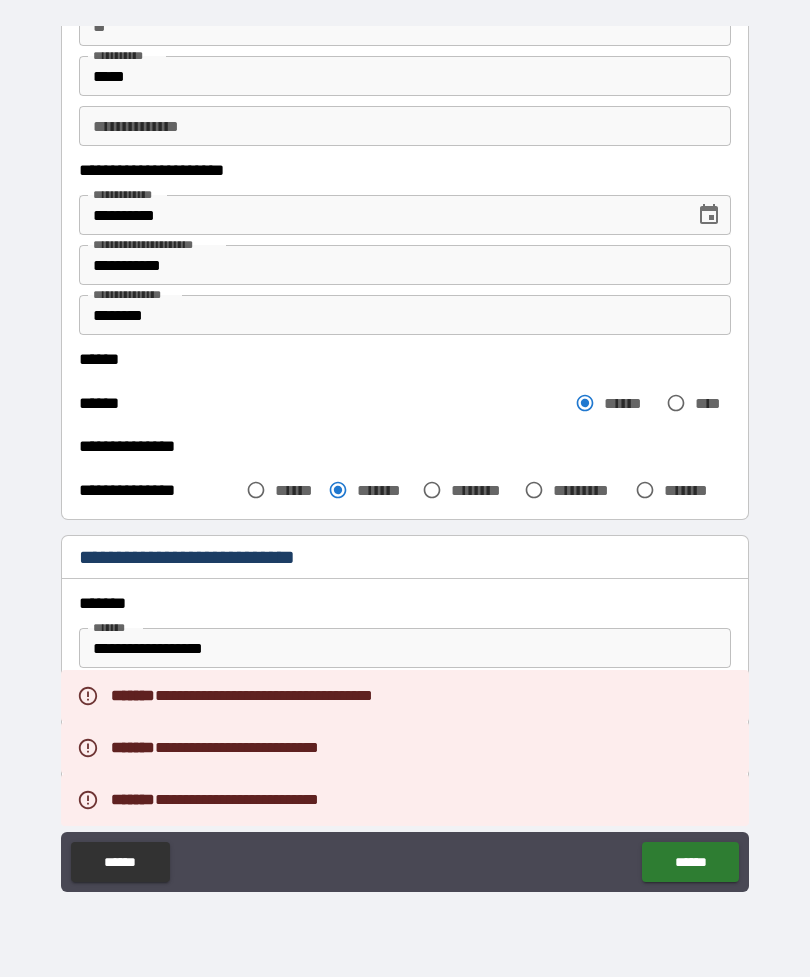 click on "**********" at bounding box center (405, 459) 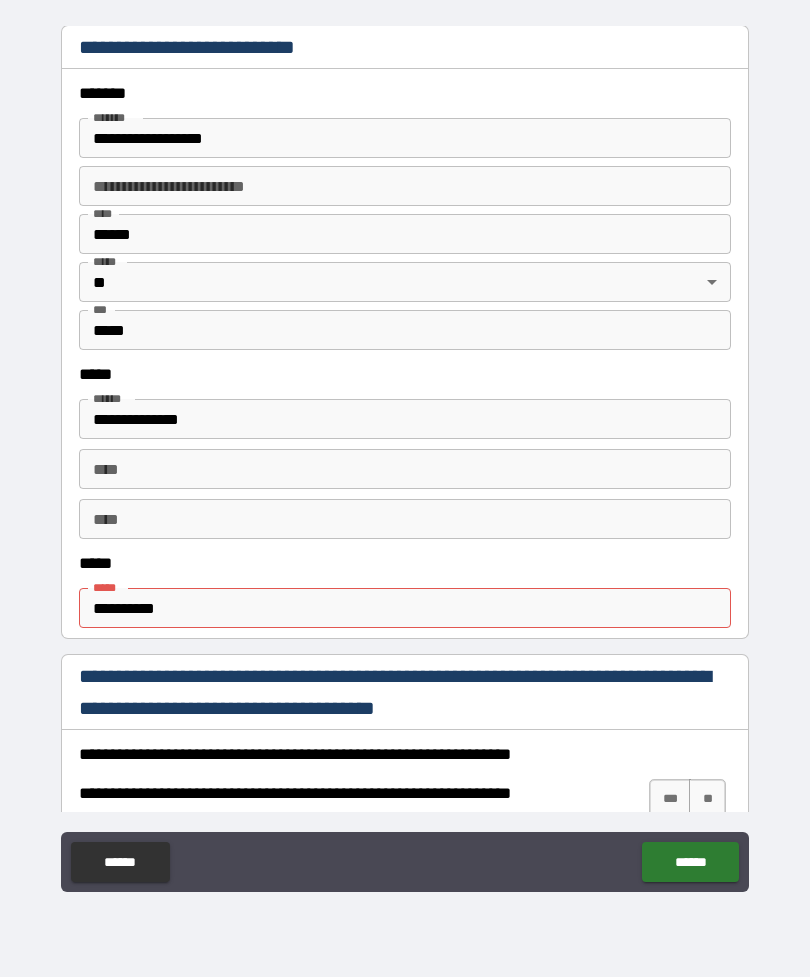 scroll, scrollTop: 744, scrollLeft: 0, axis: vertical 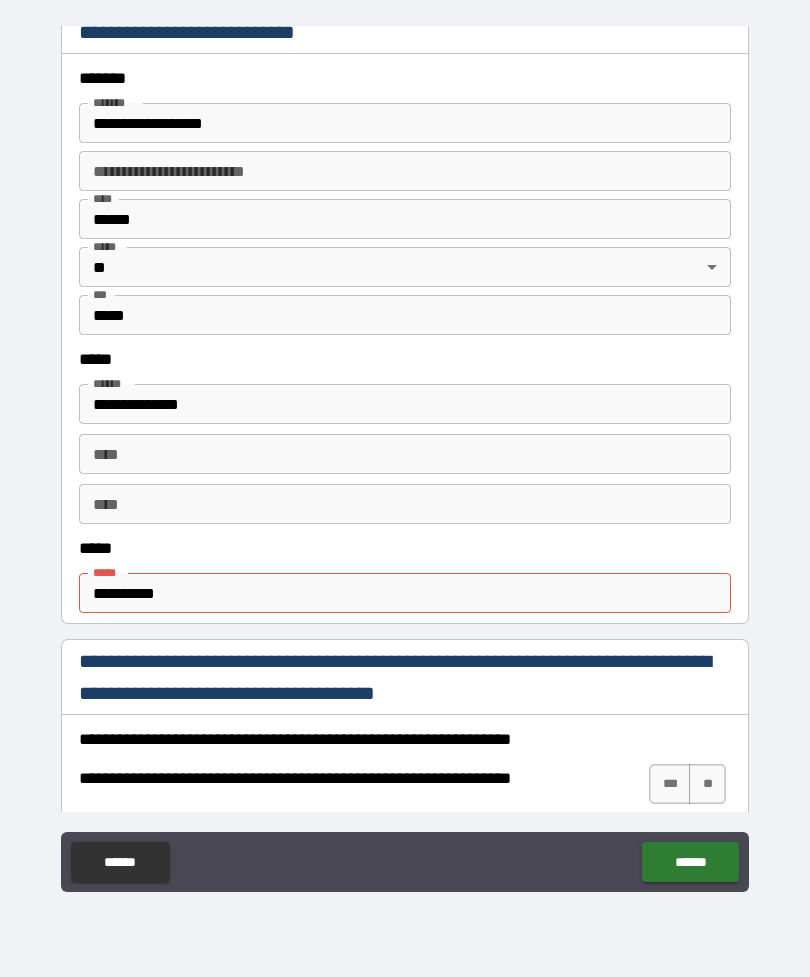 click on "**********" at bounding box center (405, 593) 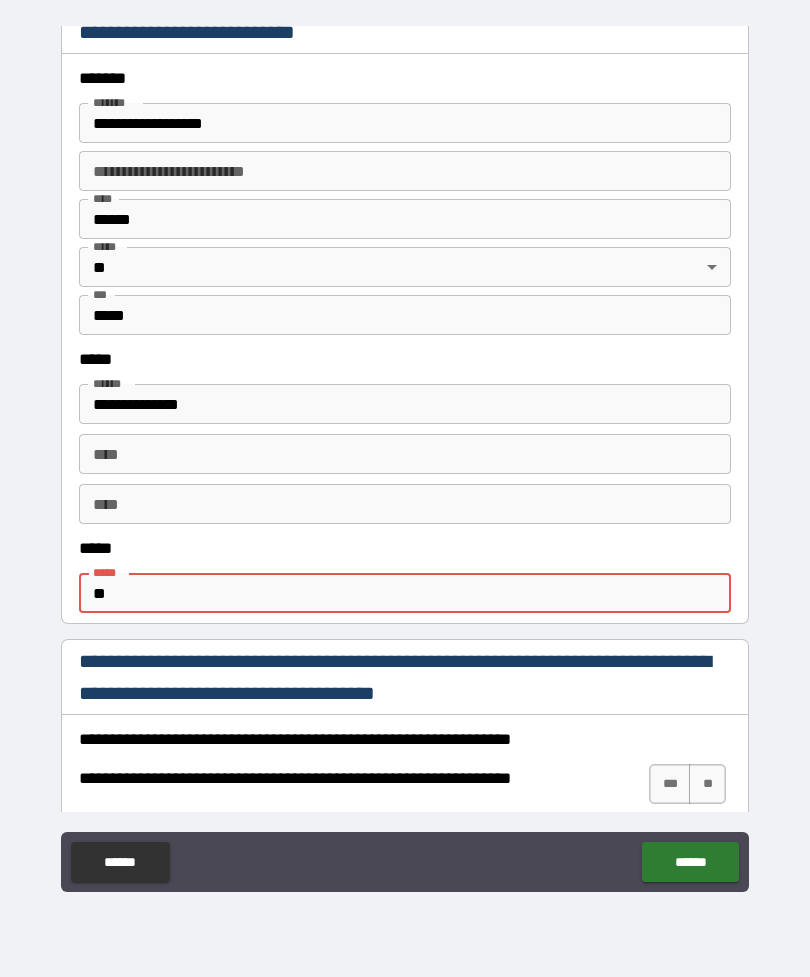 type on "*" 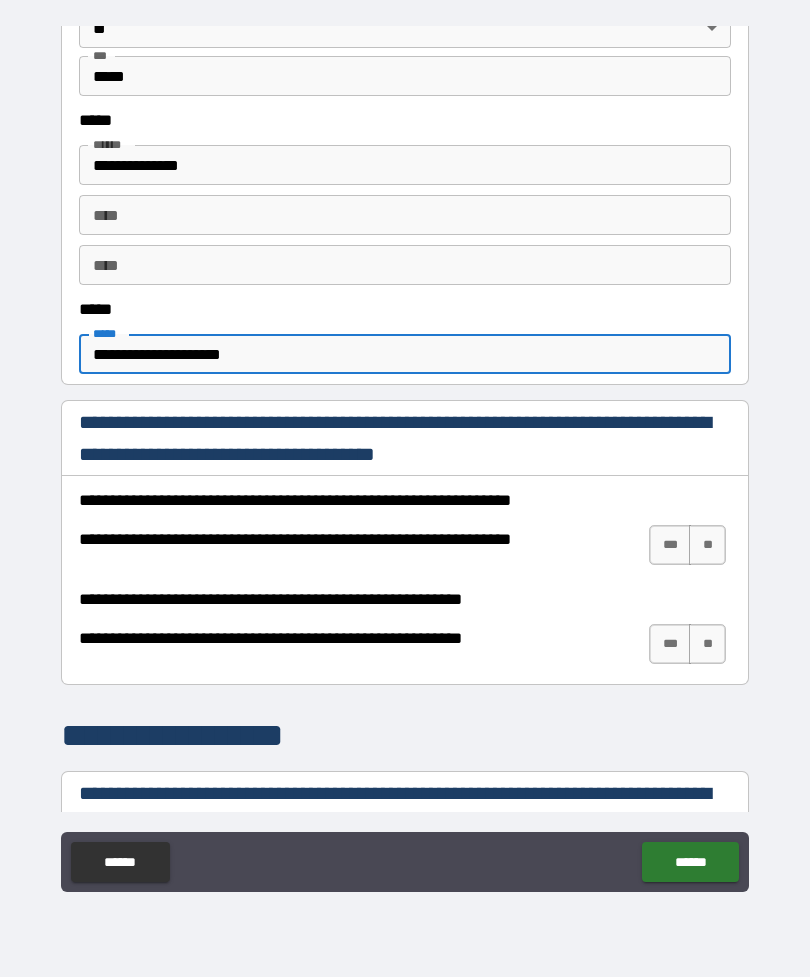 scroll, scrollTop: 991, scrollLeft: 0, axis: vertical 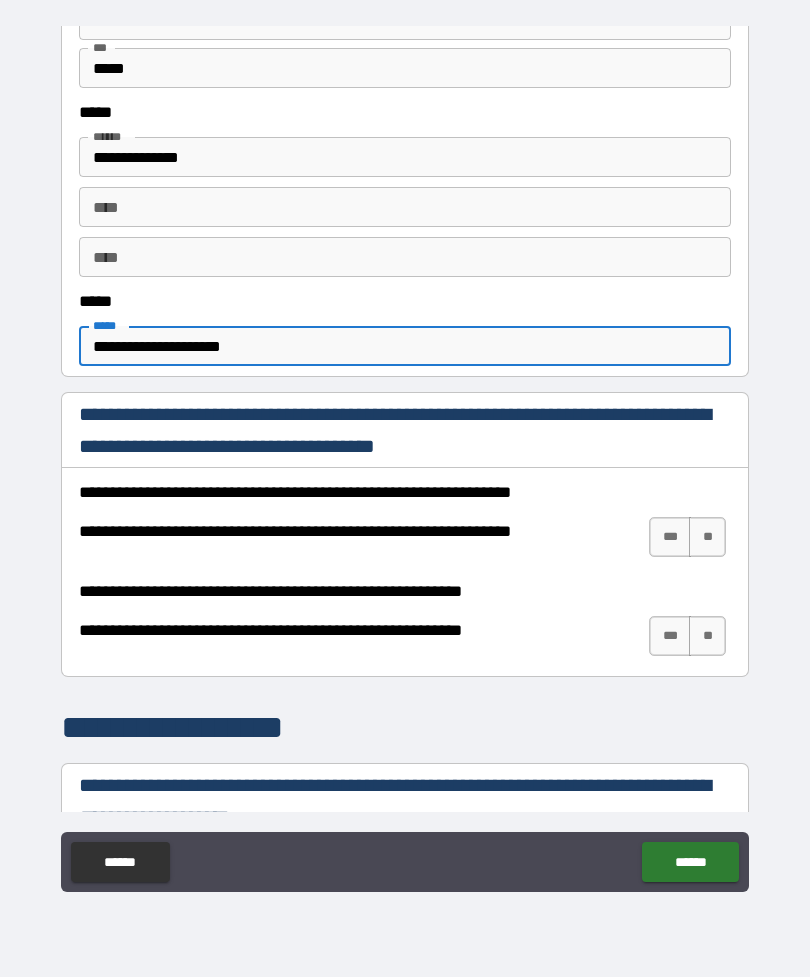 type on "**********" 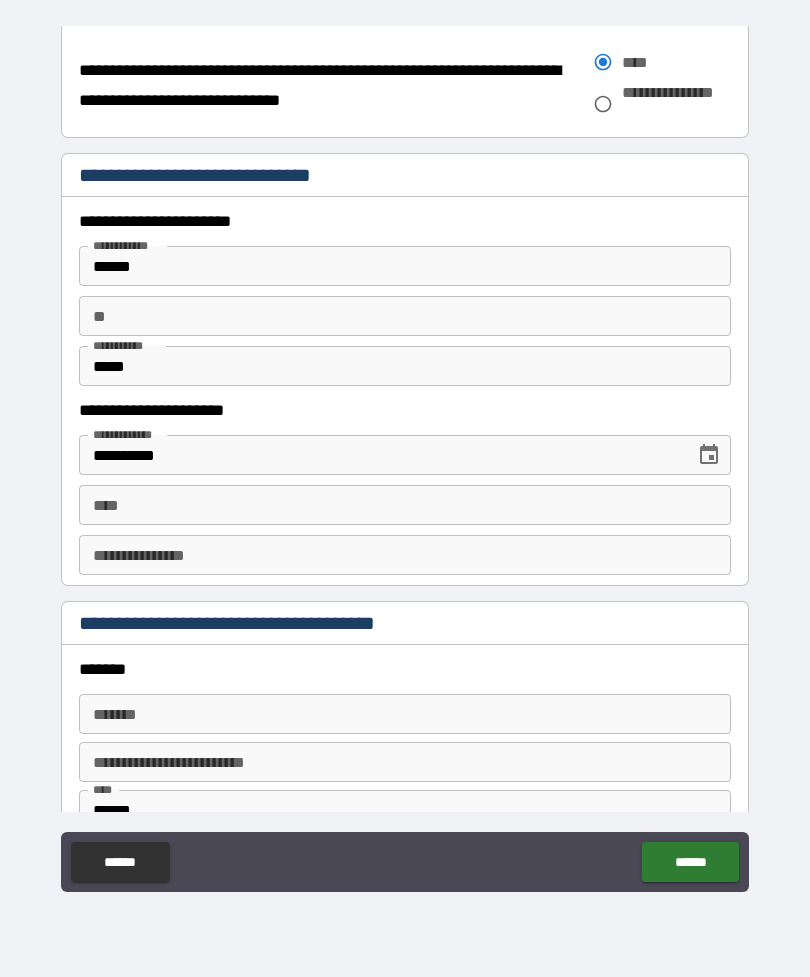 scroll, scrollTop: 1846, scrollLeft: 0, axis: vertical 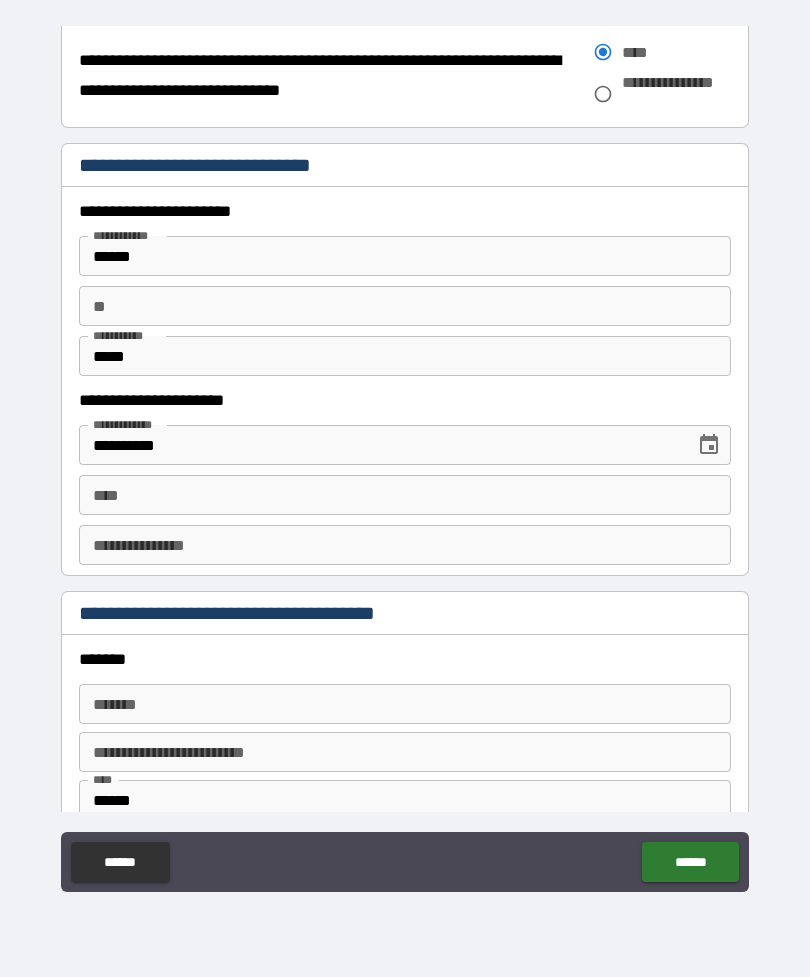 click on "****" at bounding box center [405, 495] 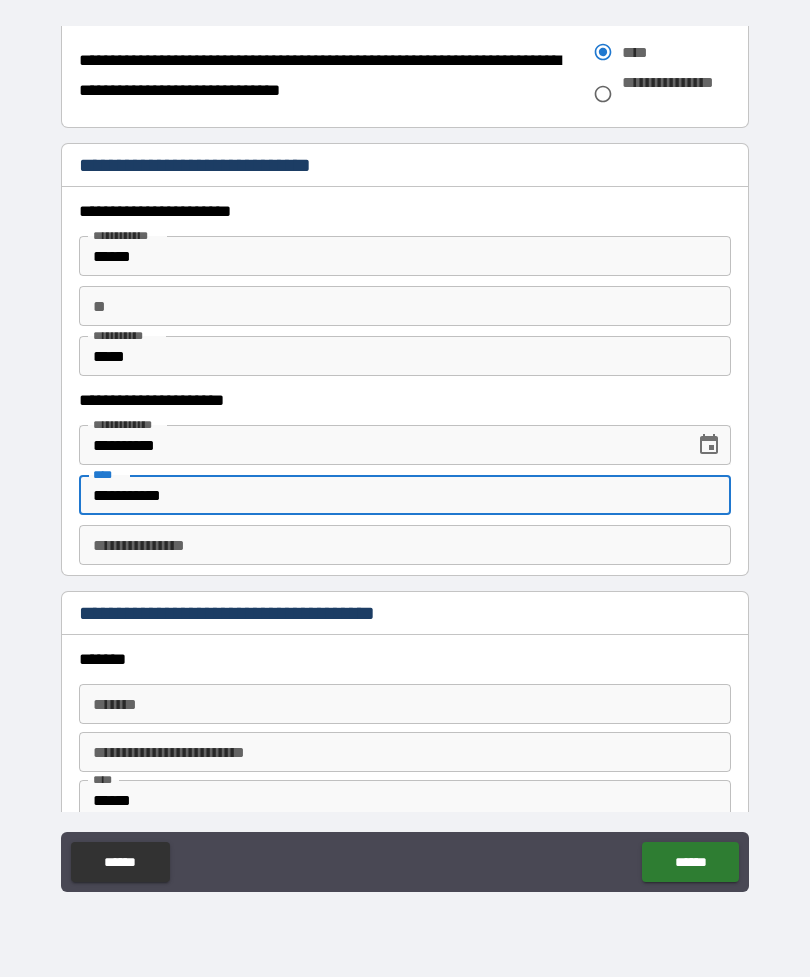 type on "**********" 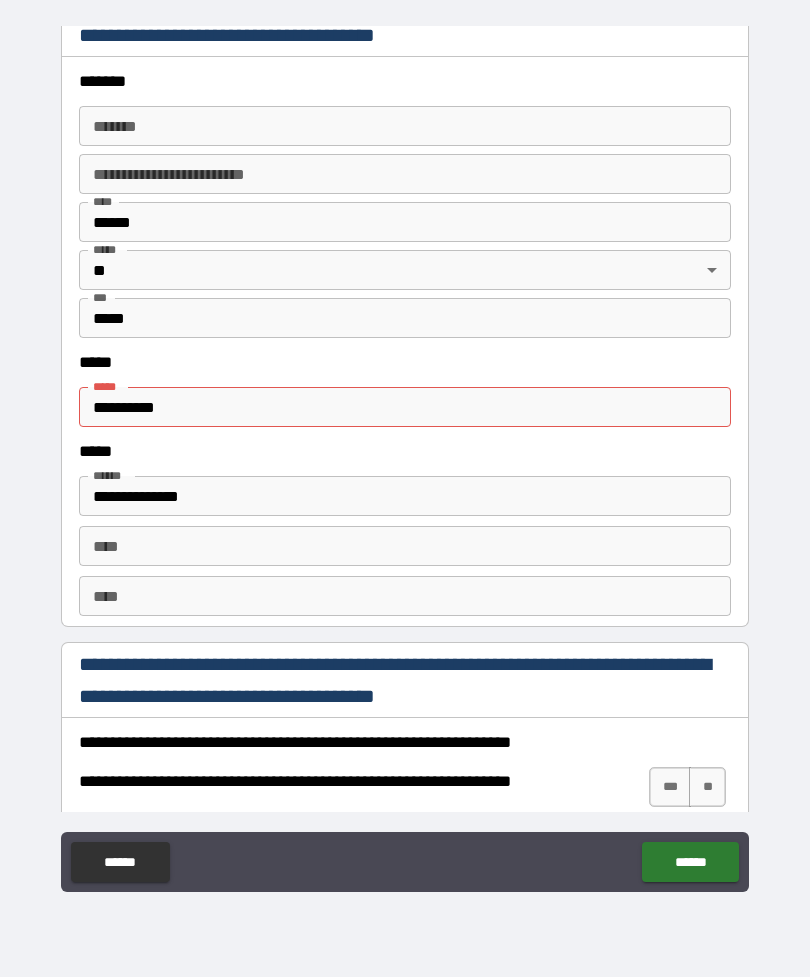 scroll, scrollTop: 2425, scrollLeft: 0, axis: vertical 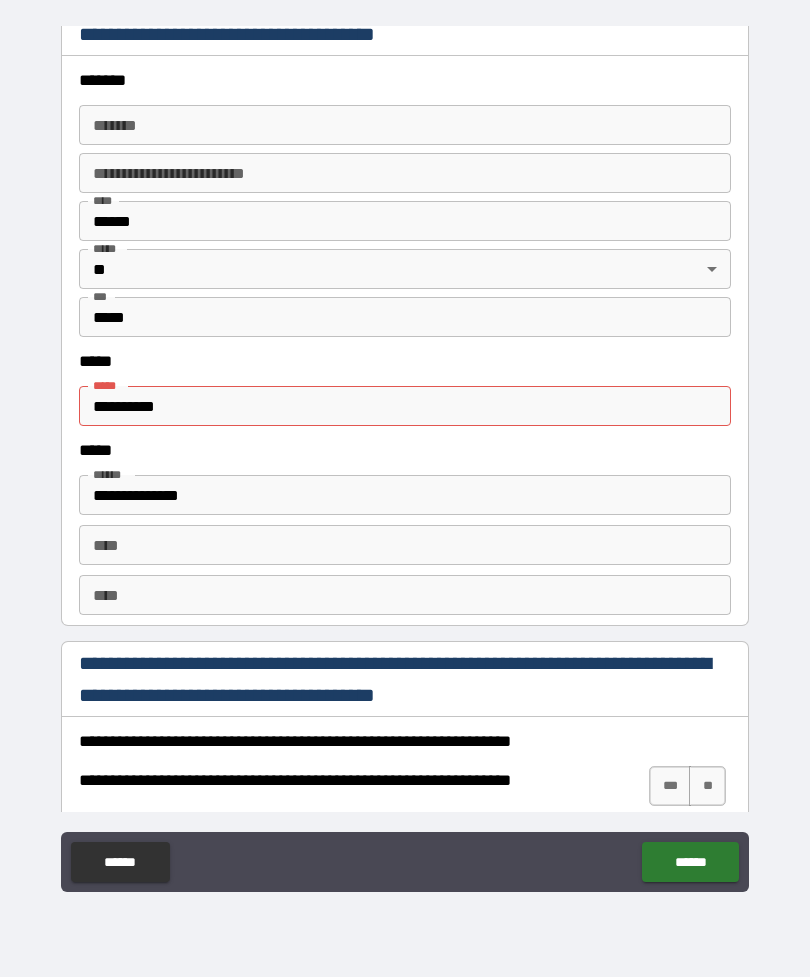 type on "********" 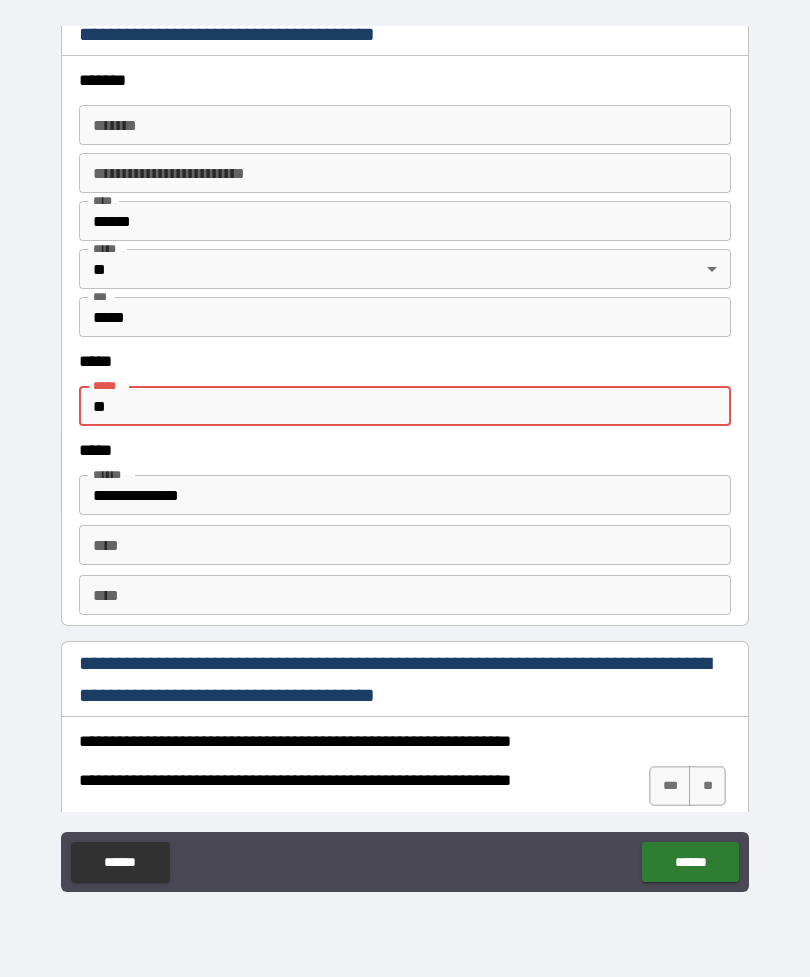 type on "*" 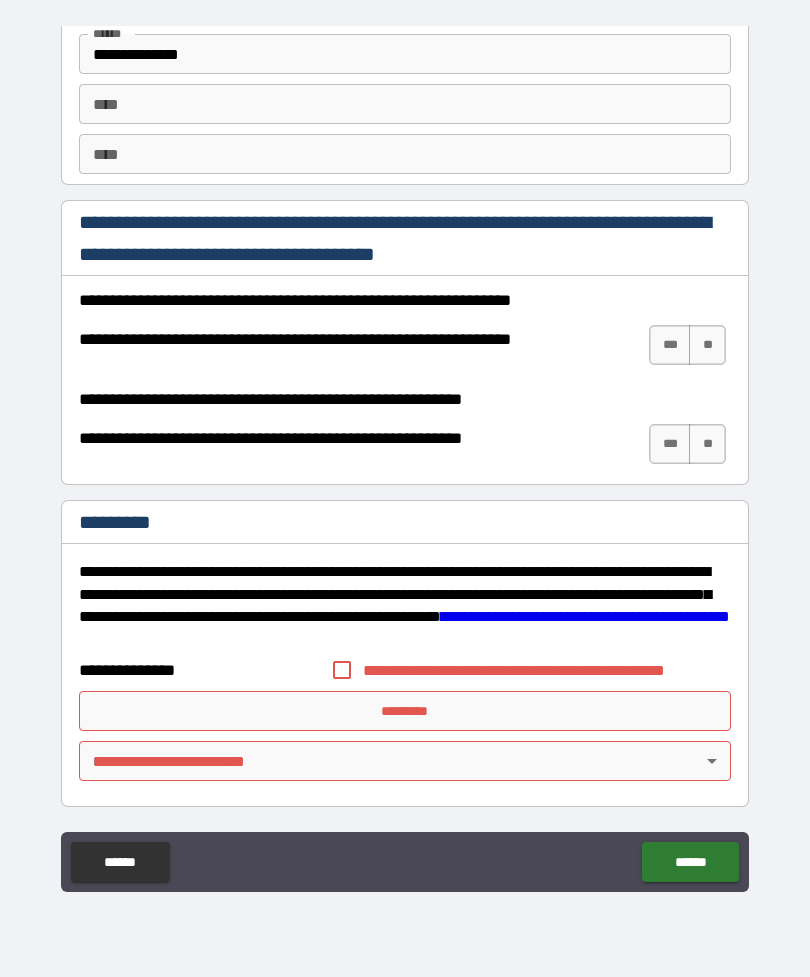 scroll, scrollTop: 2866, scrollLeft: 0, axis: vertical 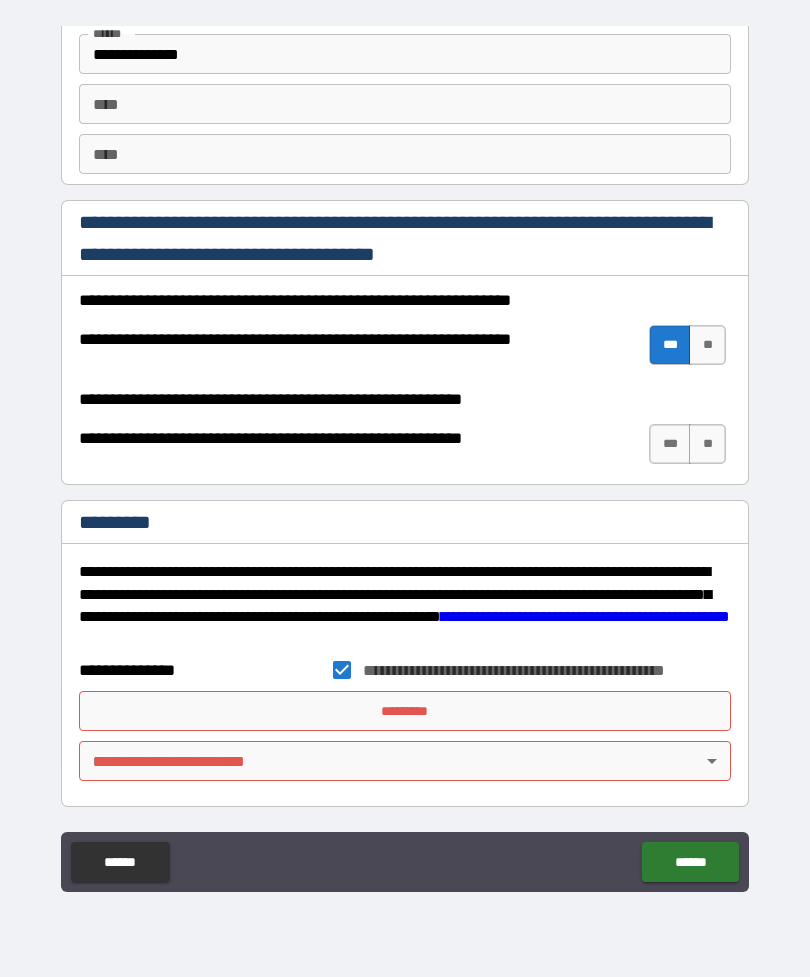 click on "*********" at bounding box center (405, 711) 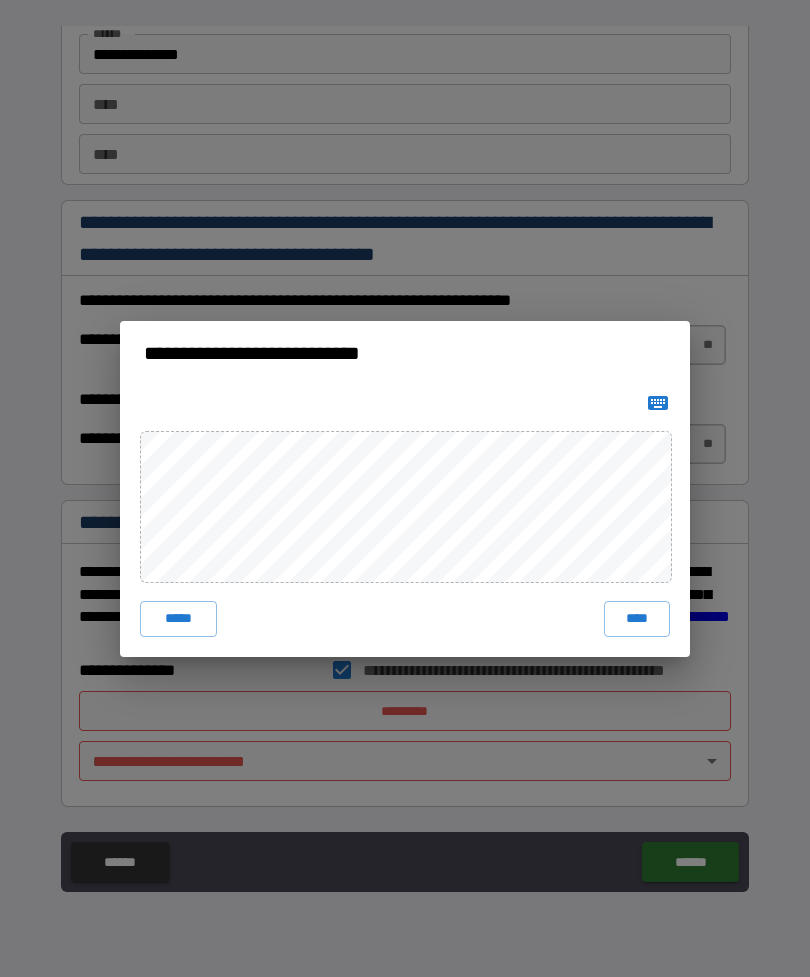 click on "****" at bounding box center [637, 619] 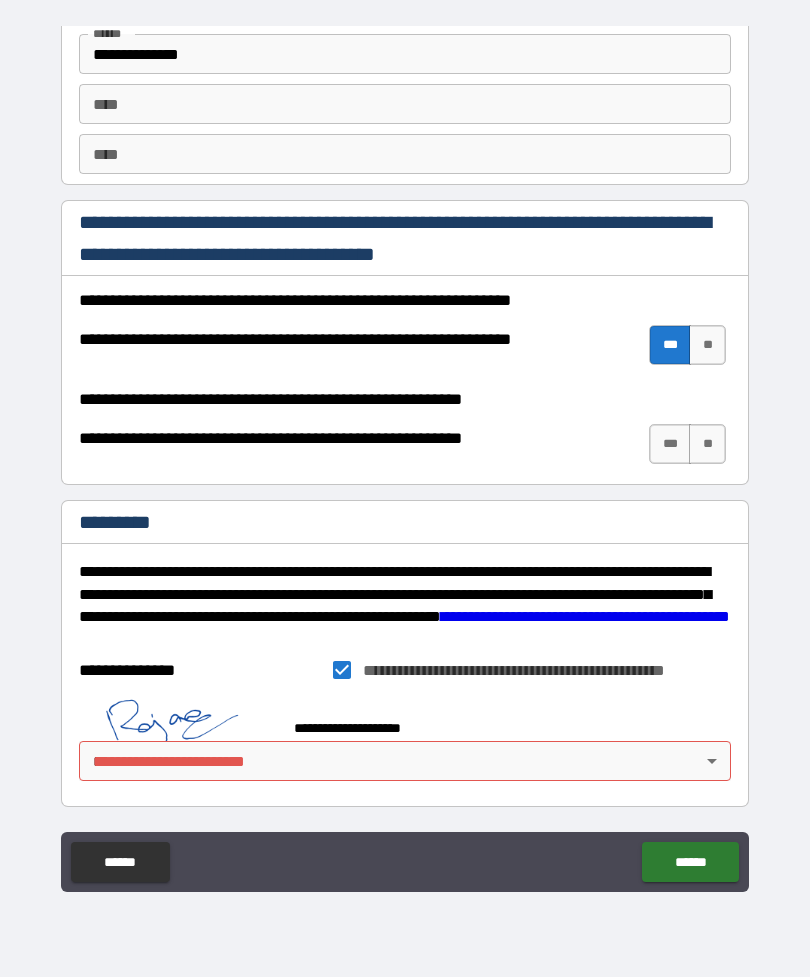 scroll, scrollTop: 2856, scrollLeft: 0, axis: vertical 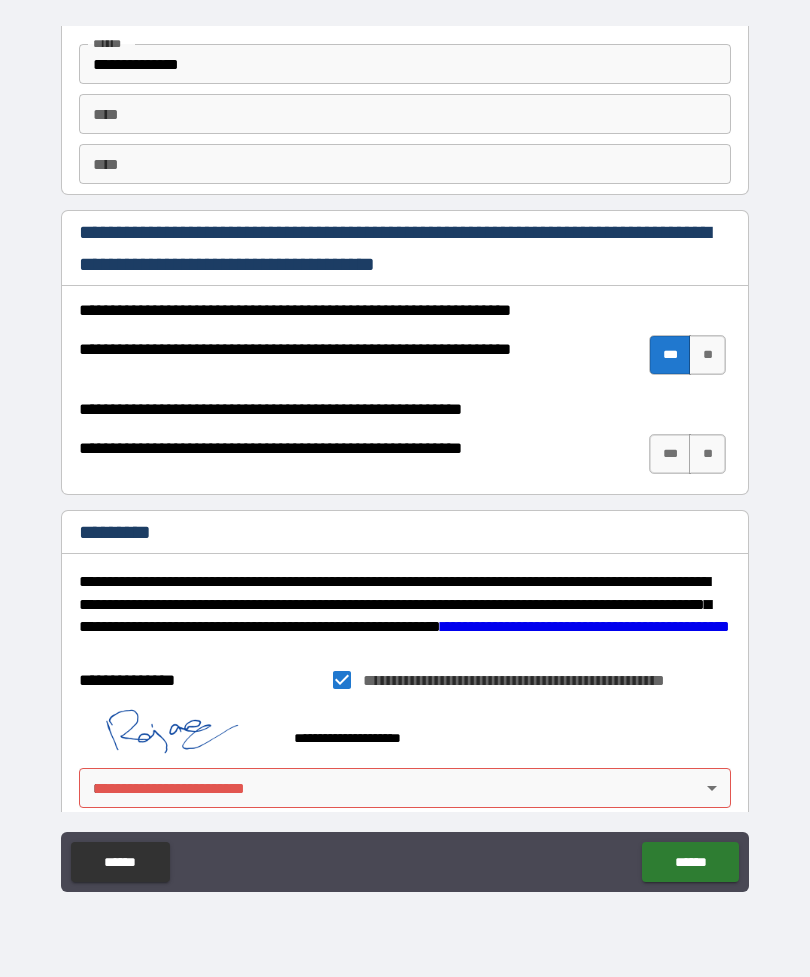 click on "***" at bounding box center (670, 454) 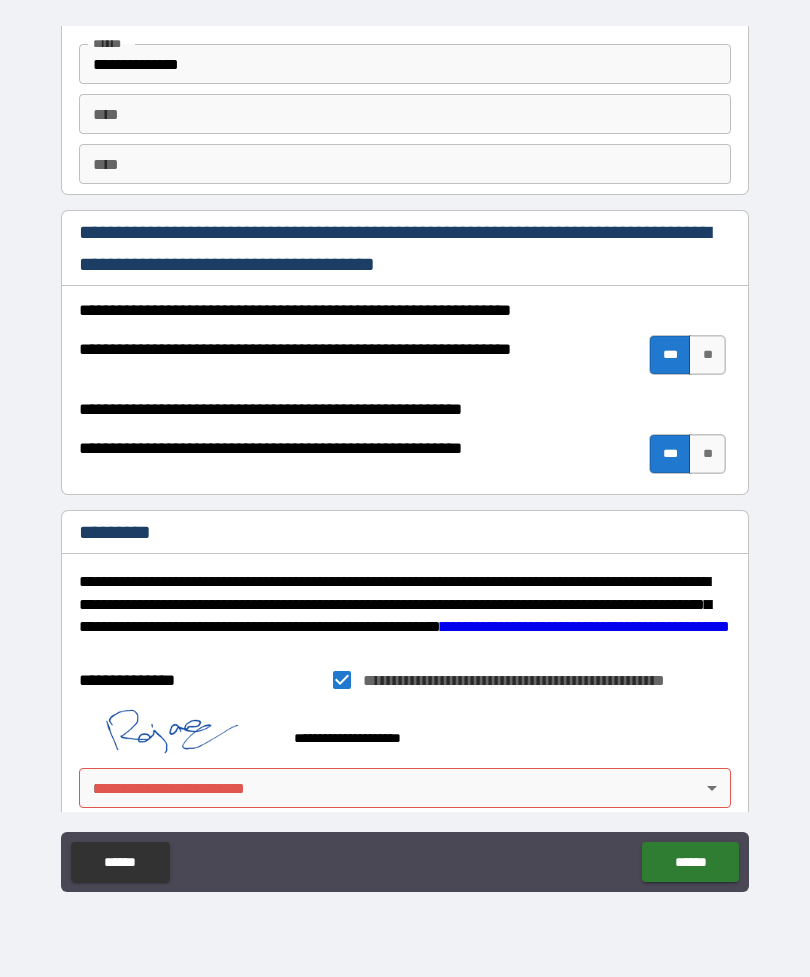 click on "**********" at bounding box center [405, 456] 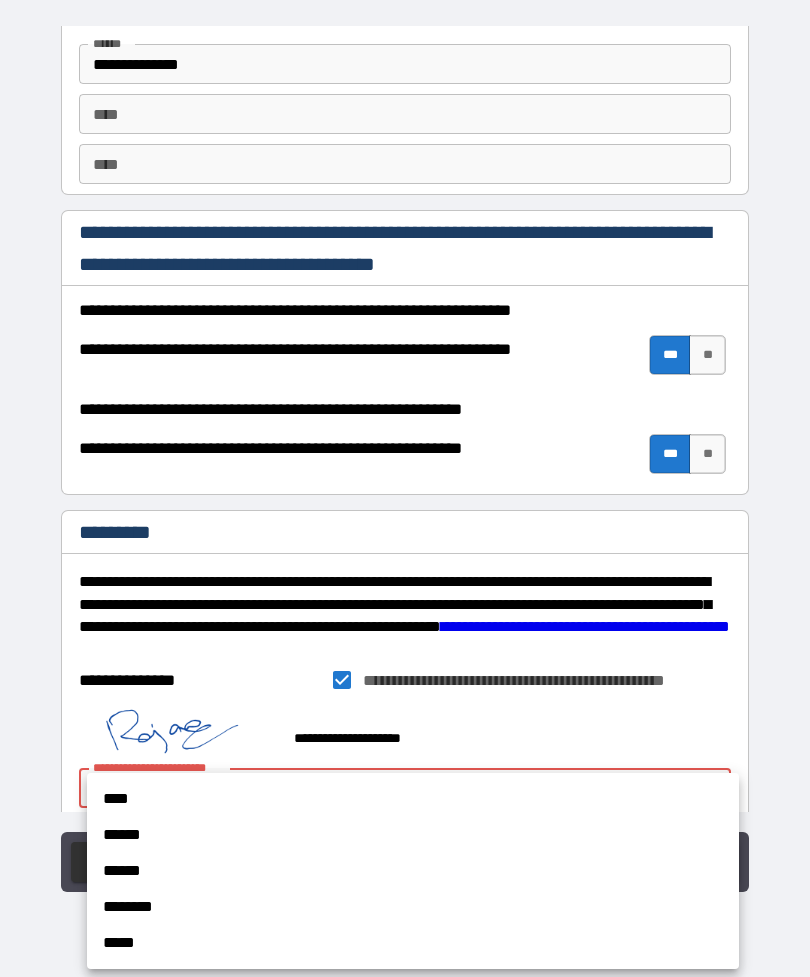 click on "****" at bounding box center (413, 799) 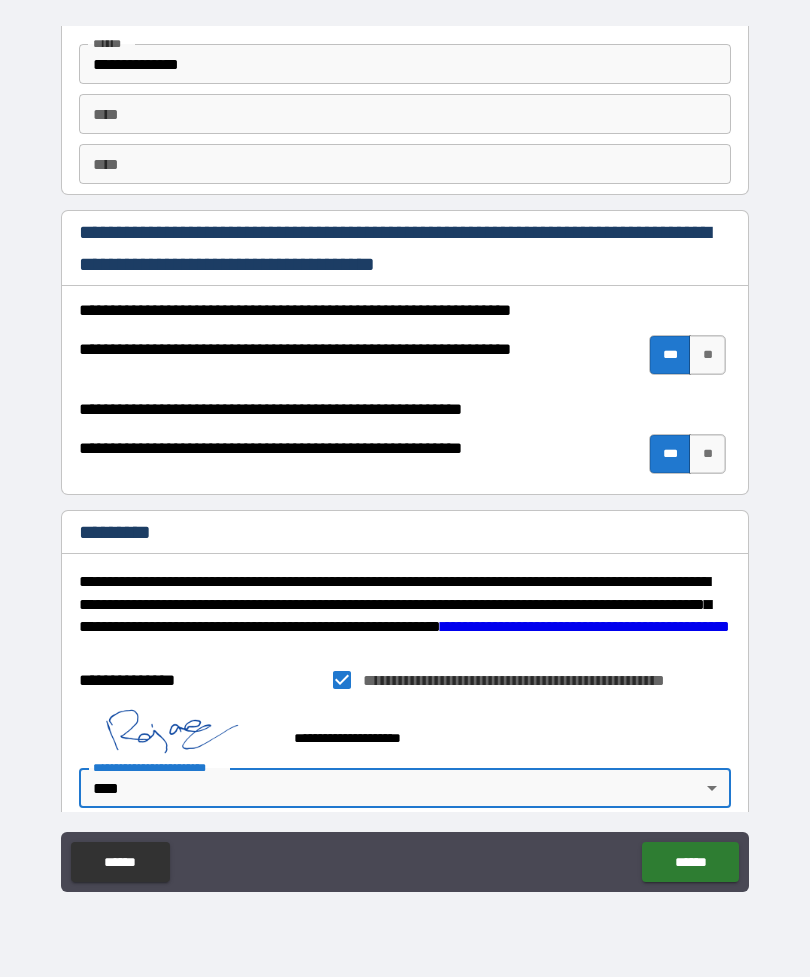 click on "******" at bounding box center [690, 862] 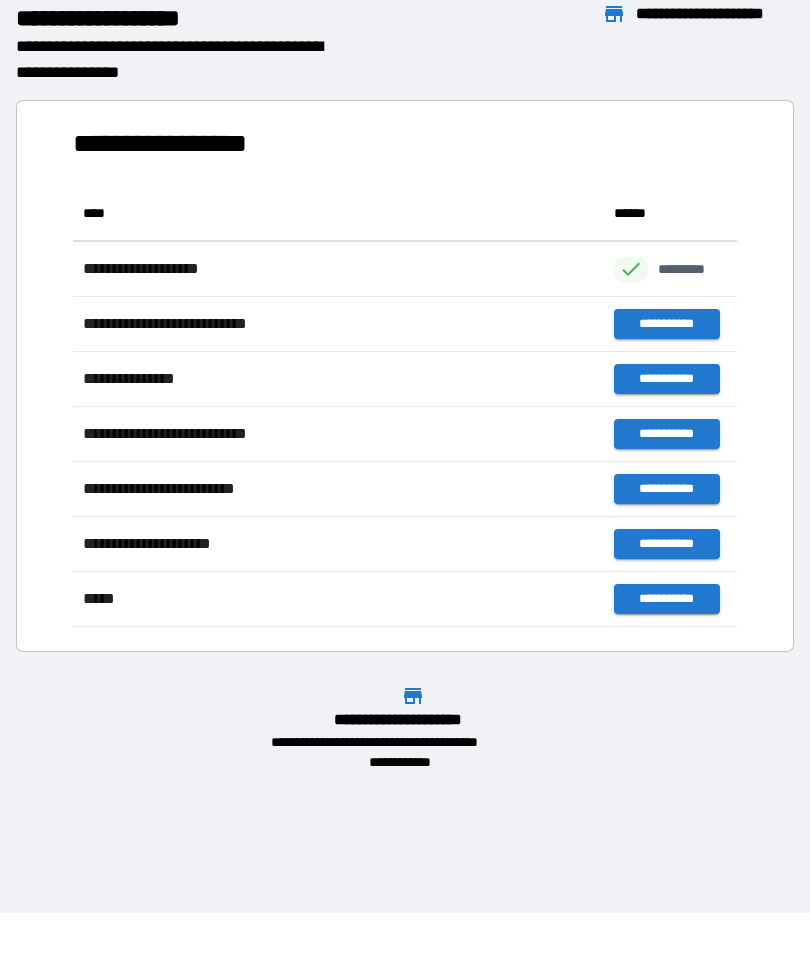 scroll, scrollTop: 441, scrollLeft: 664, axis: both 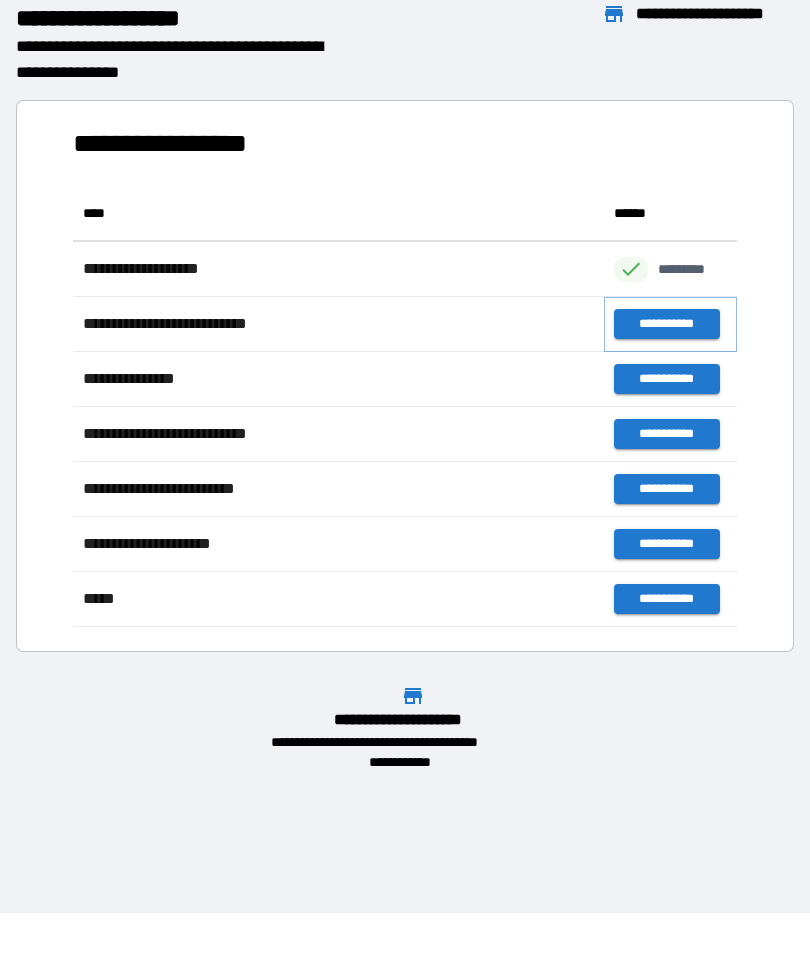 click on "**********" at bounding box center [666, 324] 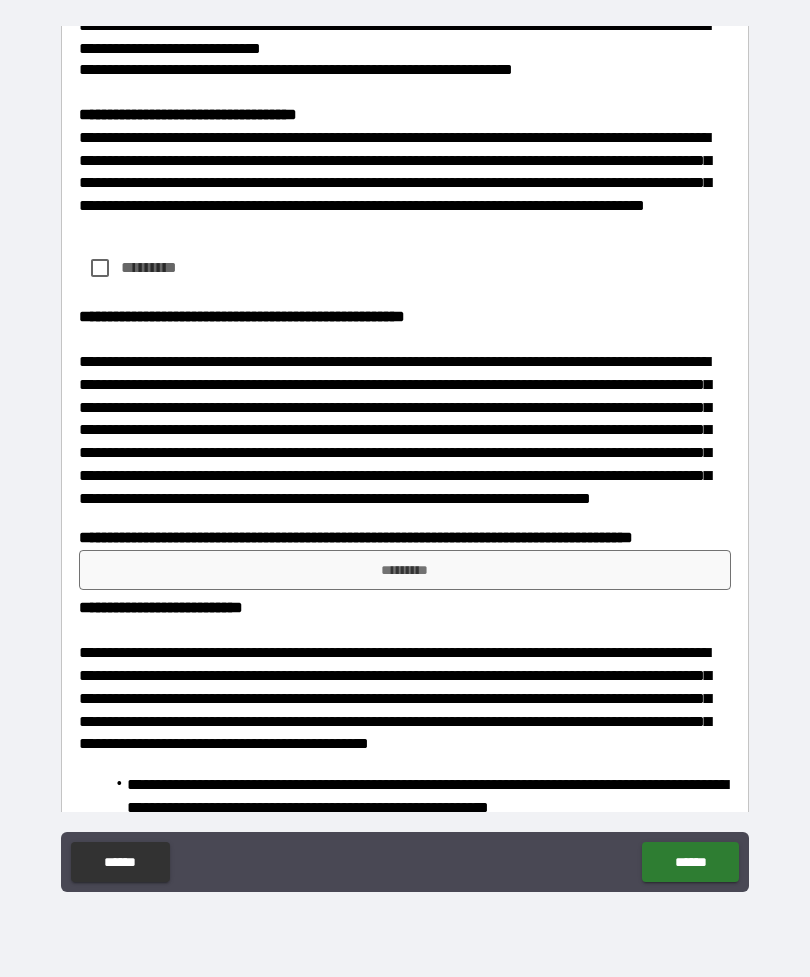 scroll, scrollTop: 3973, scrollLeft: 0, axis: vertical 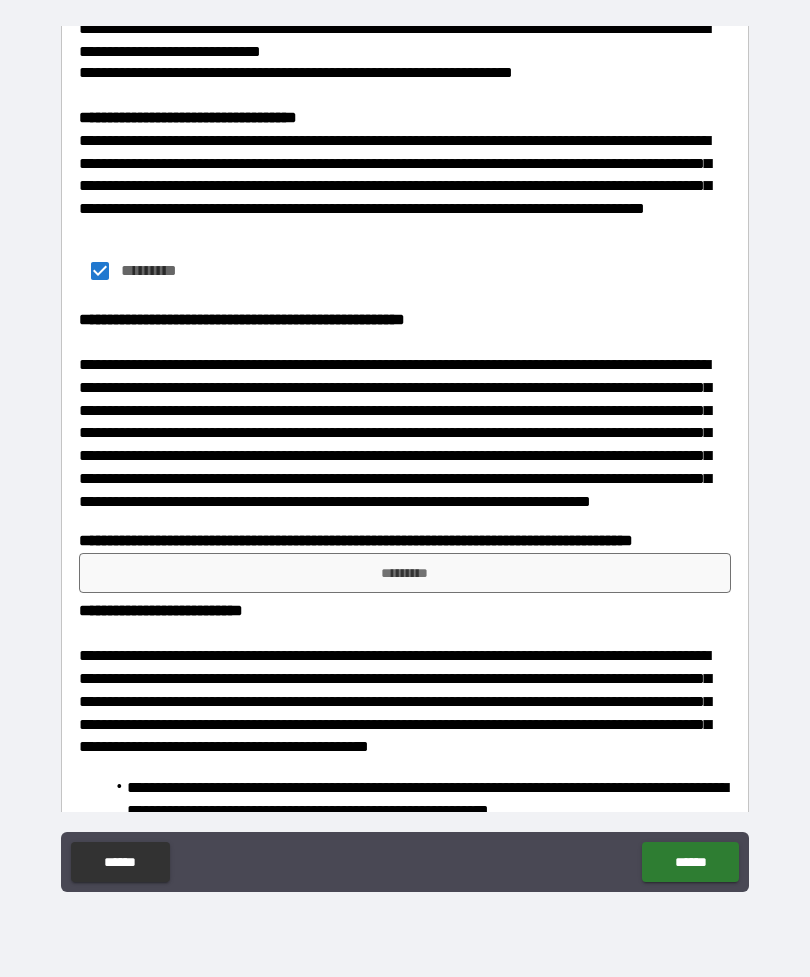 click on "*********" at bounding box center [405, 573] 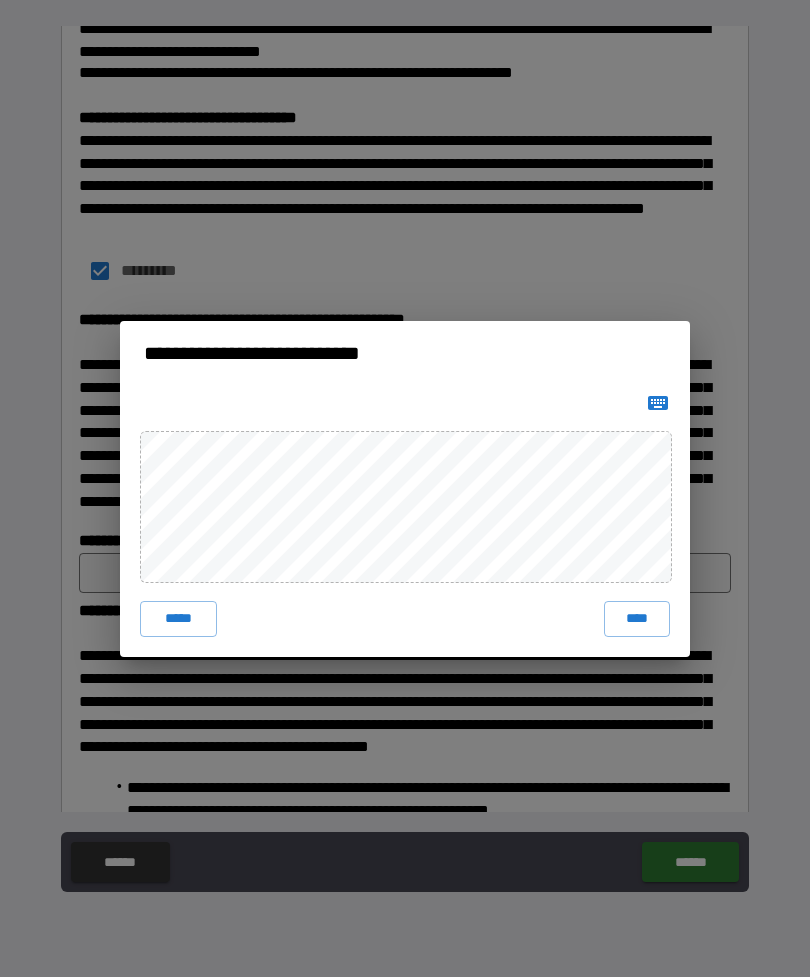 click on "****" at bounding box center (637, 619) 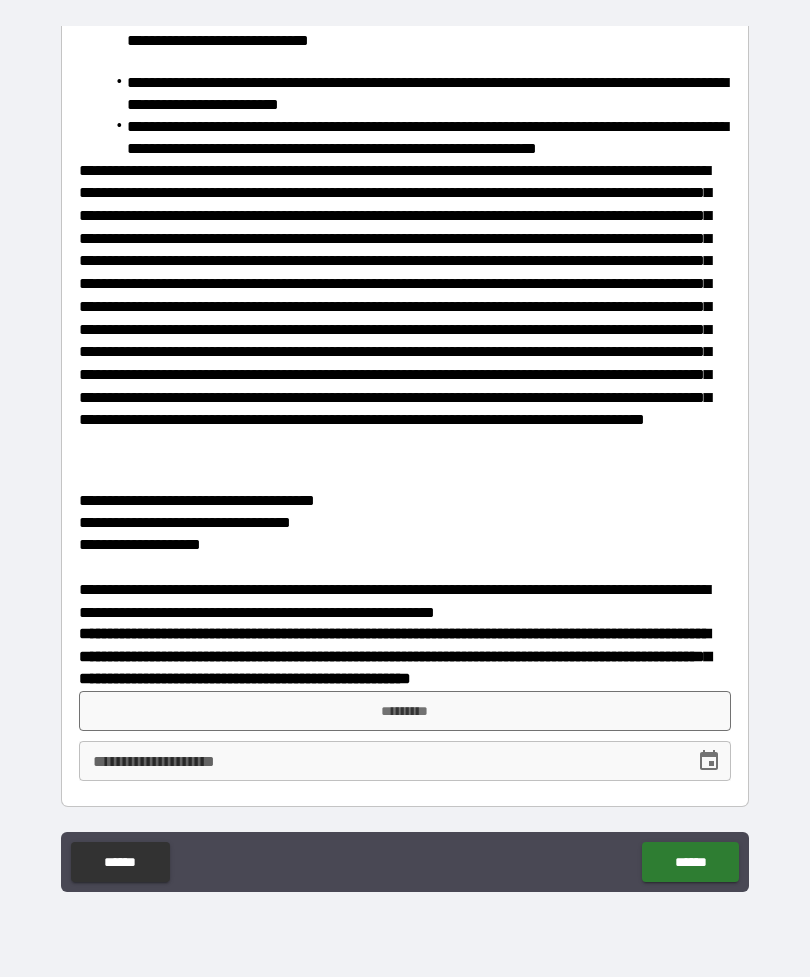 scroll, scrollTop: 5003, scrollLeft: 0, axis: vertical 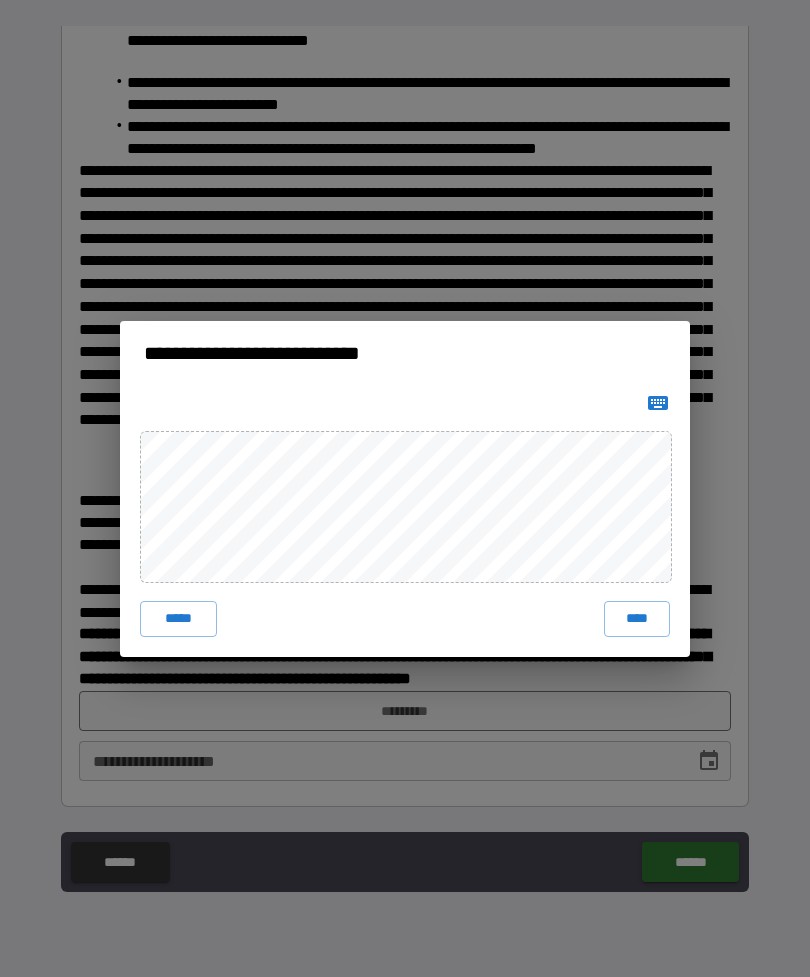 click on "**********" at bounding box center (405, 488) 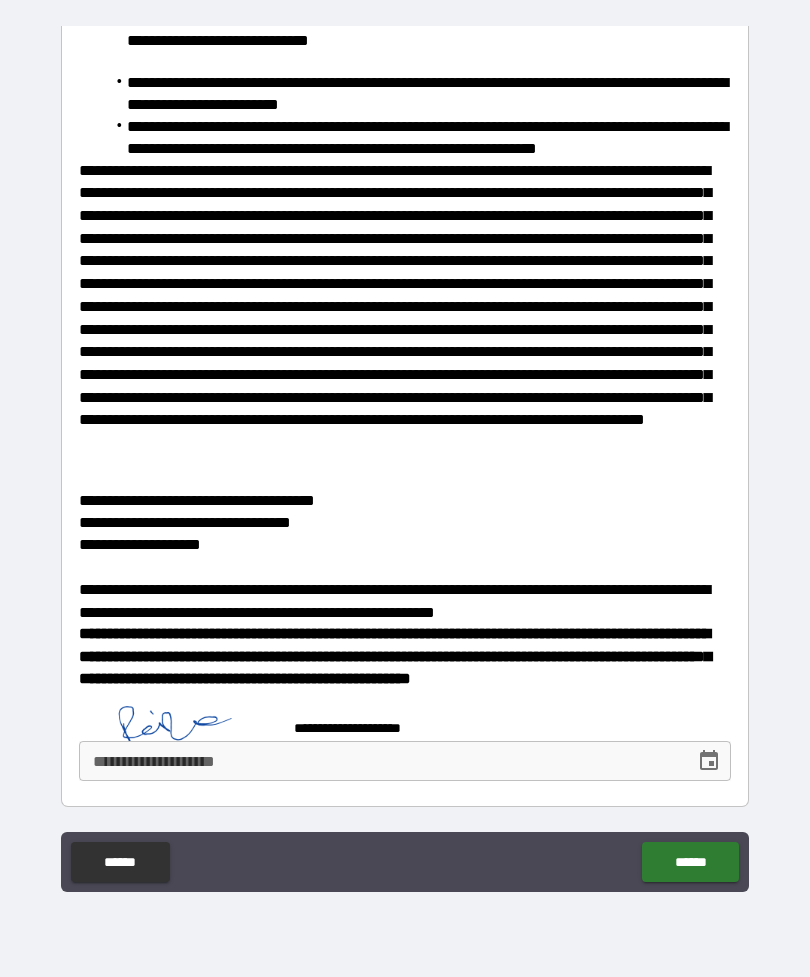 scroll, scrollTop: 4993, scrollLeft: 0, axis: vertical 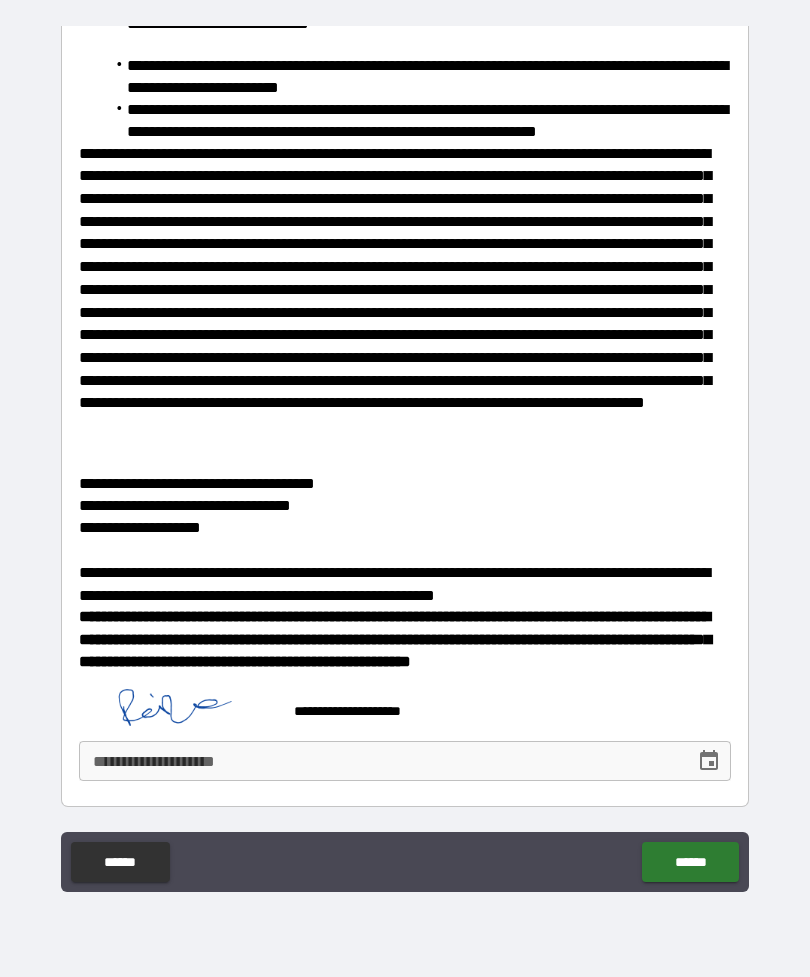 click on "******" at bounding box center (690, 862) 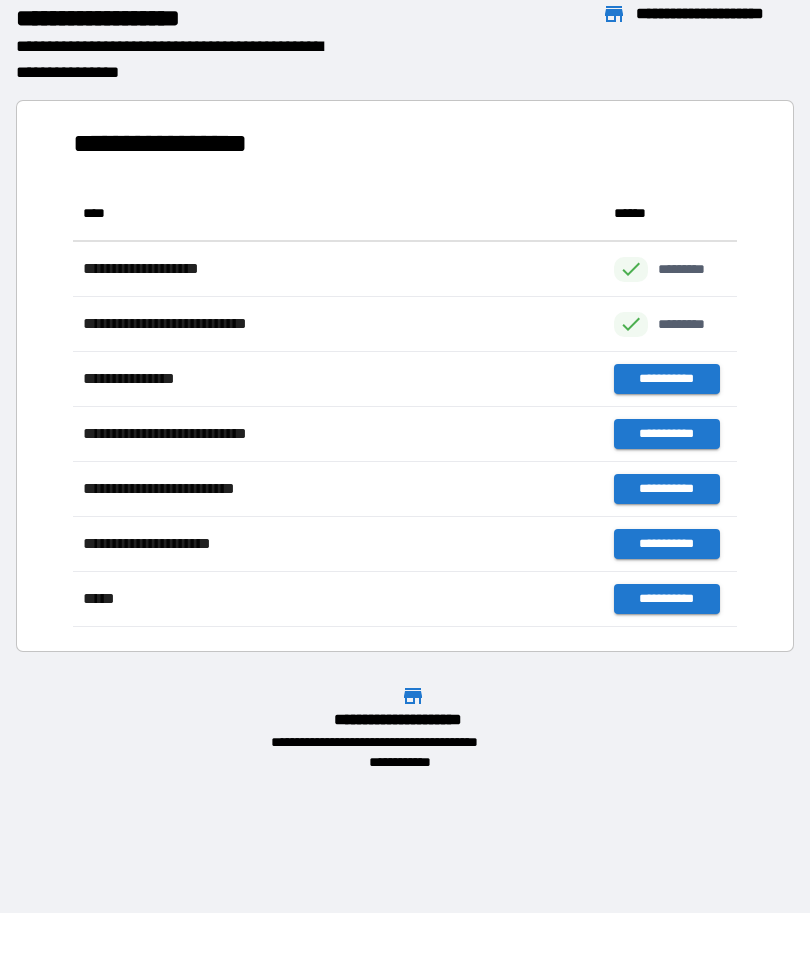 scroll, scrollTop: 1, scrollLeft: 1, axis: both 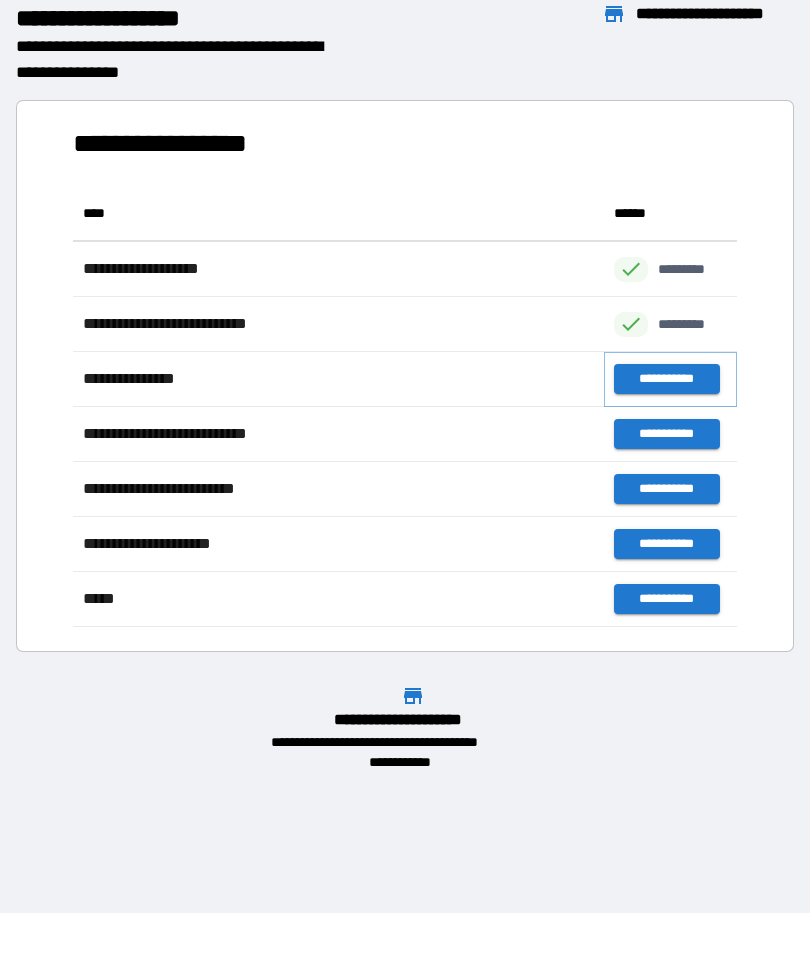 click on "**********" at bounding box center [666, 379] 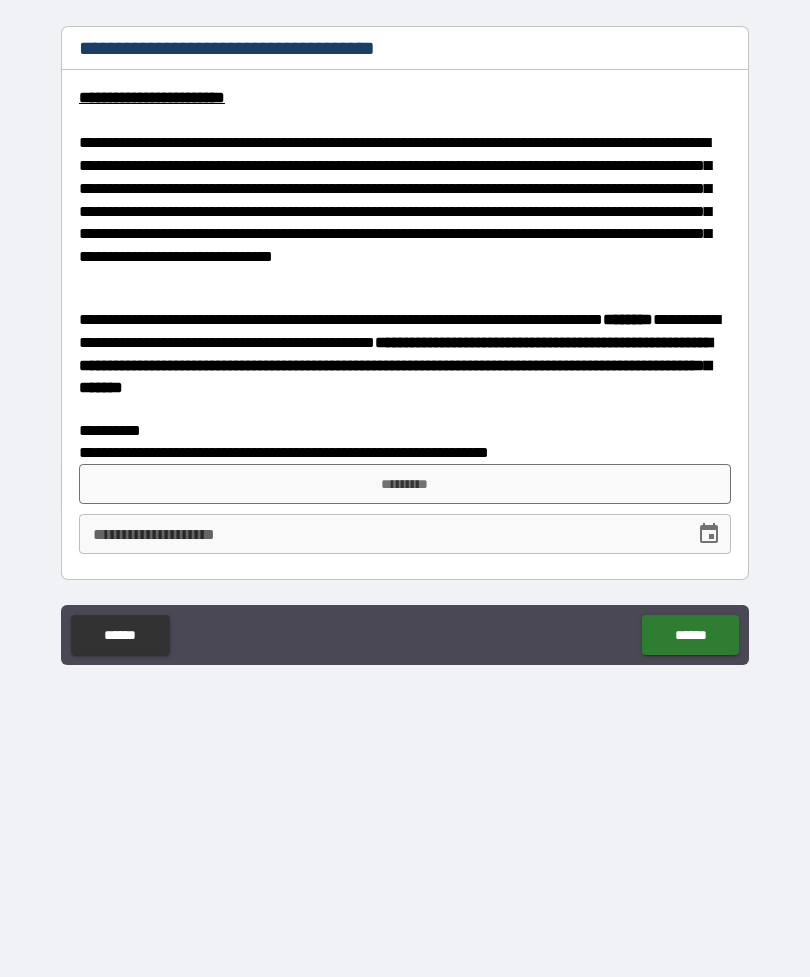 click on "*********" at bounding box center (405, 484) 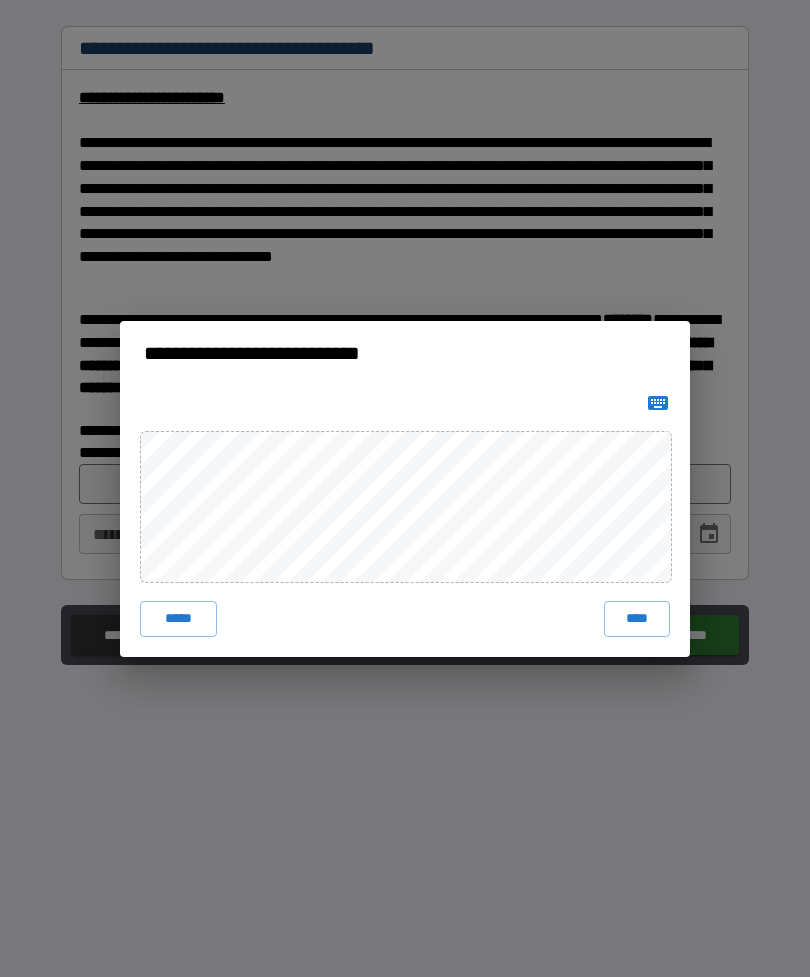 click on "****" at bounding box center [637, 619] 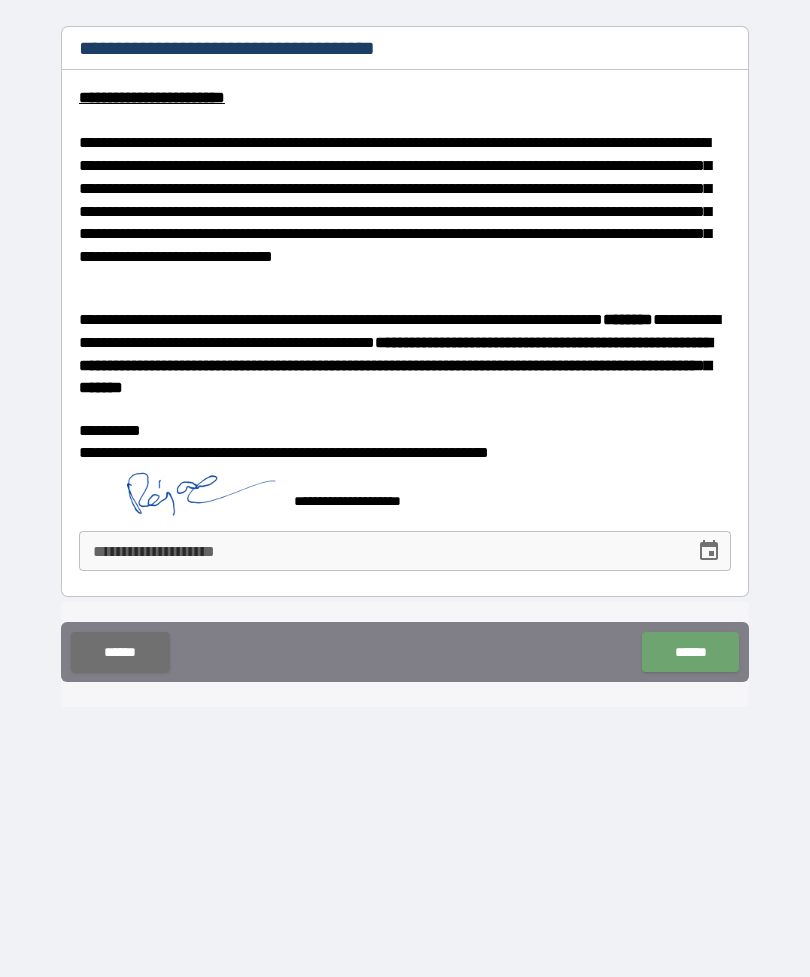 click on "******" at bounding box center [690, 652] 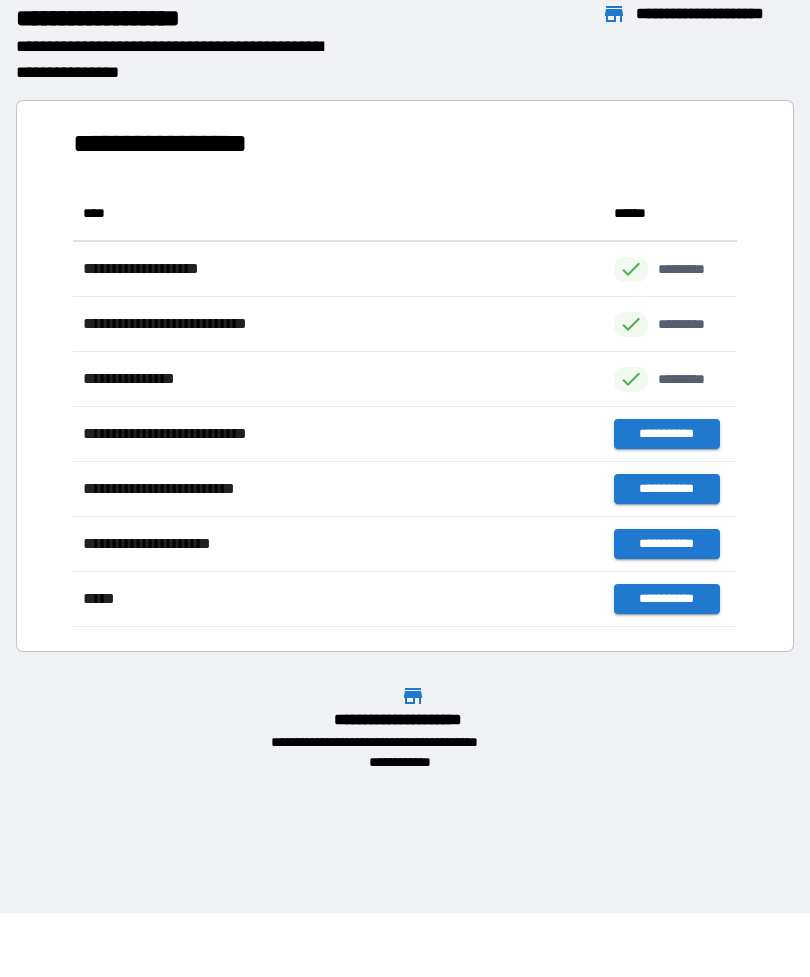 scroll, scrollTop: 441, scrollLeft: 664, axis: both 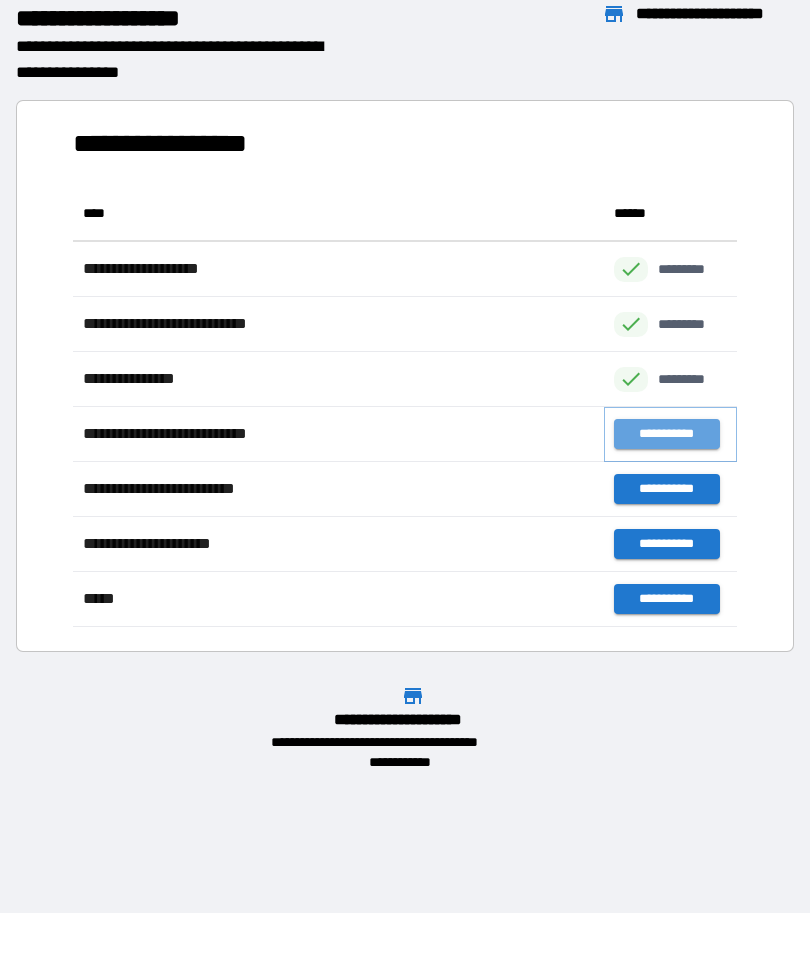 click on "**********" at bounding box center (666, 434) 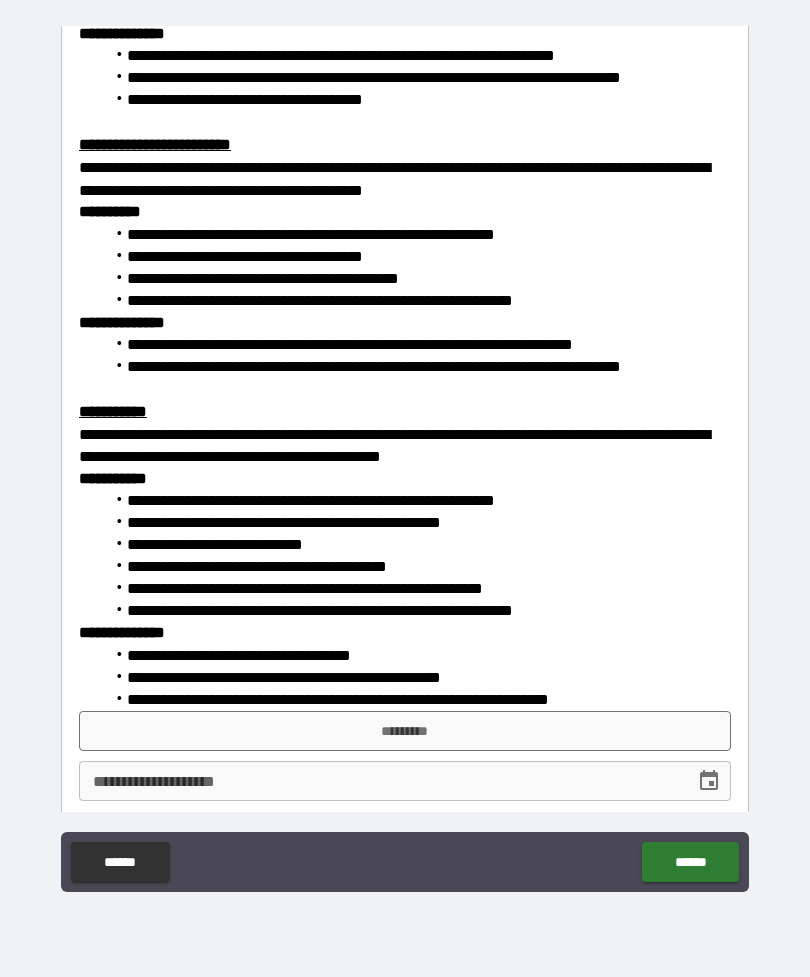 scroll, scrollTop: 2982, scrollLeft: 0, axis: vertical 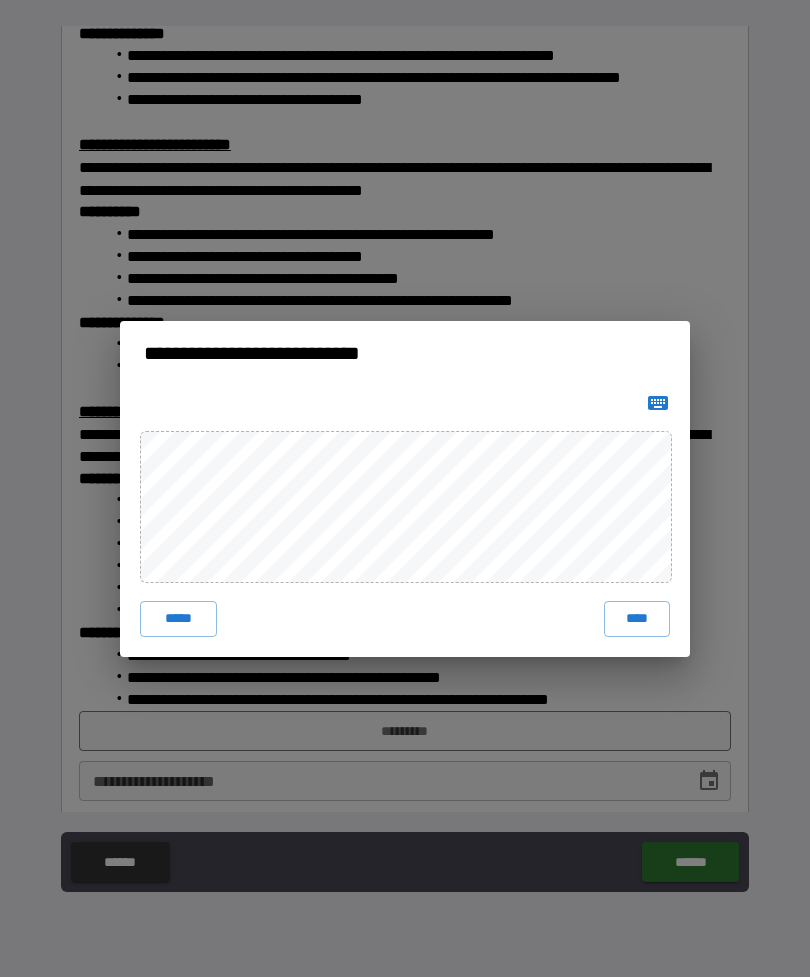 click on "****" at bounding box center [637, 619] 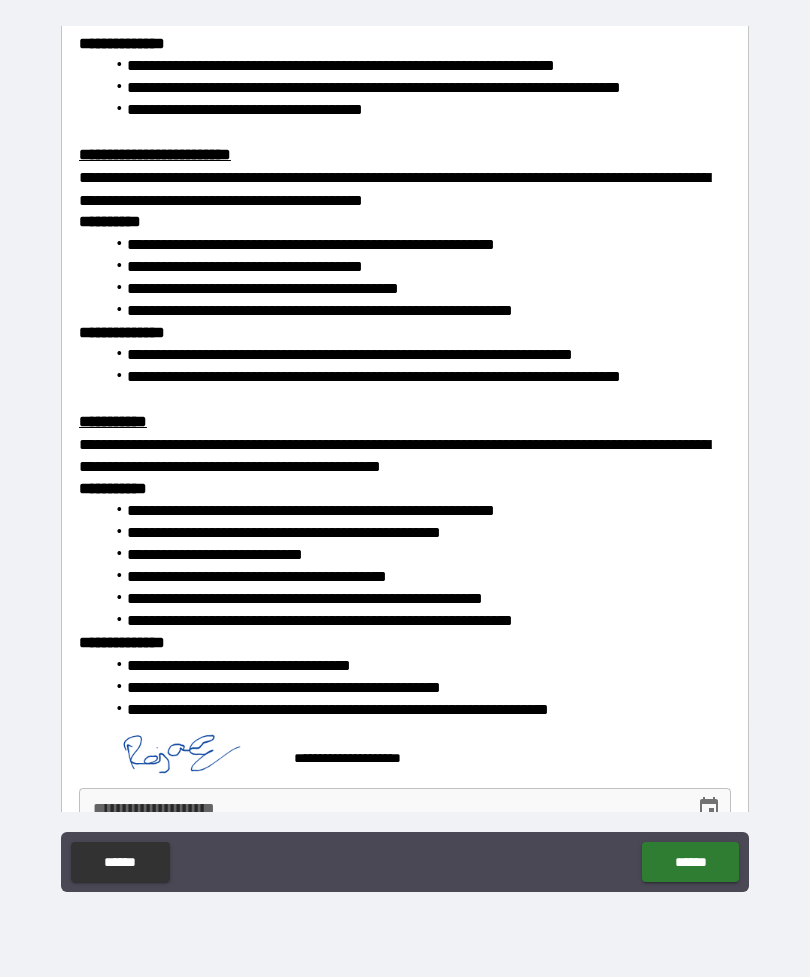 click on "******" at bounding box center (690, 862) 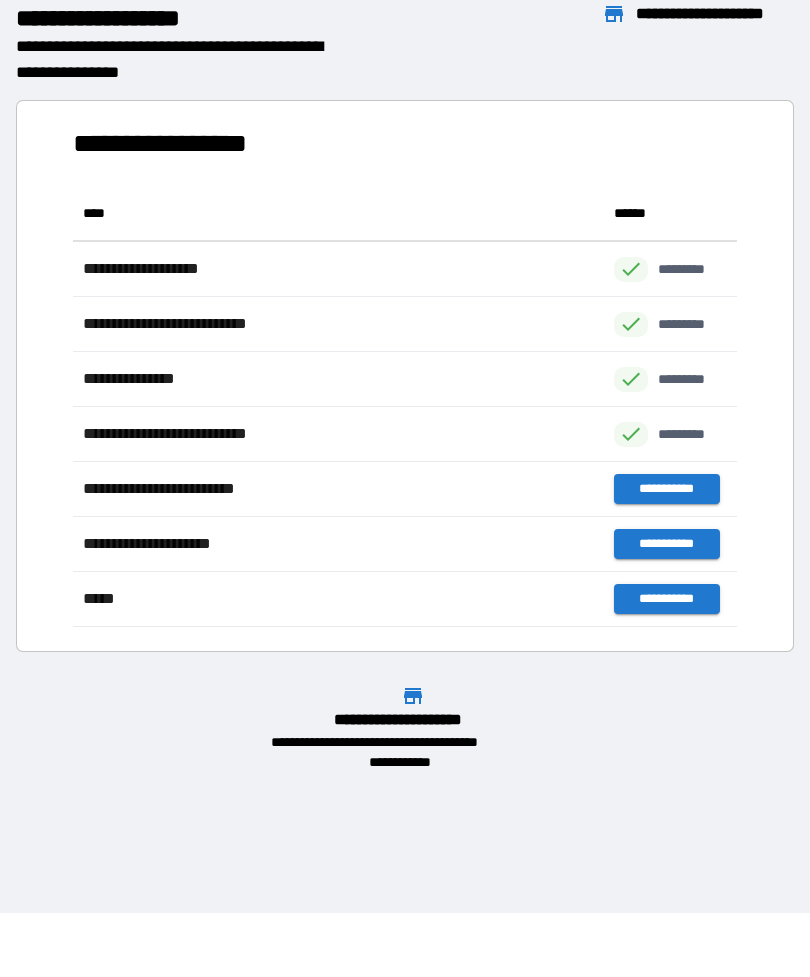 scroll, scrollTop: 1, scrollLeft: 1, axis: both 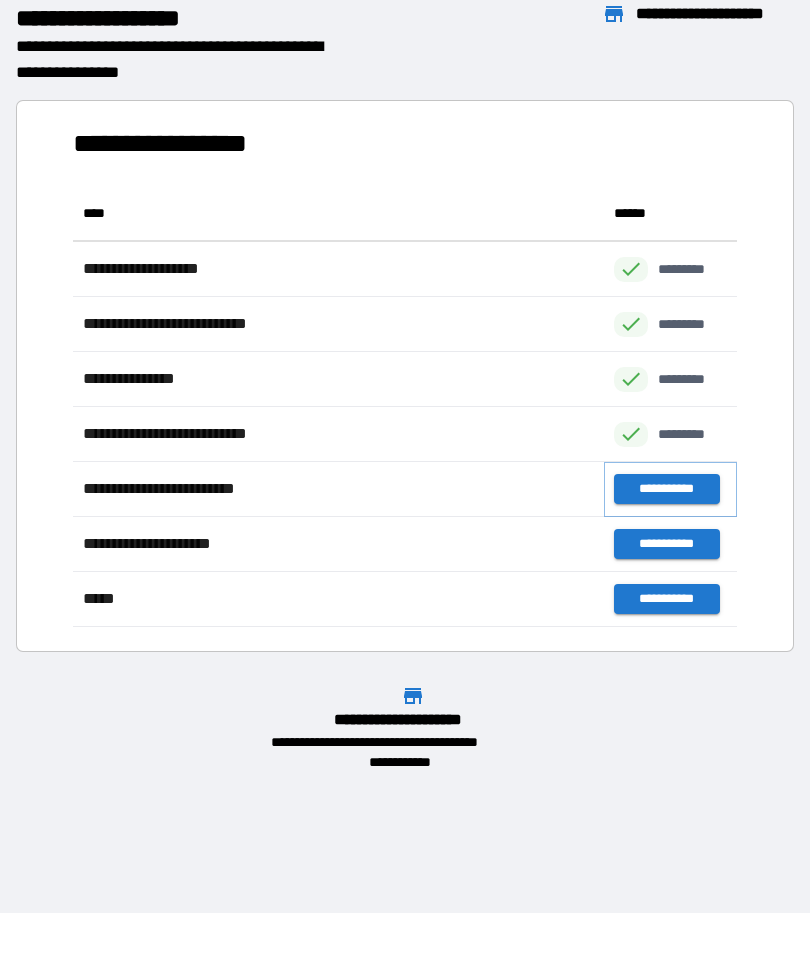 click on "**********" at bounding box center (666, 489) 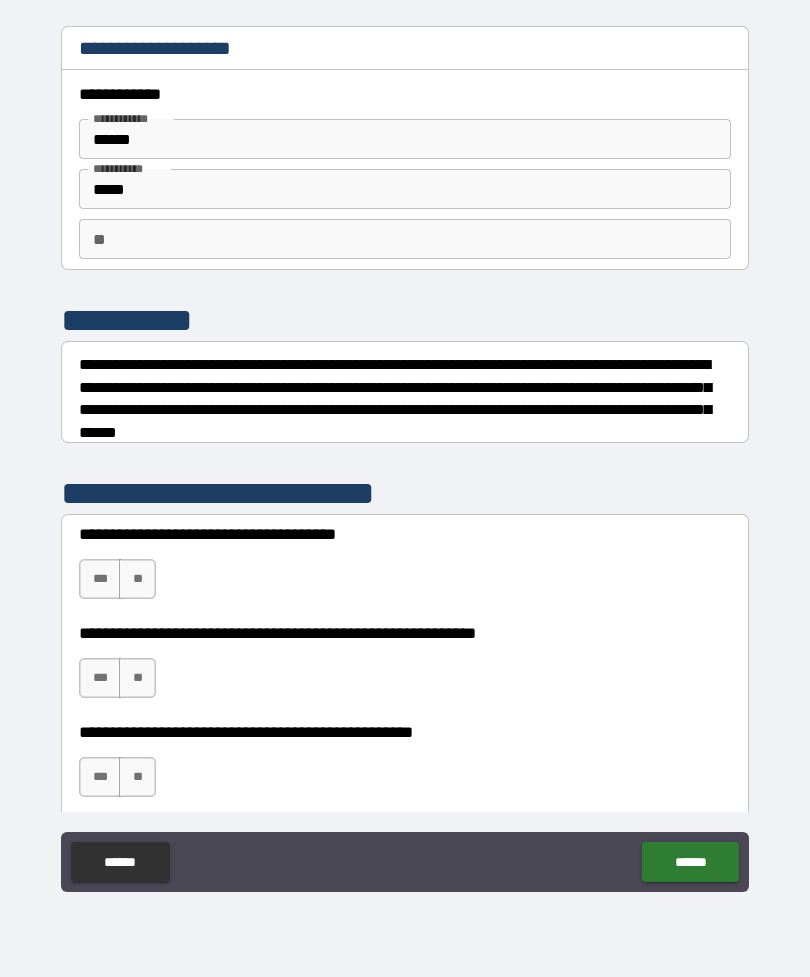 scroll, scrollTop: 0, scrollLeft: 0, axis: both 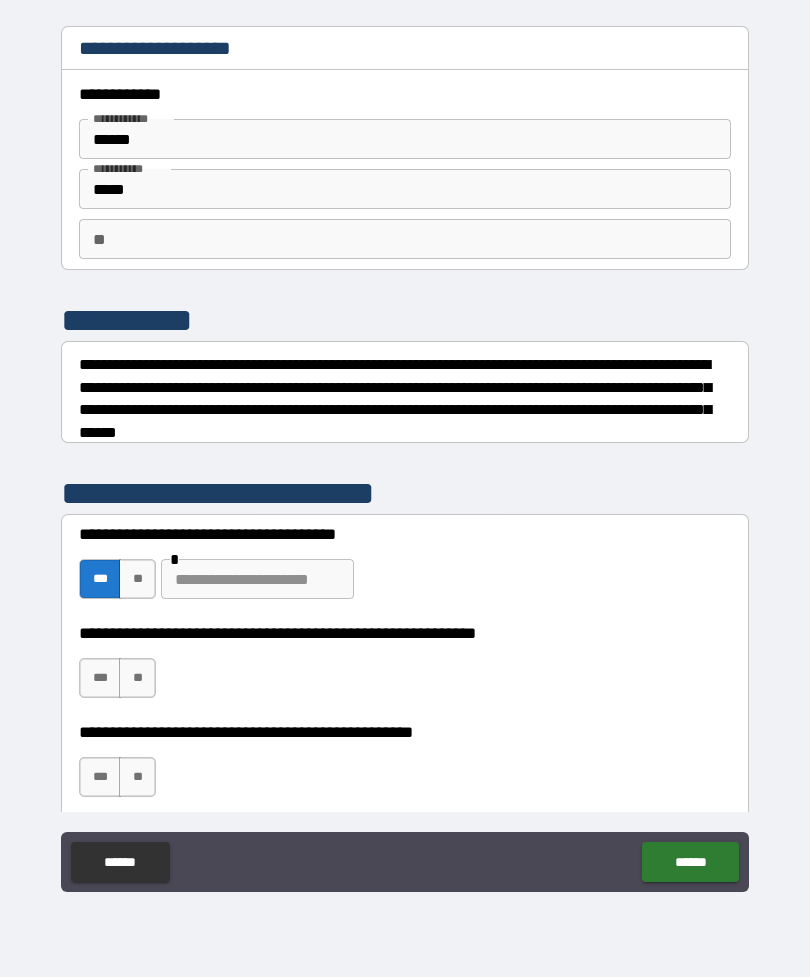 click on "**" at bounding box center (137, 678) 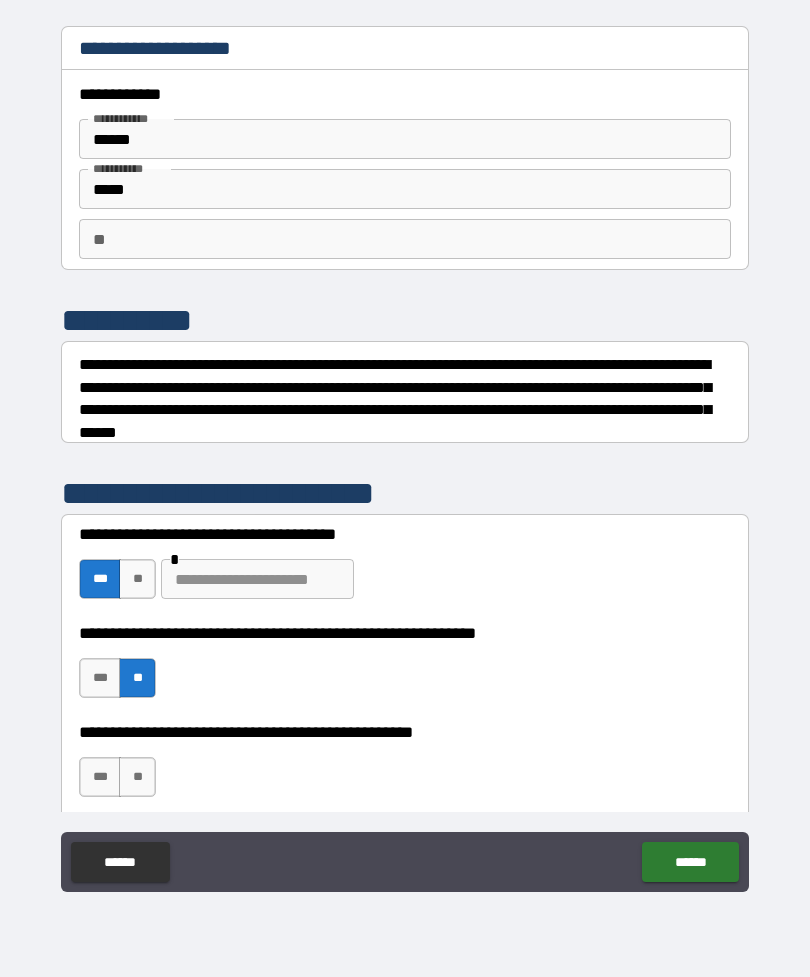 click on "**" at bounding box center [137, 777] 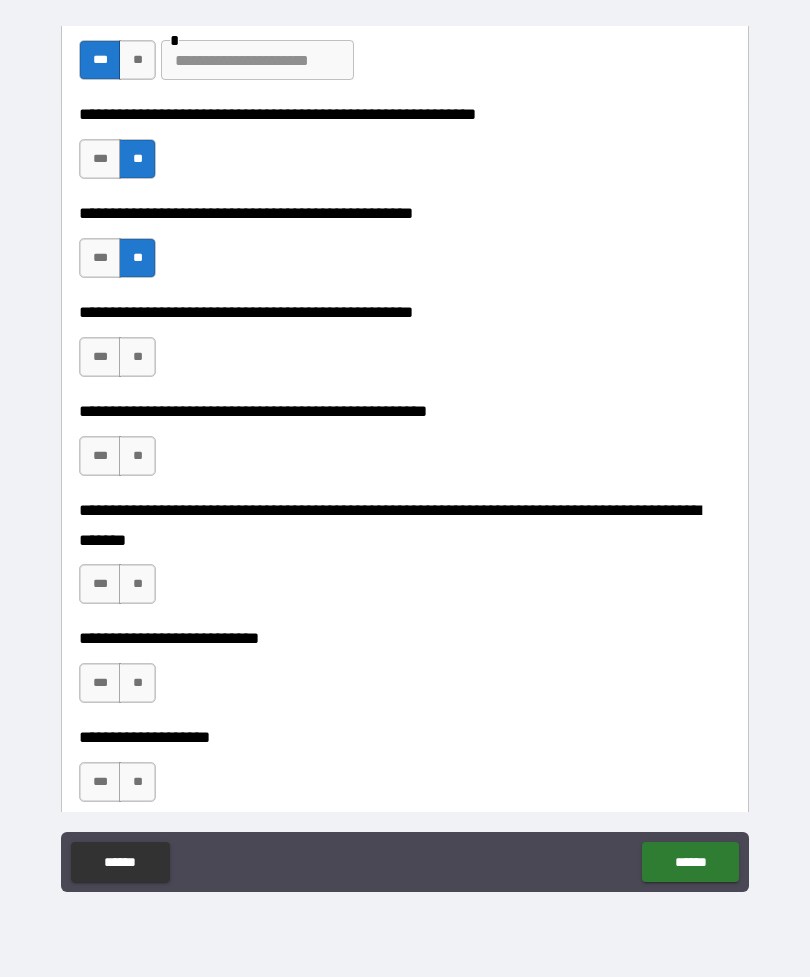 scroll, scrollTop: 508, scrollLeft: 0, axis: vertical 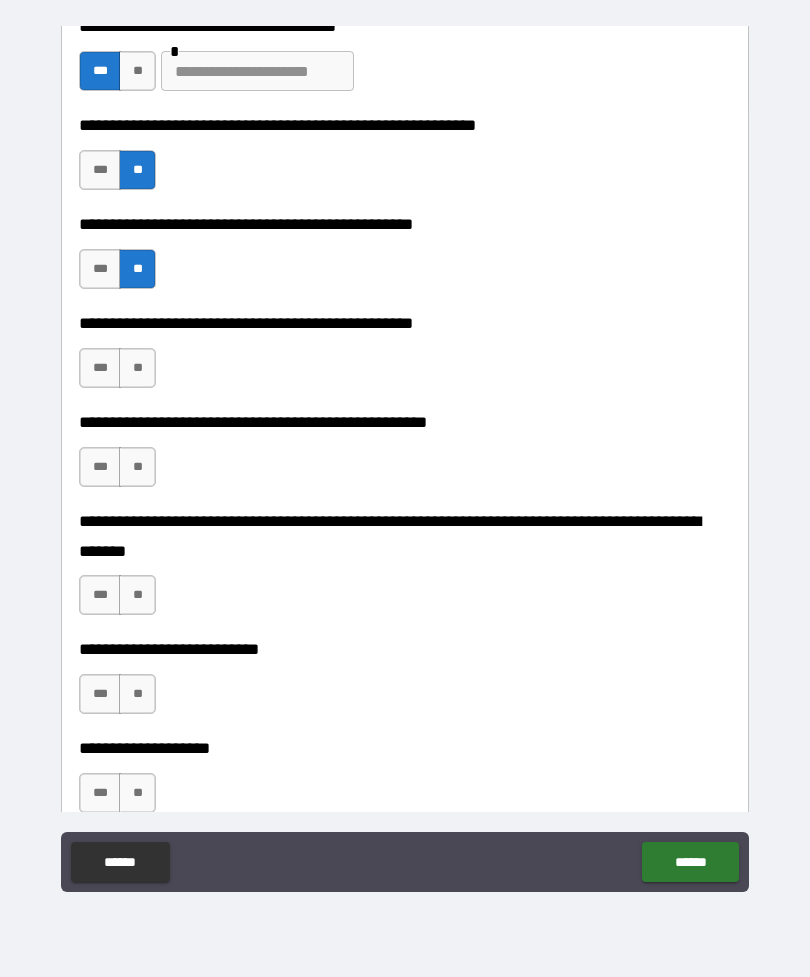 click on "***" at bounding box center [100, 368] 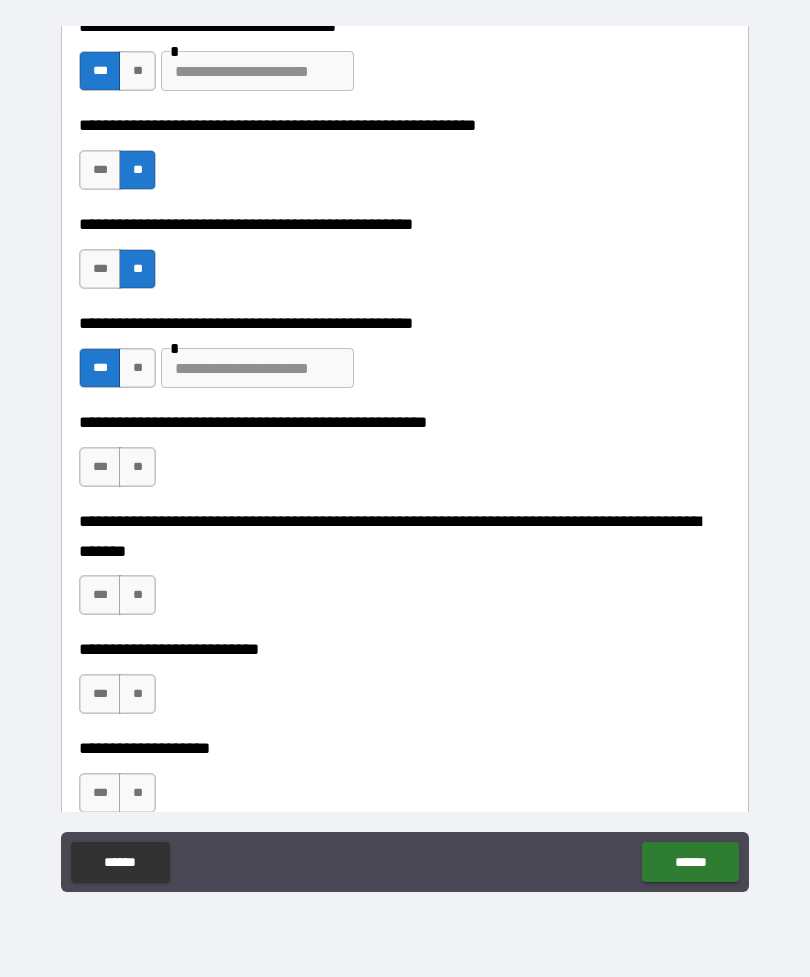 click on "**" at bounding box center (137, 467) 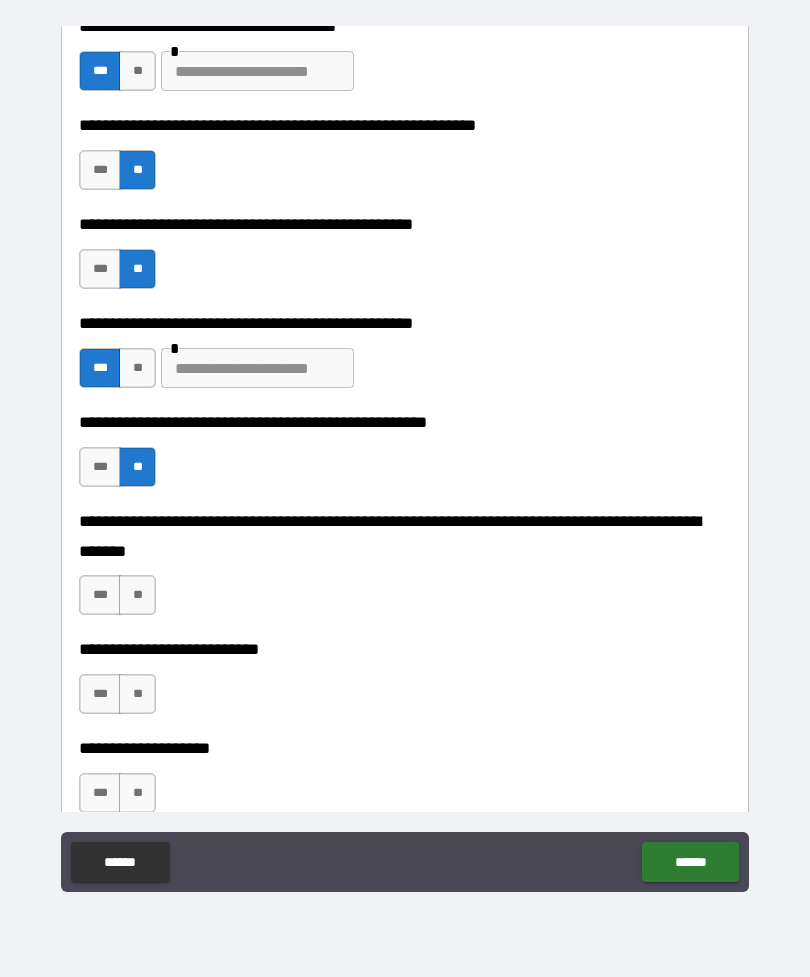 click on "**" at bounding box center (137, 595) 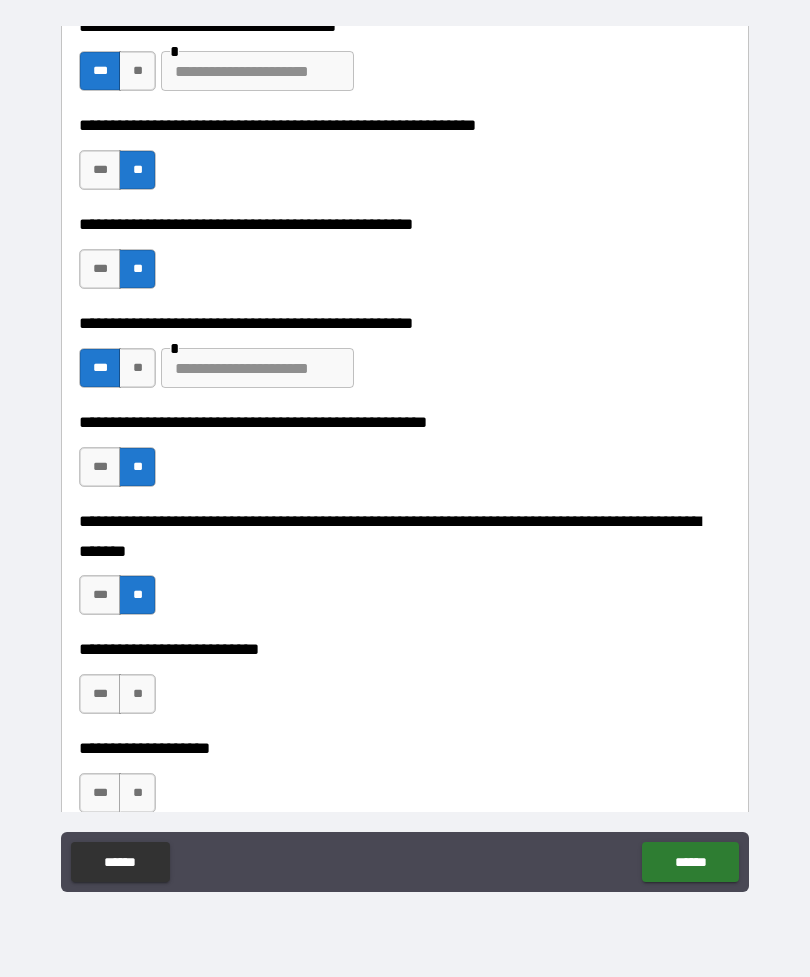 click on "**" at bounding box center (137, 694) 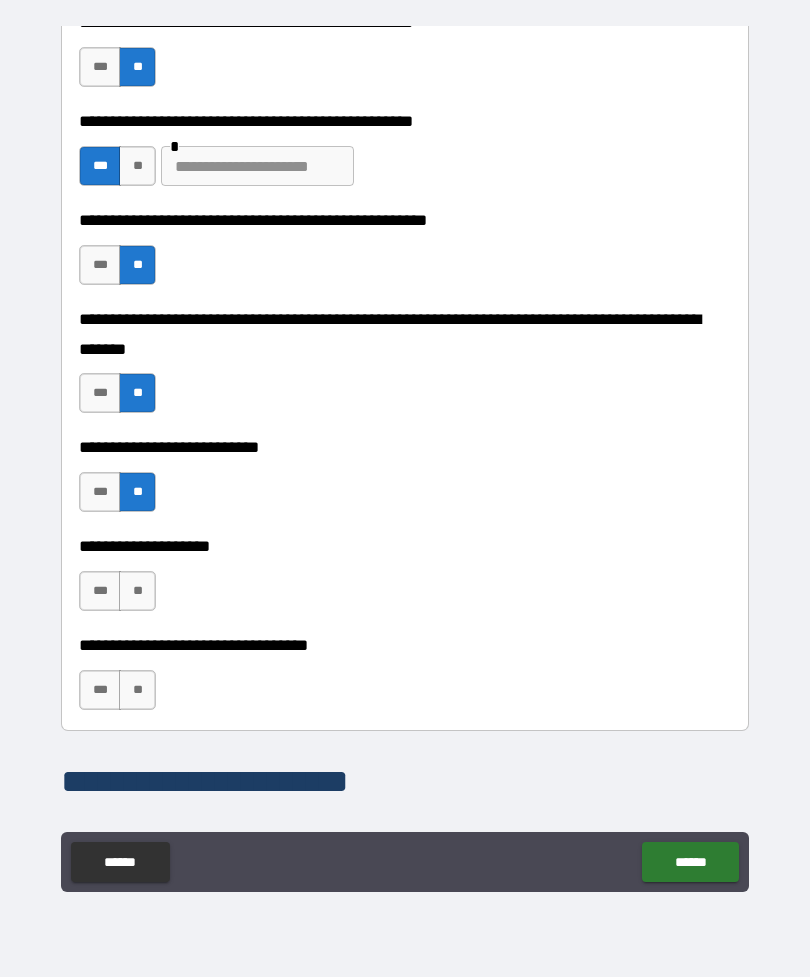 scroll, scrollTop: 729, scrollLeft: 0, axis: vertical 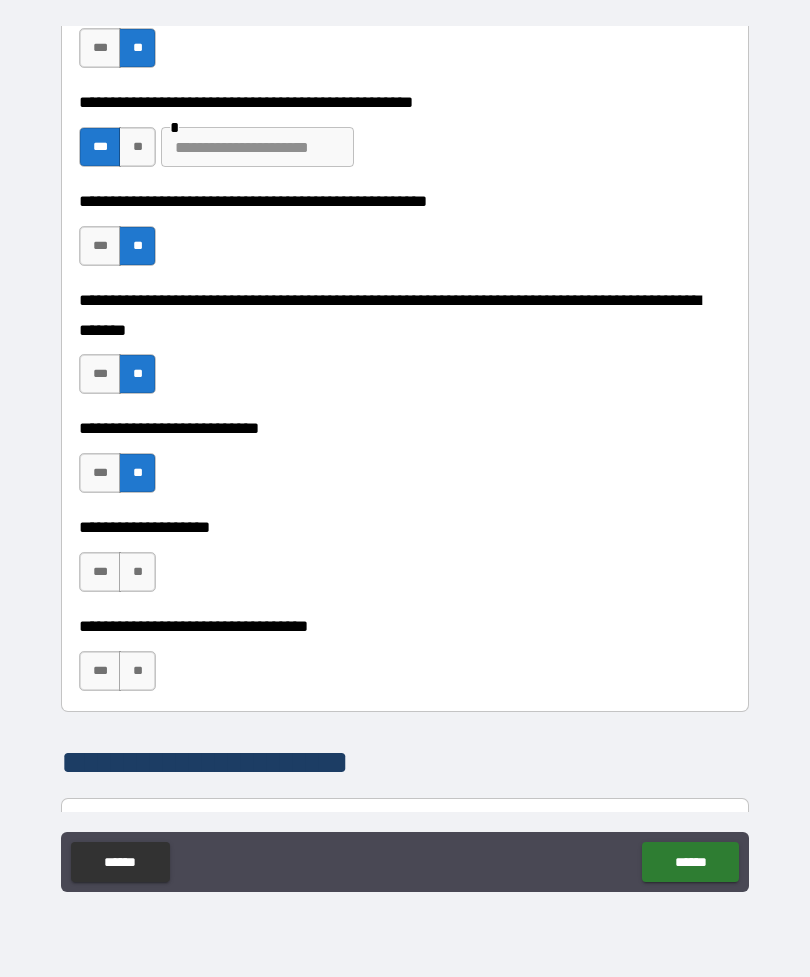 click on "**" at bounding box center [137, 572] 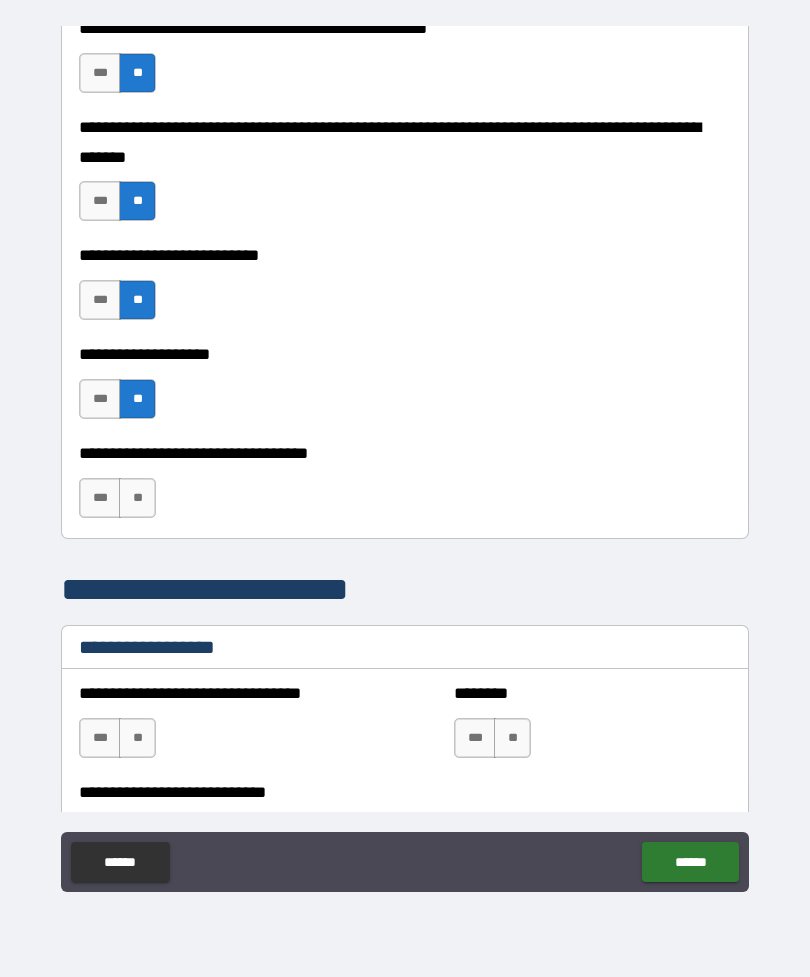 scroll, scrollTop: 921, scrollLeft: 0, axis: vertical 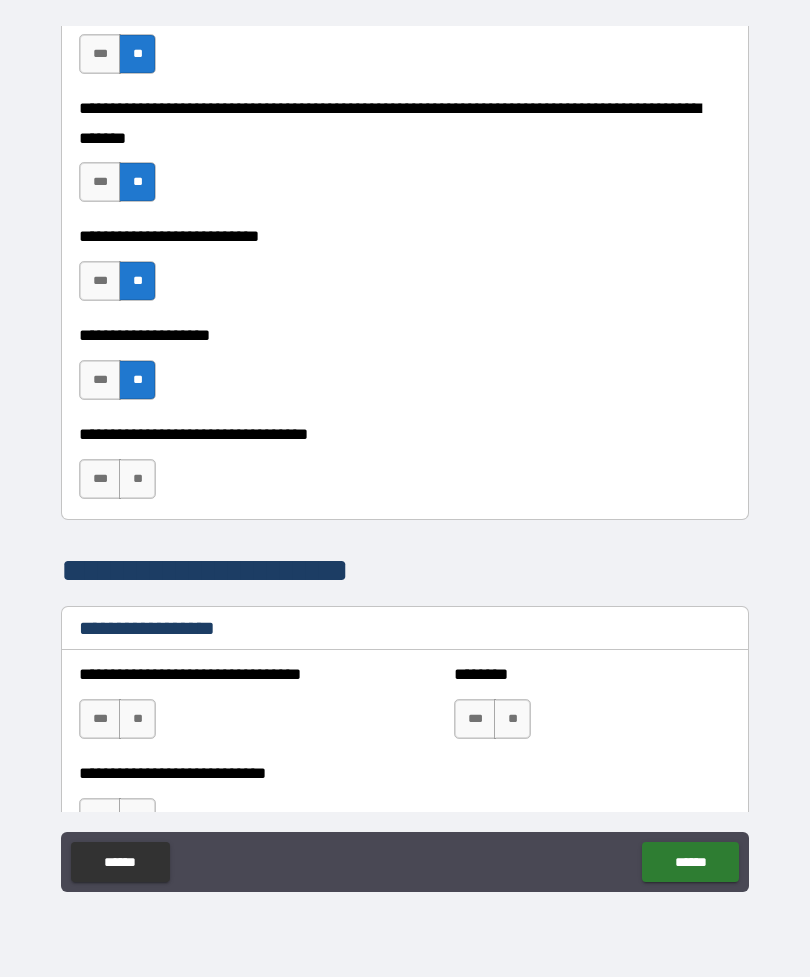 click on "**" at bounding box center (137, 479) 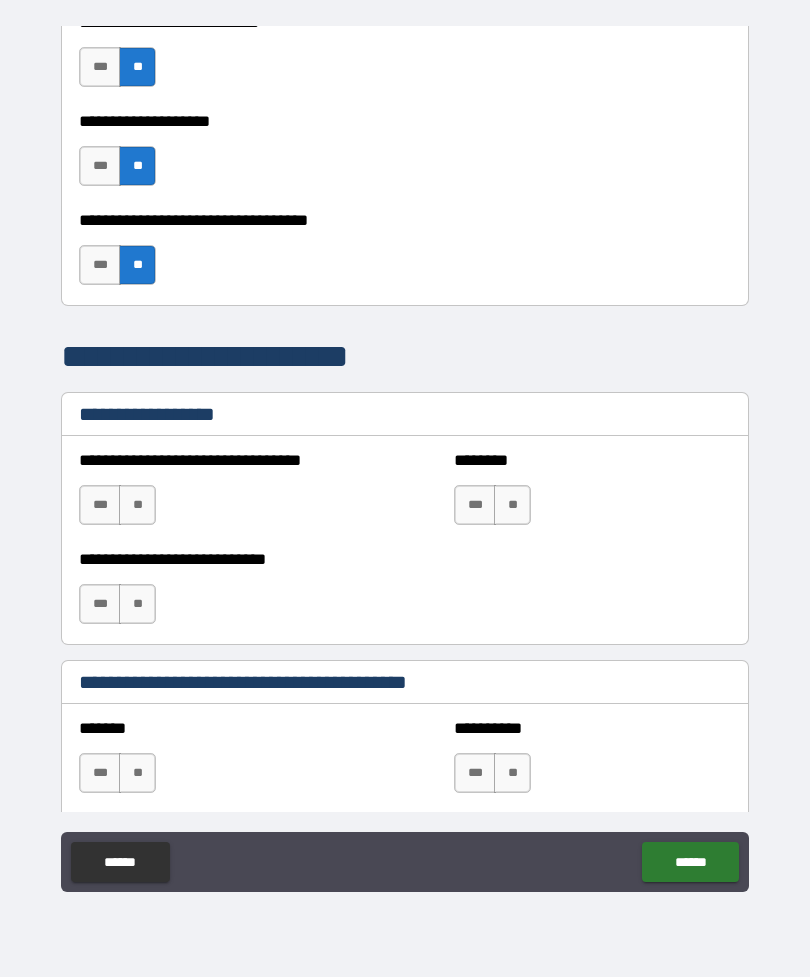scroll, scrollTop: 1141, scrollLeft: 0, axis: vertical 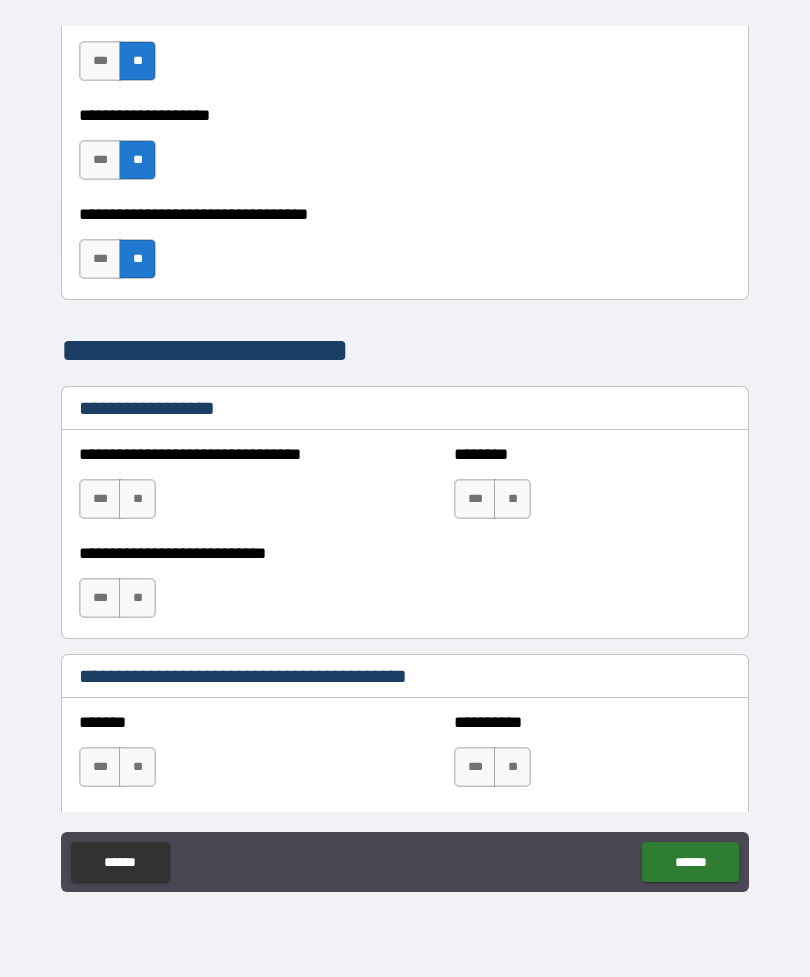 click on "**" at bounding box center (137, 499) 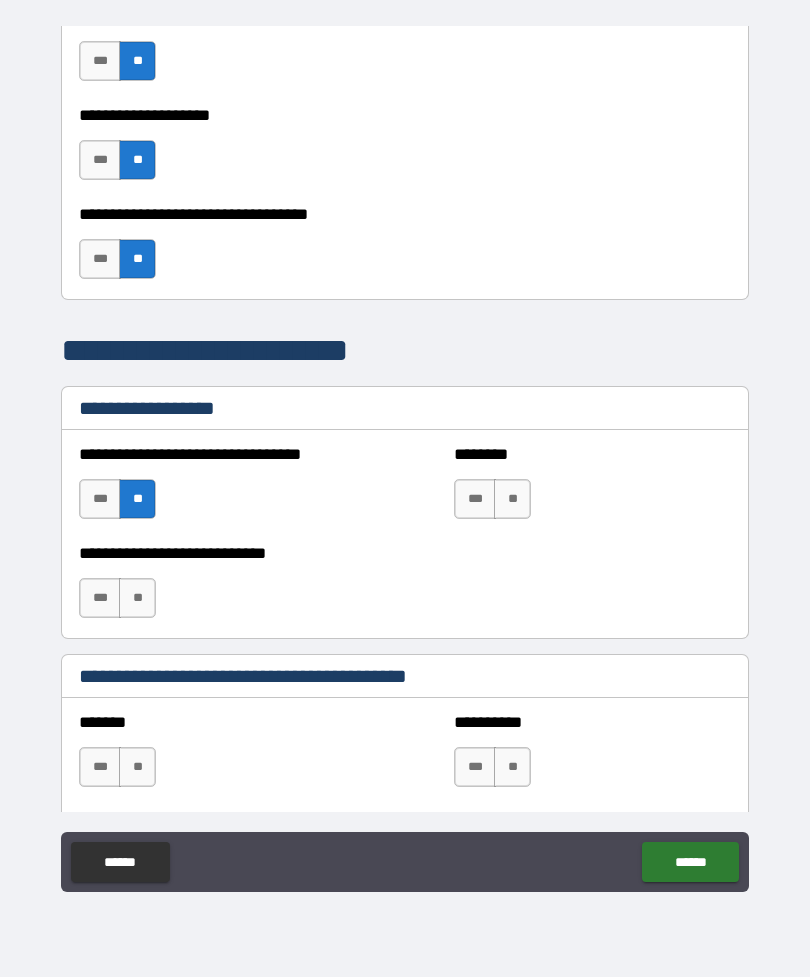 click on "**" at bounding box center [512, 499] 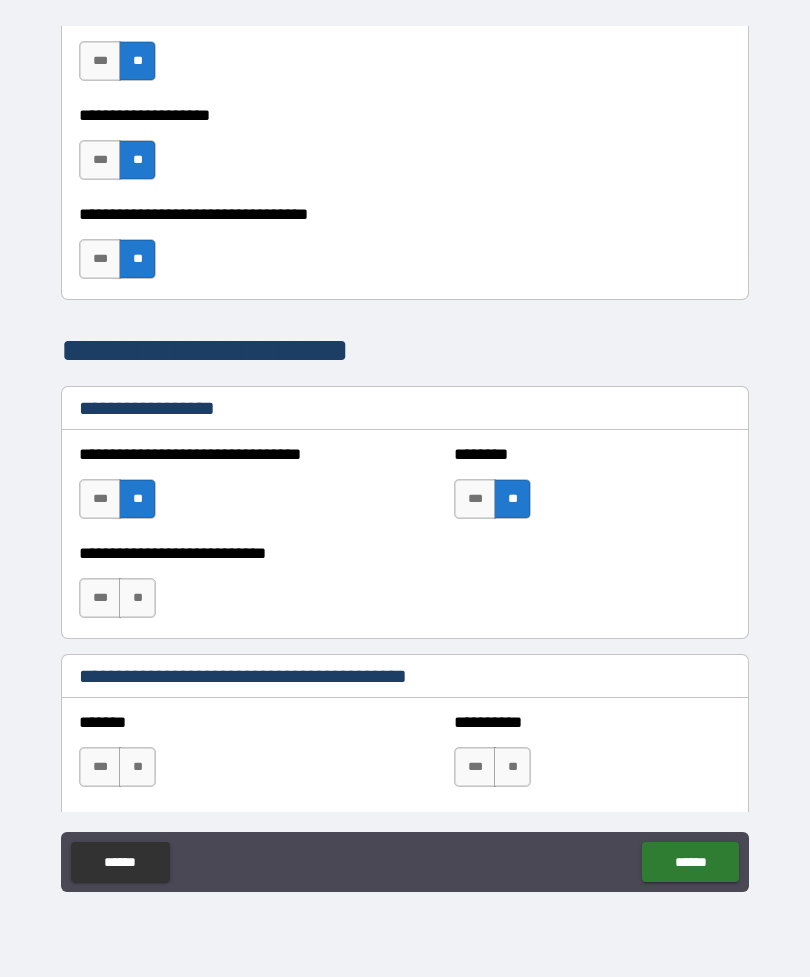 click on "**" at bounding box center (137, 598) 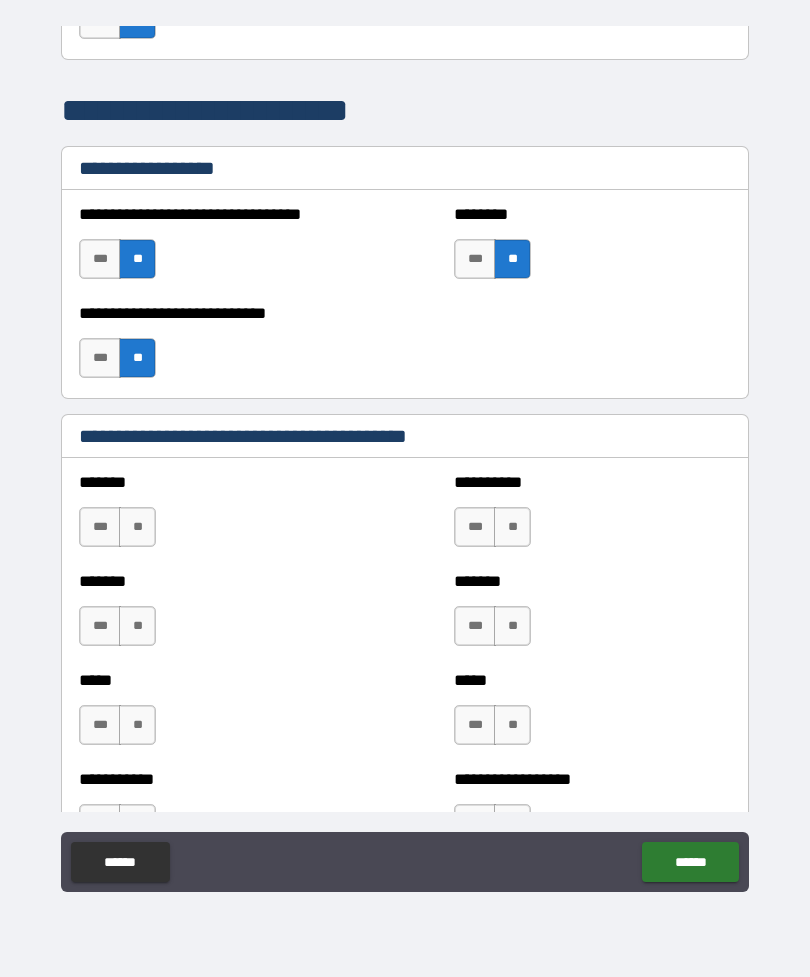 scroll, scrollTop: 1383, scrollLeft: 0, axis: vertical 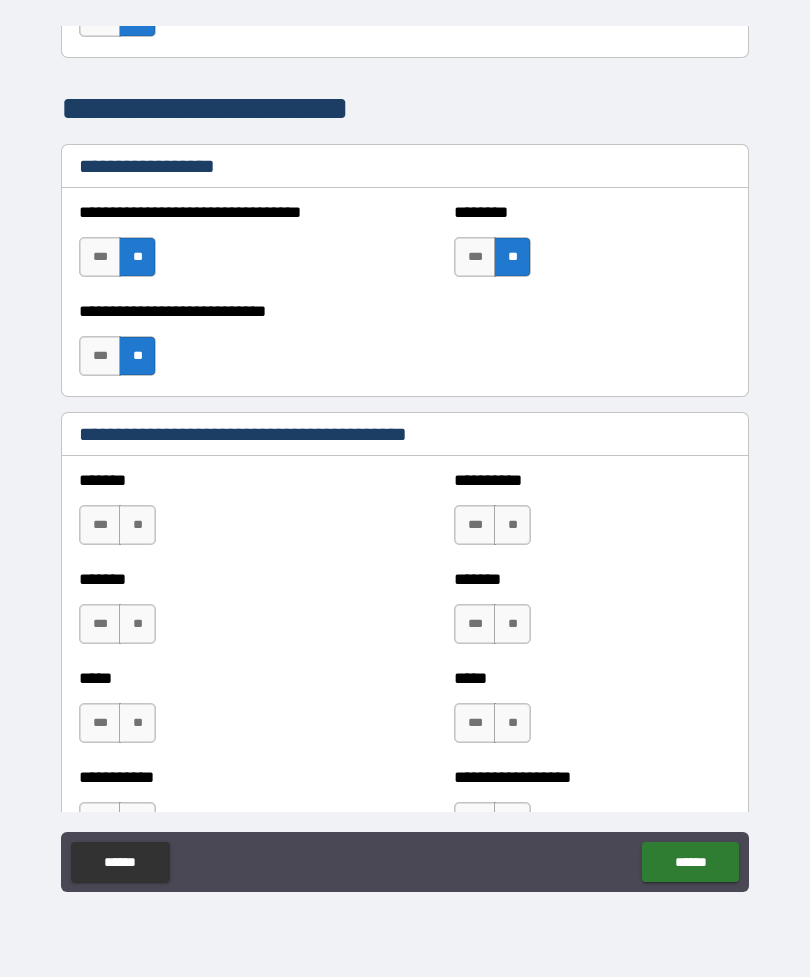 click on "**" at bounding box center (137, 525) 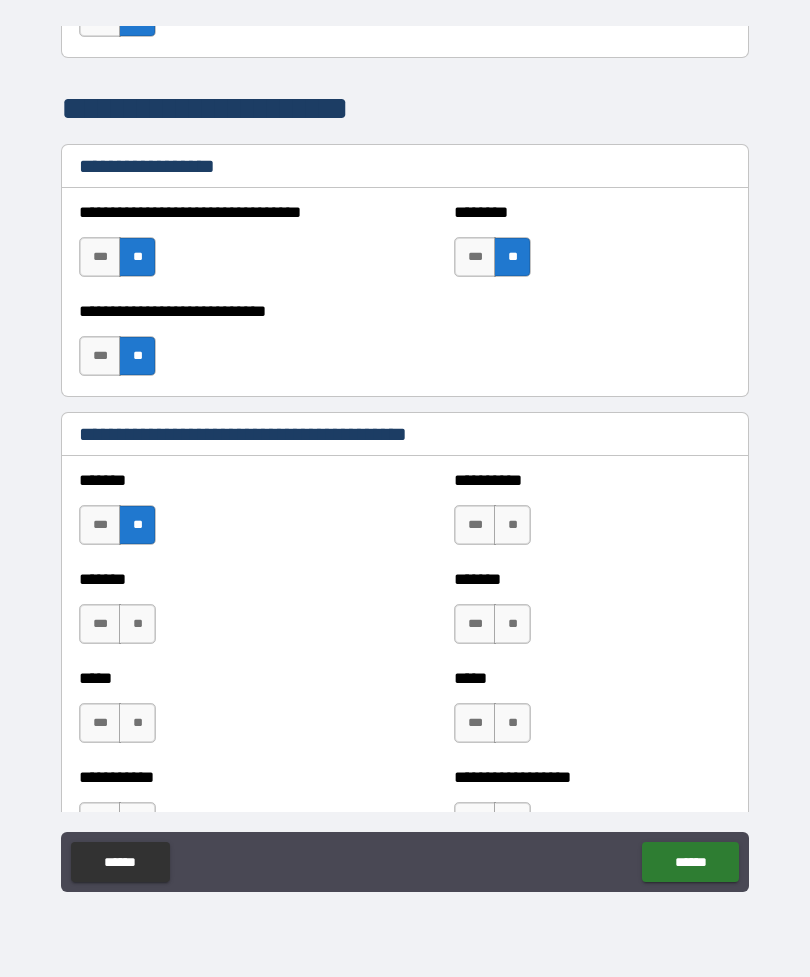 click on "**" at bounding box center [137, 624] 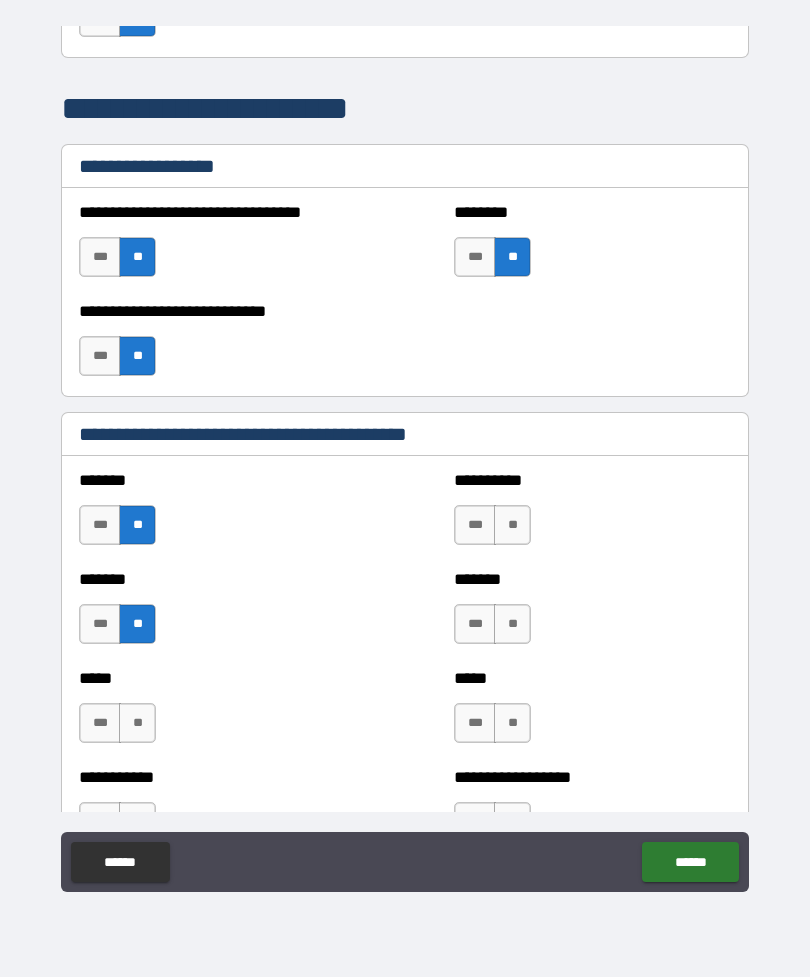 click on "**" at bounding box center (137, 723) 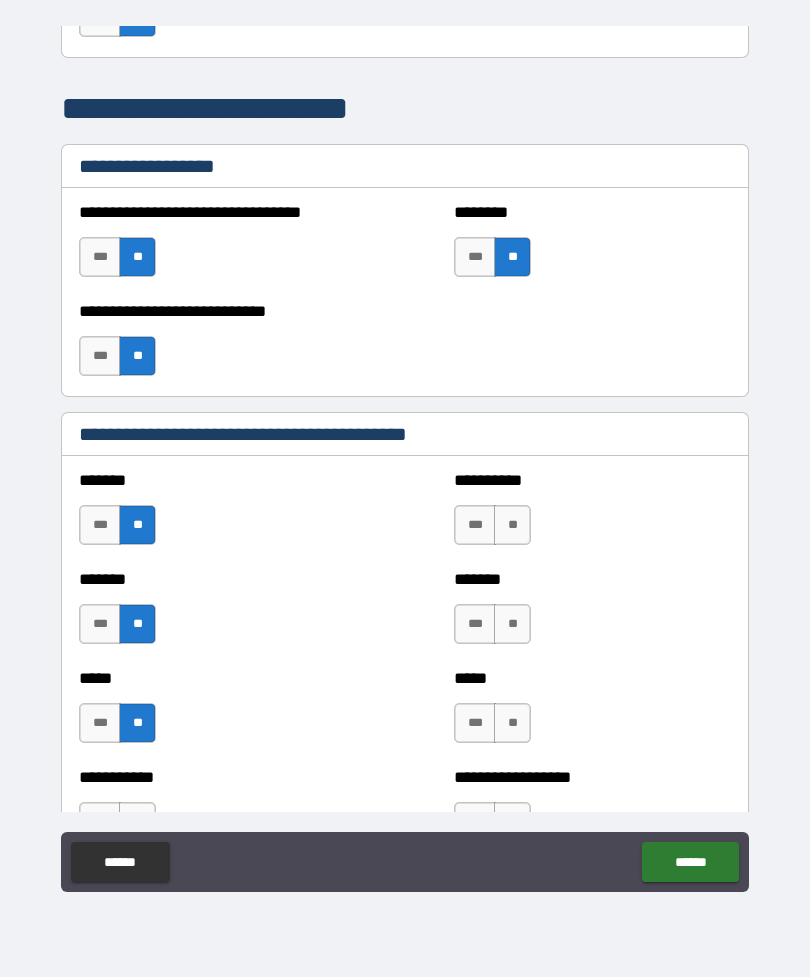 click on "**" at bounding box center (512, 525) 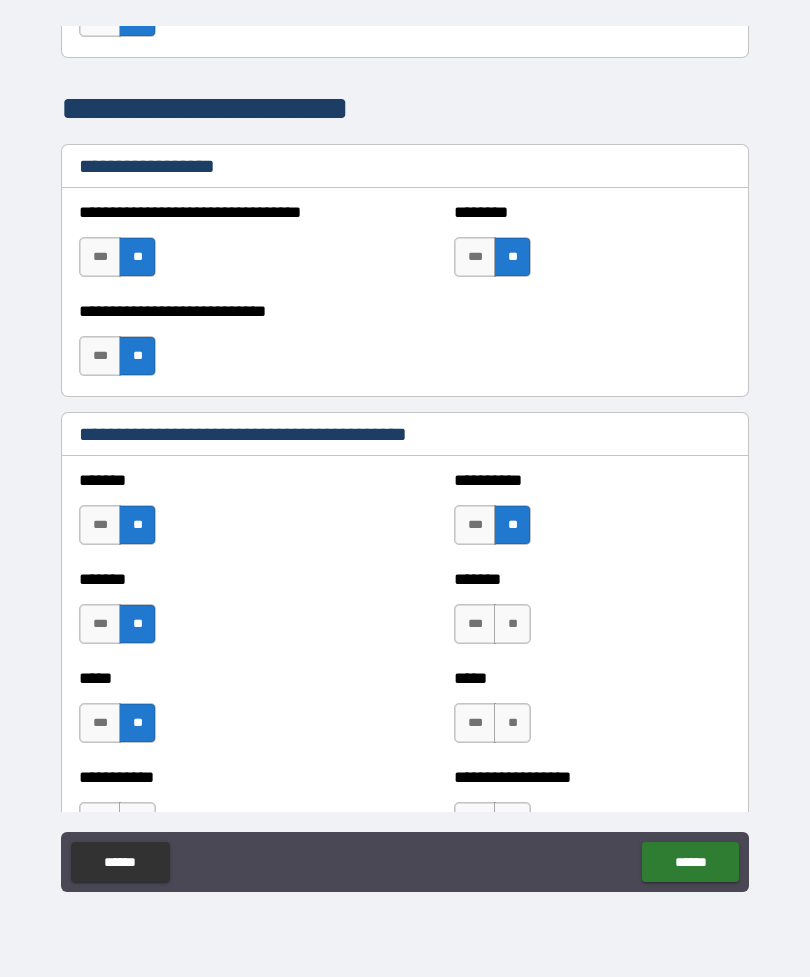 click on "**" at bounding box center (512, 624) 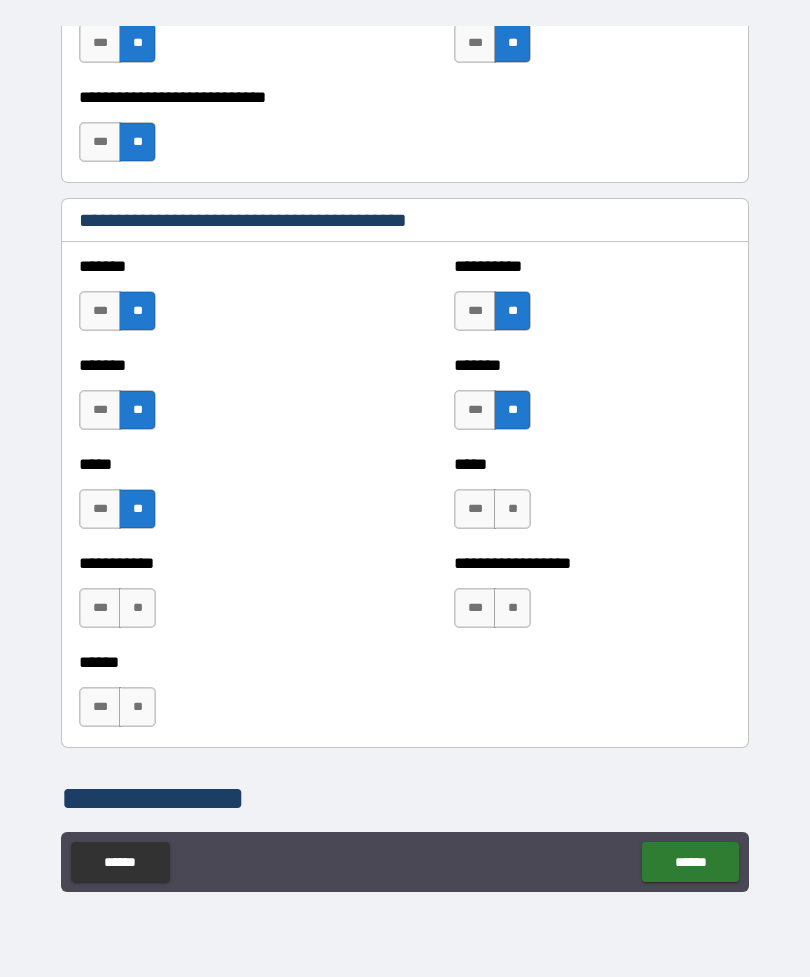 scroll, scrollTop: 1649, scrollLeft: 0, axis: vertical 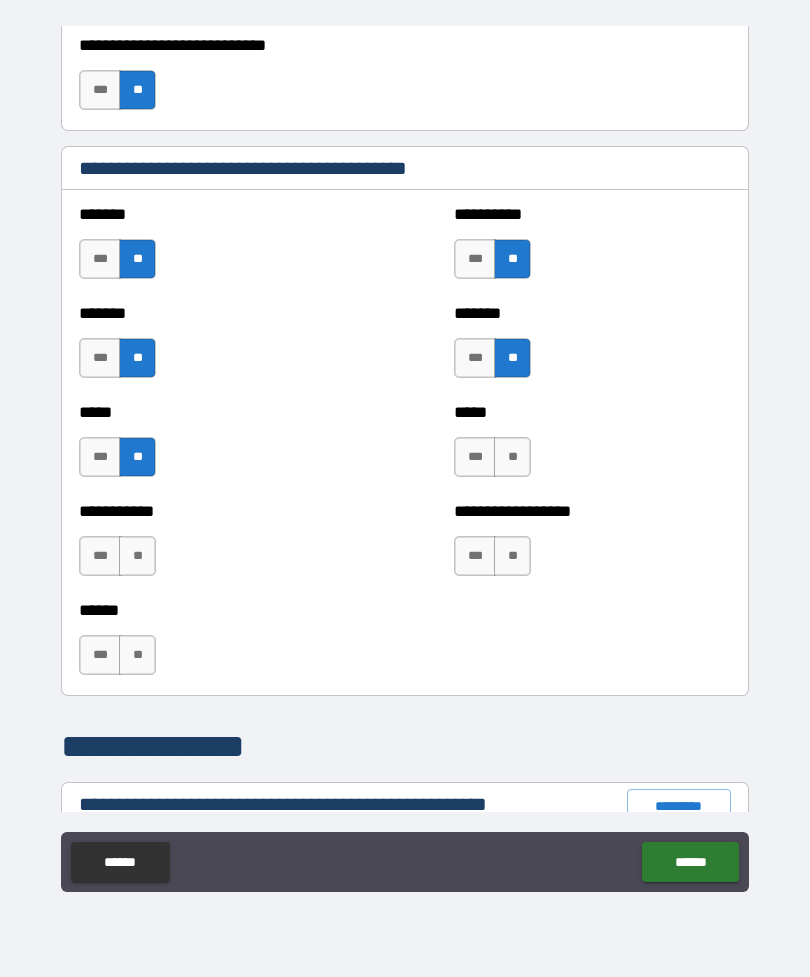 click on "**" at bounding box center (512, 457) 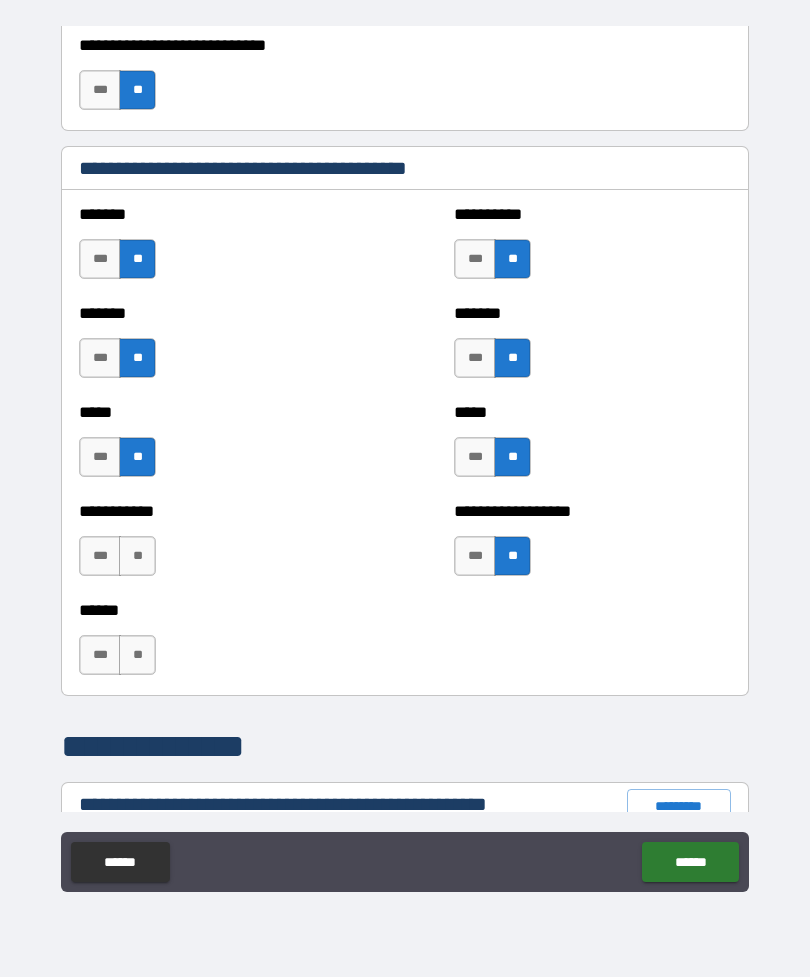 click on "**" at bounding box center [137, 556] 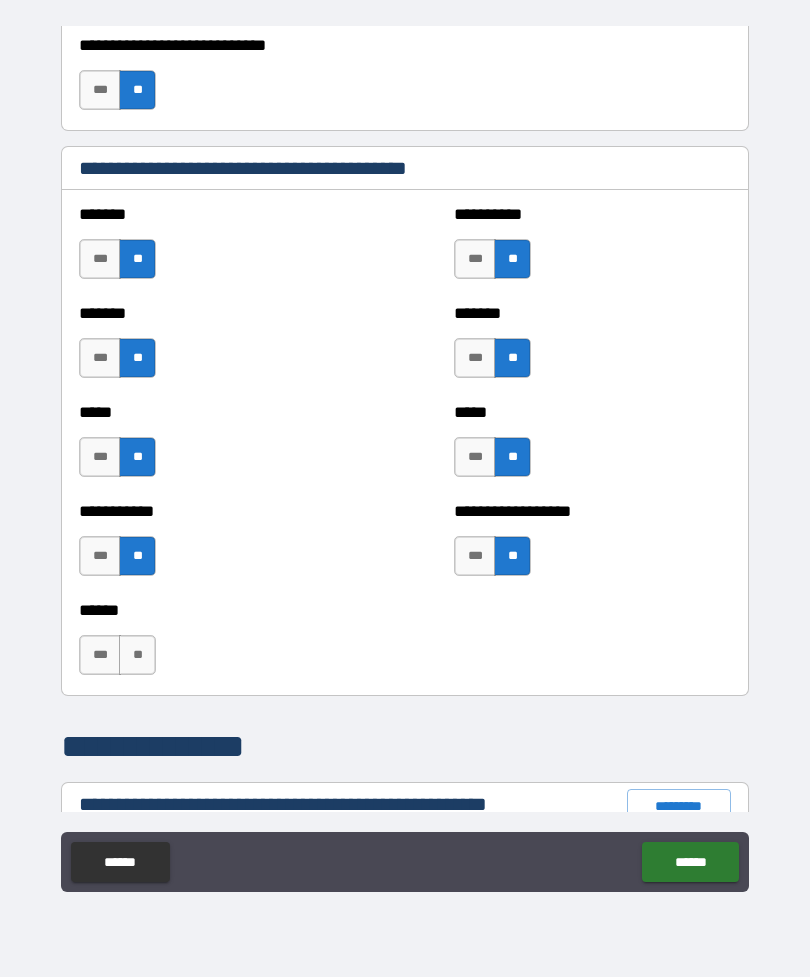 click on "**" at bounding box center [137, 655] 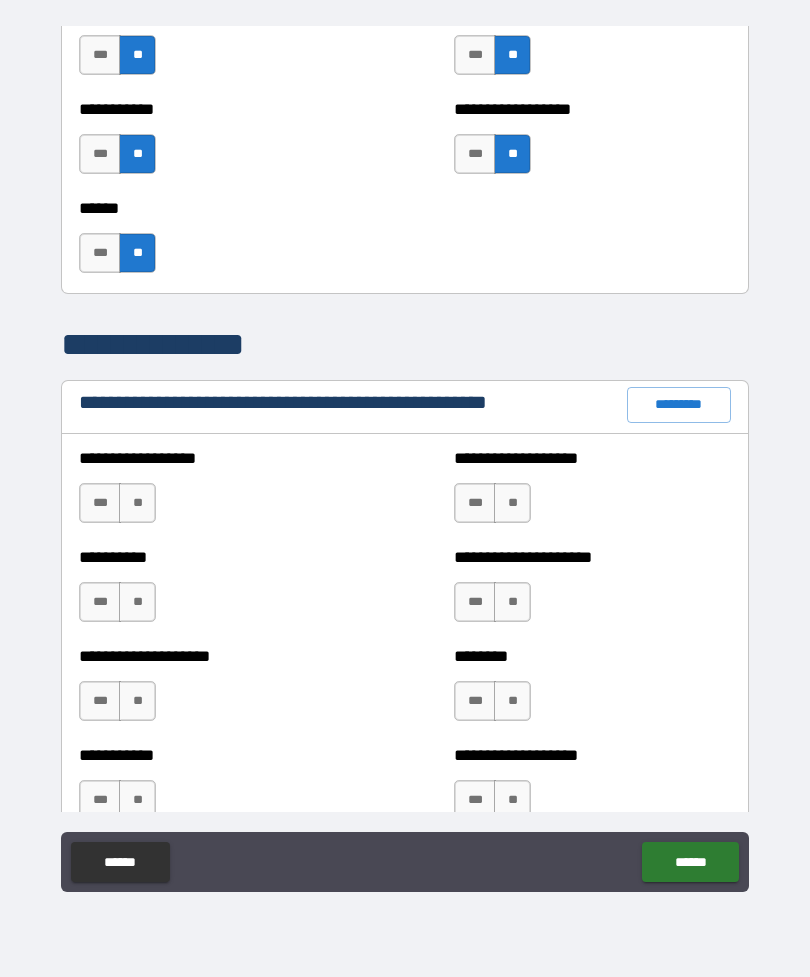 scroll, scrollTop: 2064, scrollLeft: 0, axis: vertical 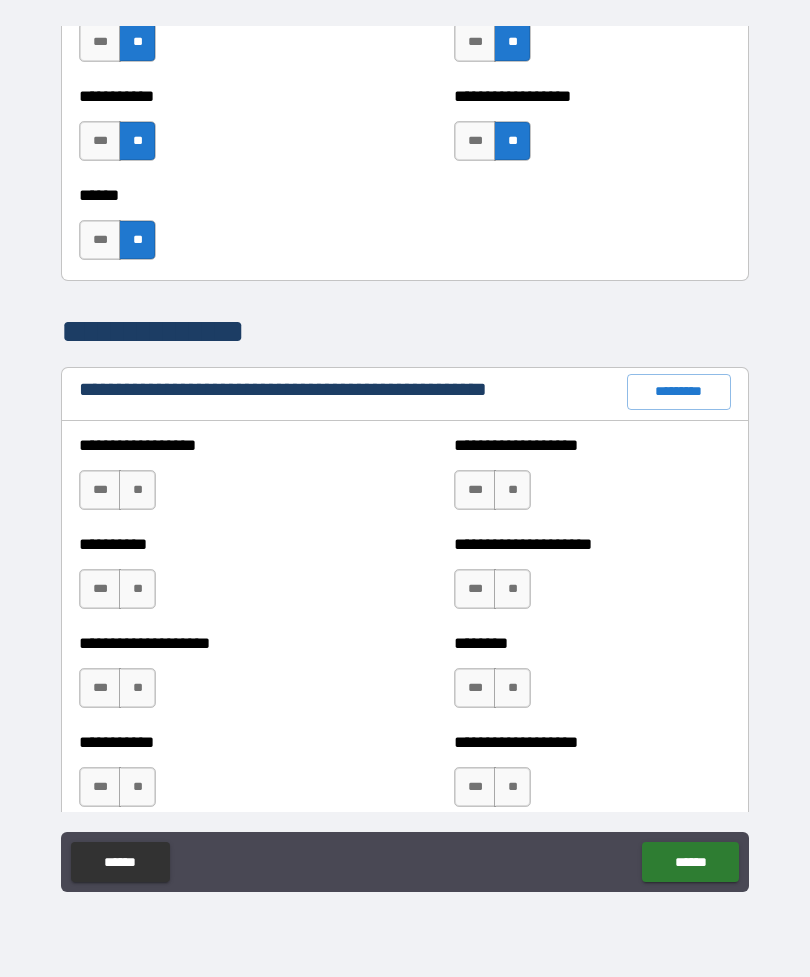 click on "**" at bounding box center (137, 490) 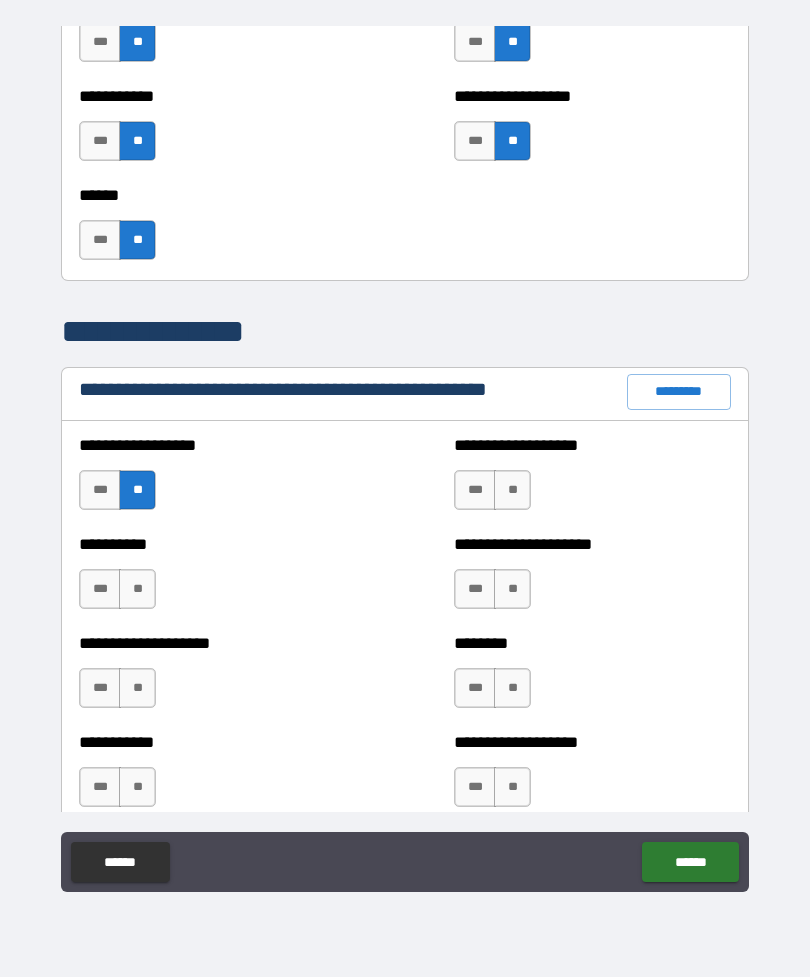 click on "**" at bounding box center (137, 589) 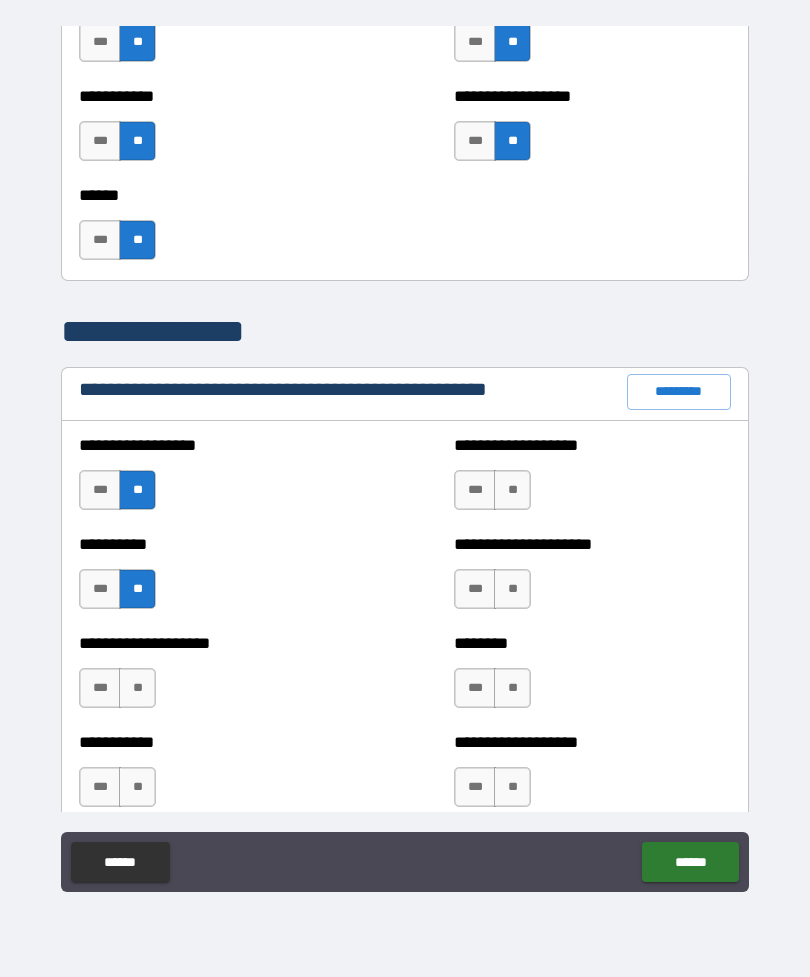 click on "**" at bounding box center [137, 688] 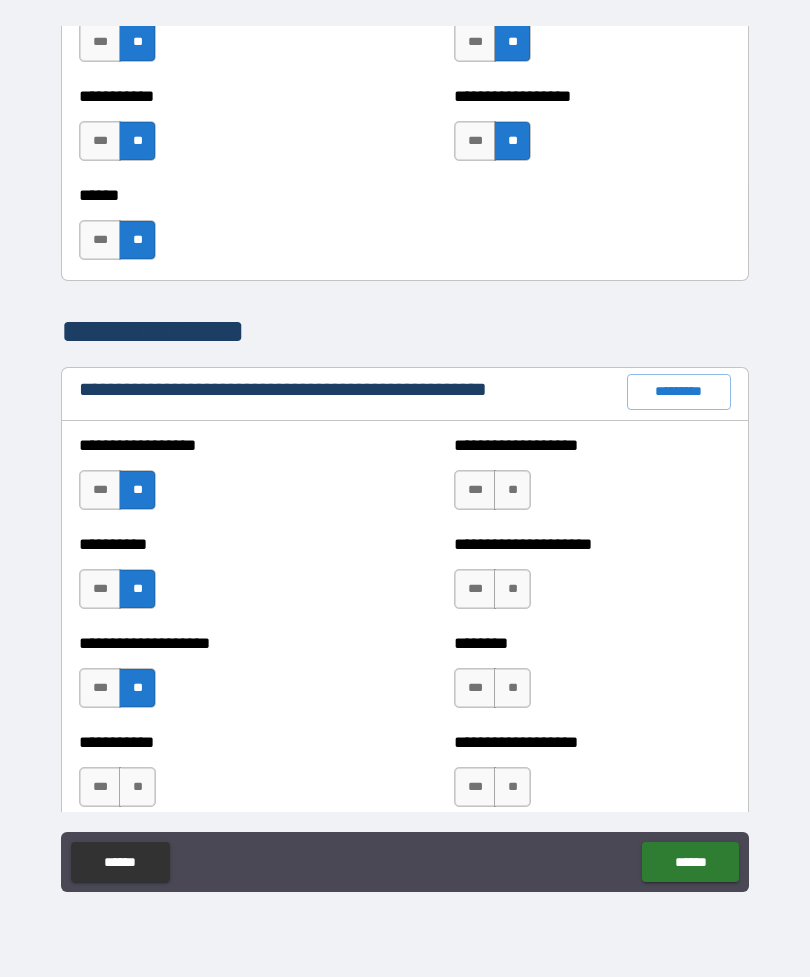 scroll, scrollTop: 2139, scrollLeft: 0, axis: vertical 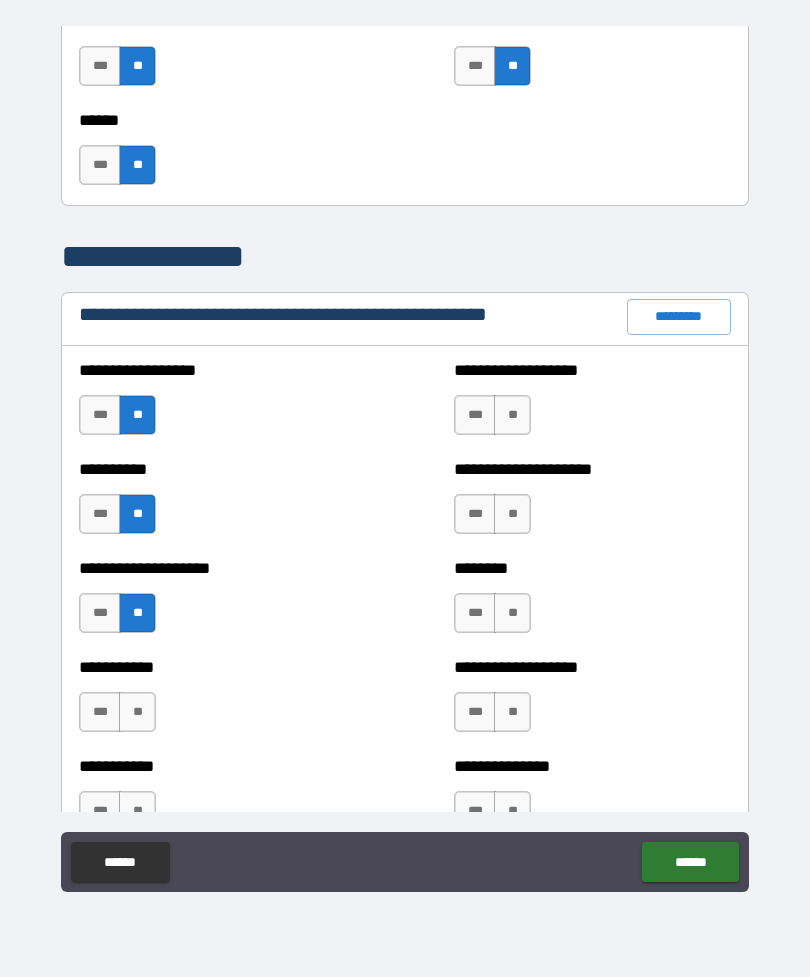 click on "*********" at bounding box center [679, 317] 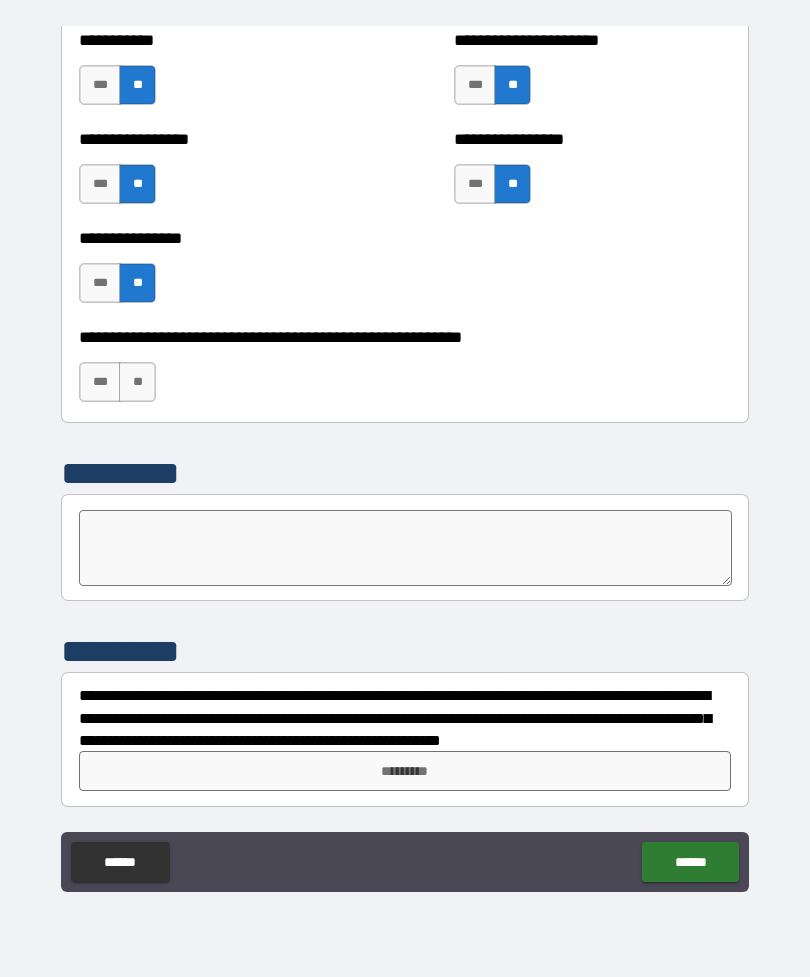 scroll, scrollTop: 6033, scrollLeft: 0, axis: vertical 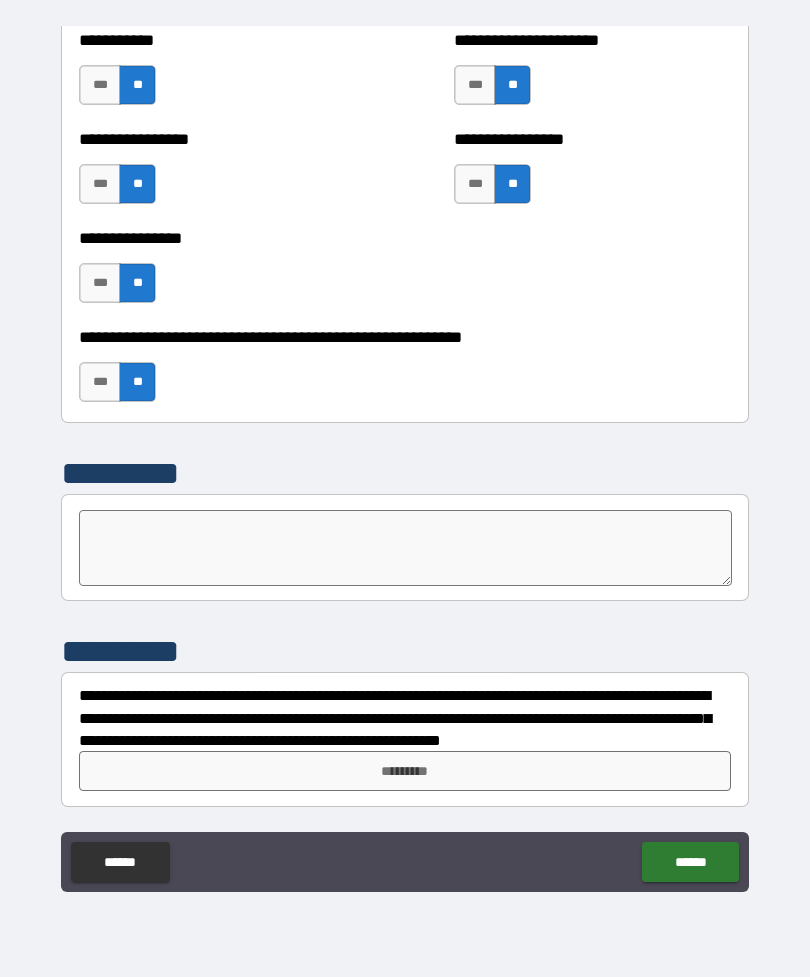 click on "*********" at bounding box center [405, 771] 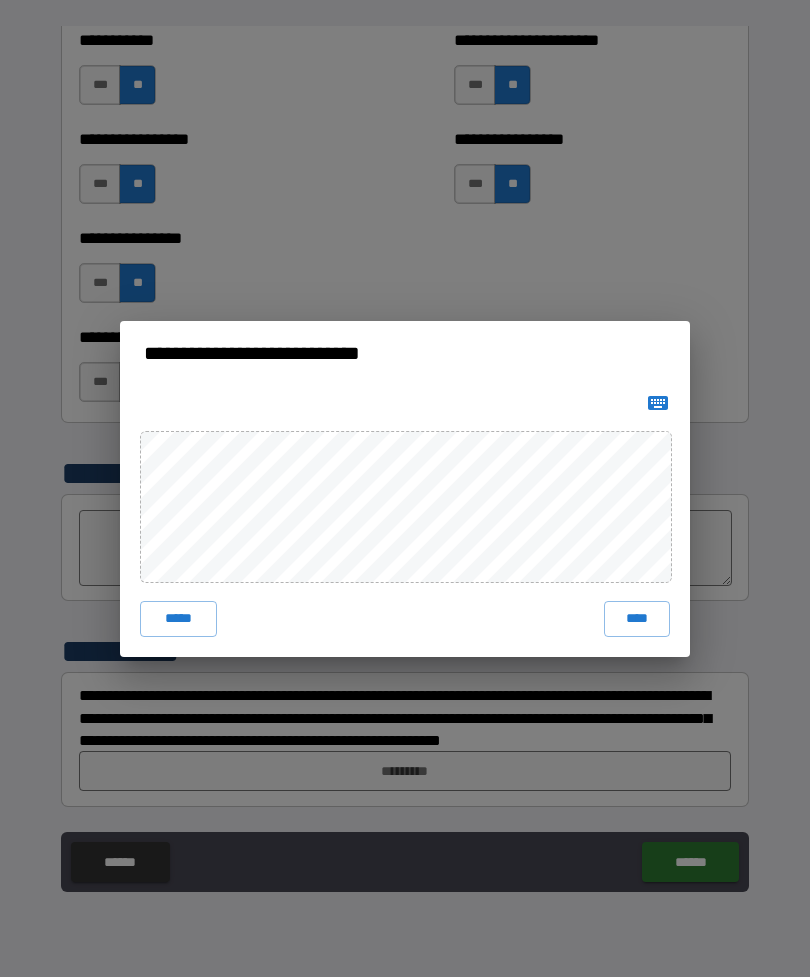 click on "****" at bounding box center [637, 619] 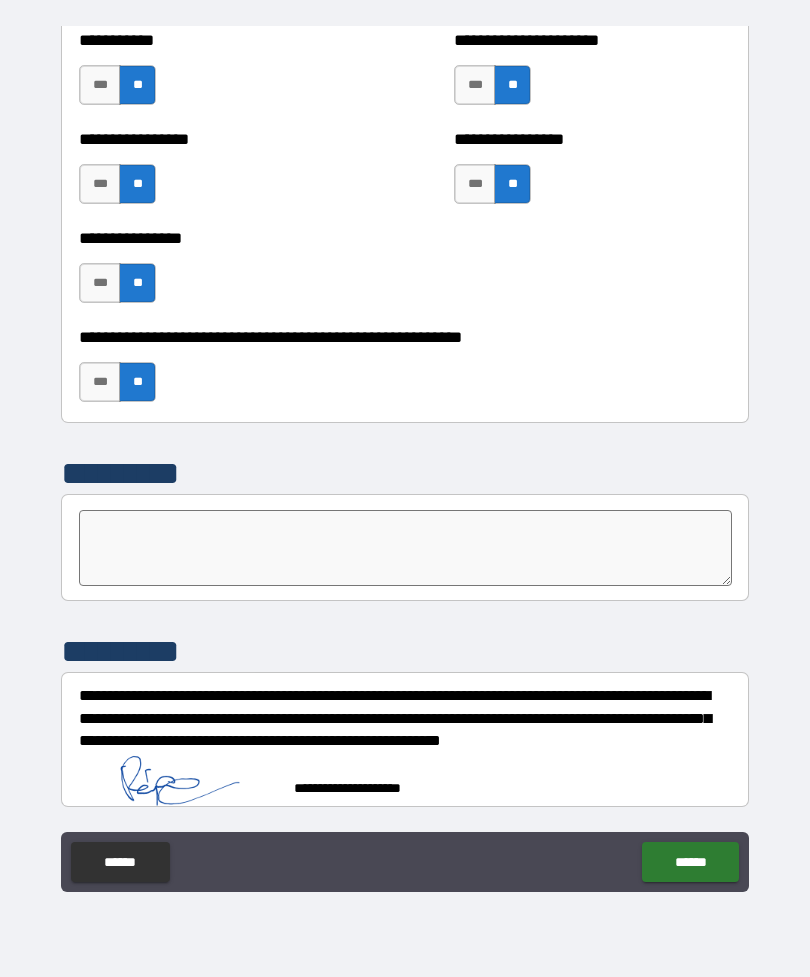 scroll, scrollTop: 6023, scrollLeft: 0, axis: vertical 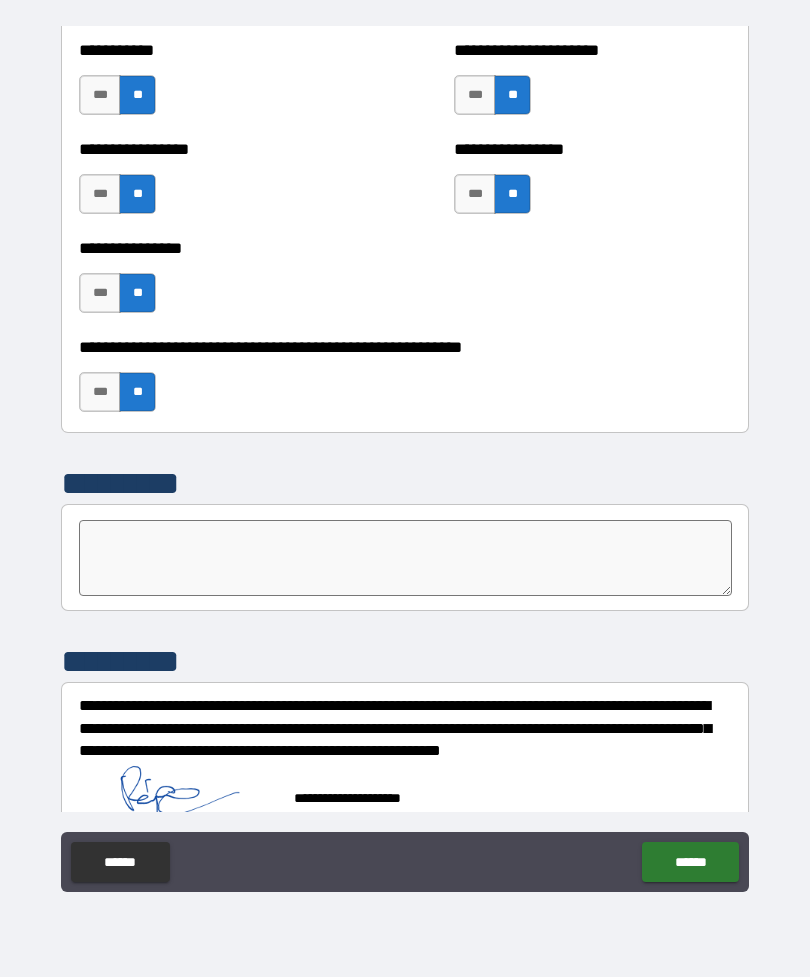 click on "******" at bounding box center (690, 862) 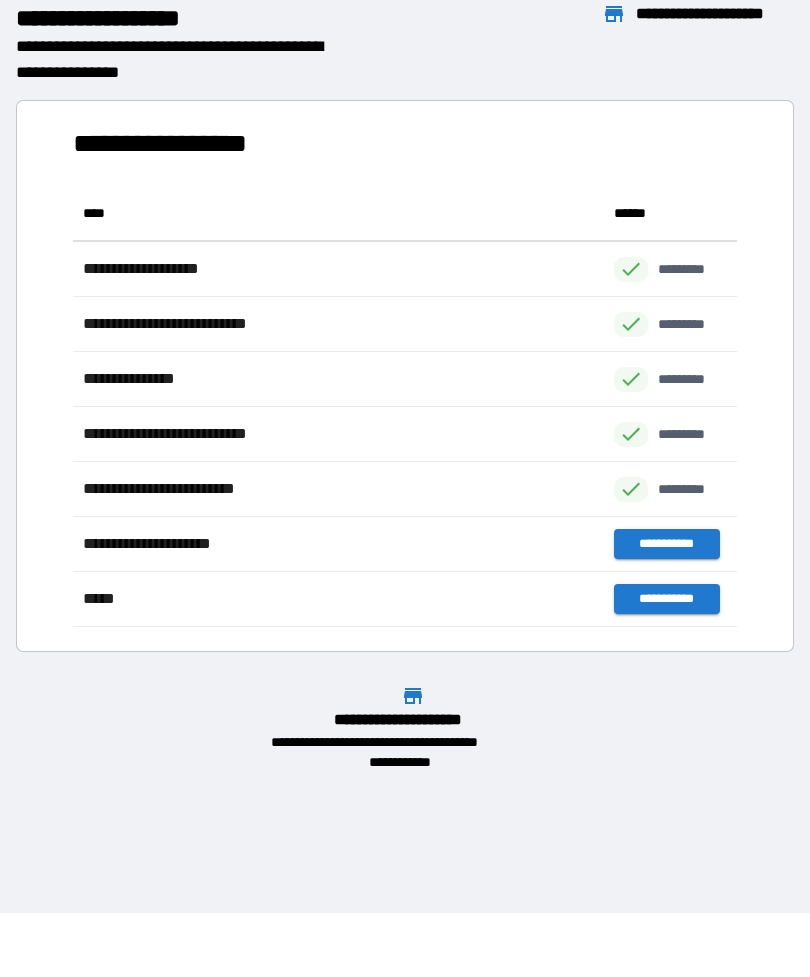 scroll, scrollTop: 1, scrollLeft: 1, axis: both 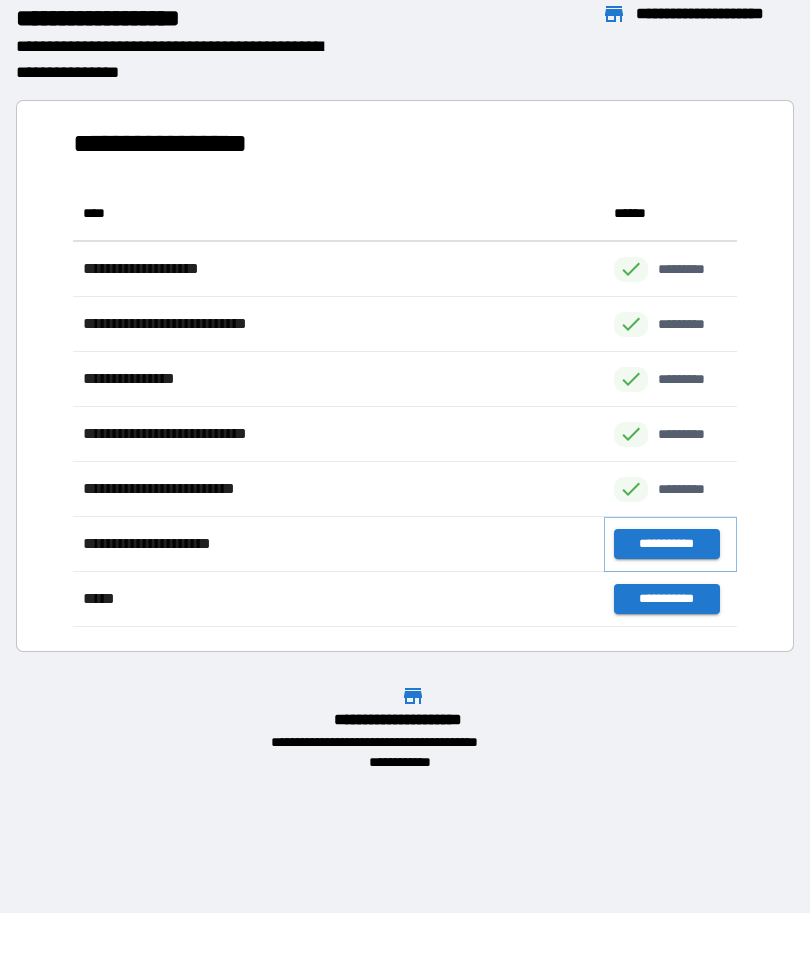 click on "**********" at bounding box center [666, 544] 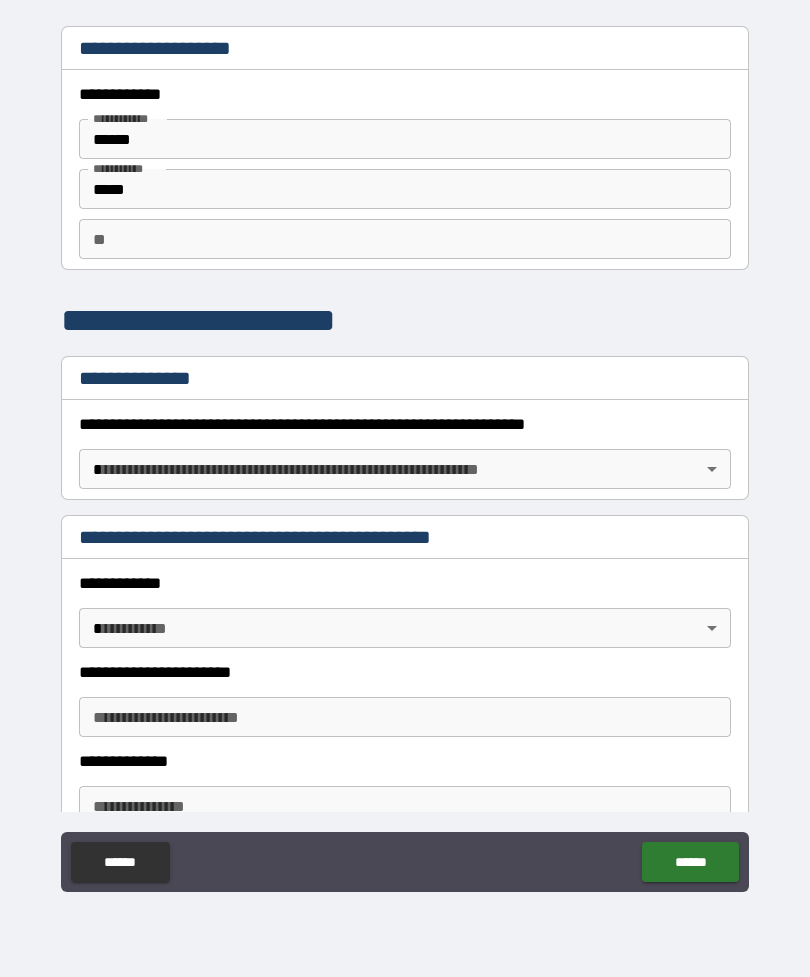click on "**********" at bounding box center [405, 456] 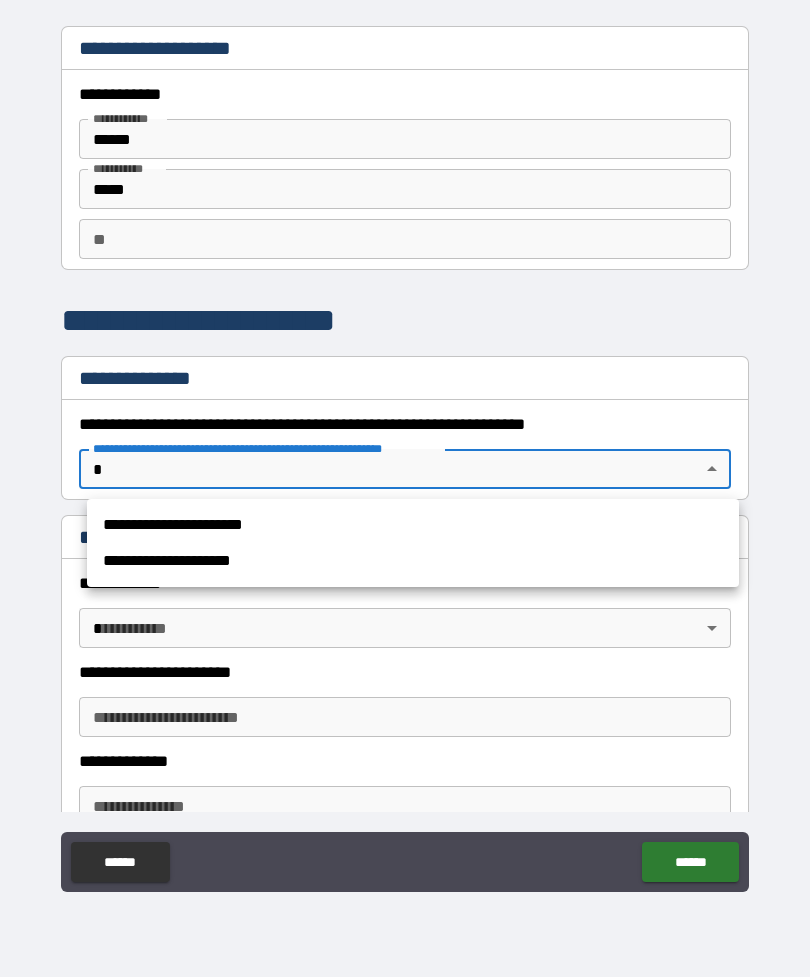 click on "**********" at bounding box center [413, 525] 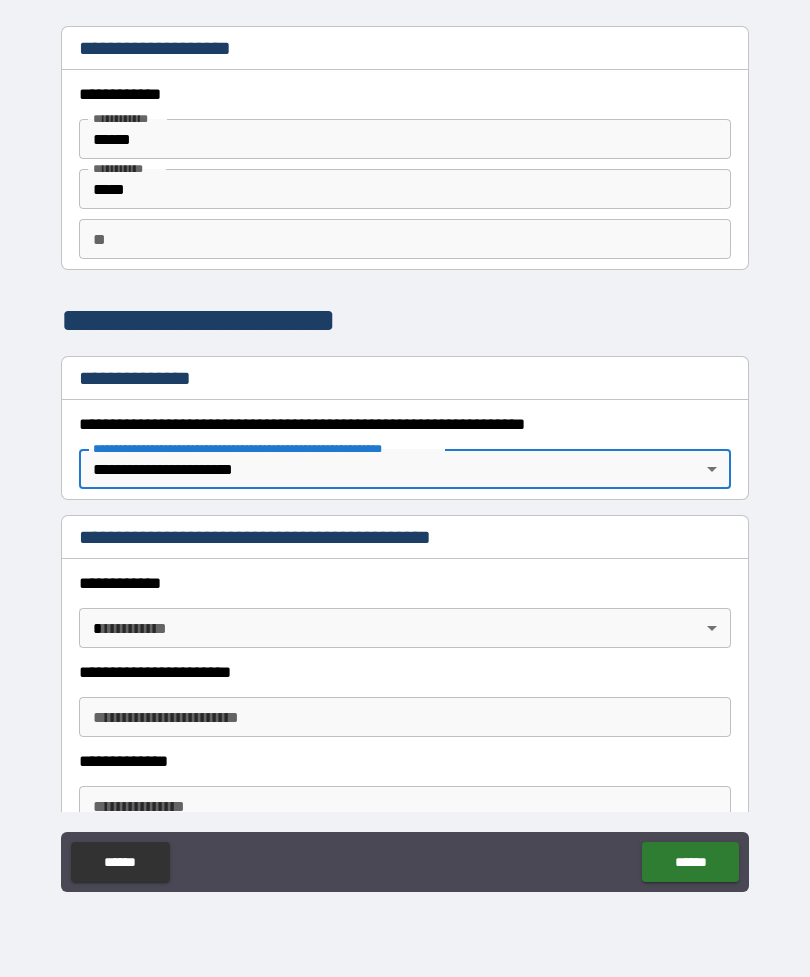 click on "**********" at bounding box center (405, 456) 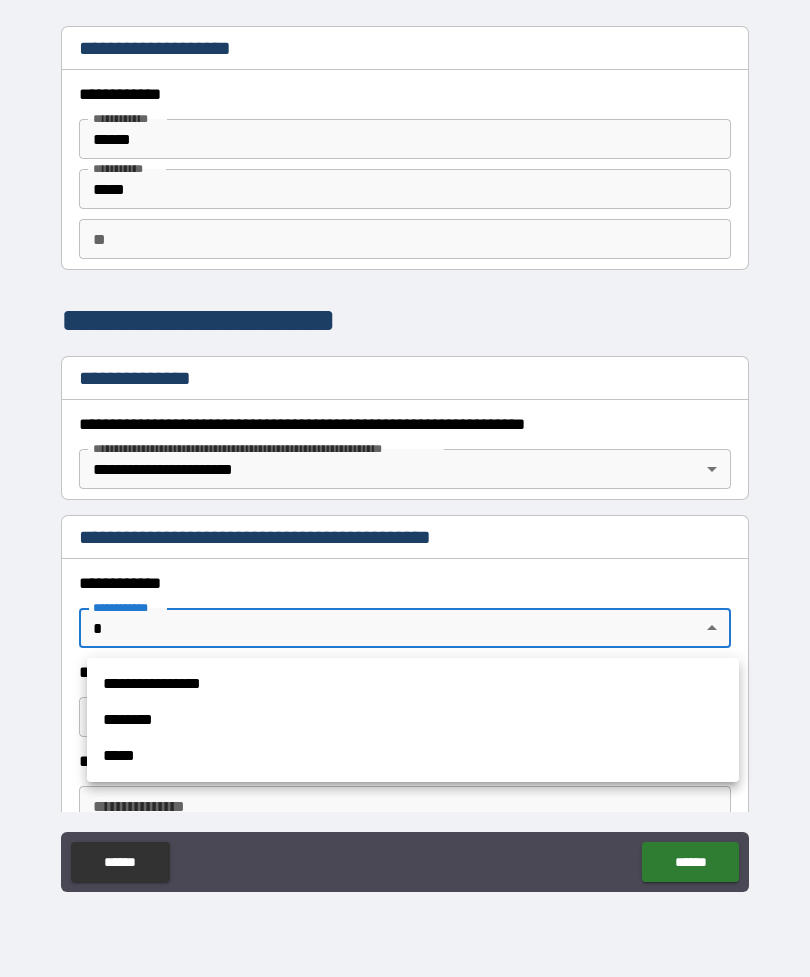 click on "*****" at bounding box center (413, 756) 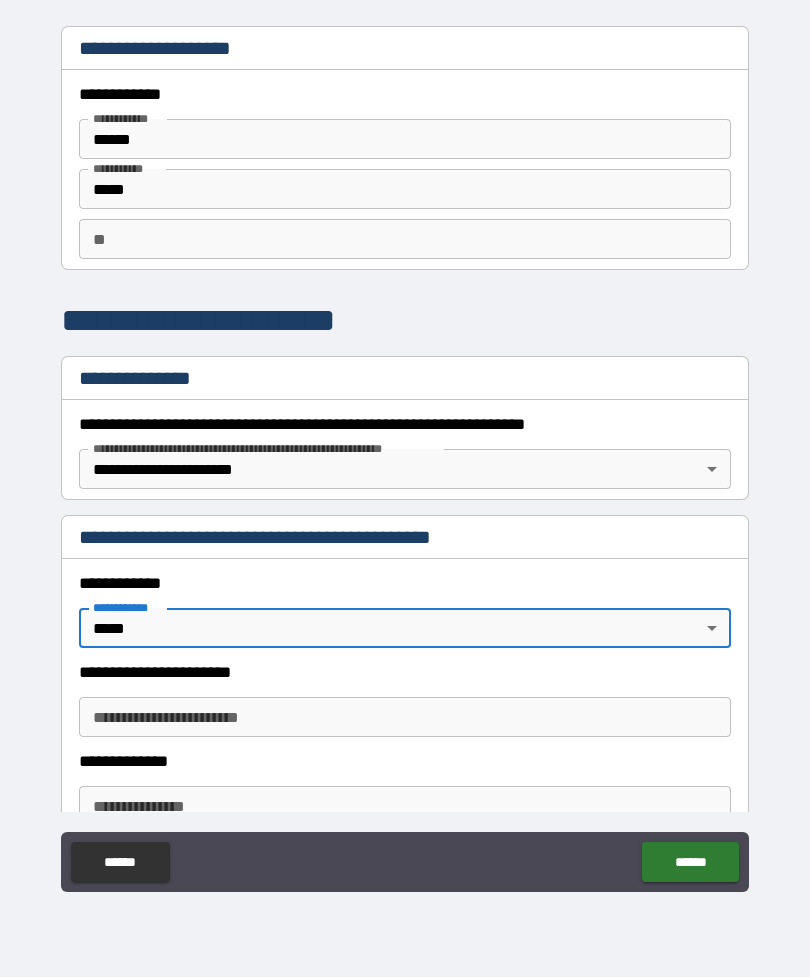 click on "**********" at bounding box center (405, 717) 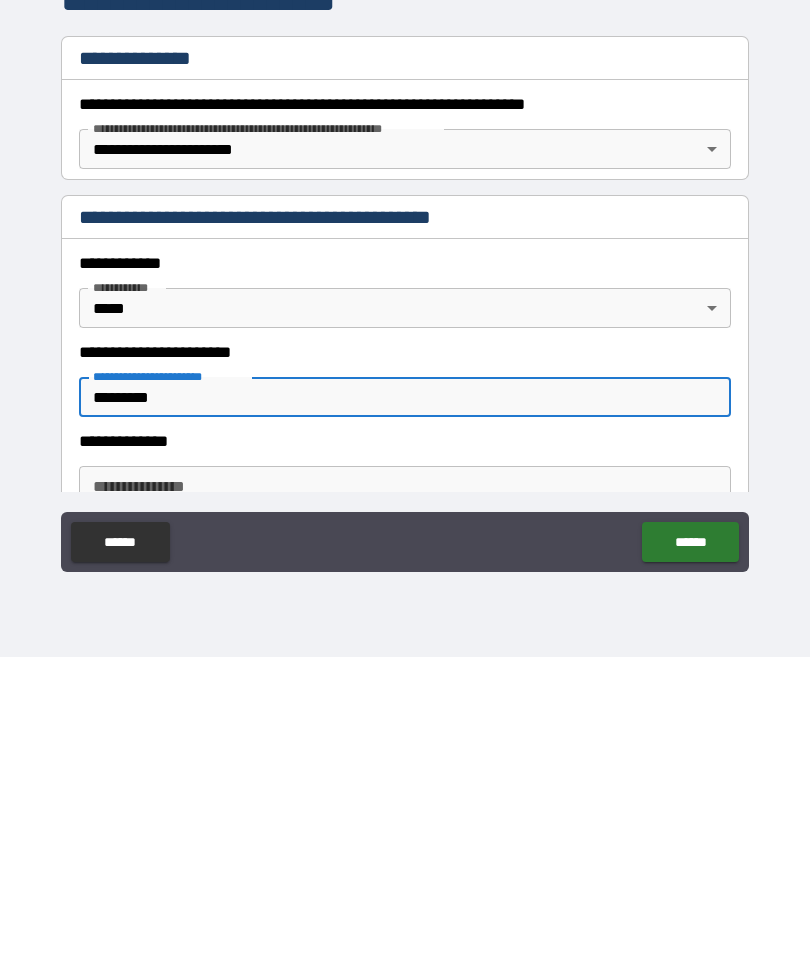 type on "********" 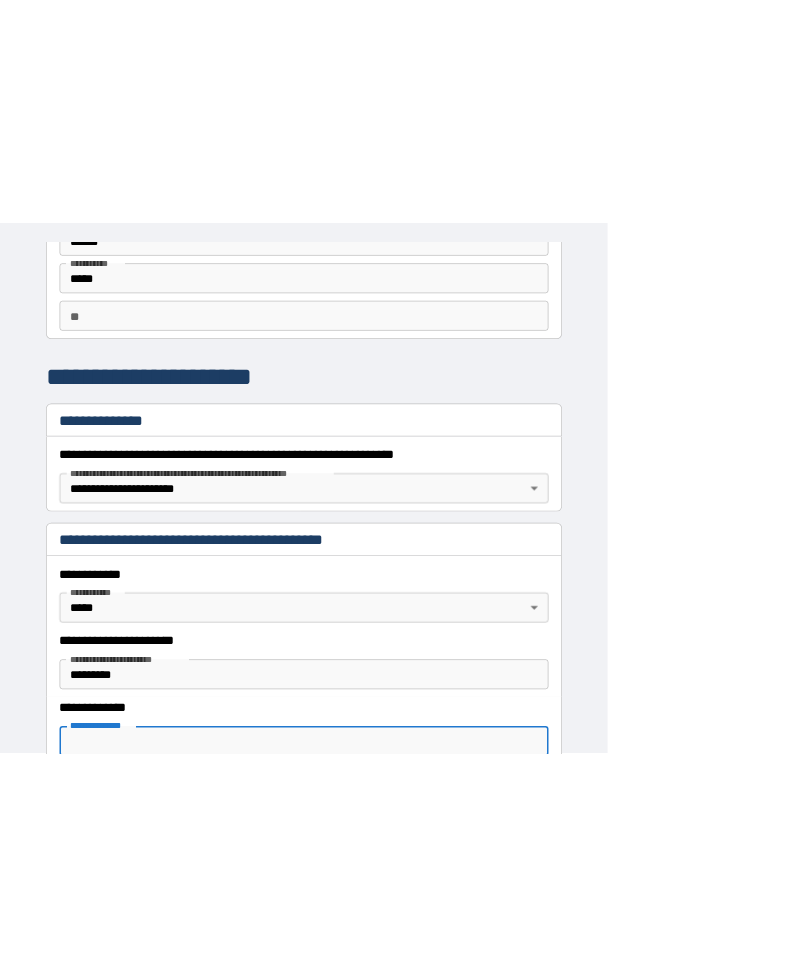 scroll, scrollTop: 487, scrollLeft: 0, axis: vertical 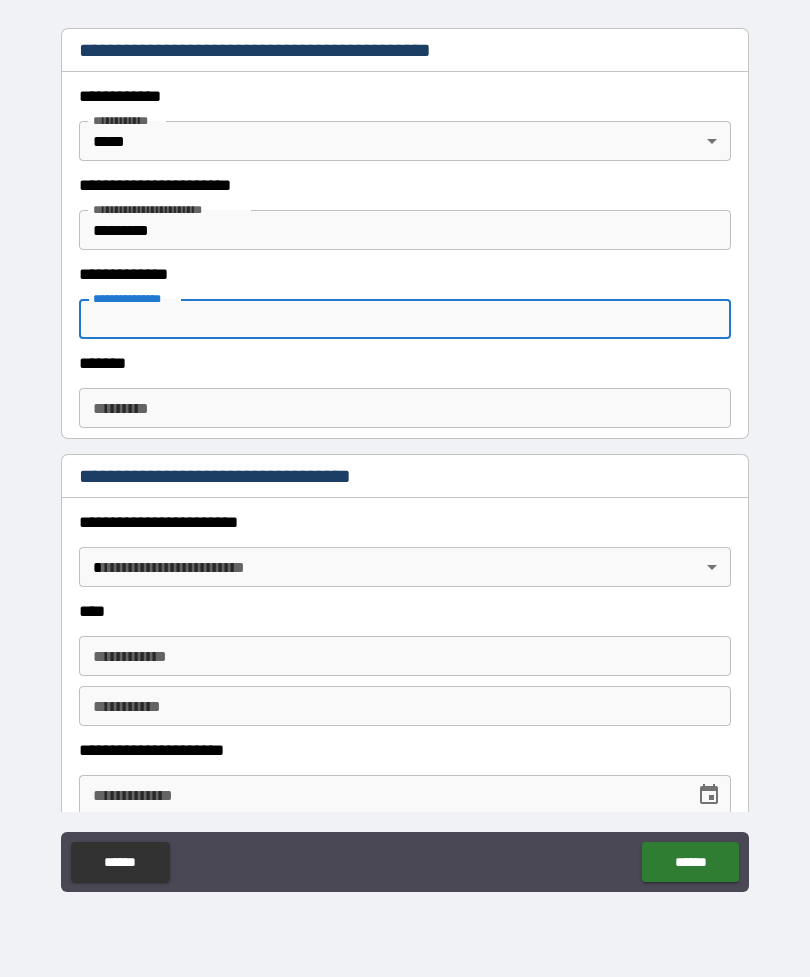 click on "**********" at bounding box center (405, 456) 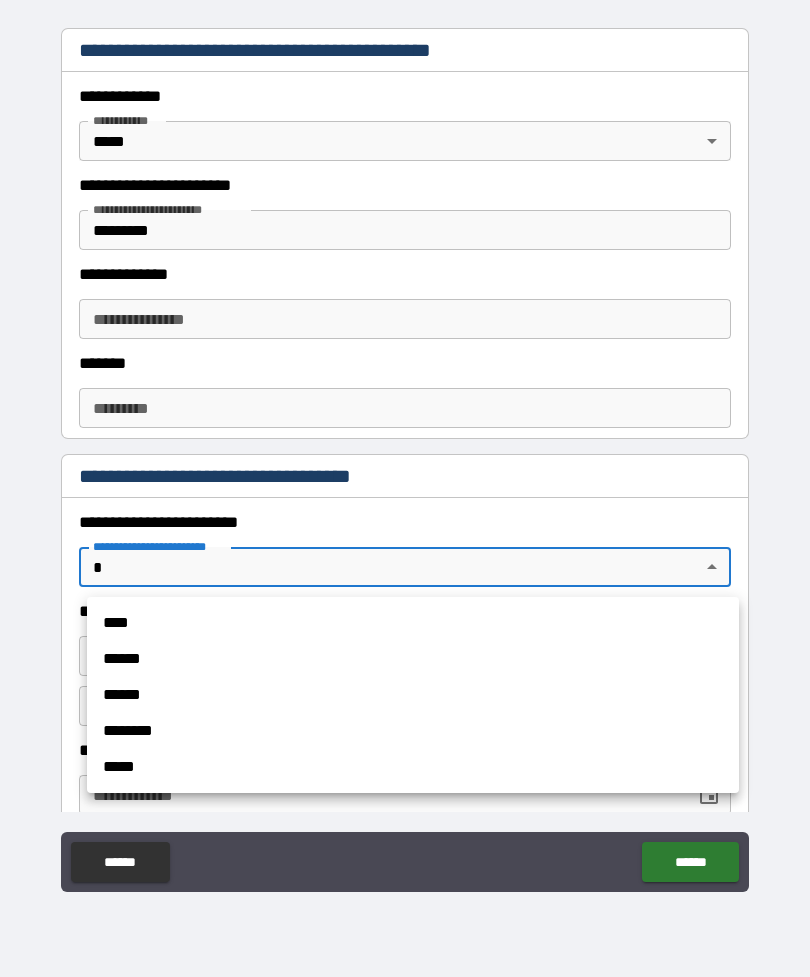 click on "****" at bounding box center [413, 623] 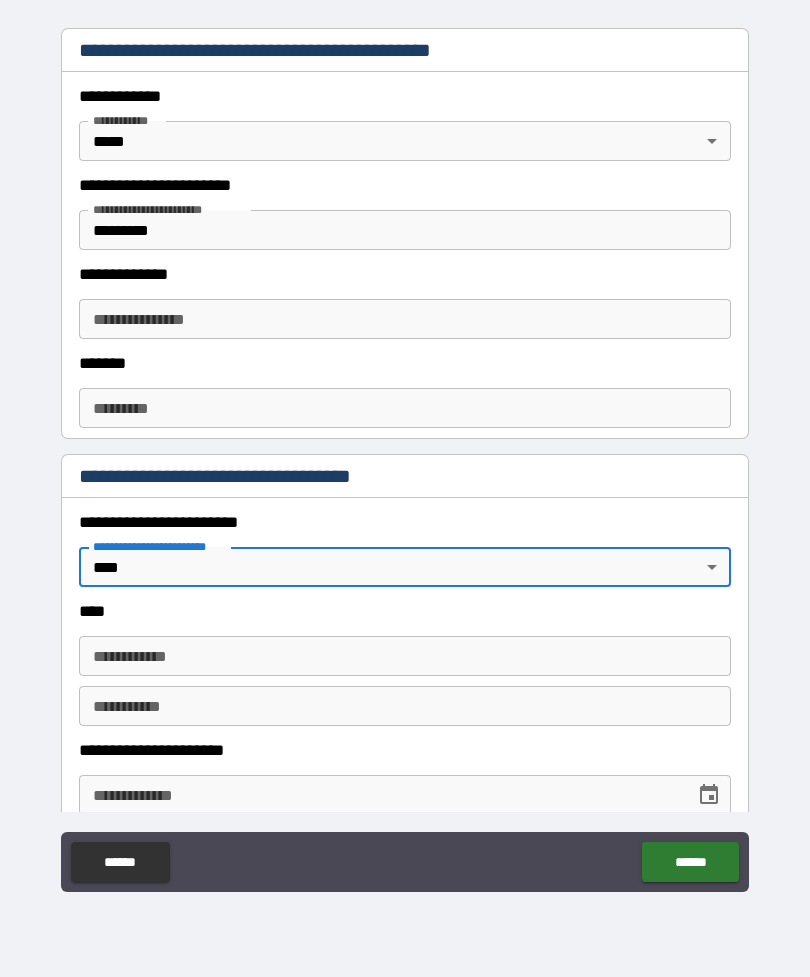 click on "**********" at bounding box center (405, 656) 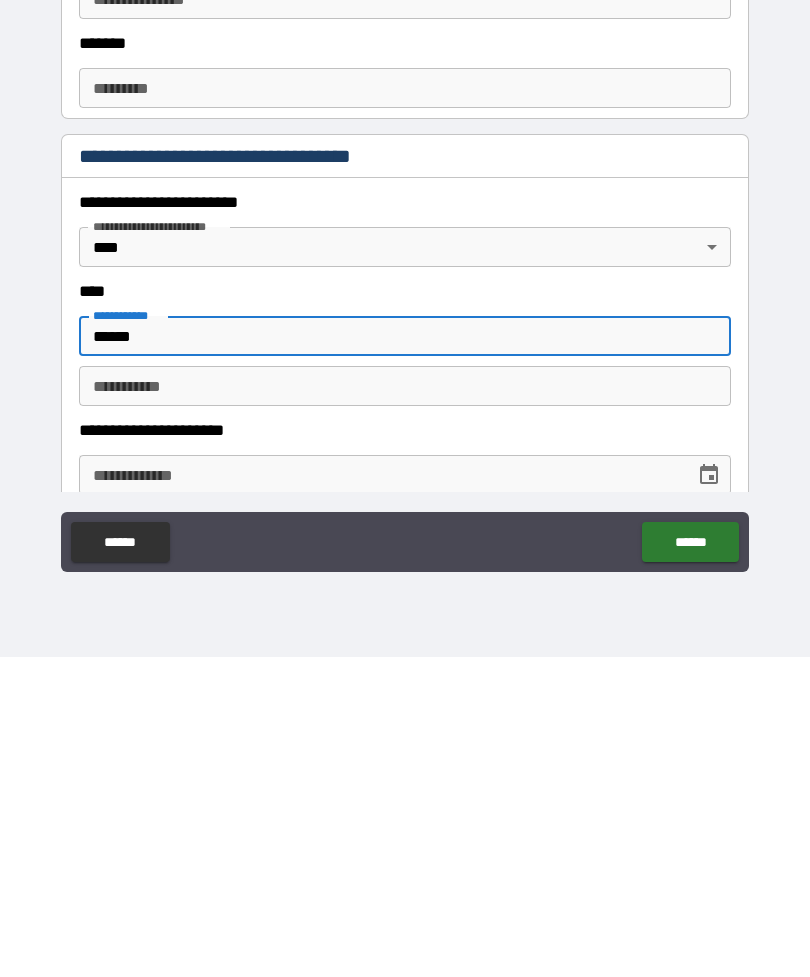 type on "******" 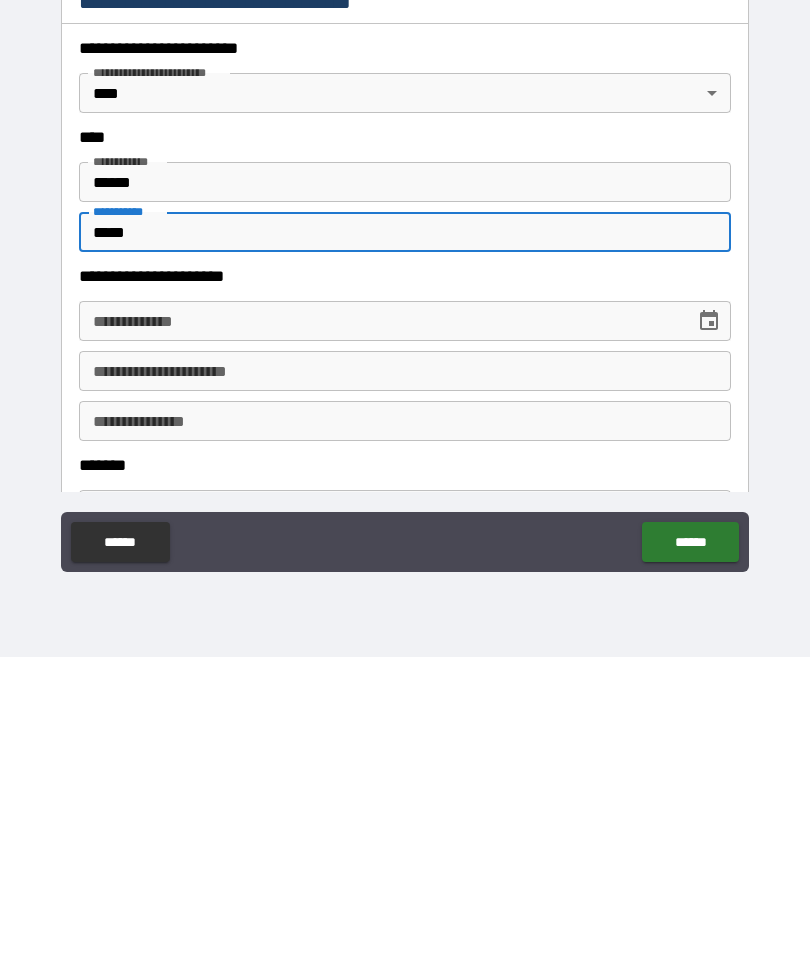 scroll, scrollTop: 660, scrollLeft: 0, axis: vertical 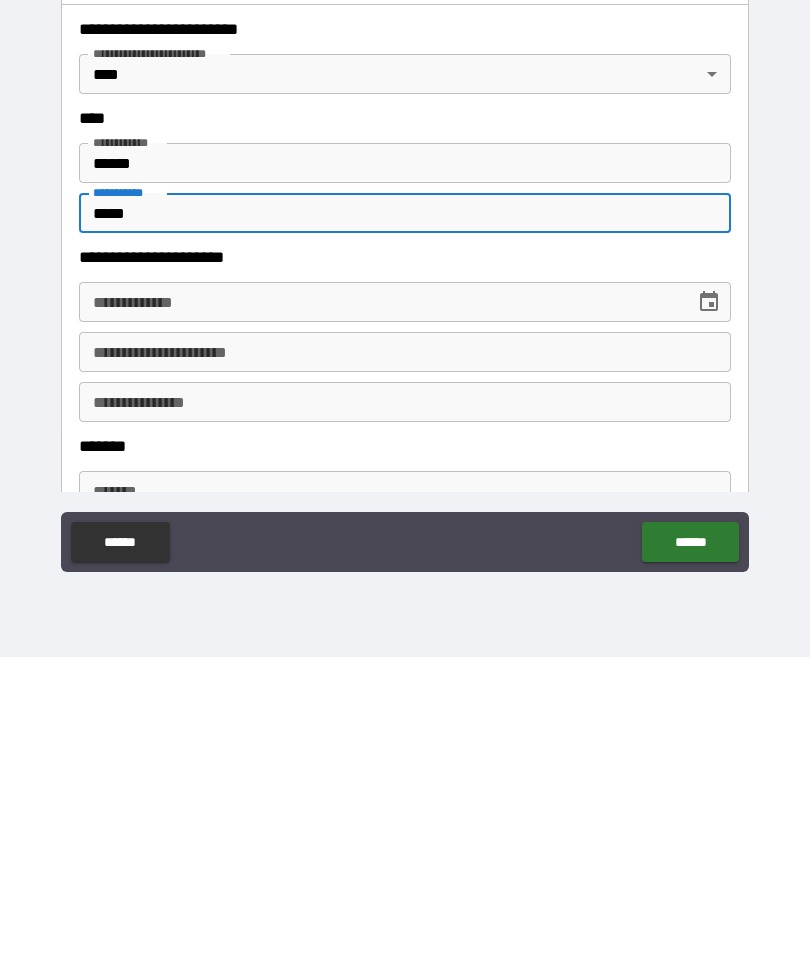 type on "*****" 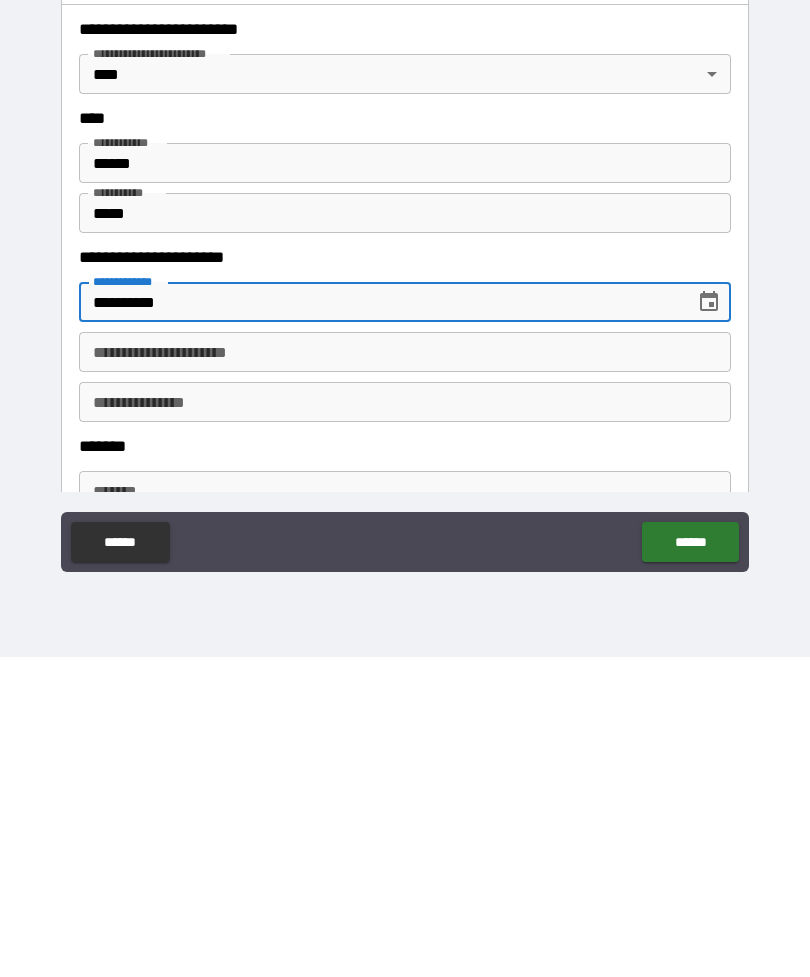 type on "**********" 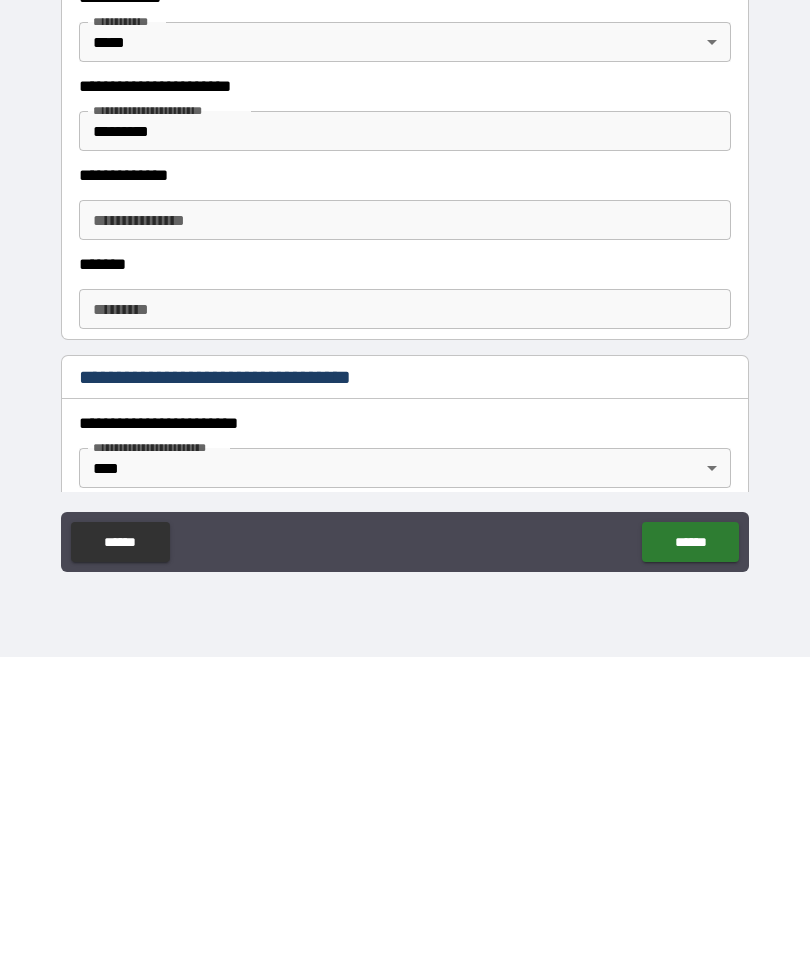 scroll, scrollTop: 236, scrollLeft: 0, axis: vertical 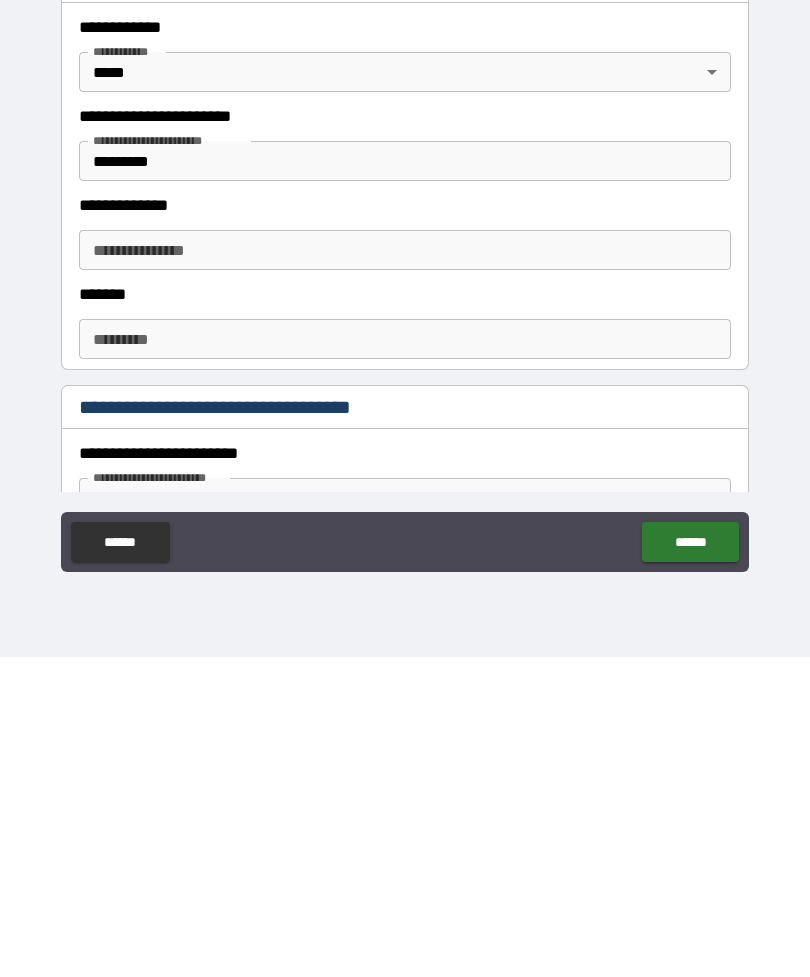 click on "**********" at bounding box center [405, 570] 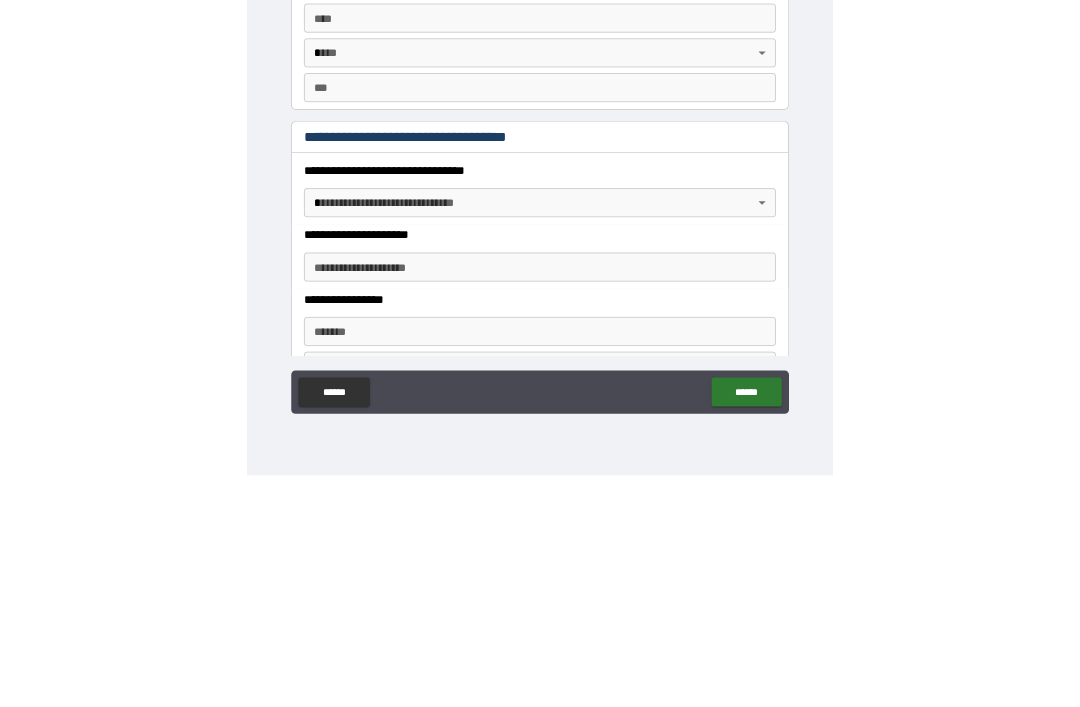 scroll, scrollTop: 1223, scrollLeft: 0, axis: vertical 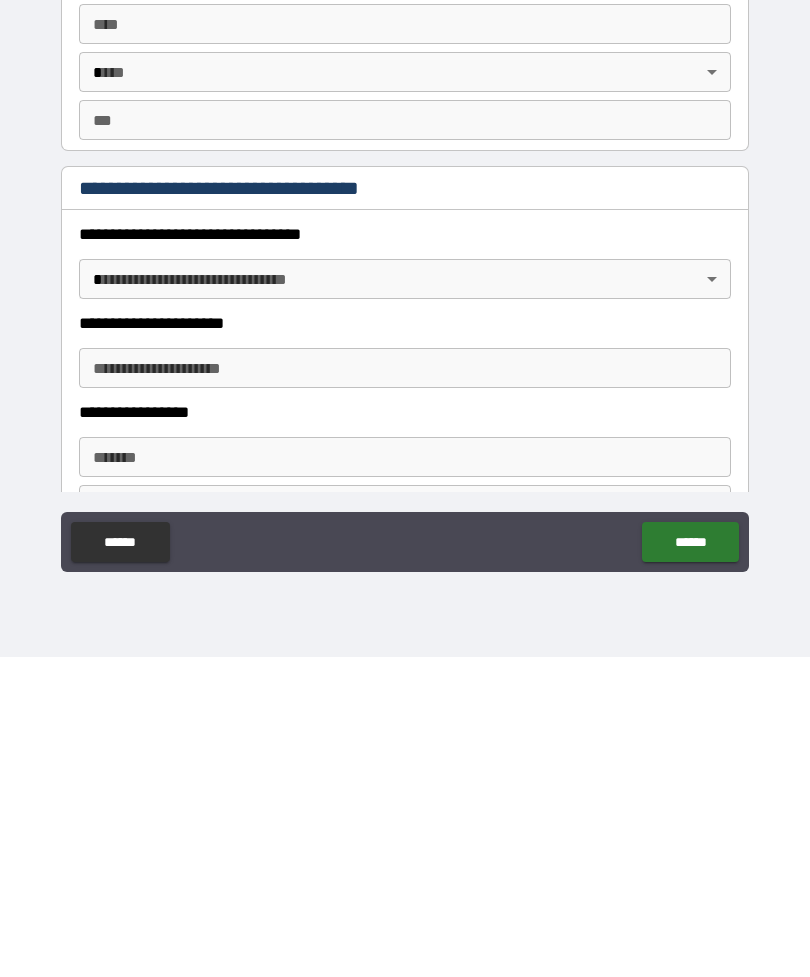 type on "*********" 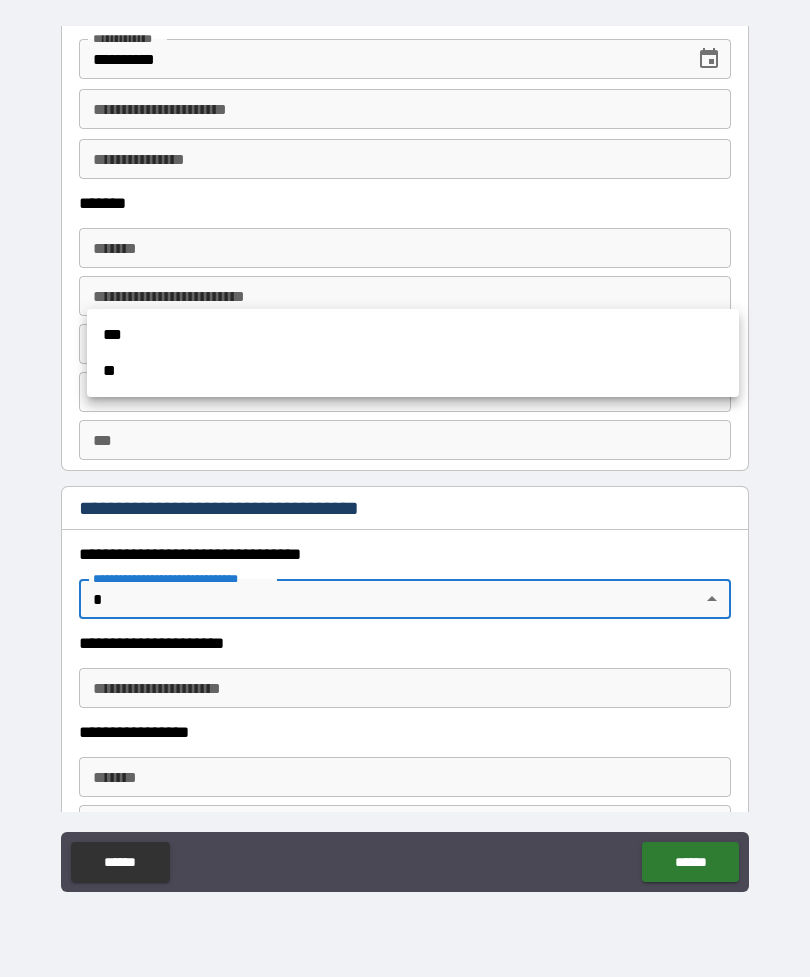 click on "***" at bounding box center (413, 335) 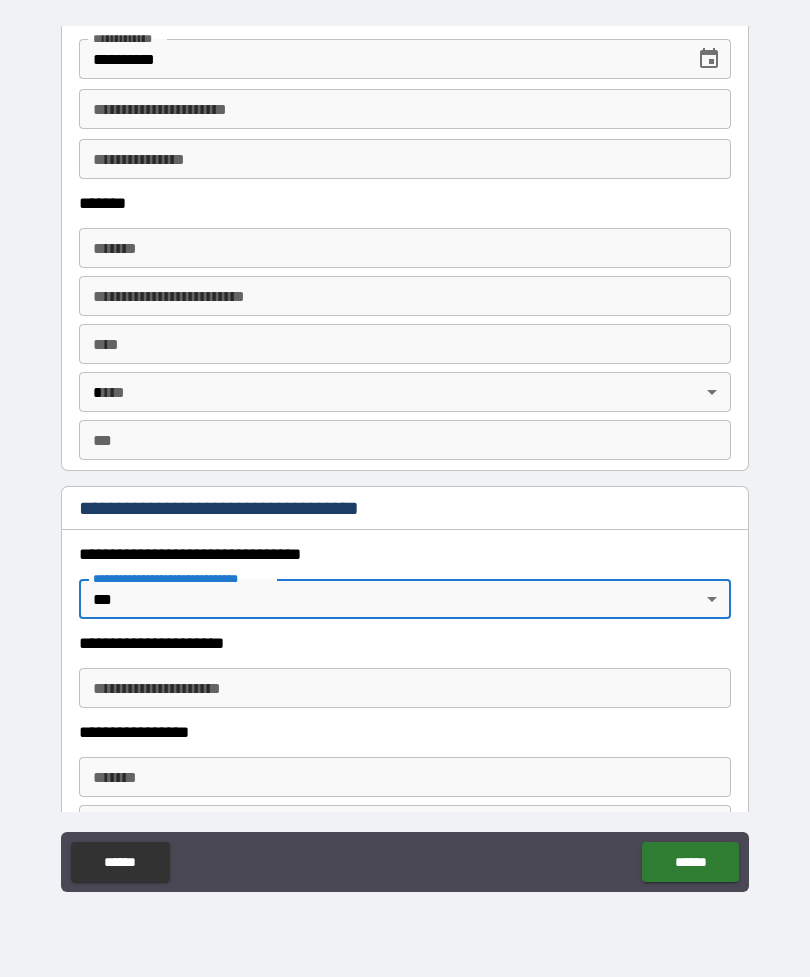 type on "*" 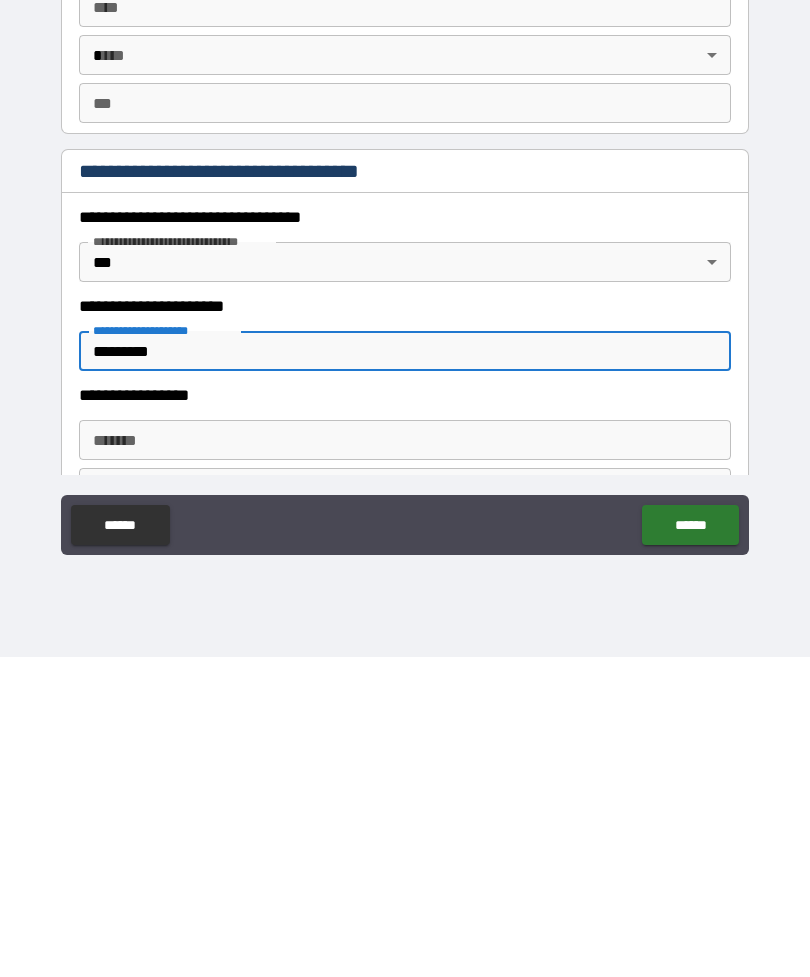 scroll, scrollTop: 1592, scrollLeft: 0, axis: vertical 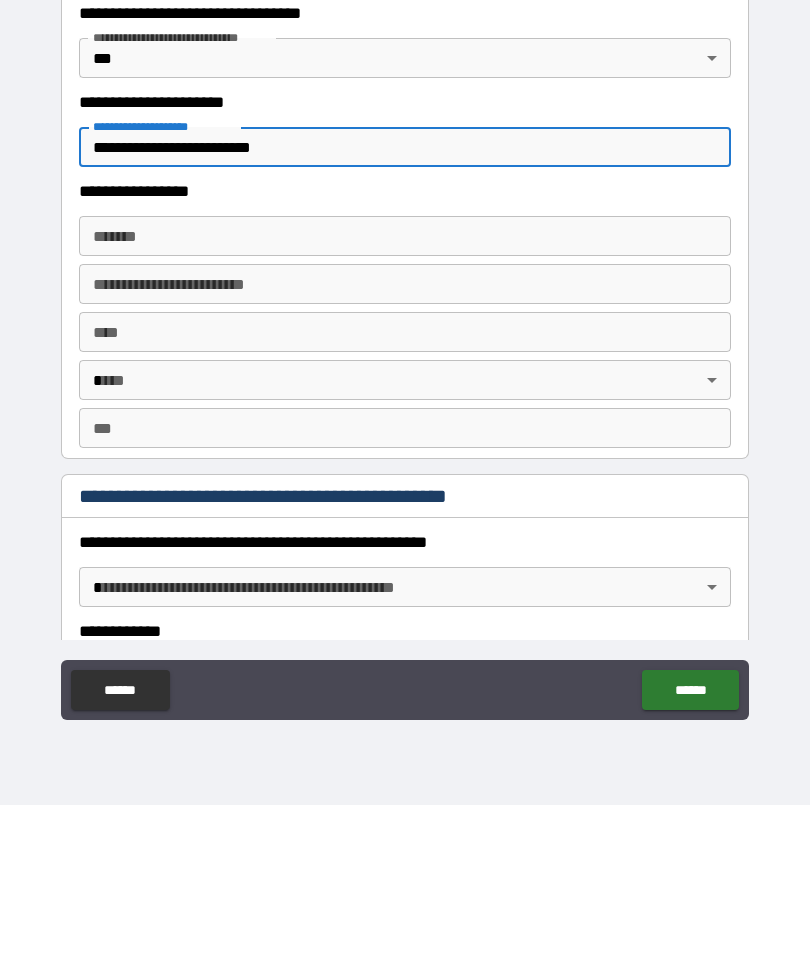 type on "**********" 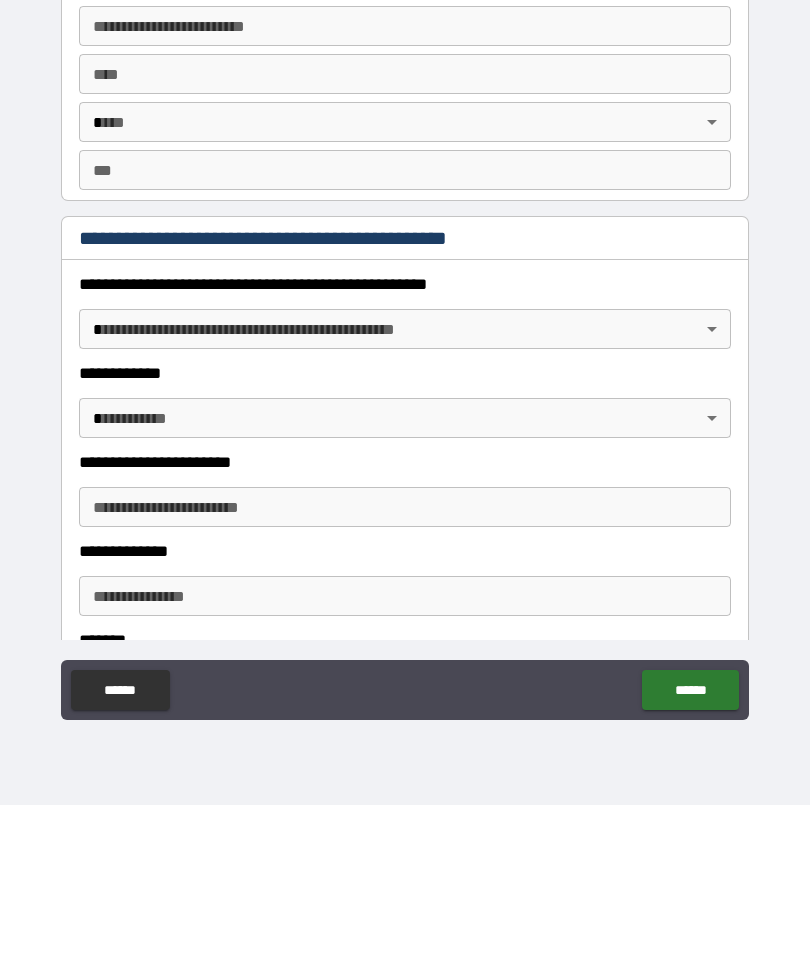 scroll, scrollTop: 1879, scrollLeft: 0, axis: vertical 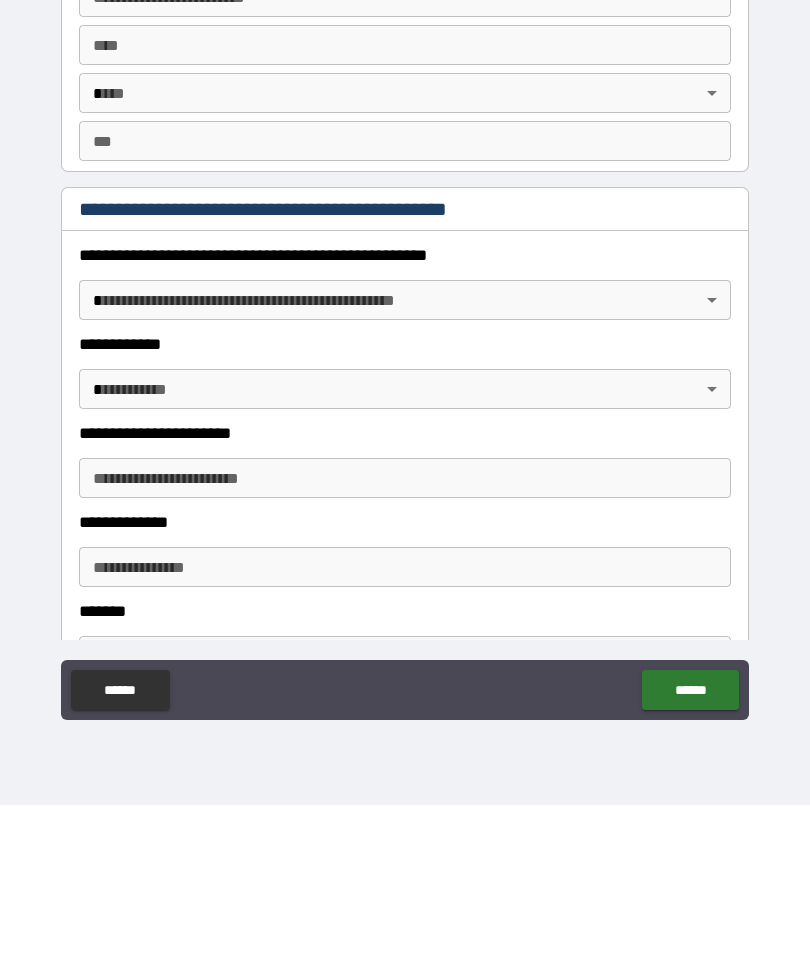 click on "**********" at bounding box center (405, 456) 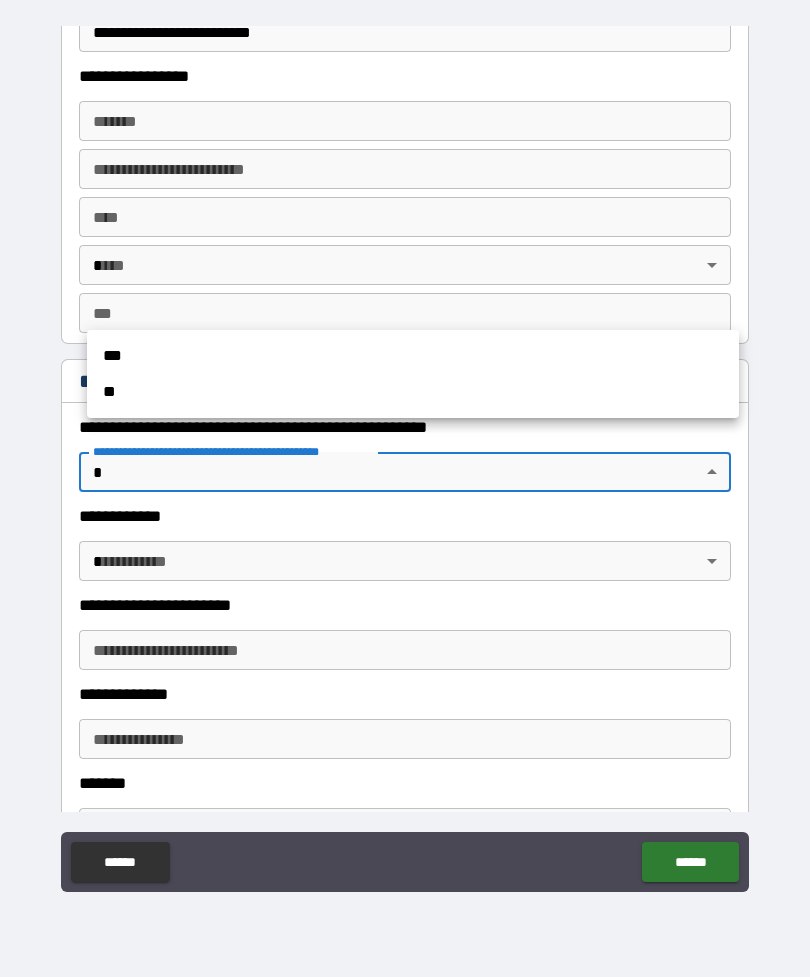 click on "***" at bounding box center (413, 356) 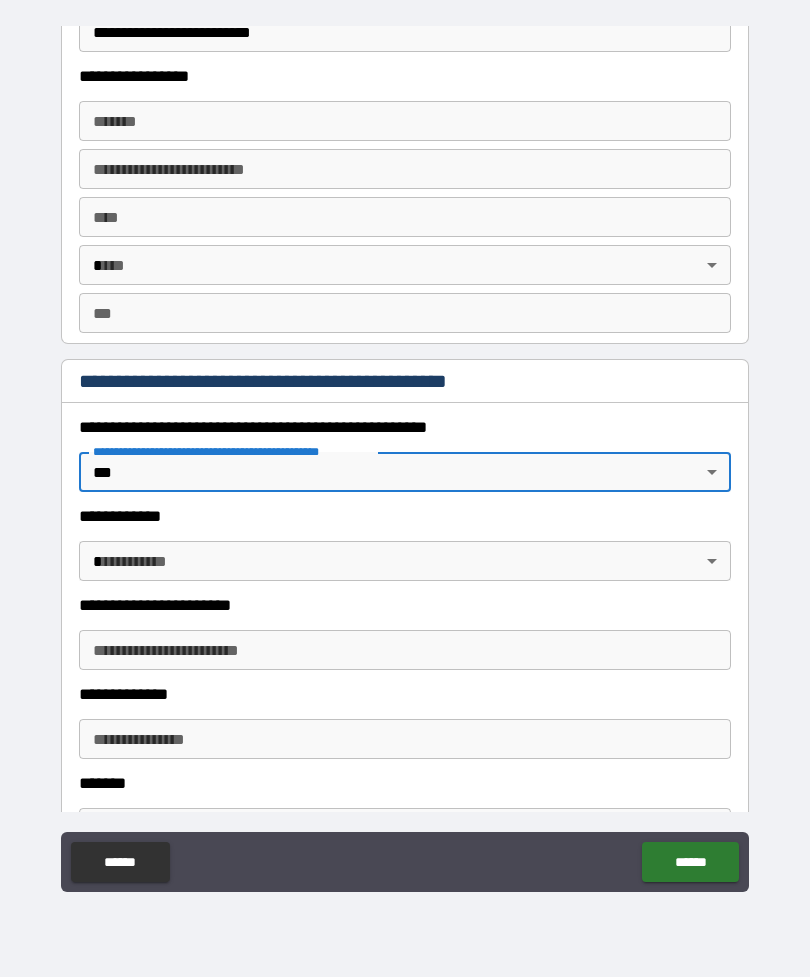 type on "*" 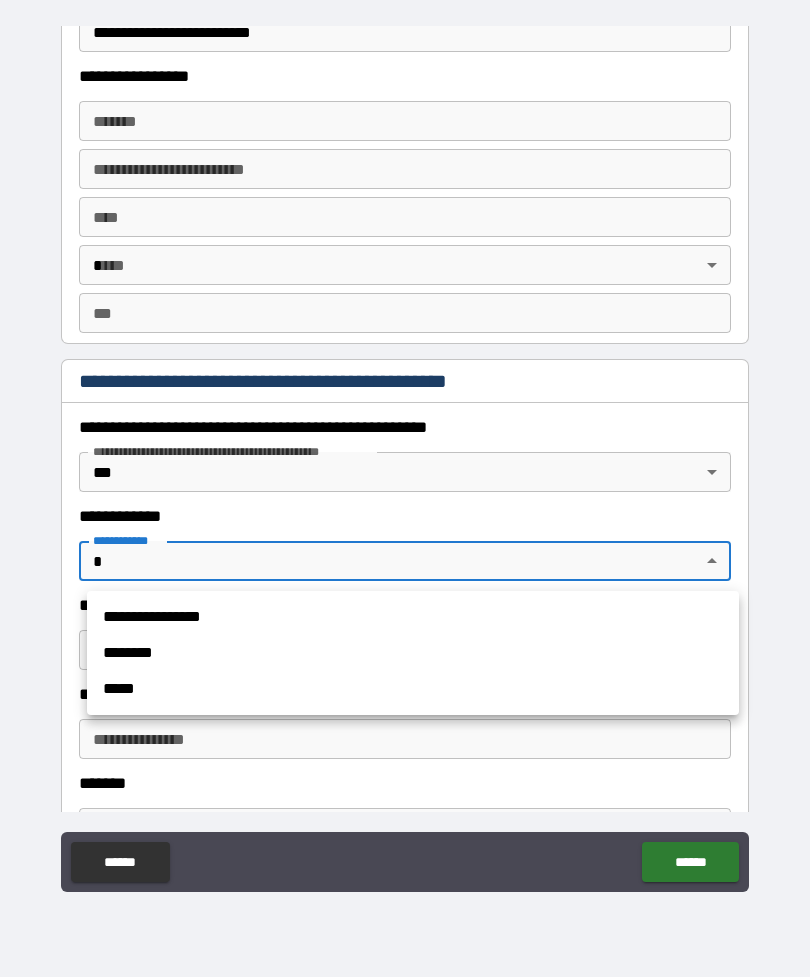 click on "*****" at bounding box center [413, 689] 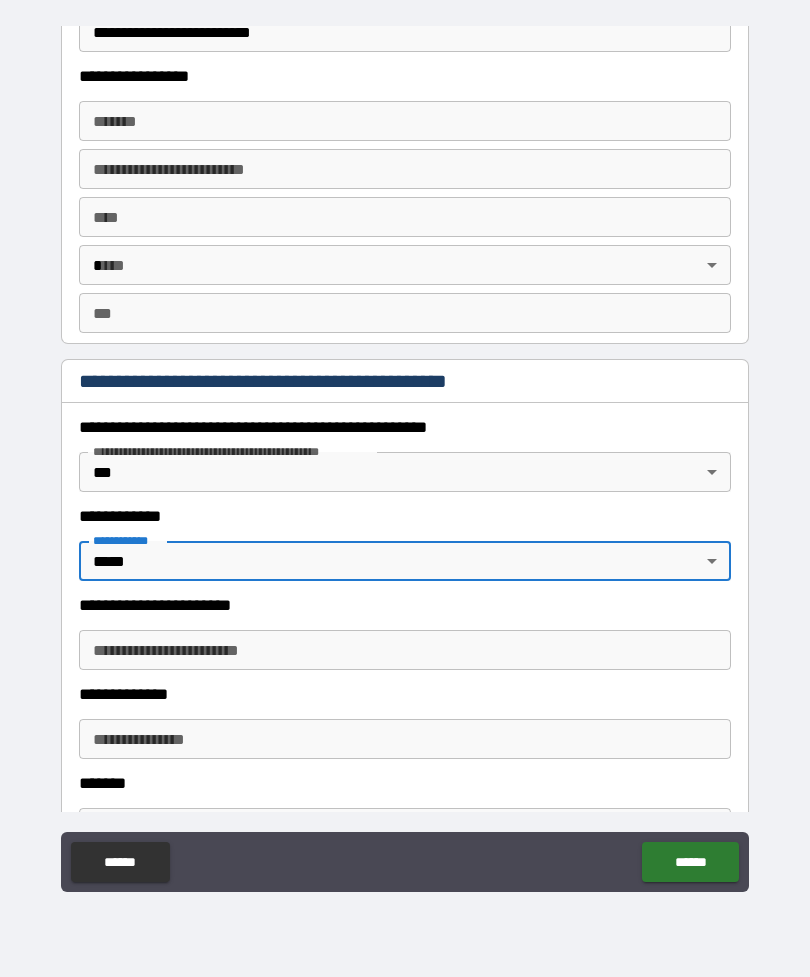 click on "**********" at bounding box center [405, 650] 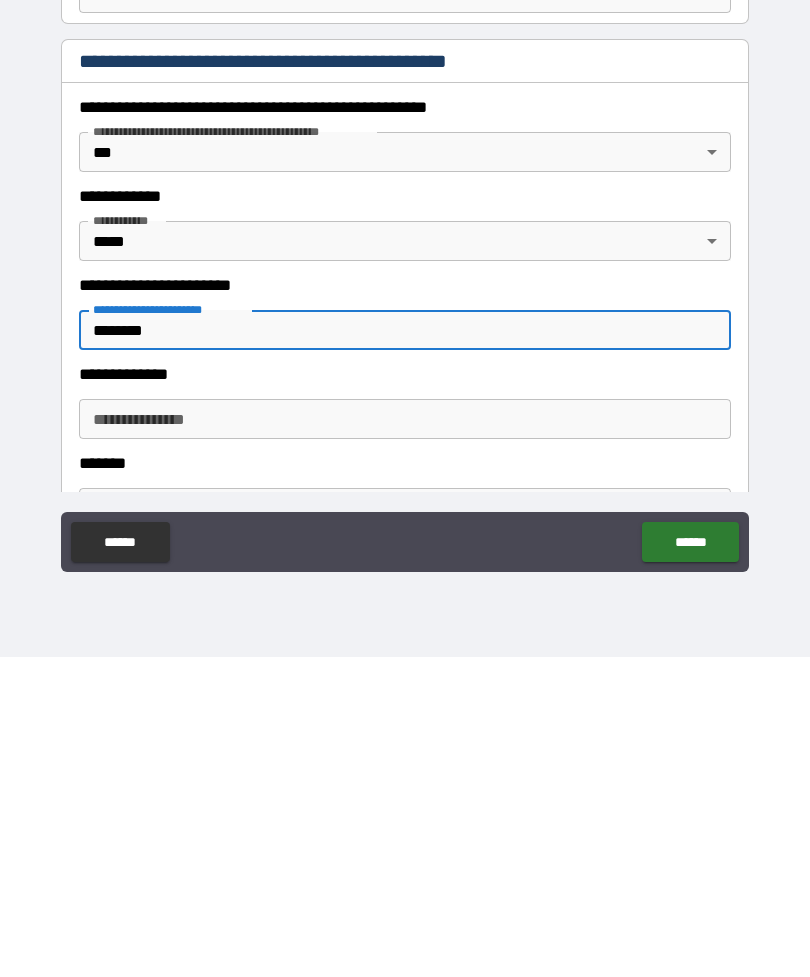 type on "********" 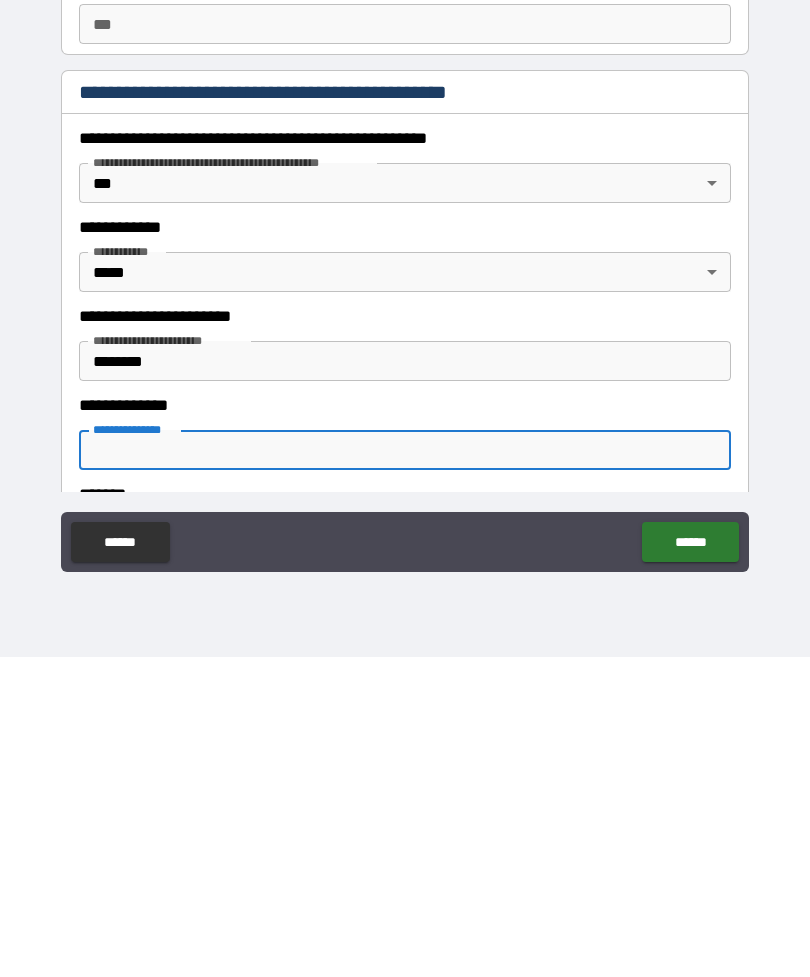 scroll, scrollTop: 1843, scrollLeft: 0, axis: vertical 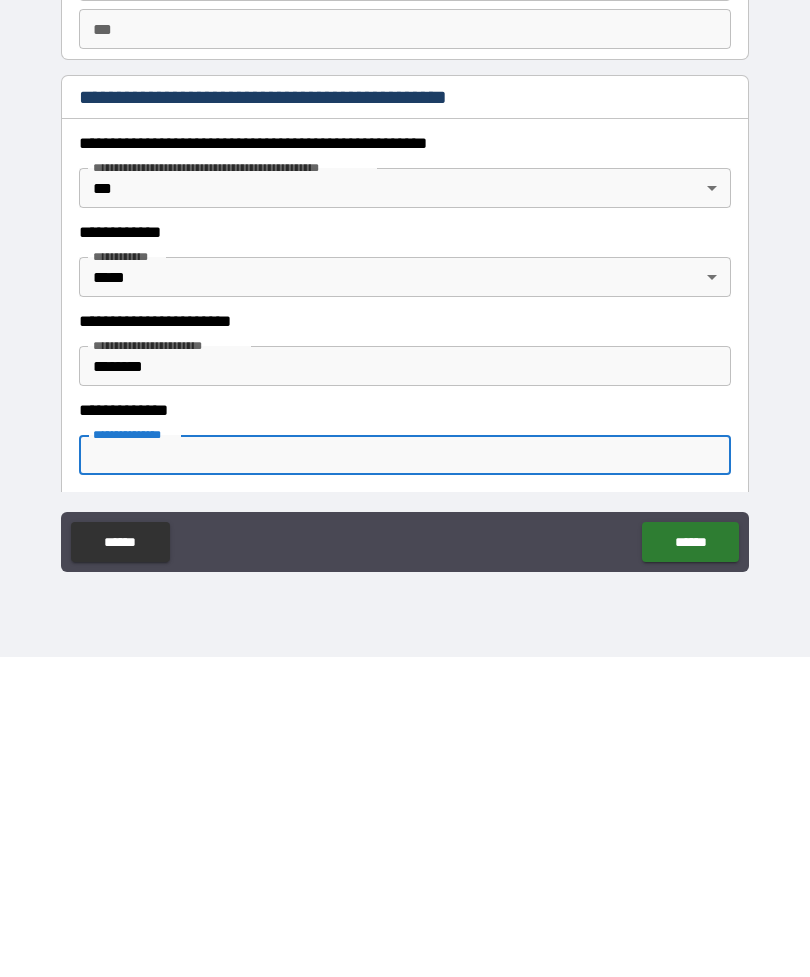 click on "**********" at bounding box center (405, 456) 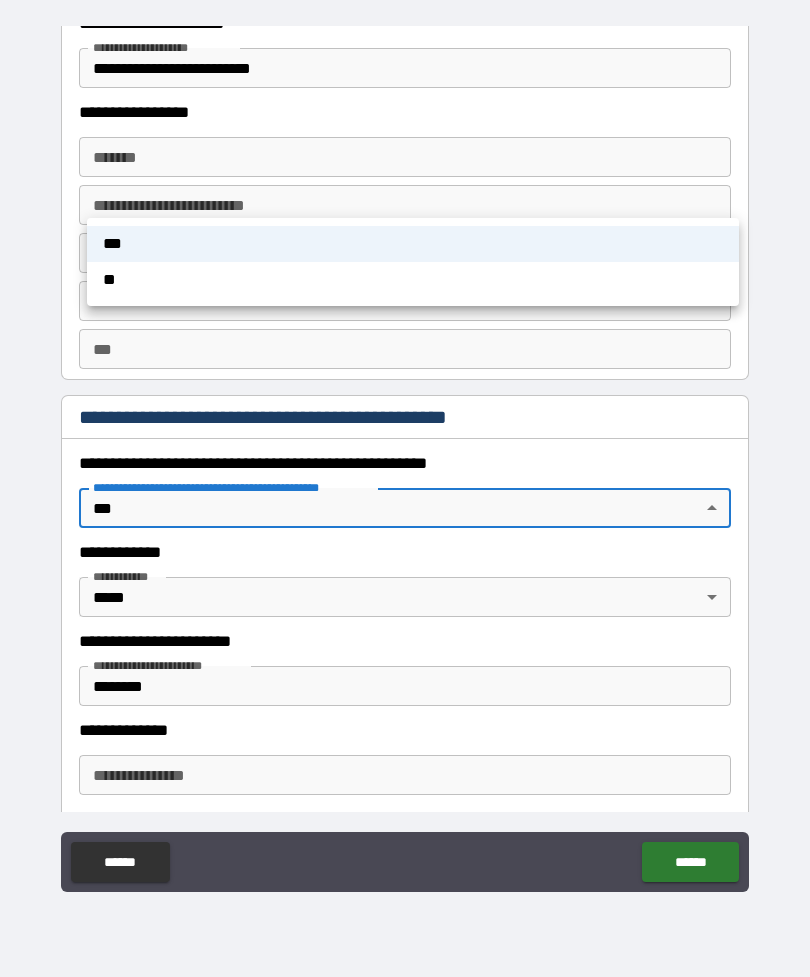 click at bounding box center (405, 488) 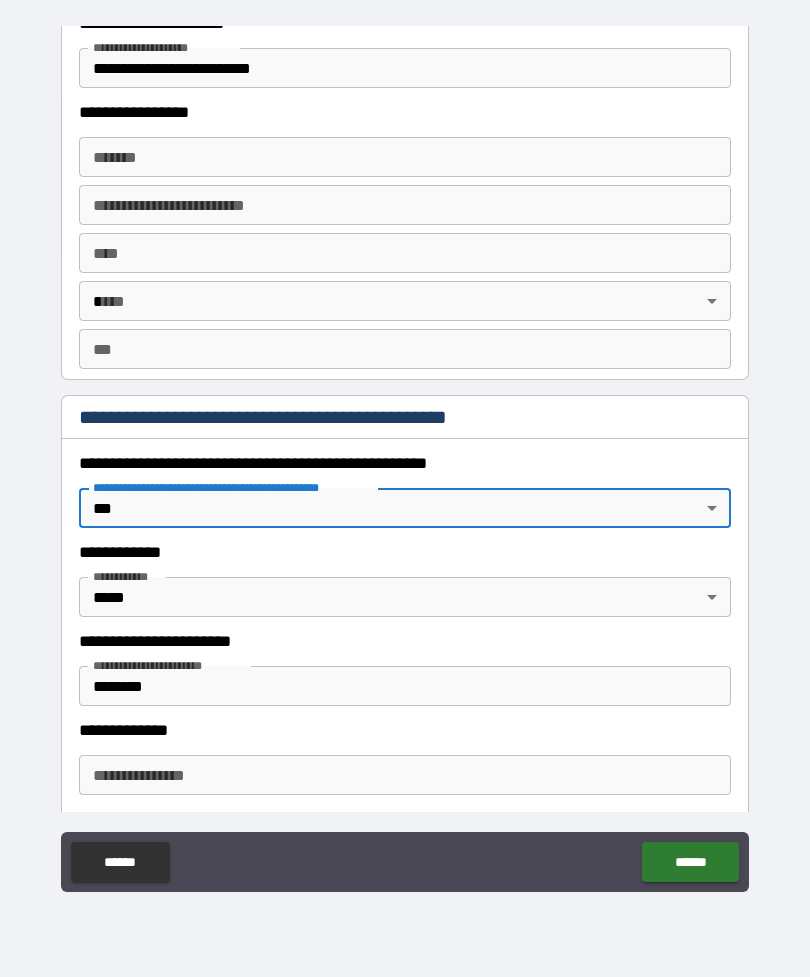click on "**********" at bounding box center [405, 775] 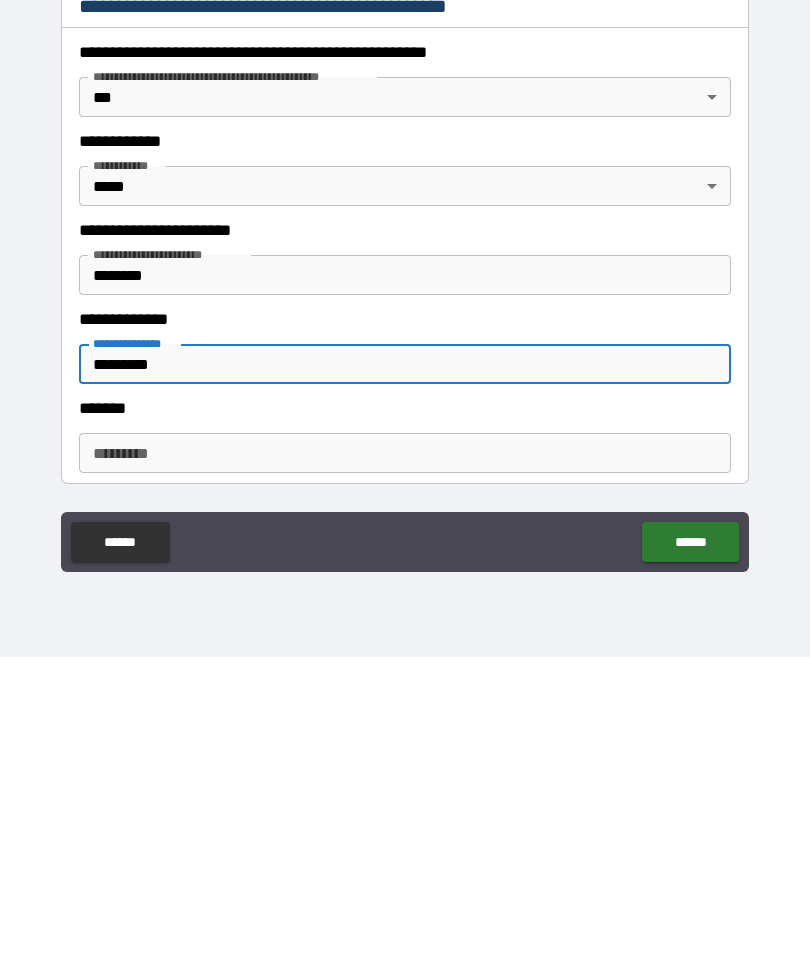 scroll, scrollTop: 1951, scrollLeft: 0, axis: vertical 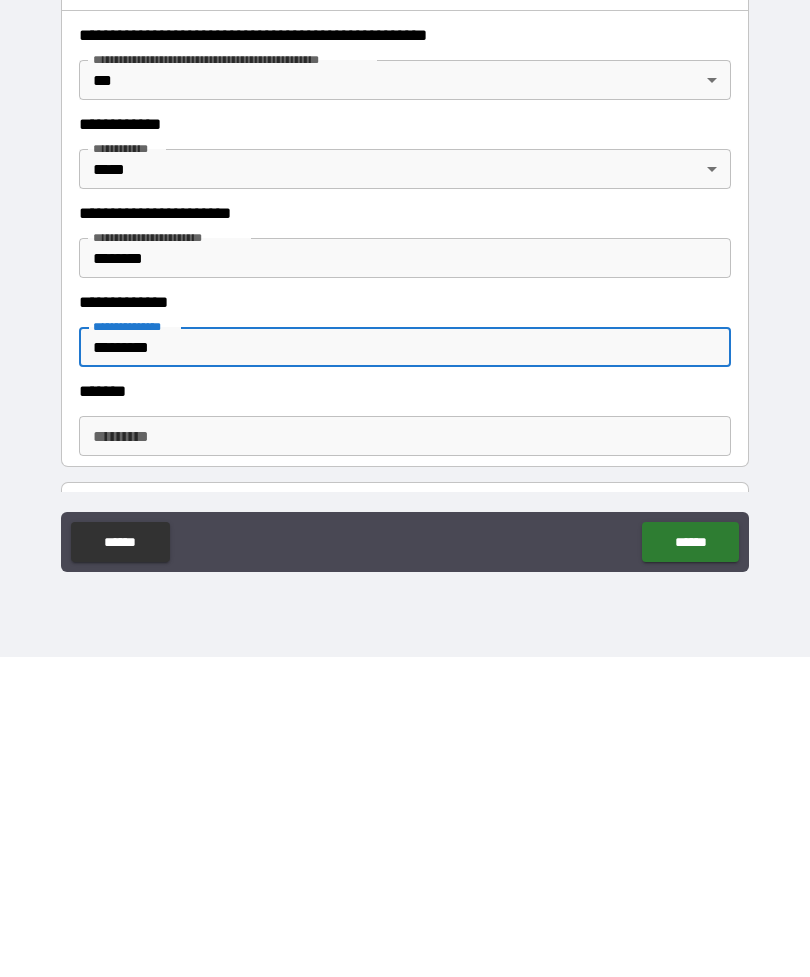 type on "*********" 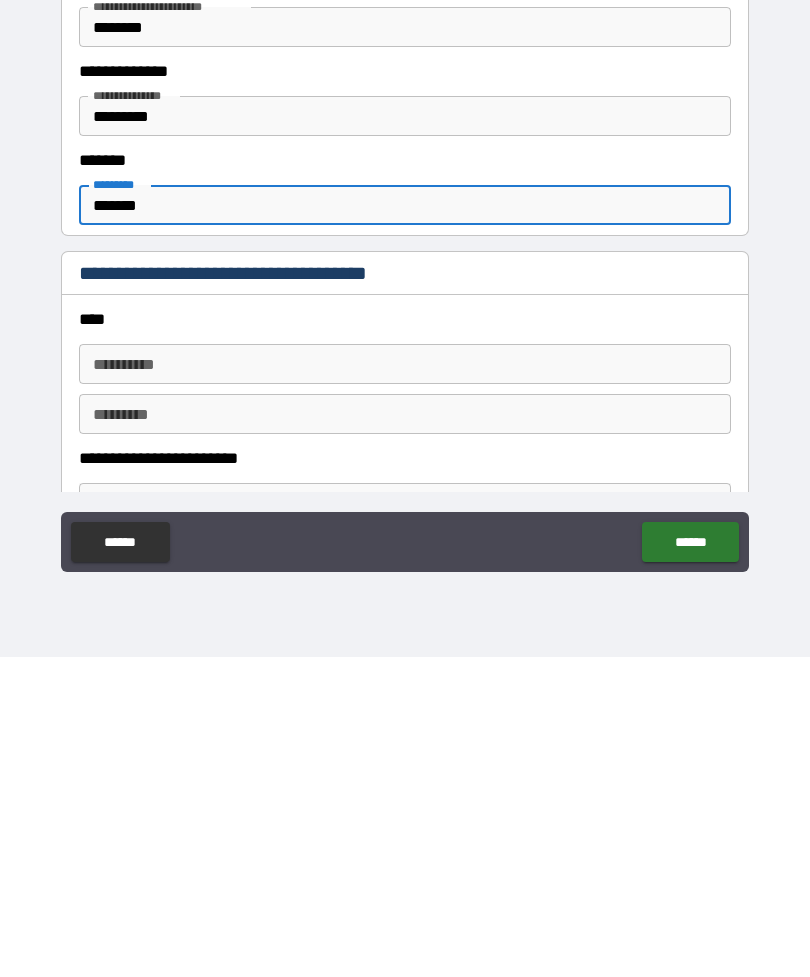 scroll, scrollTop: 2183, scrollLeft: 0, axis: vertical 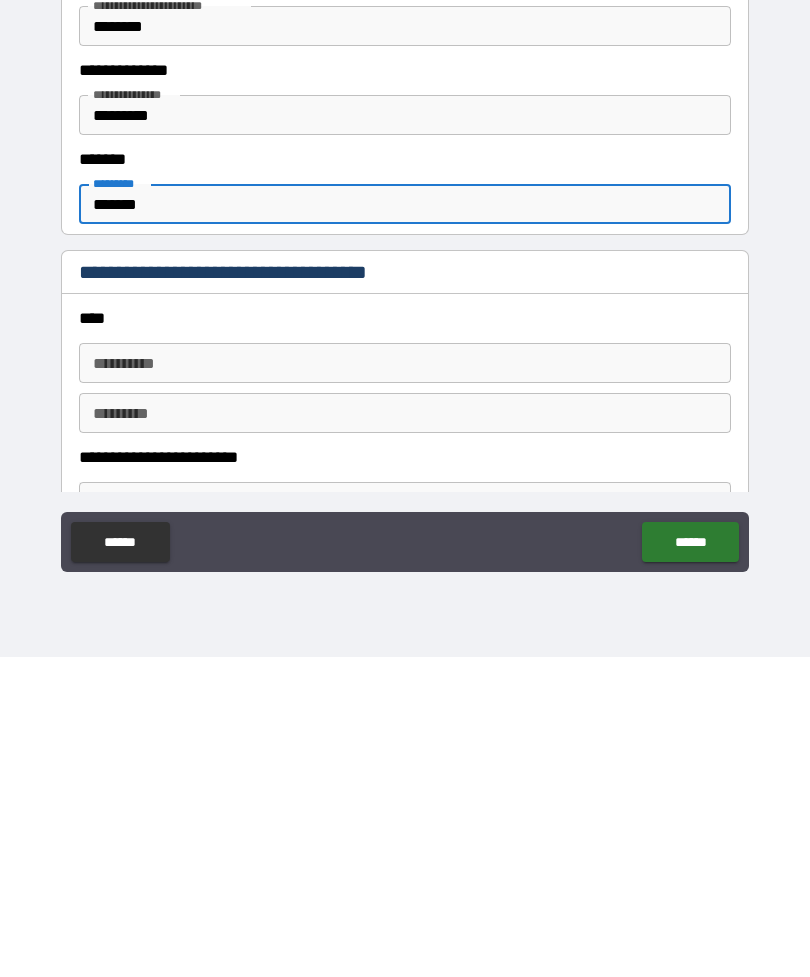 type on "*******" 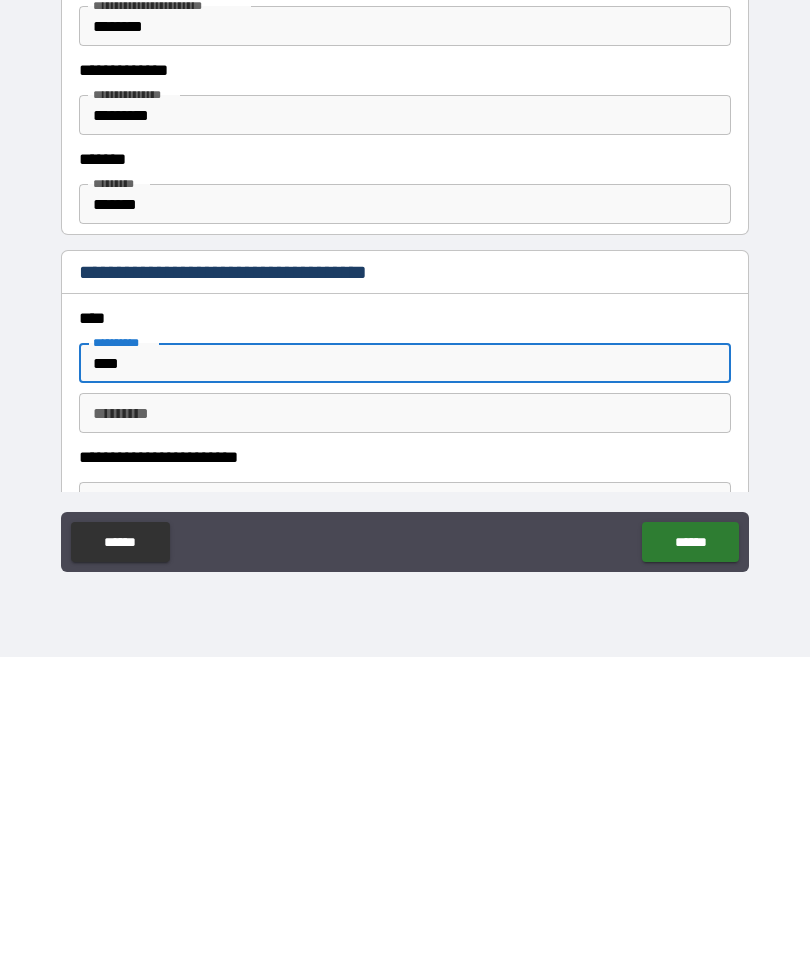 type on "****" 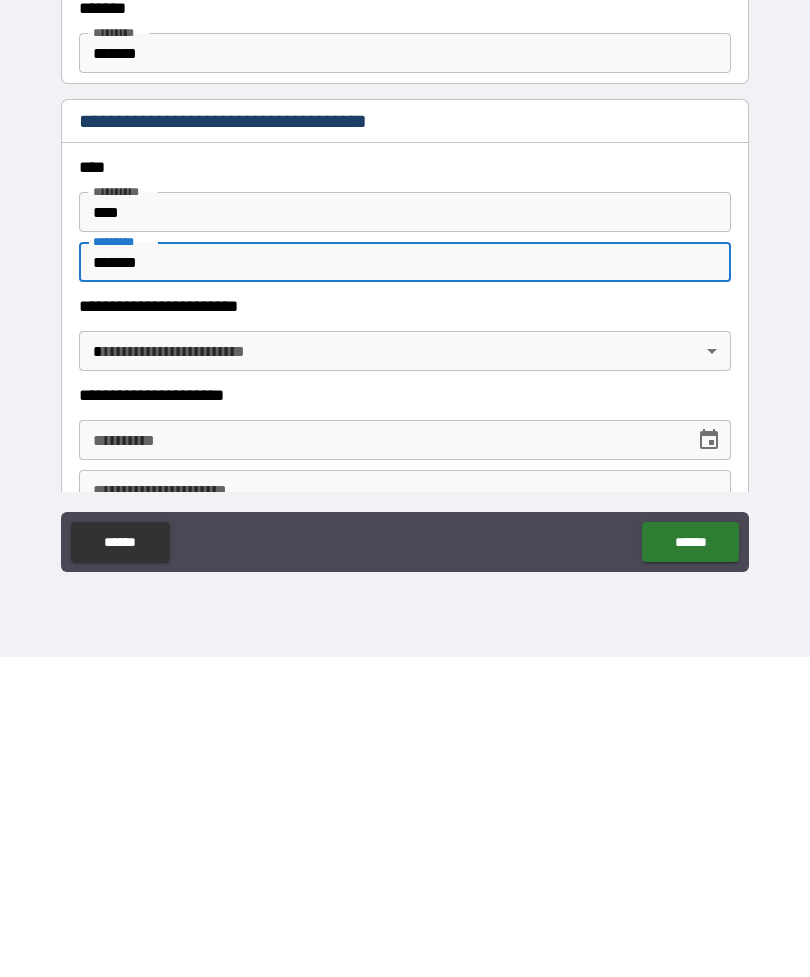 scroll, scrollTop: 2340, scrollLeft: 0, axis: vertical 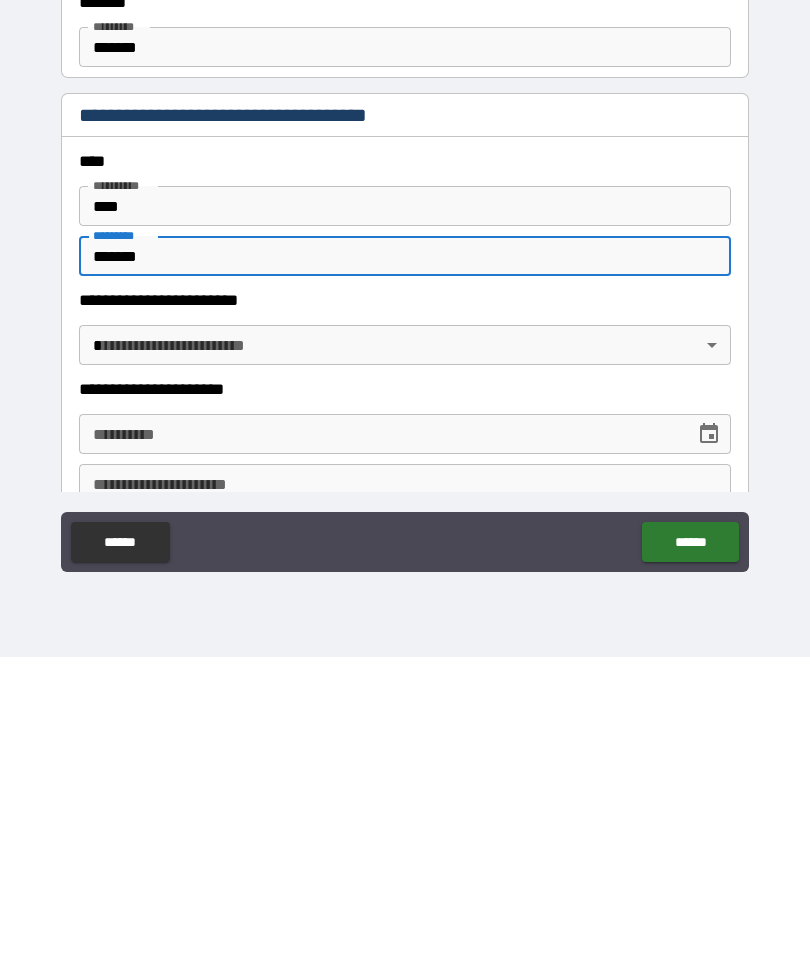 type on "*******" 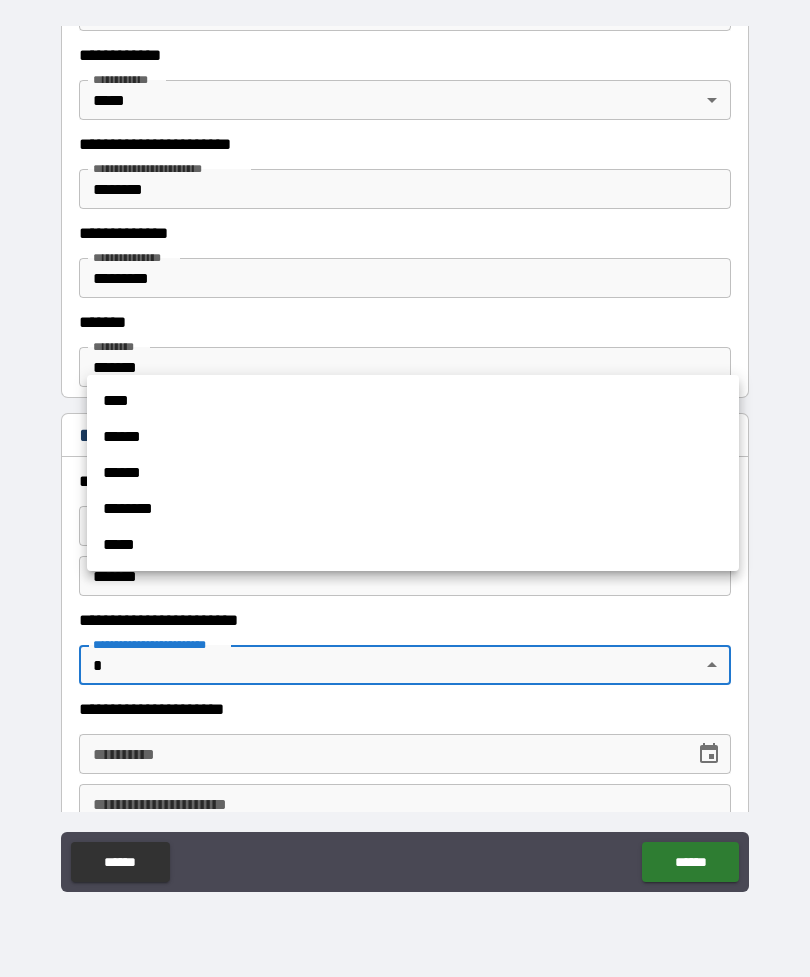 click on "******" at bounding box center (413, 473) 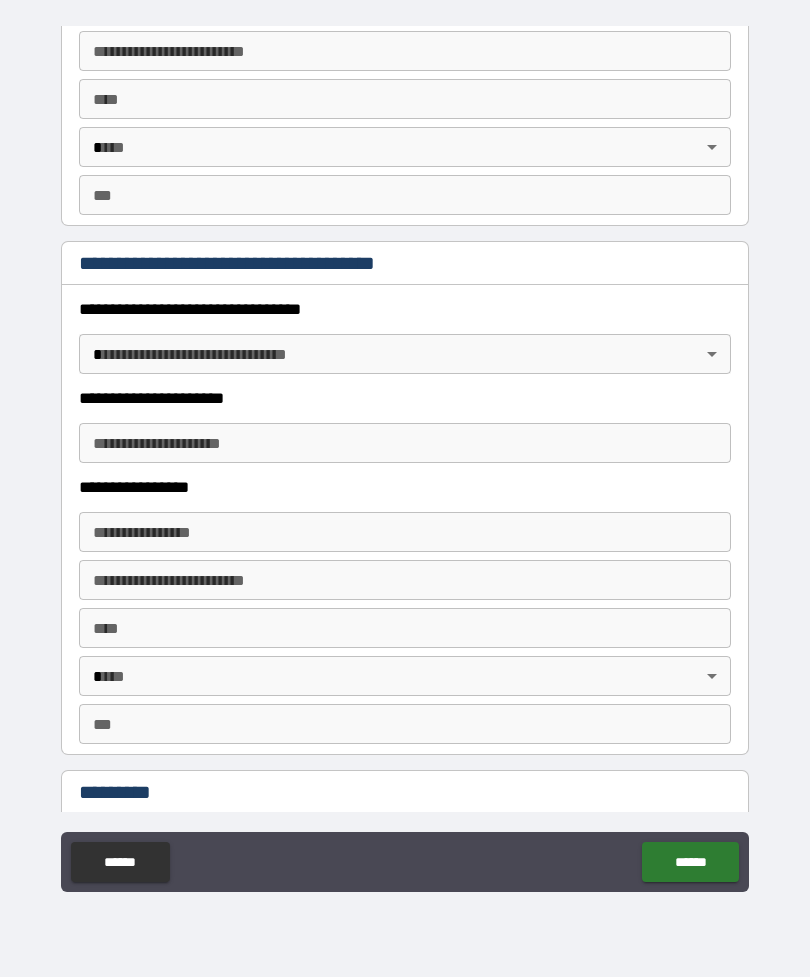 scroll, scrollTop: 3284, scrollLeft: 0, axis: vertical 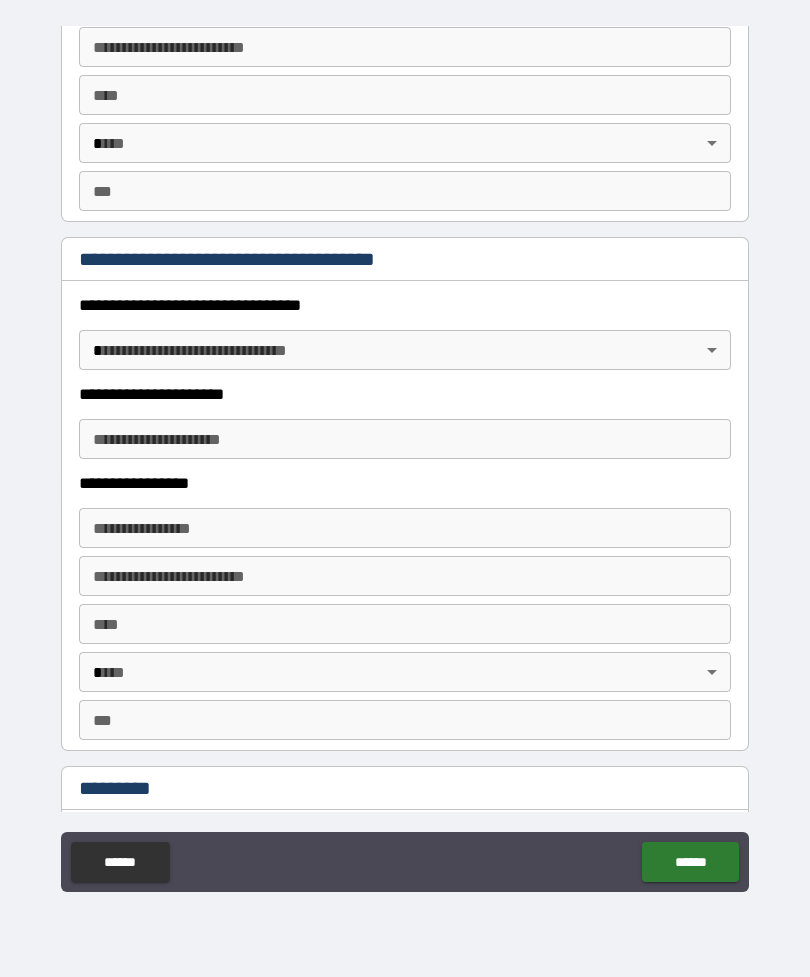 click on "**********" at bounding box center [405, 456] 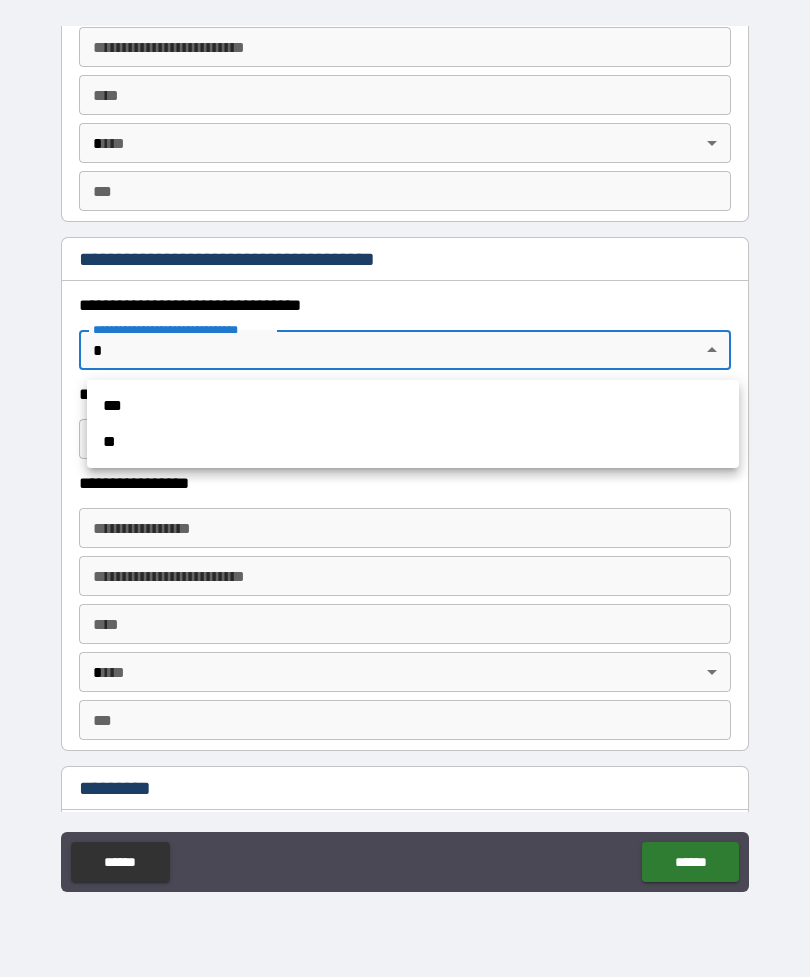 click on "***" at bounding box center (413, 406) 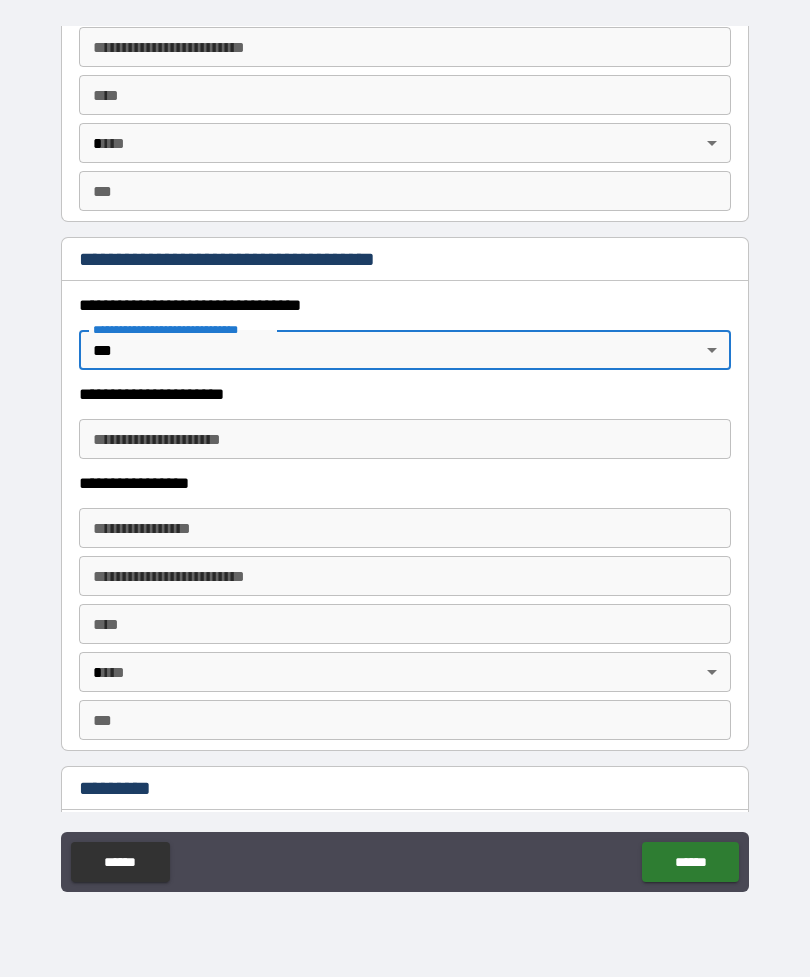 click on "**********" at bounding box center [405, 439] 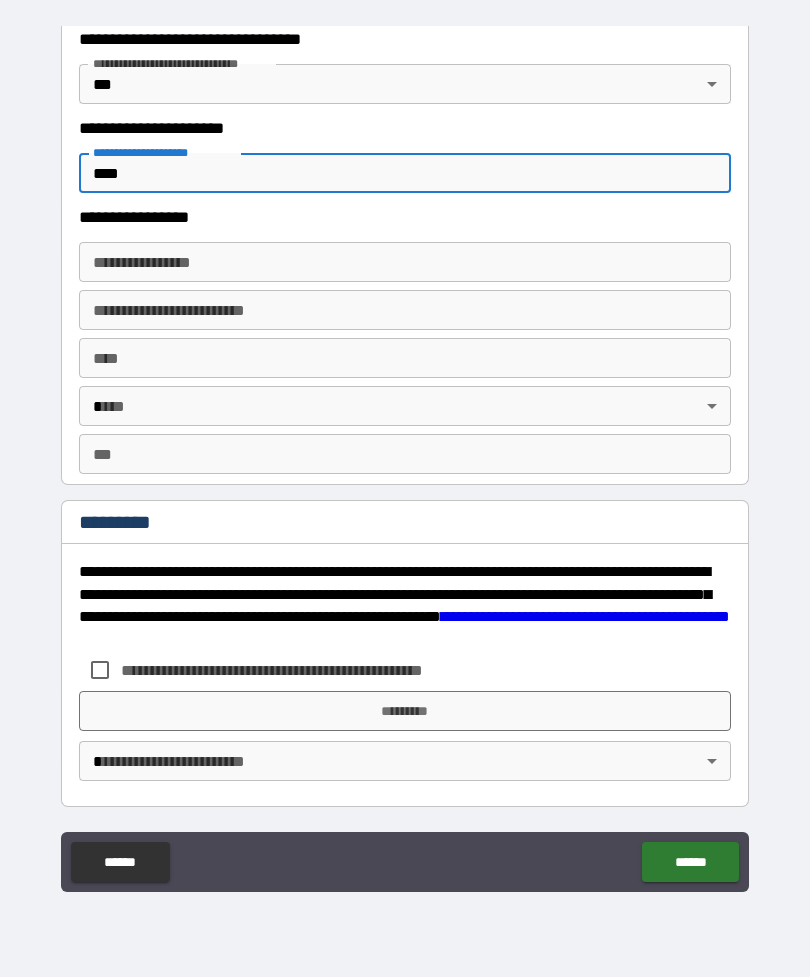 scroll, scrollTop: 3550, scrollLeft: 0, axis: vertical 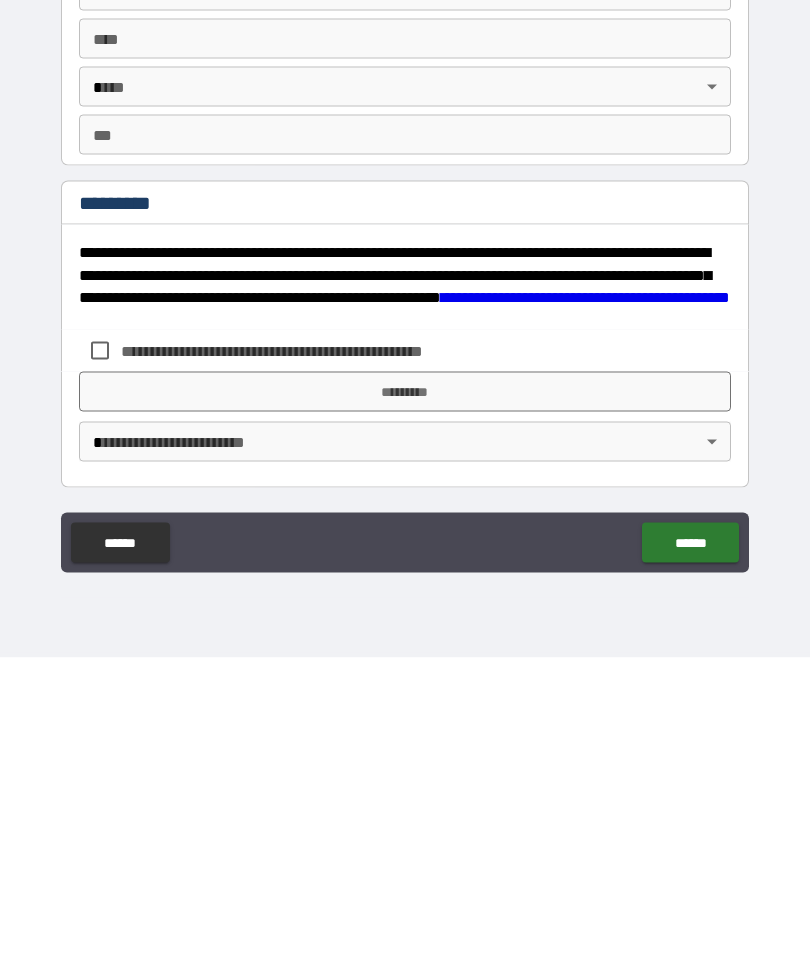 type on "****" 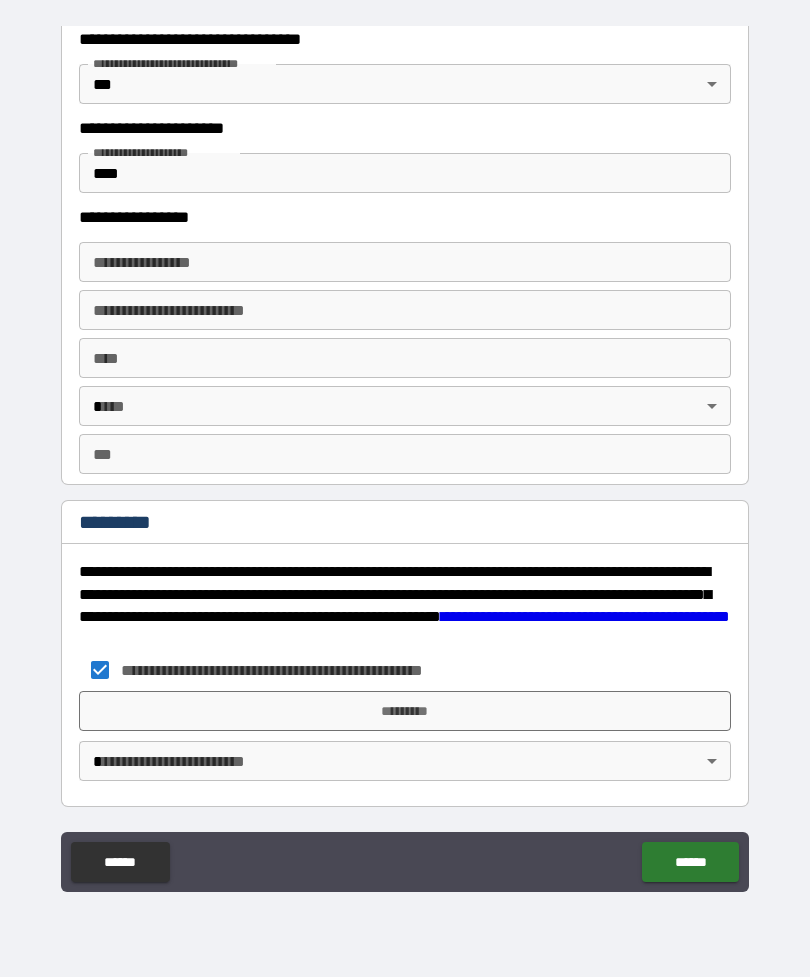 click on "*********" at bounding box center (405, 711) 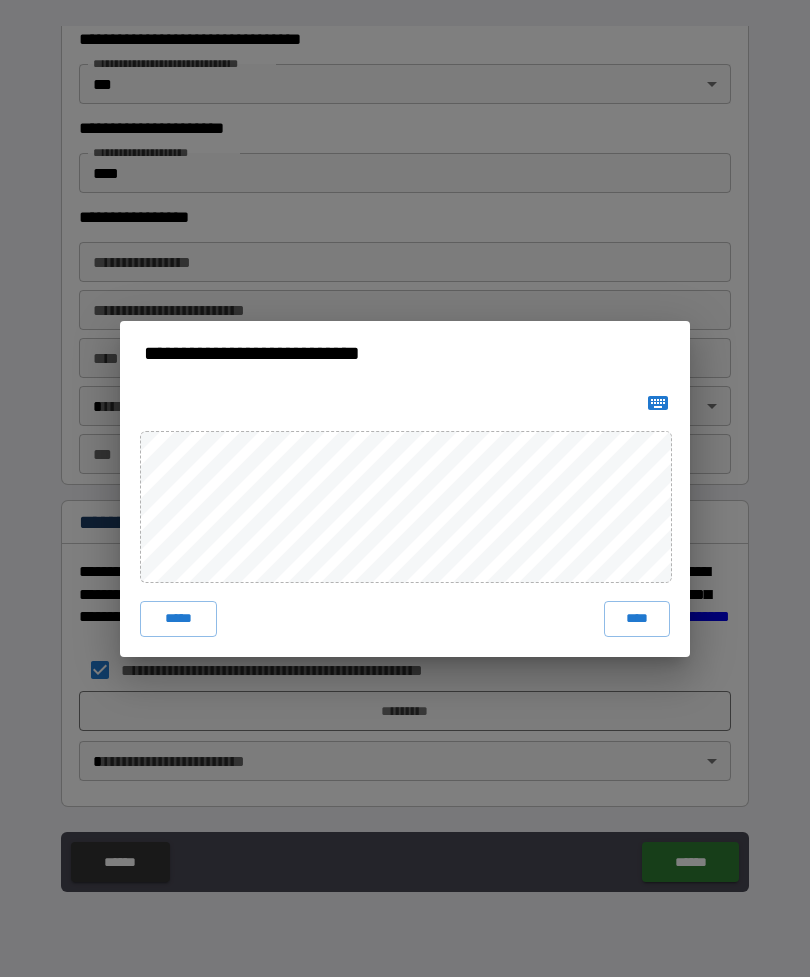 click on "****" at bounding box center (637, 619) 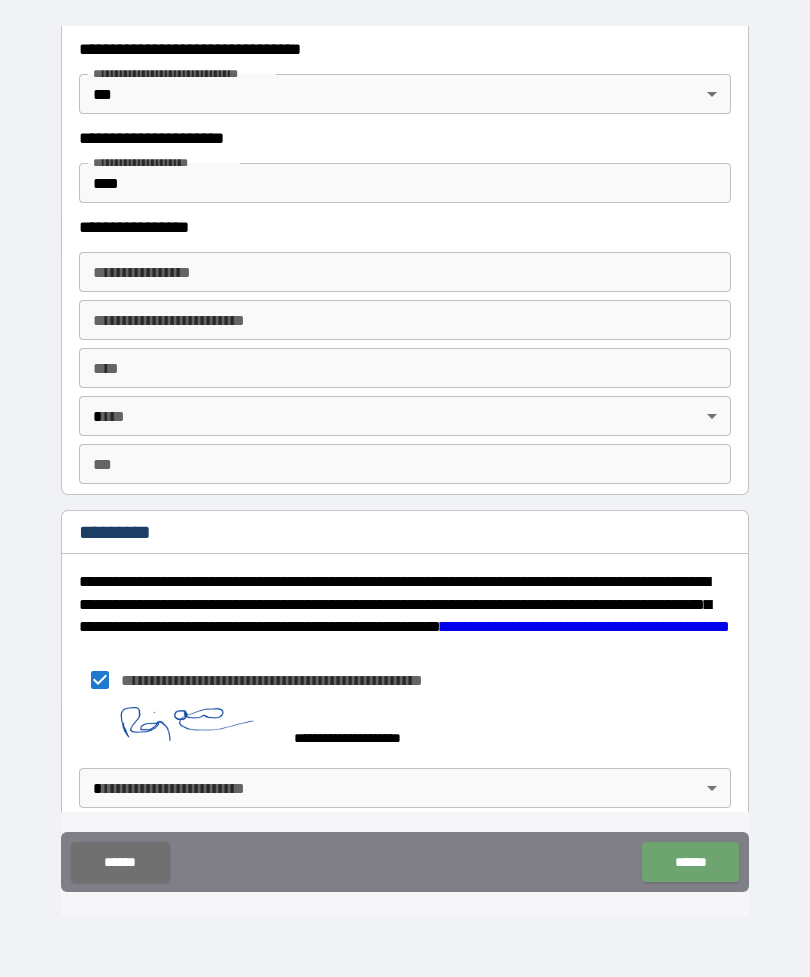 click on "******" at bounding box center [690, 862] 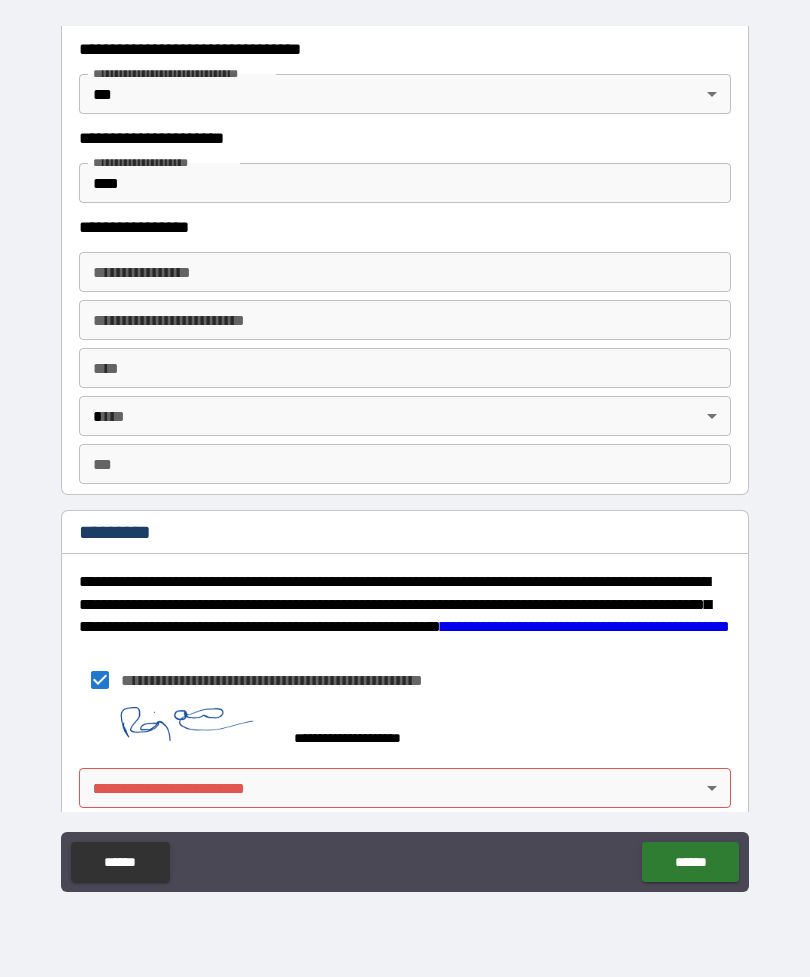 click on "**********" at bounding box center [405, 456] 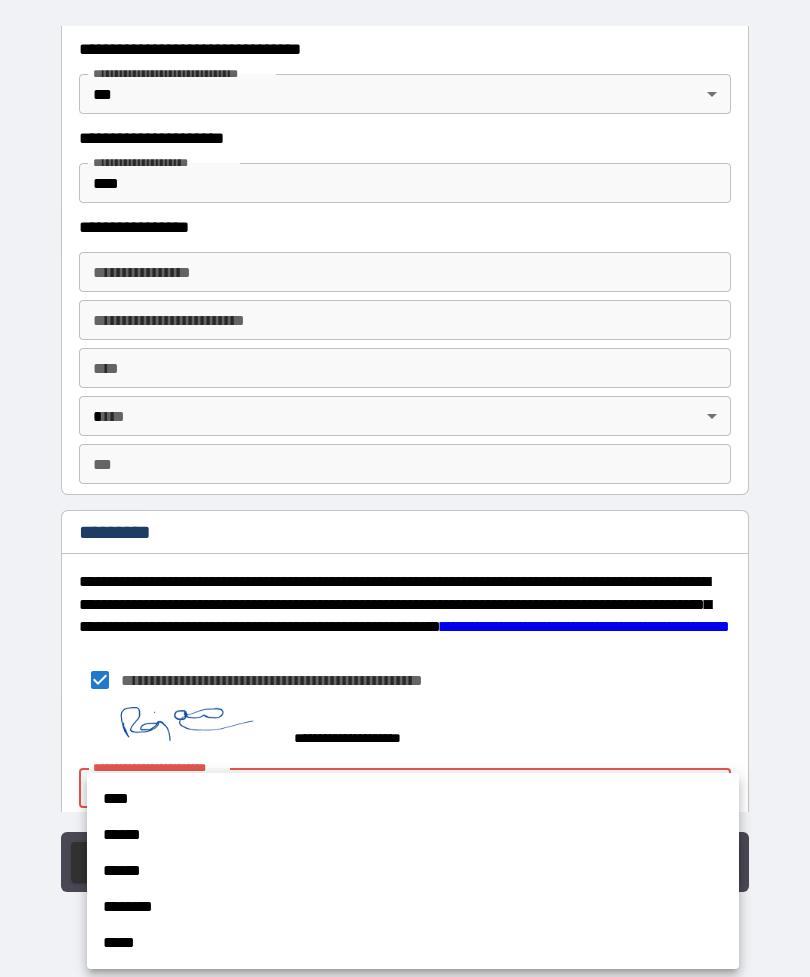 click on "****" at bounding box center (413, 799) 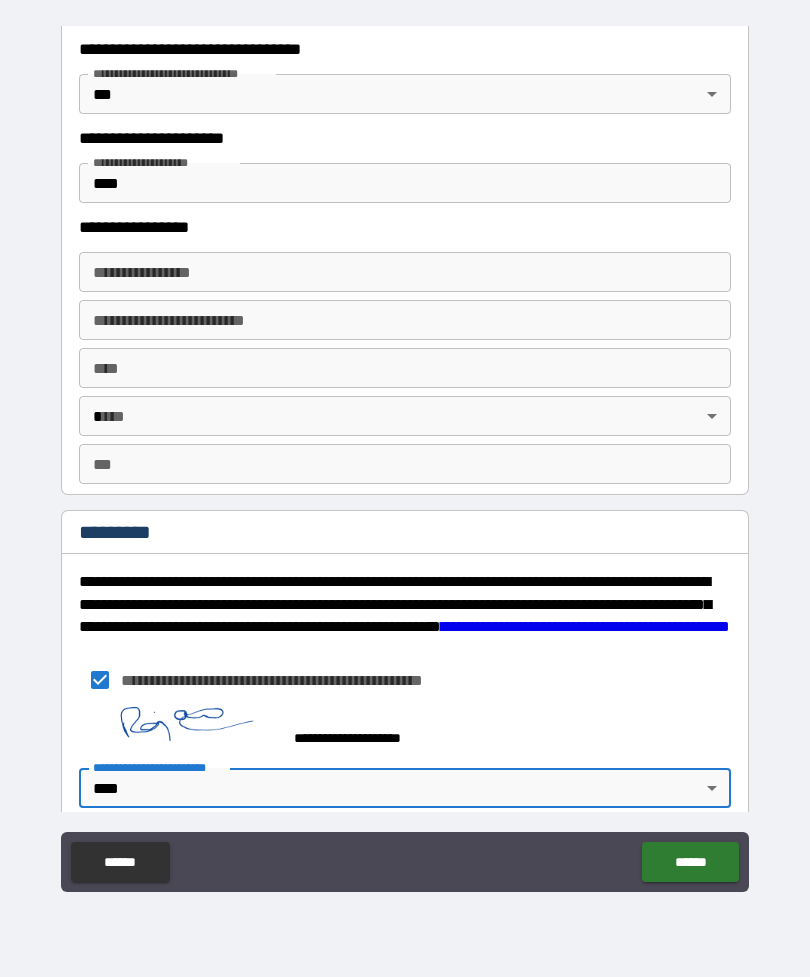 click on "******" at bounding box center (690, 862) 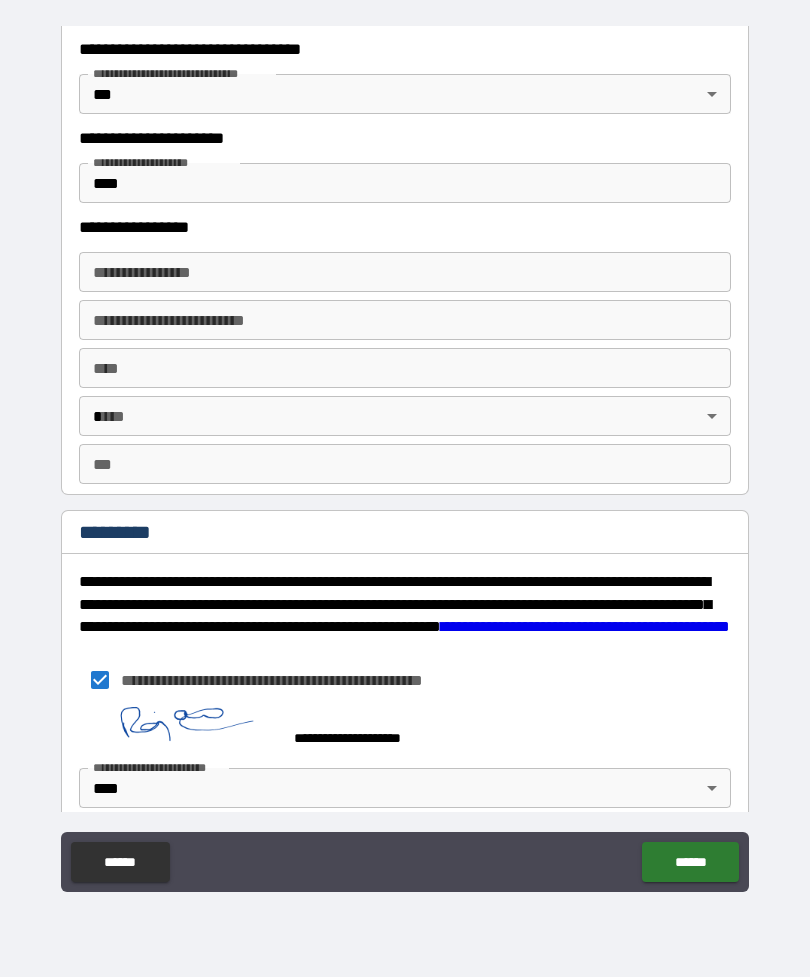click on "******" at bounding box center [690, 862] 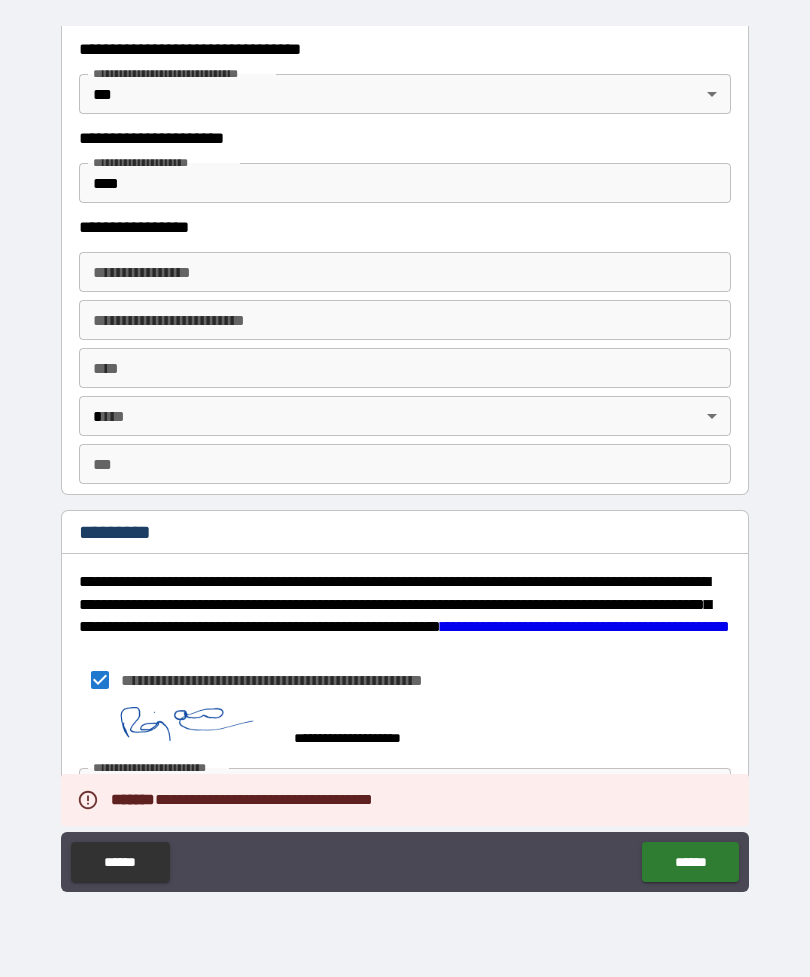click on "**********" at bounding box center [405, 456] 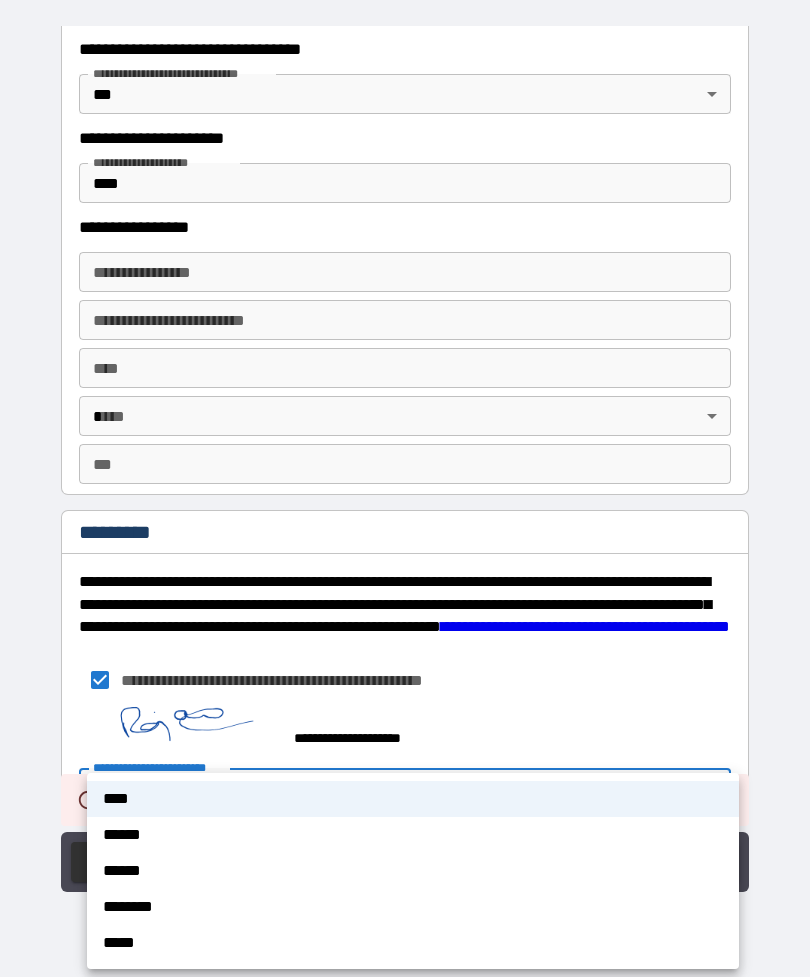 click at bounding box center [405, 488] 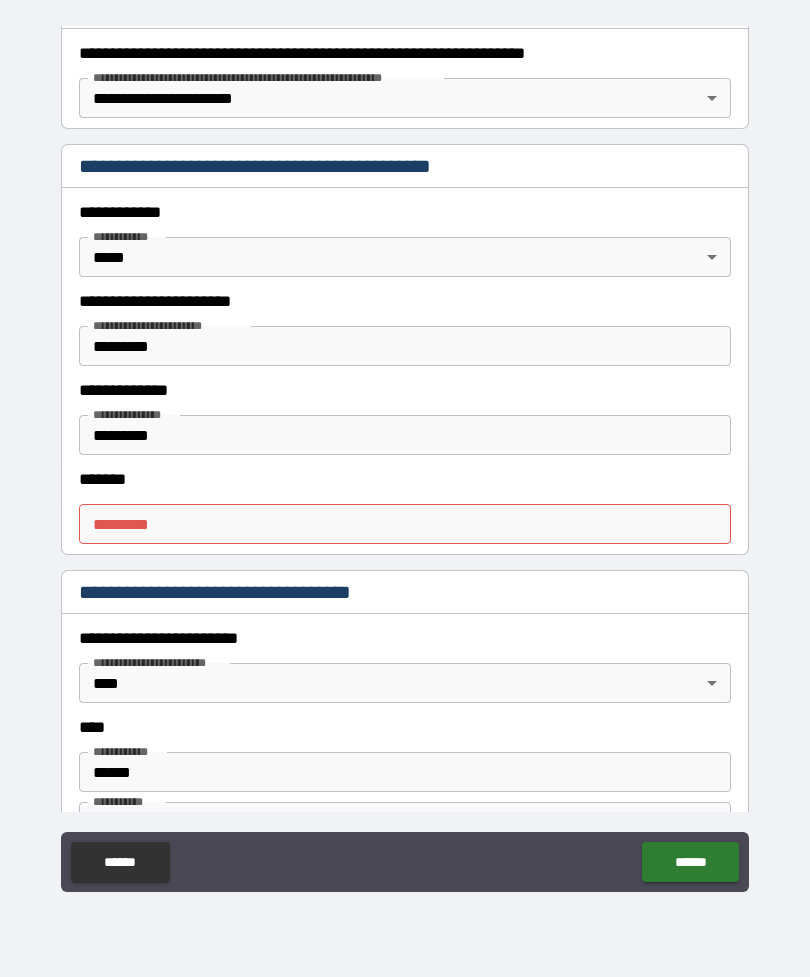 scroll, scrollTop: 364, scrollLeft: 0, axis: vertical 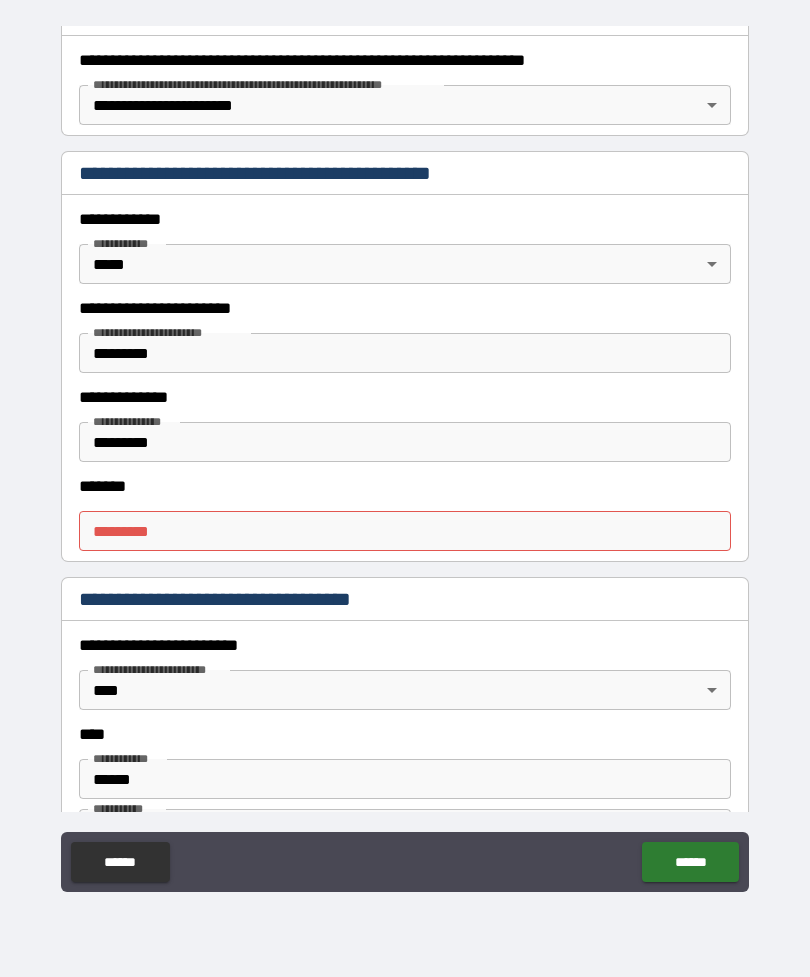 click on "******" at bounding box center [405, 779] 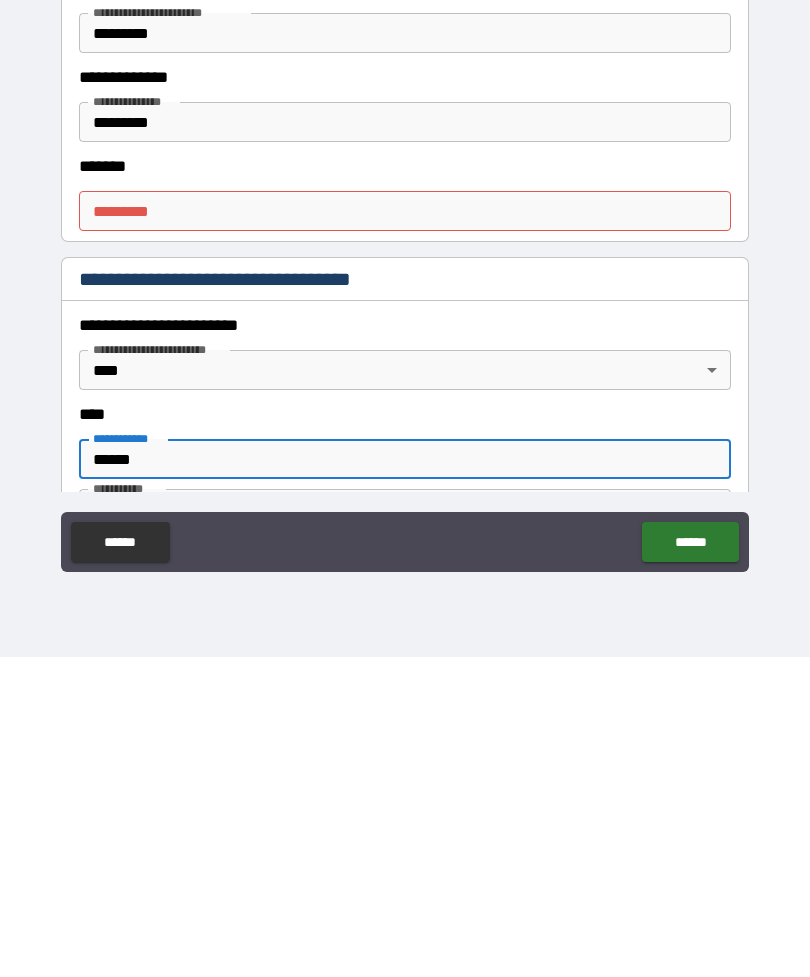 click on "******" at bounding box center (405, 779) 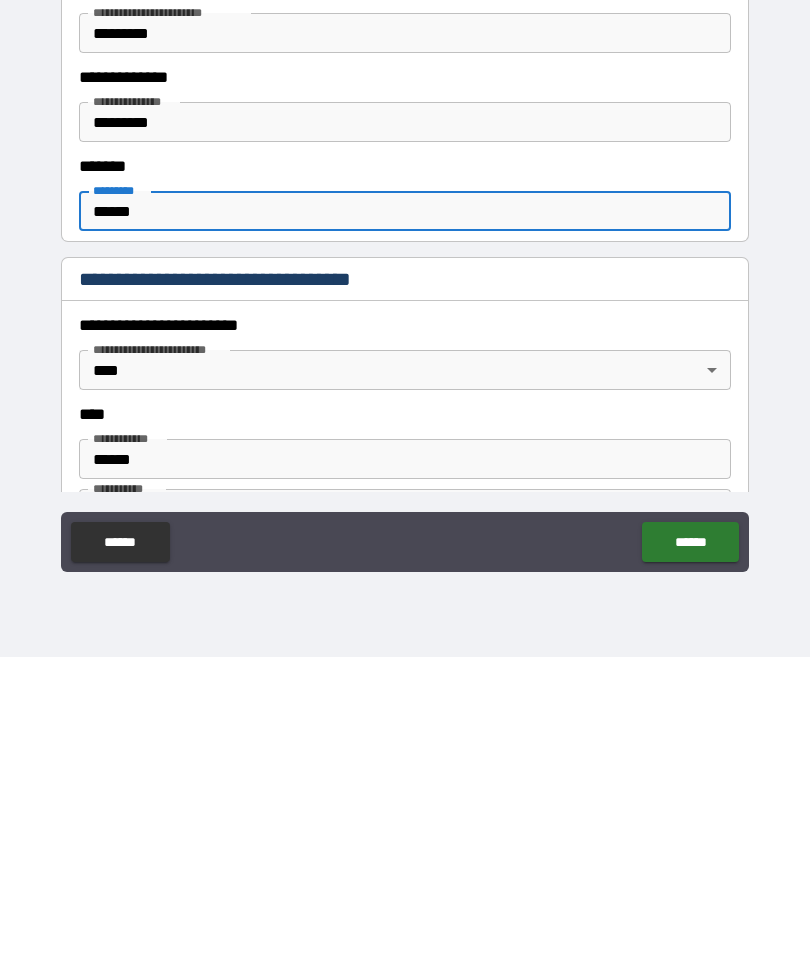 type on "*******" 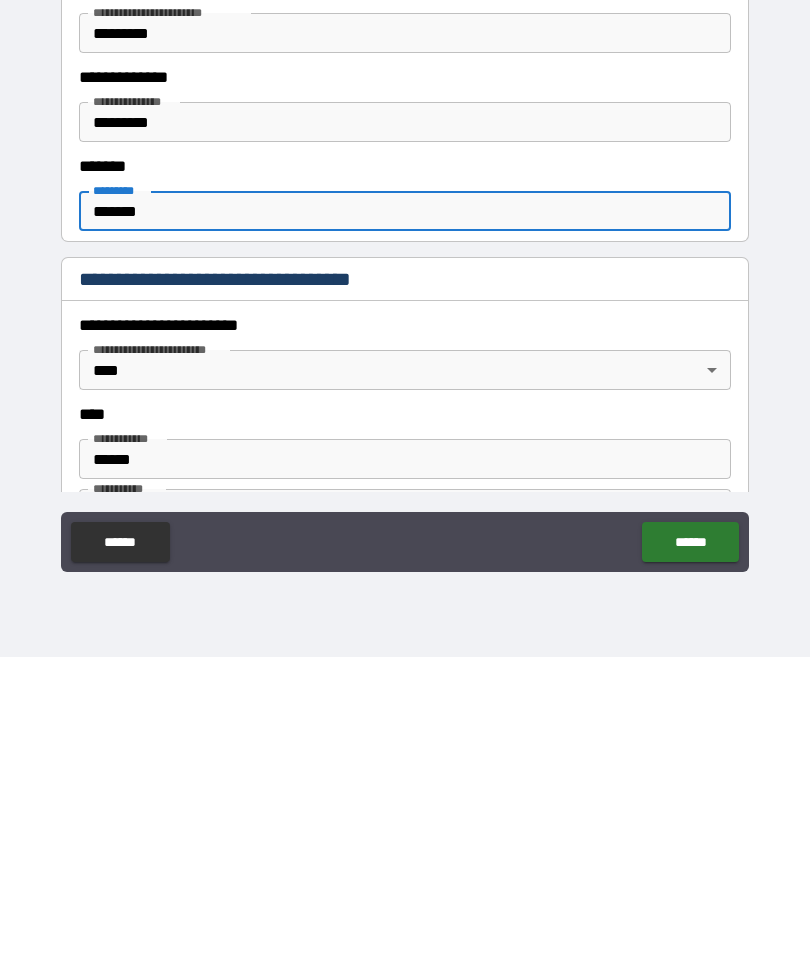 click on "******" at bounding box center [690, 862] 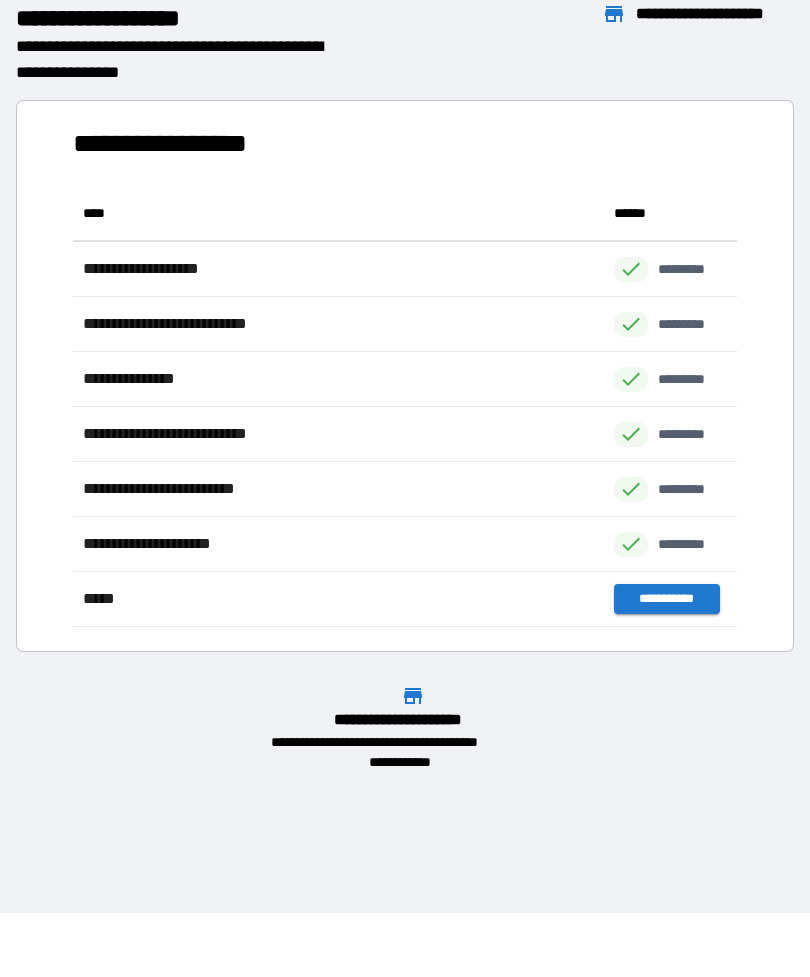 scroll, scrollTop: 441, scrollLeft: 664, axis: both 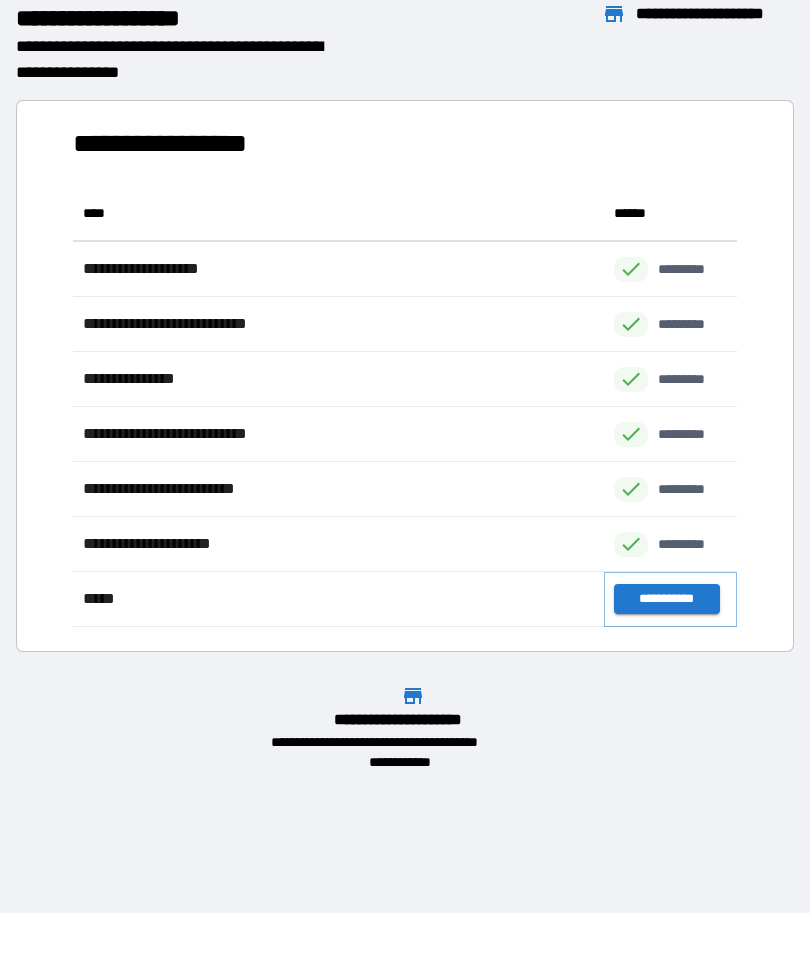 click on "**********" at bounding box center [666, 599] 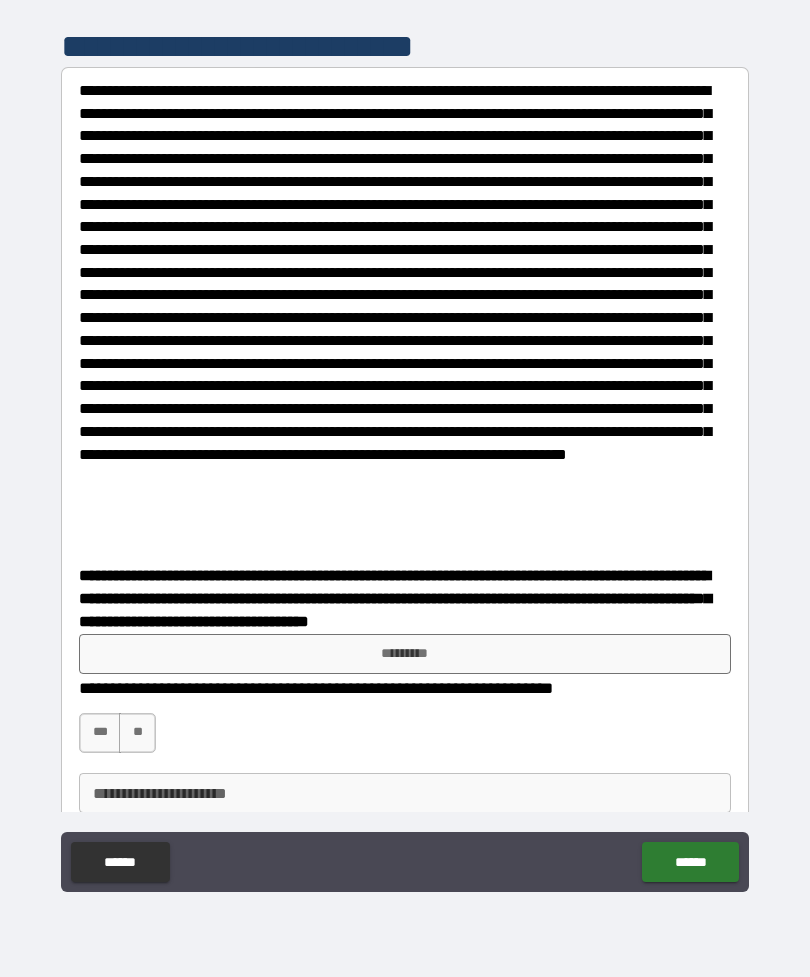 click on "*********" at bounding box center (405, 654) 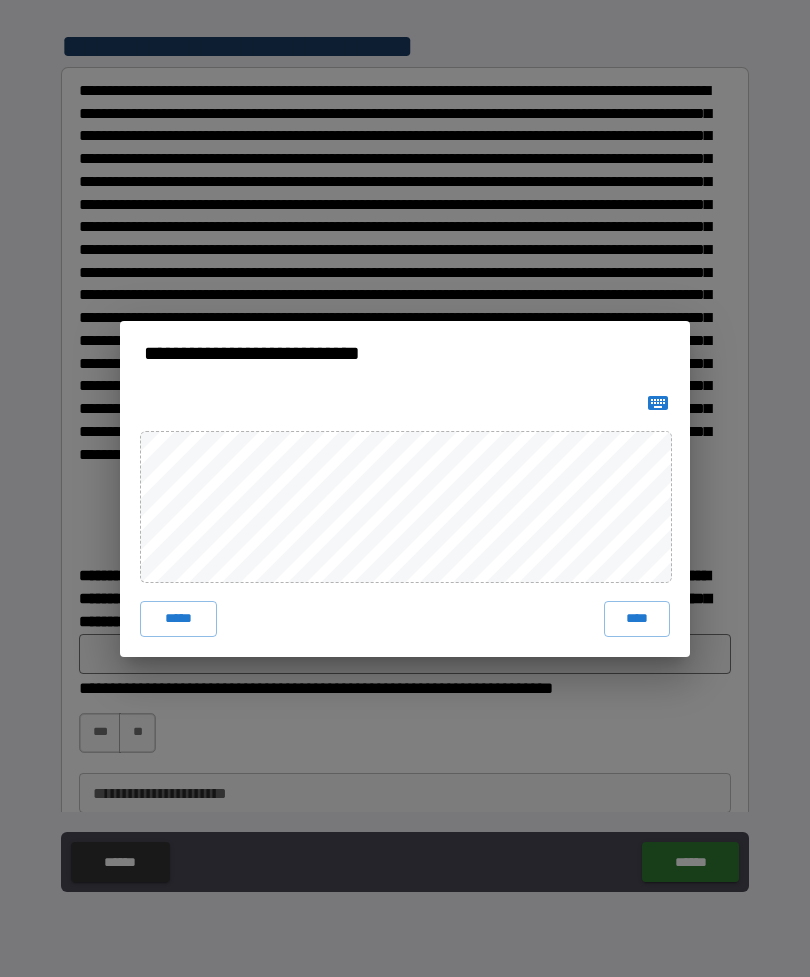 click on "****" at bounding box center (637, 619) 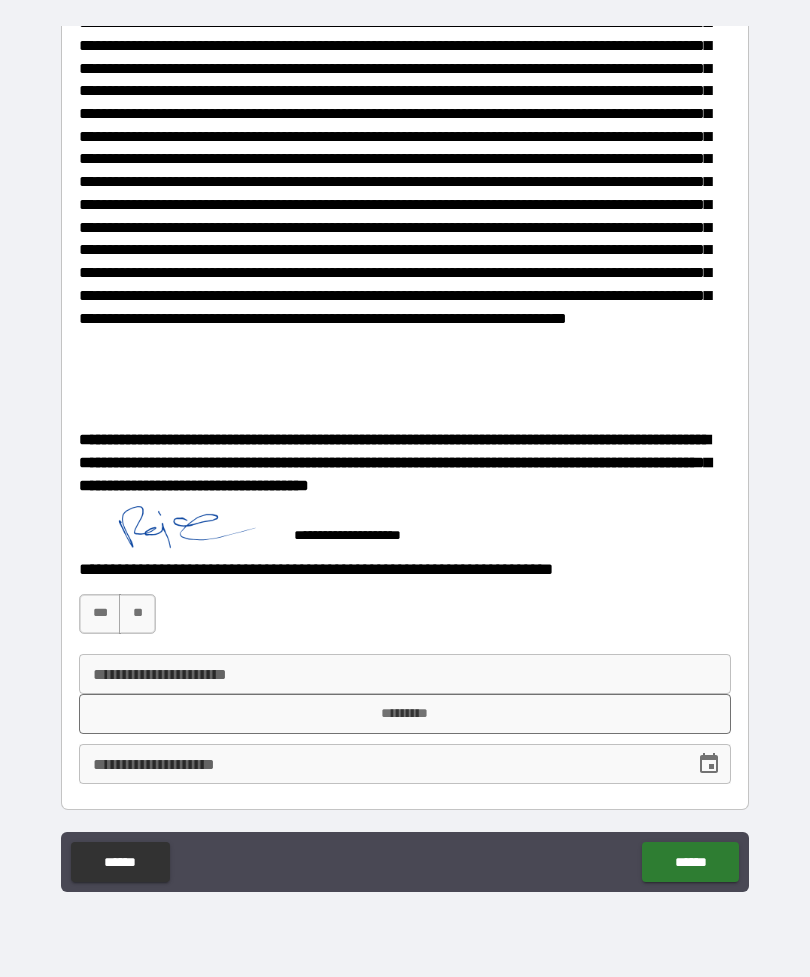 scroll, scrollTop: 135, scrollLeft: 0, axis: vertical 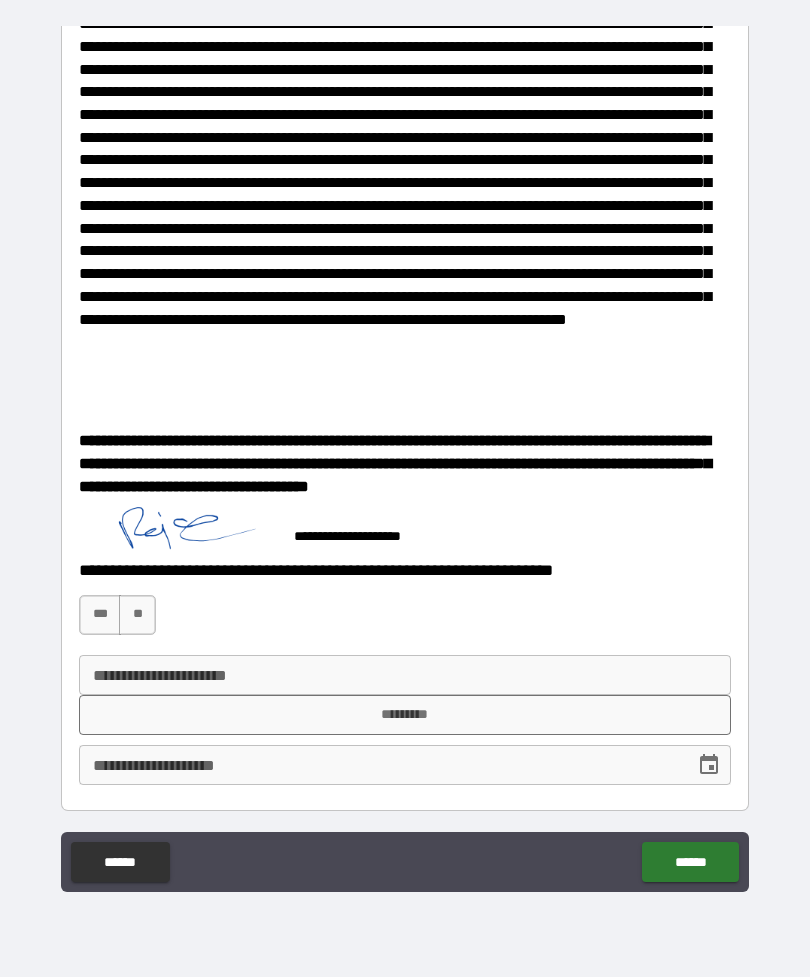 click on "******" at bounding box center [690, 862] 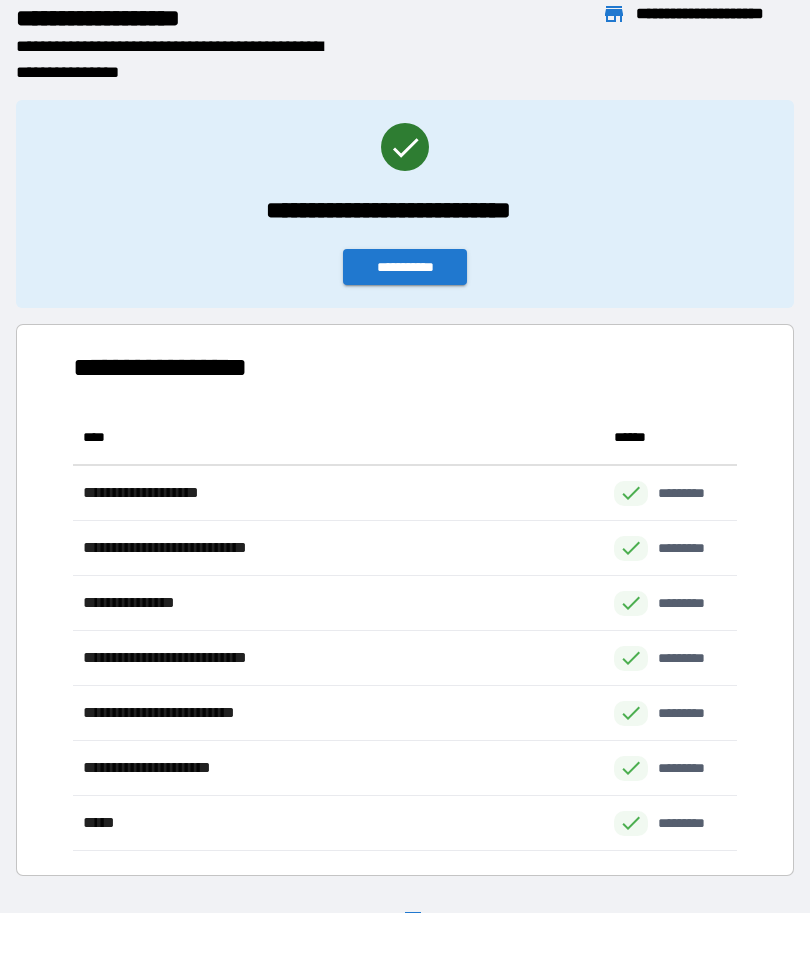 scroll, scrollTop: 1, scrollLeft: 1, axis: both 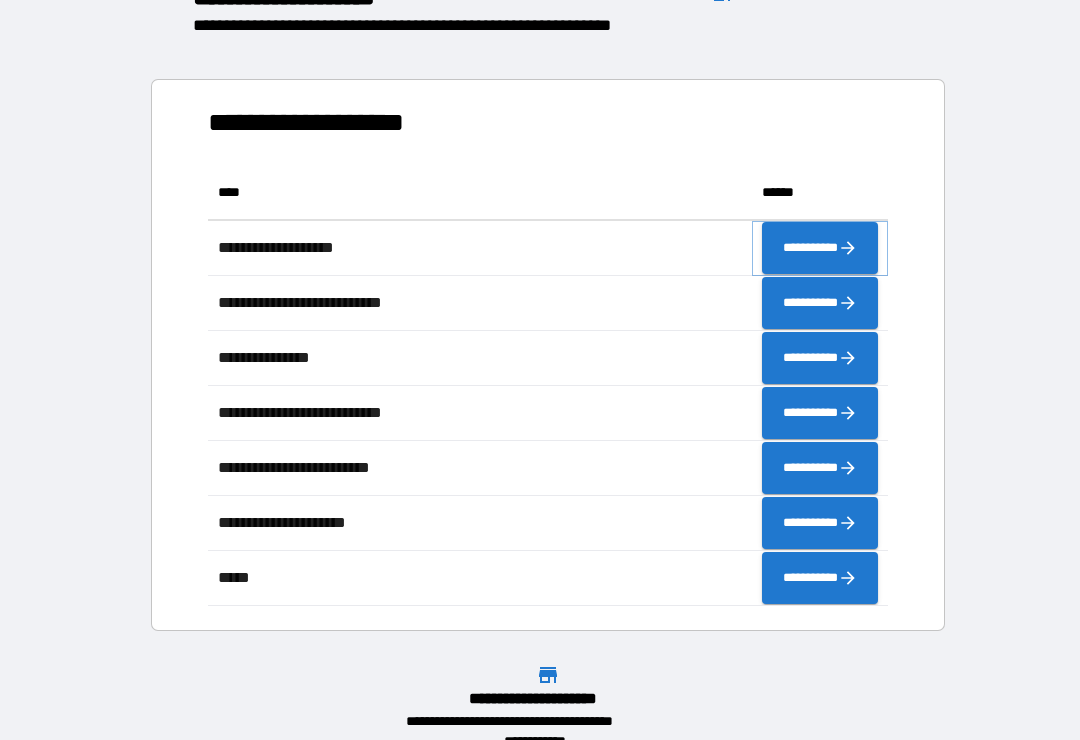 click on "**********" at bounding box center [820, 248] 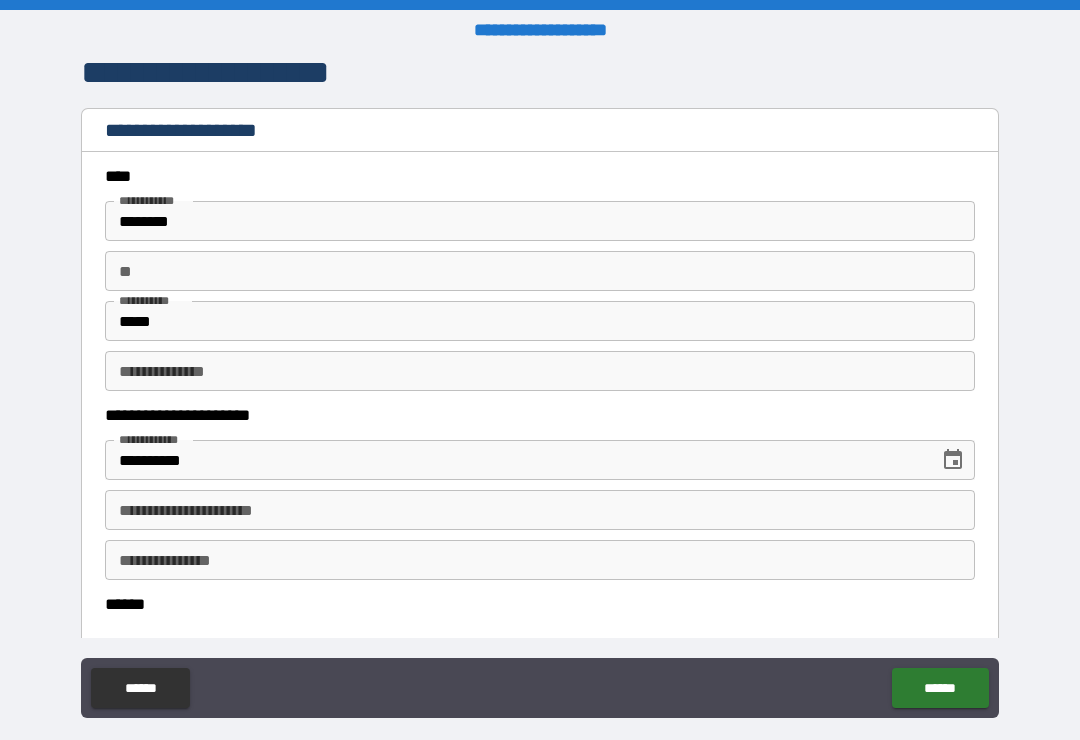 click on "**********" at bounding box center (540, 510) 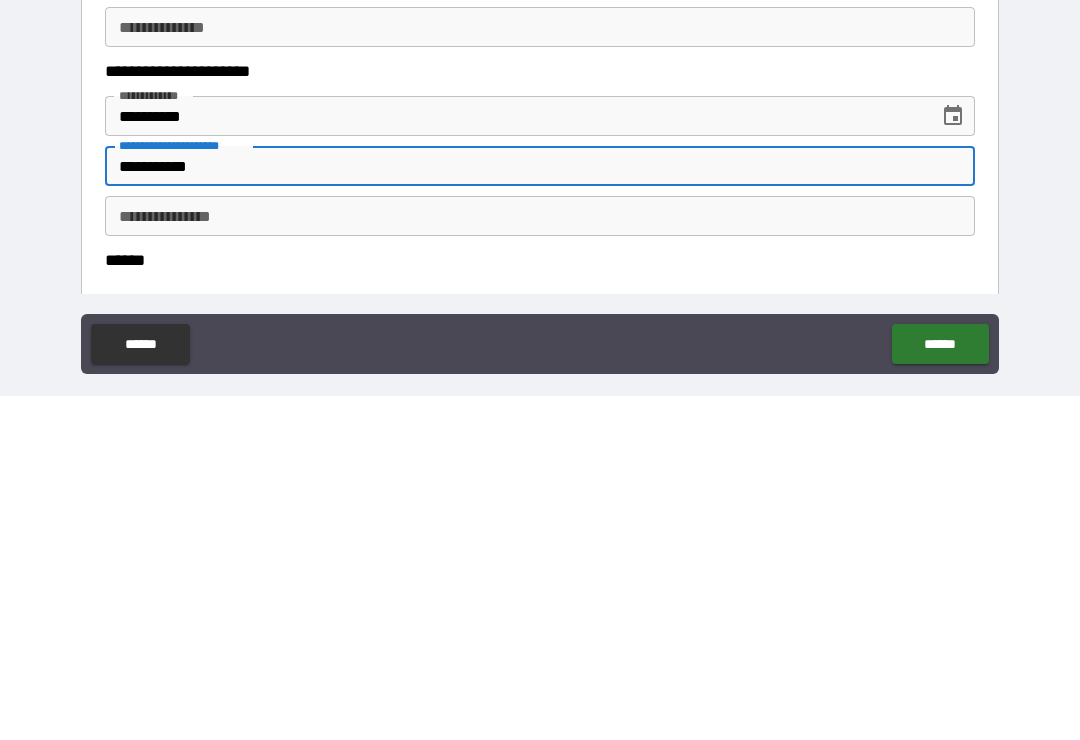 click on "**********" at bounding box center [540, 560] 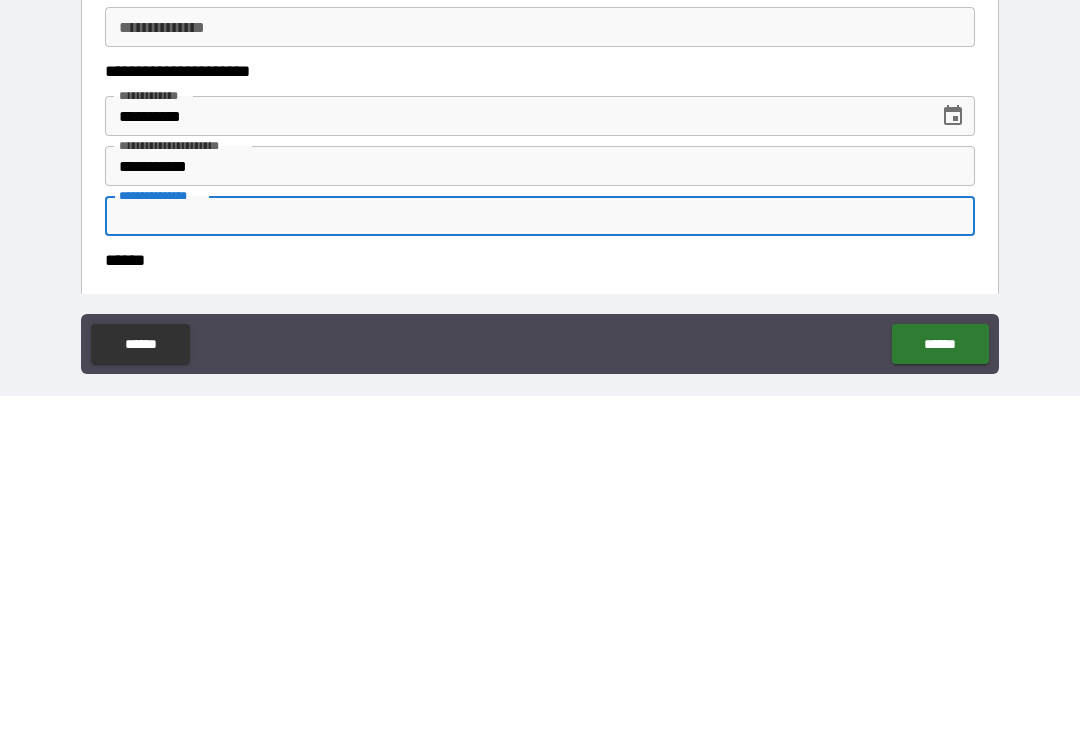 click on "**********" at bounding box center (540, 510) 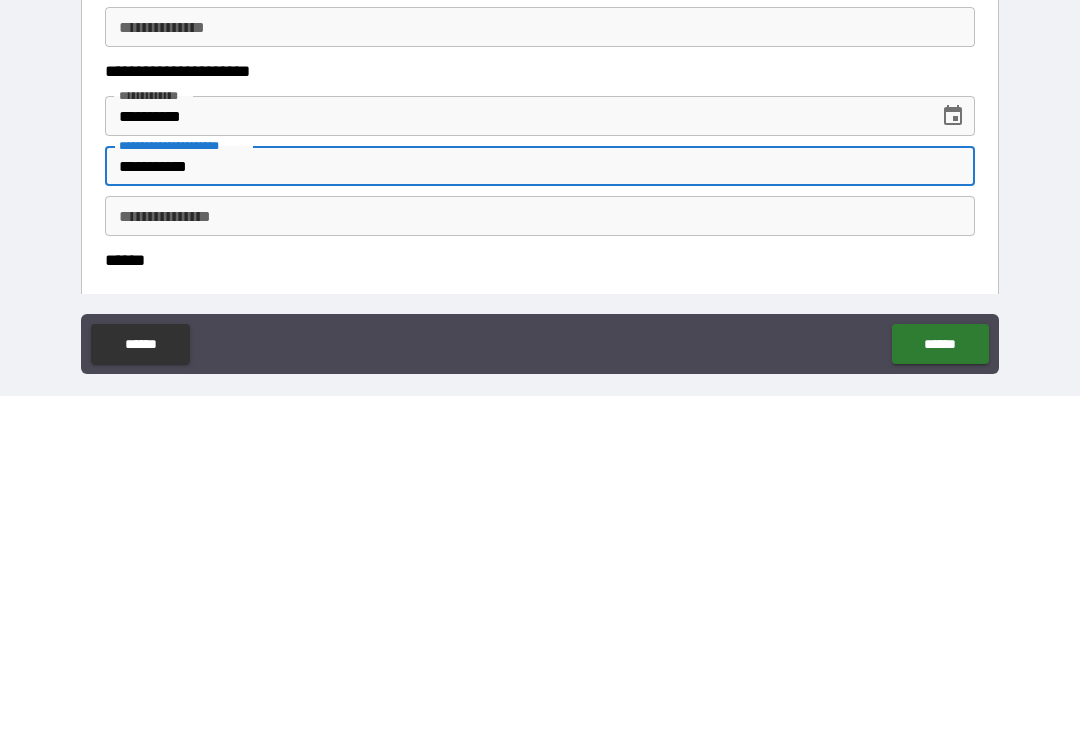 type on "**********" 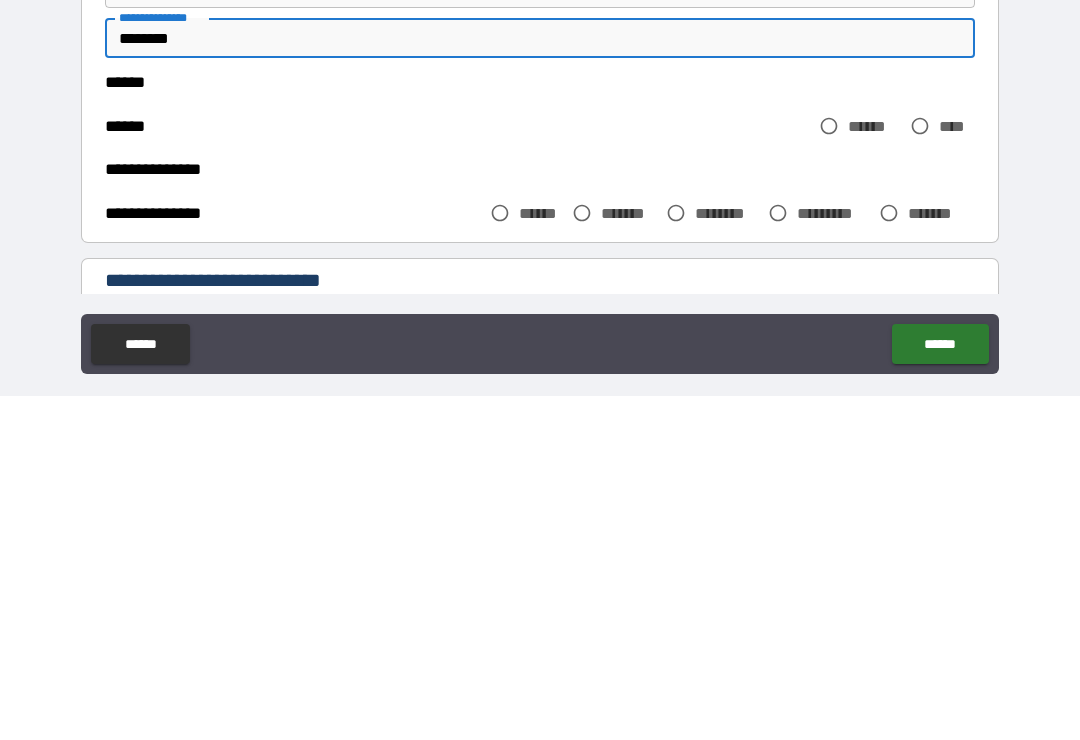 scroll, scrollTop: 185, scrollLeft: 0, axis: vertical 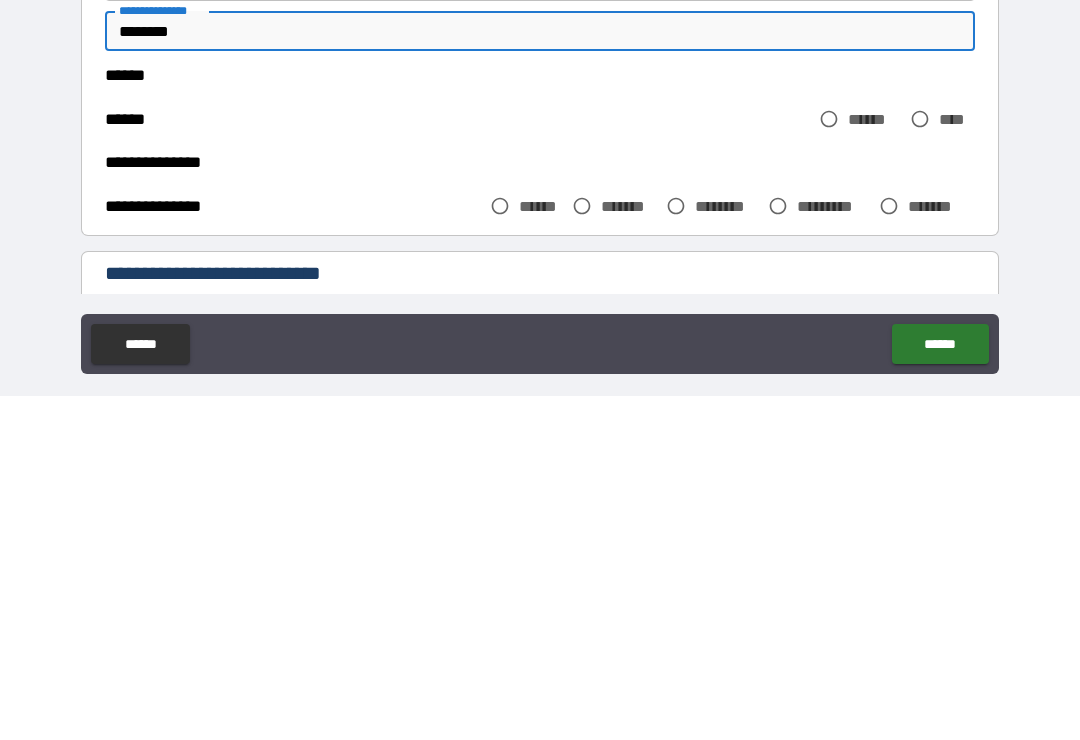 type on "********" 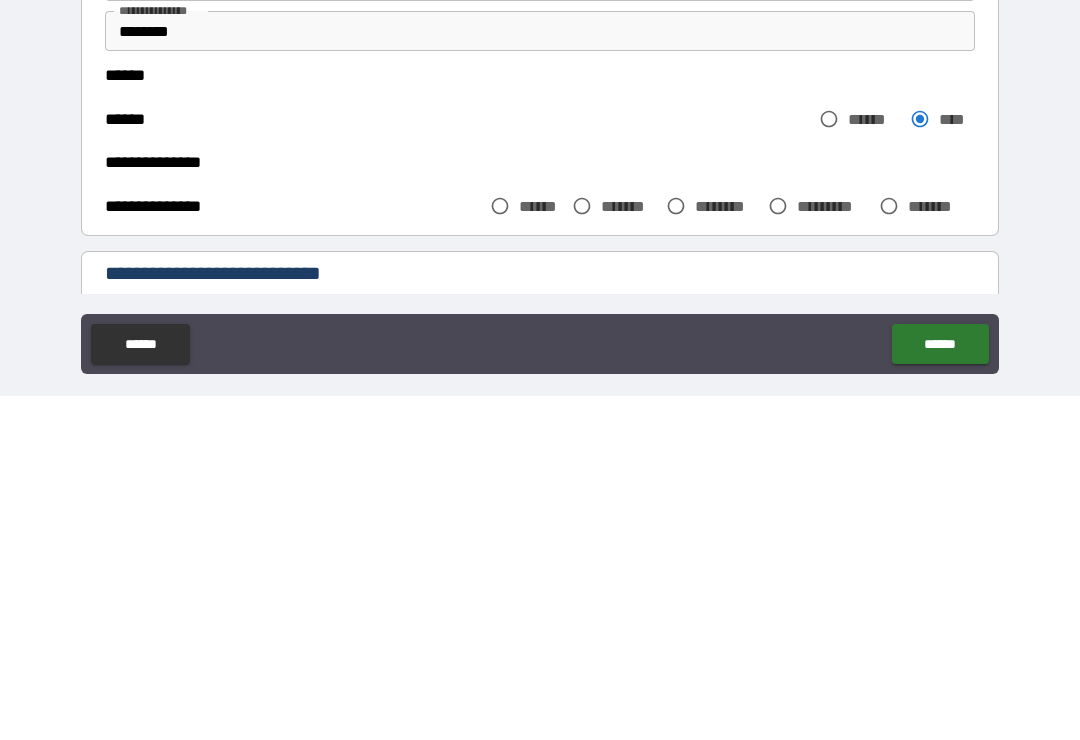 scroll, scrollTop: 31, scrollLeft: 0, axis: vertical 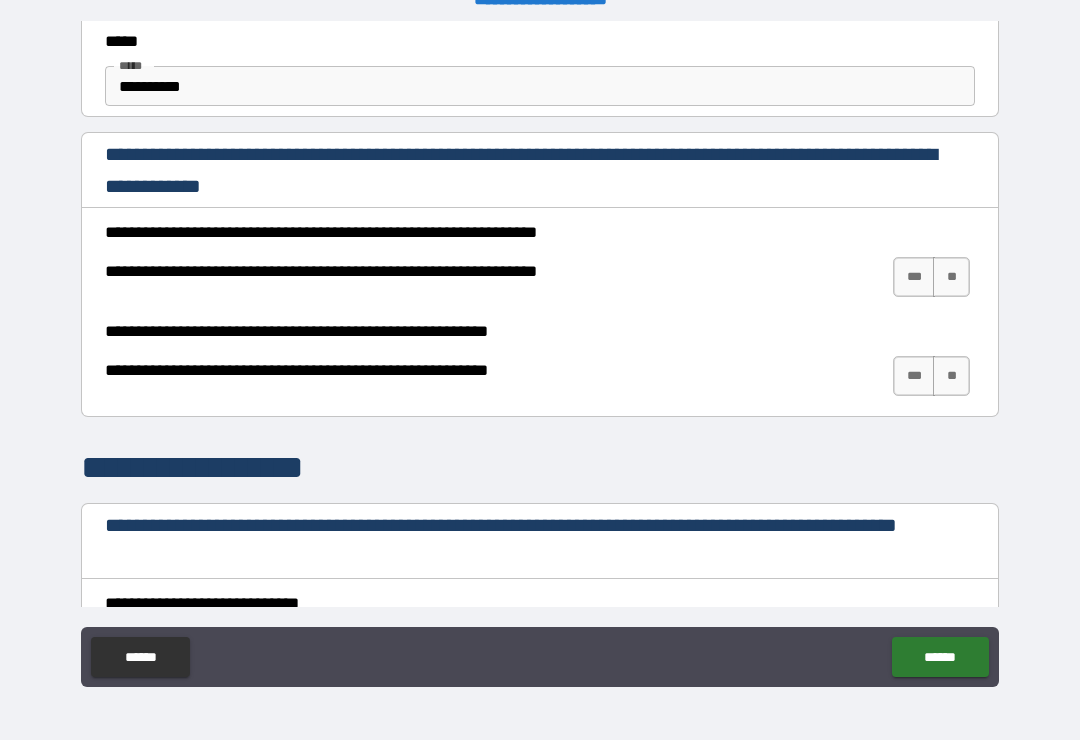 click on "***" at bounding box center (914, 277) 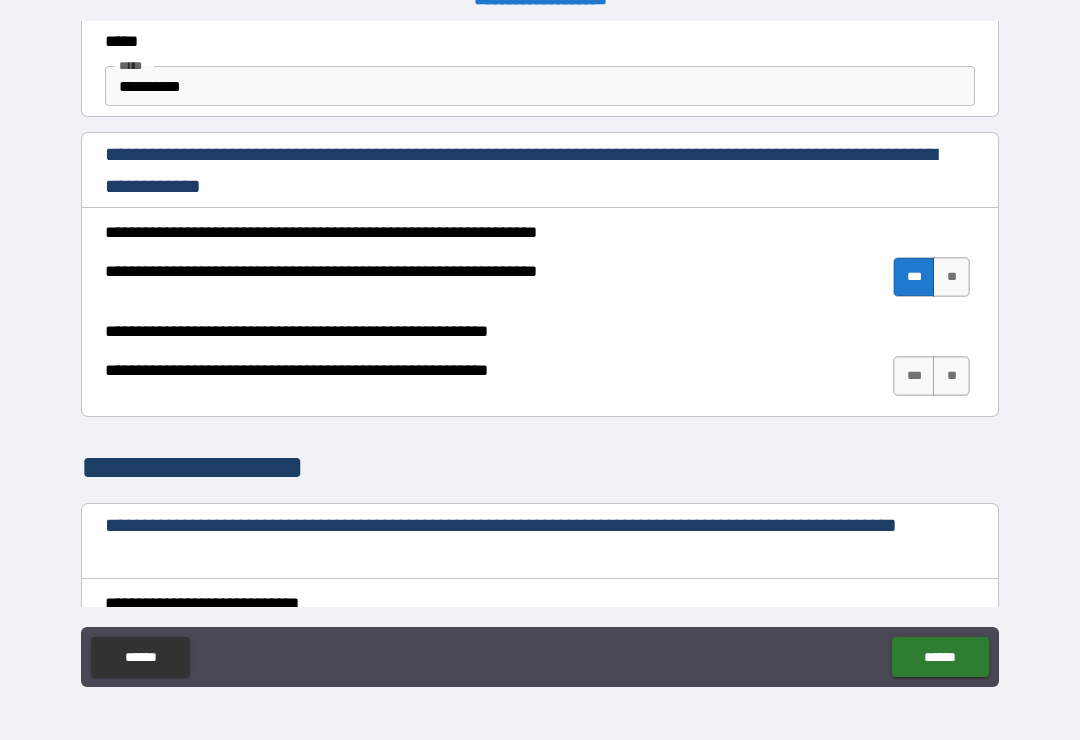 click on "***" at bounding box center (914, 376) 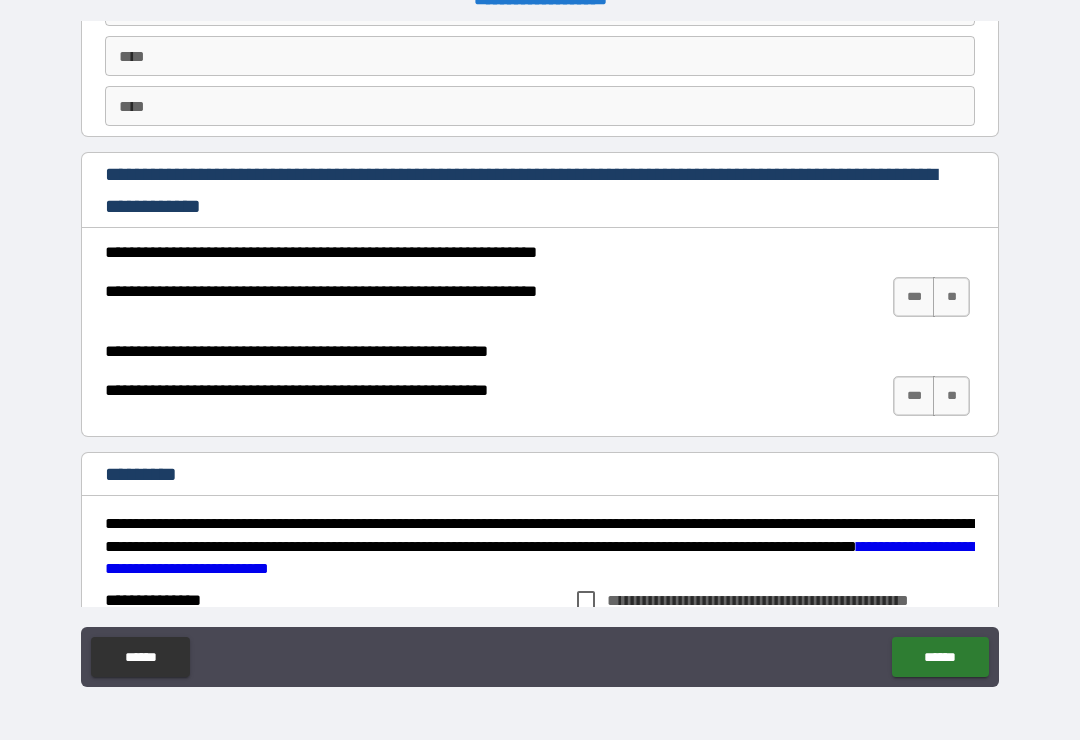 scroll, scrollTop: 2918, scrollLeft: 0, axis: vertical 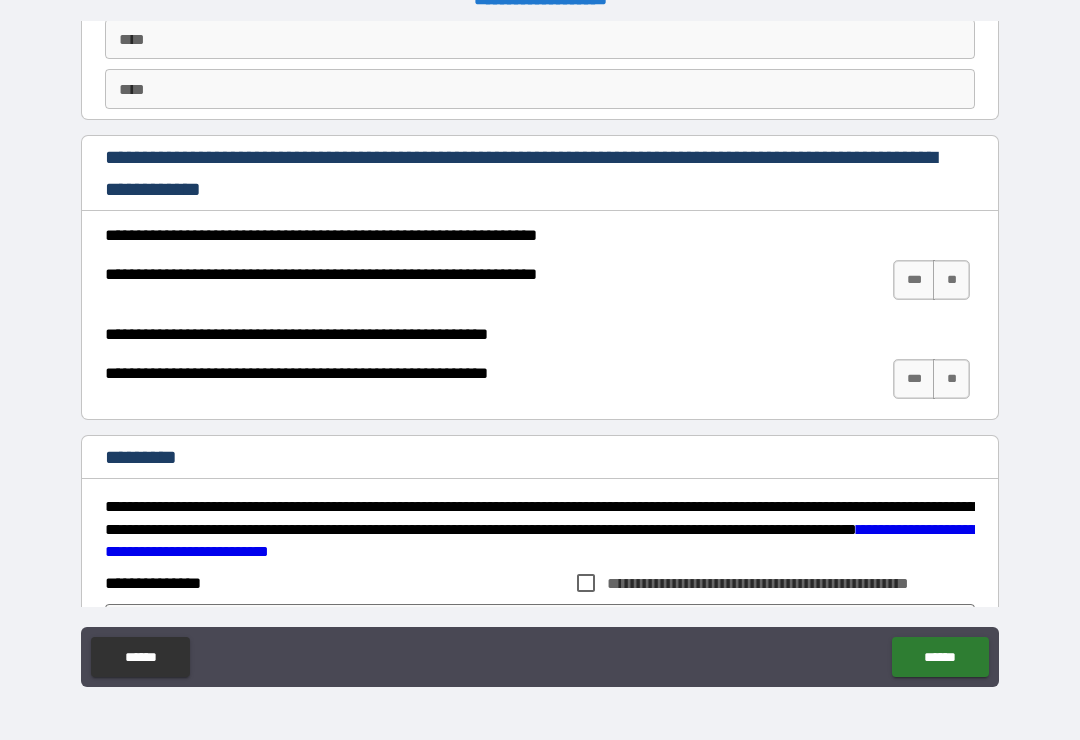 click on "***" at bounding box center (914, 280) 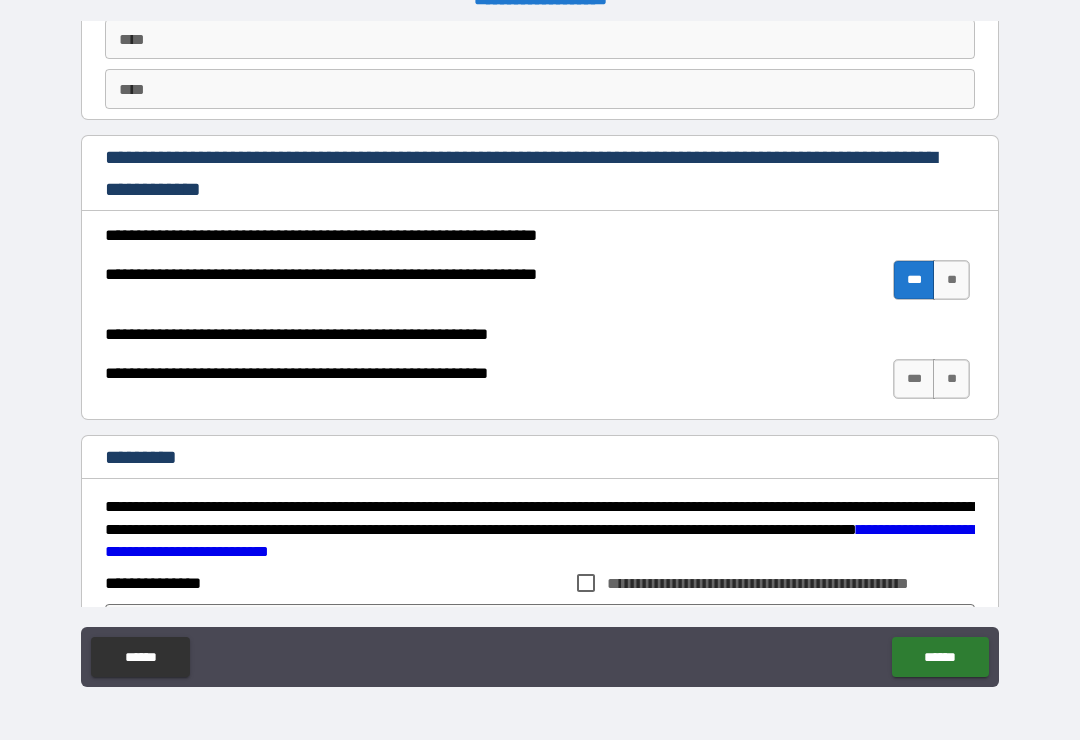 click on "***" at bounding box center [914, 379] 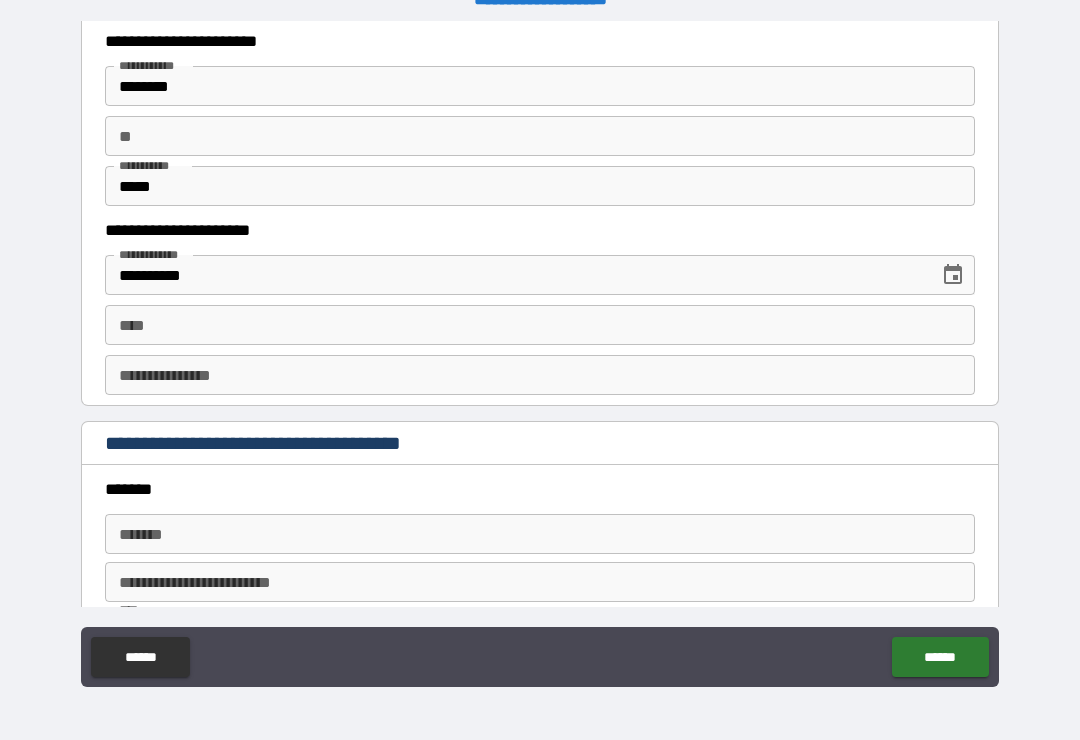 scroll, scrollTop: 1994, scrollLeft: 0, axis: vertical 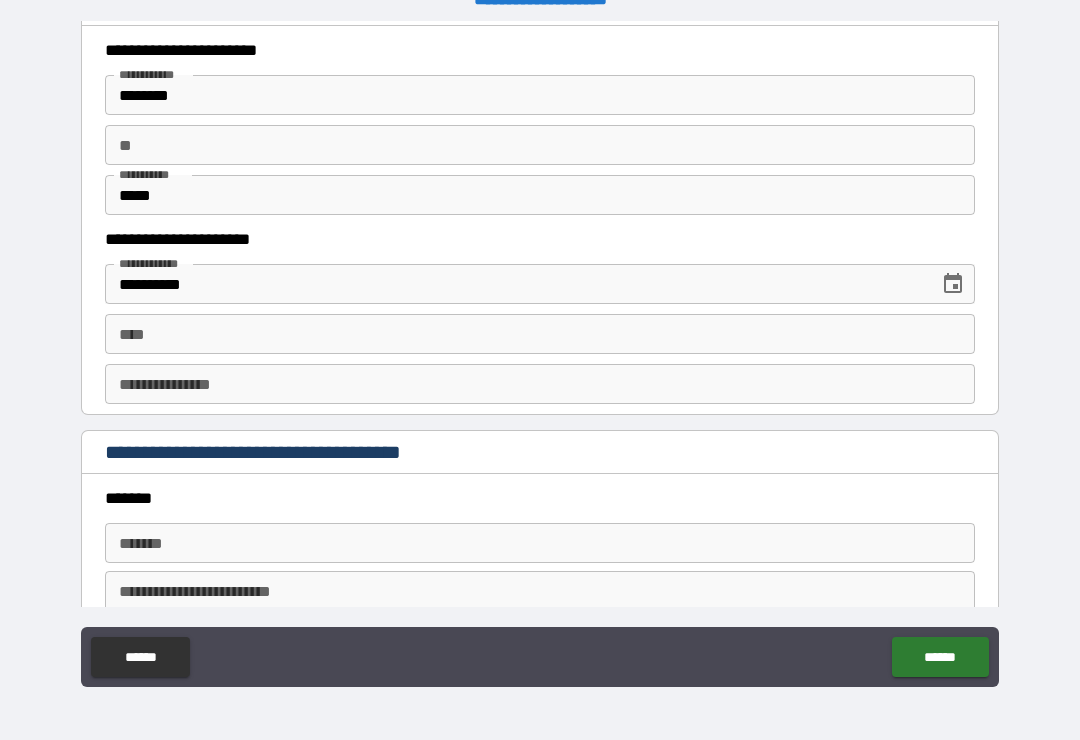 click on "****" at bounding box center (540, 334) 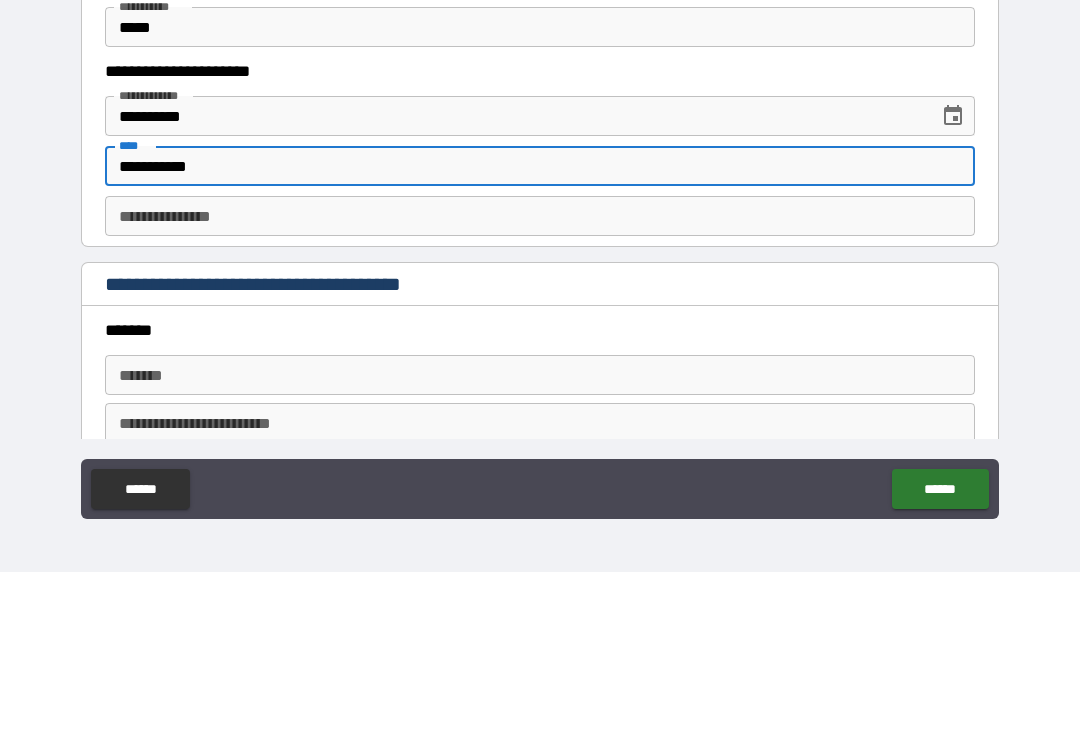 type on "**********" 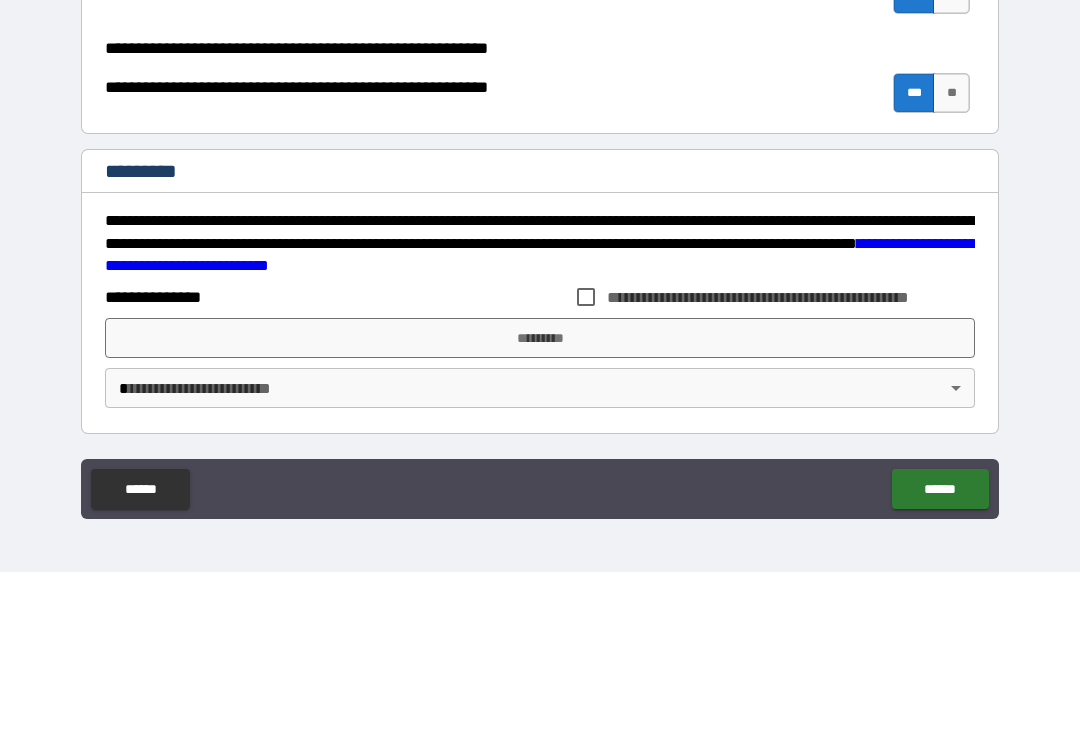 scroll, scrollTop: 3036, scrollLeft: 0, axis: vertical 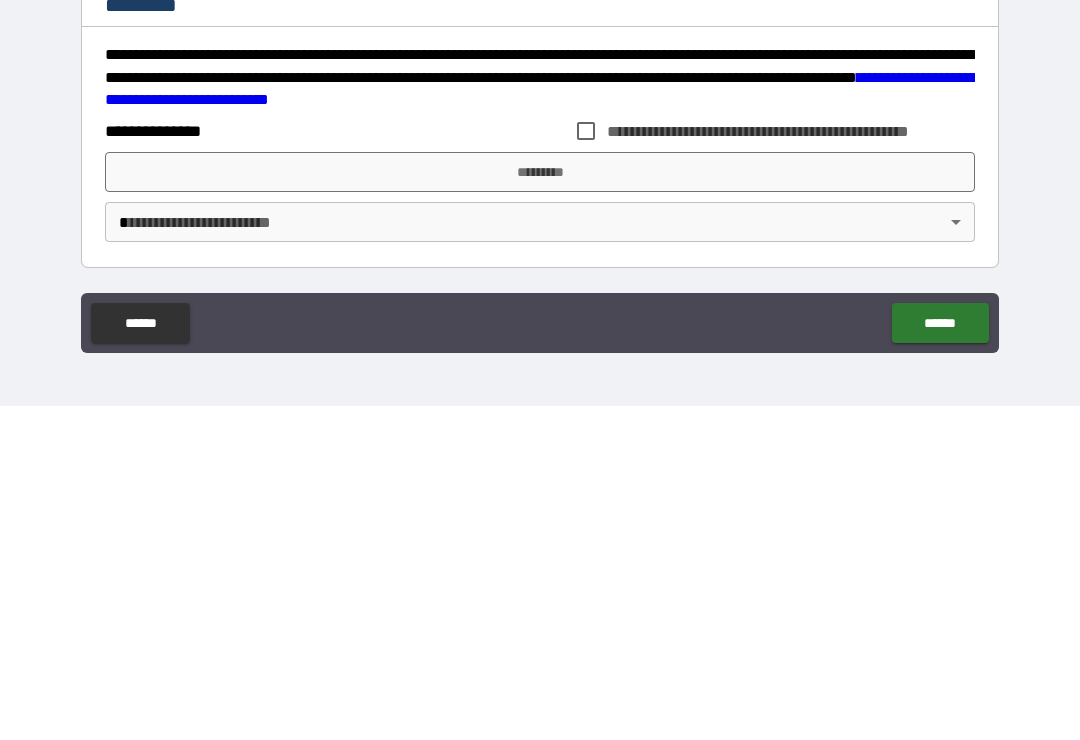 type on "********" 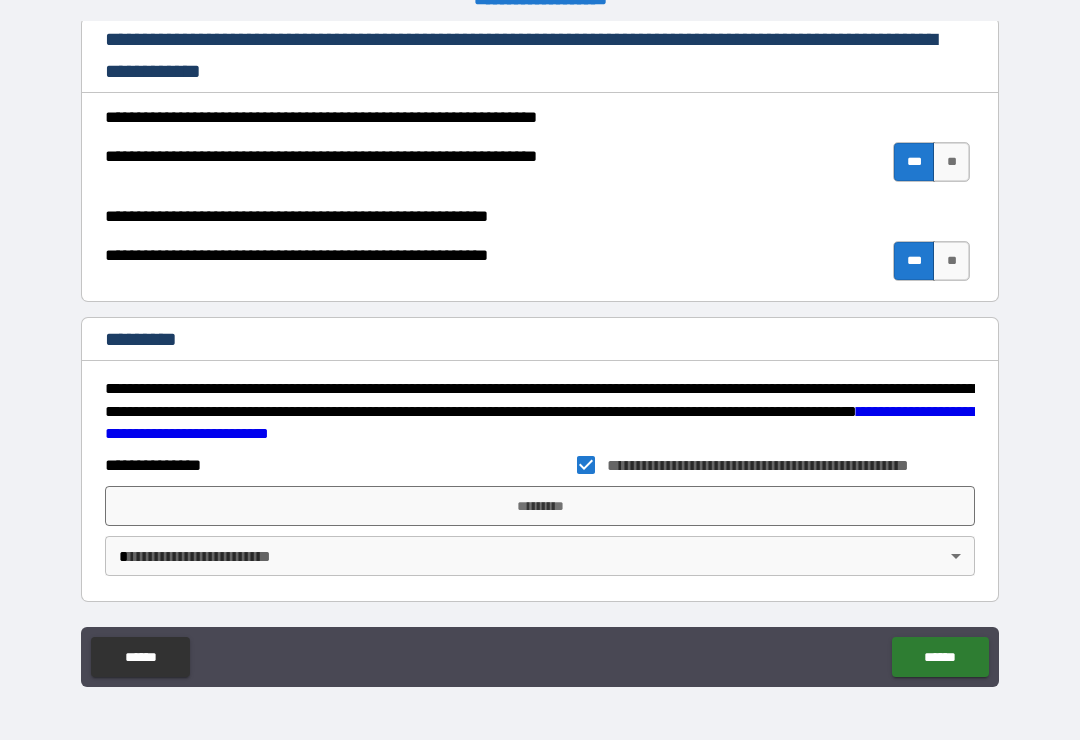 click on "*********" at bounding box center [540, 506] 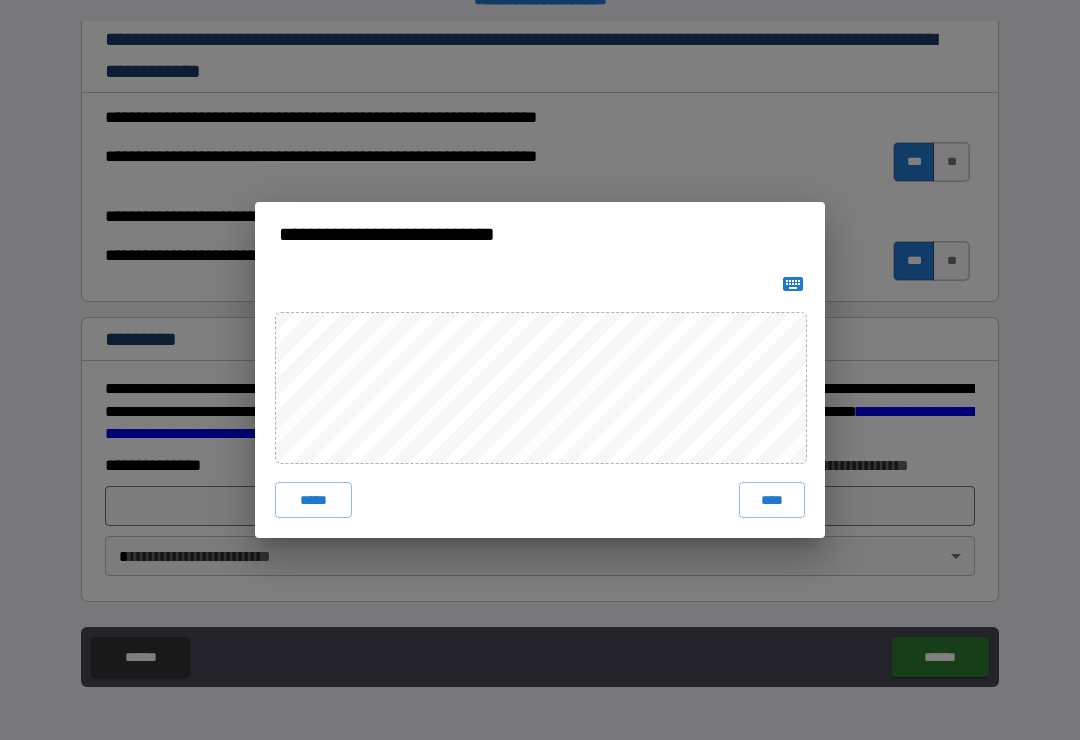 click on "****" at bounding box center [772, 500] 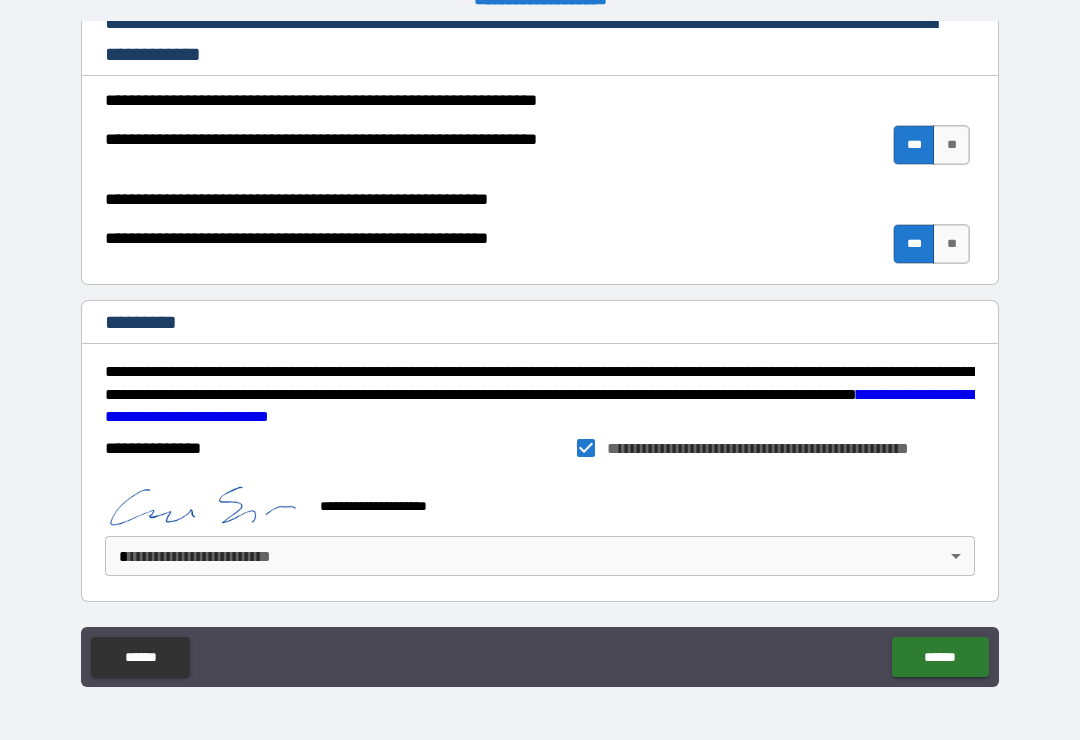 scroll, scrollTop: 3053, scrollLeft: 0, axis: vertical 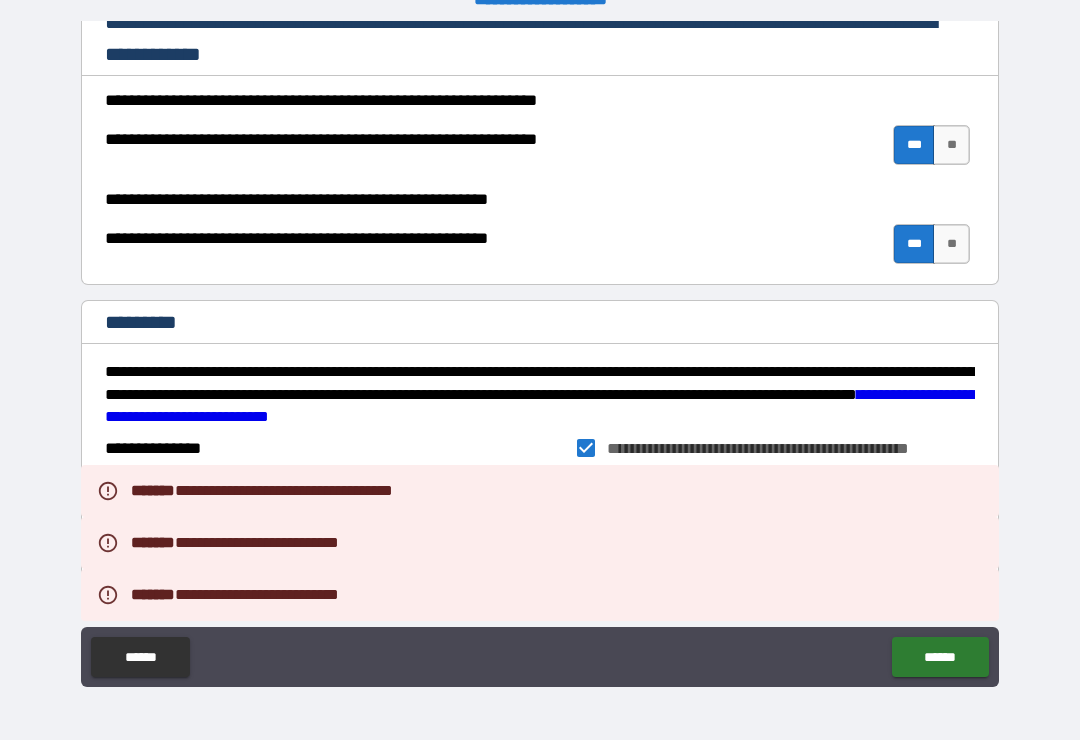 click on "******" at bounding box center (940, 657) 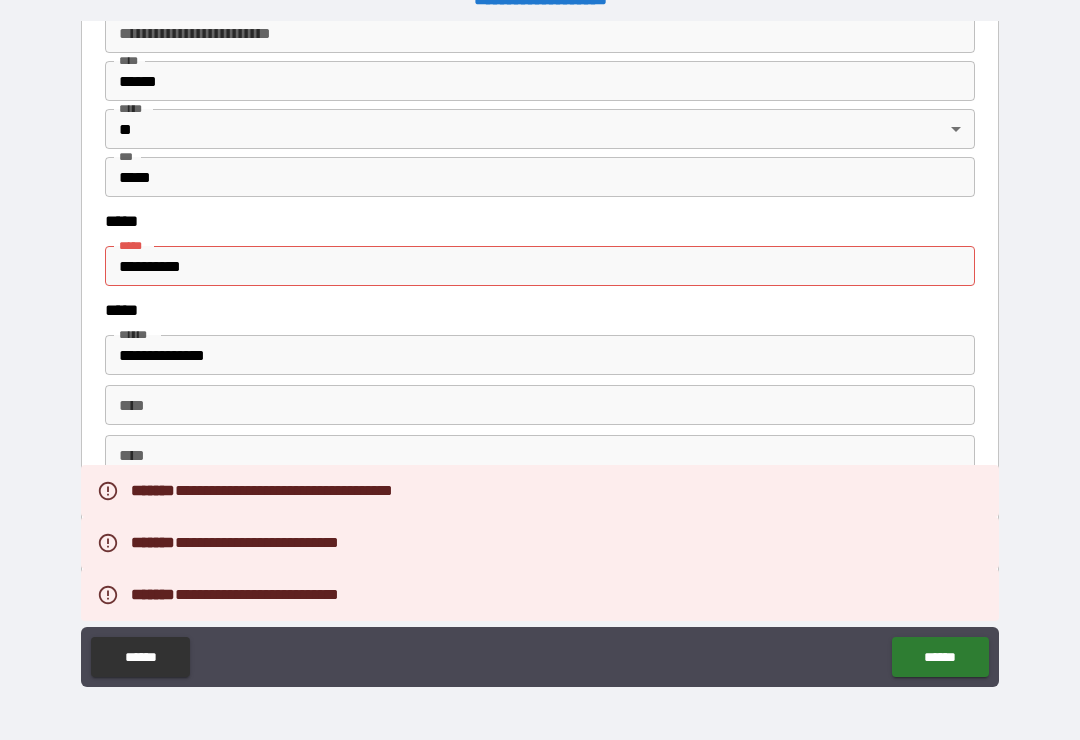 scroll, scrollTop: 2535, scrollLeft: 0, axis: vertical 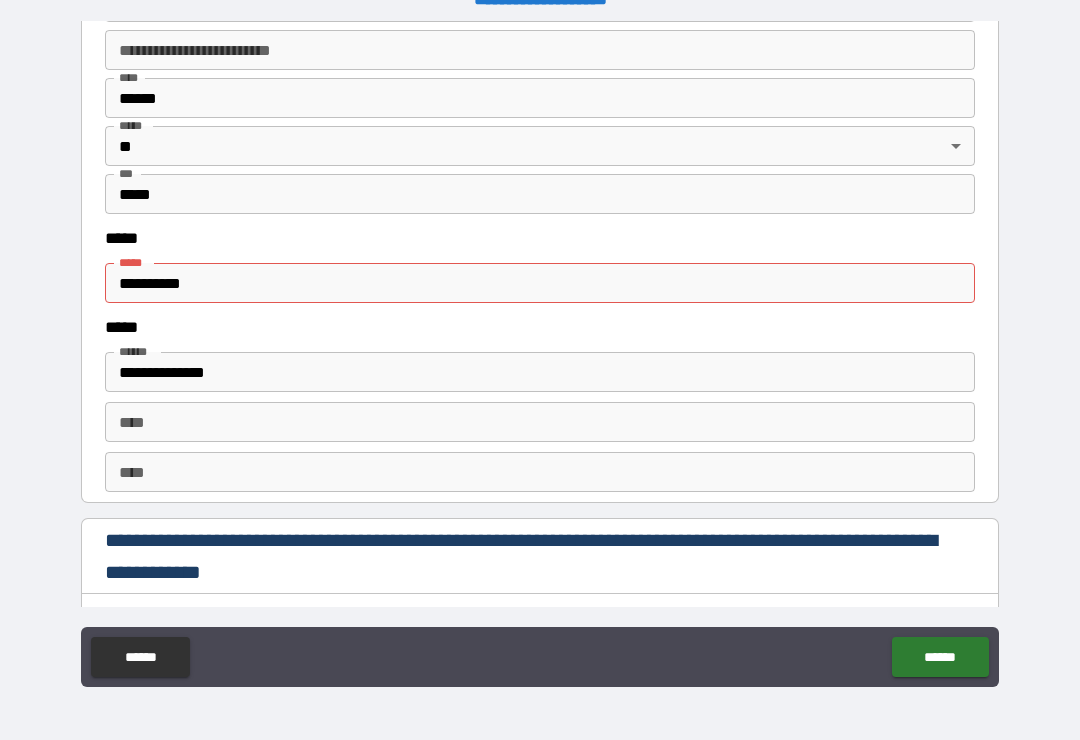 click on "**********" at bounding box center (540, 283) 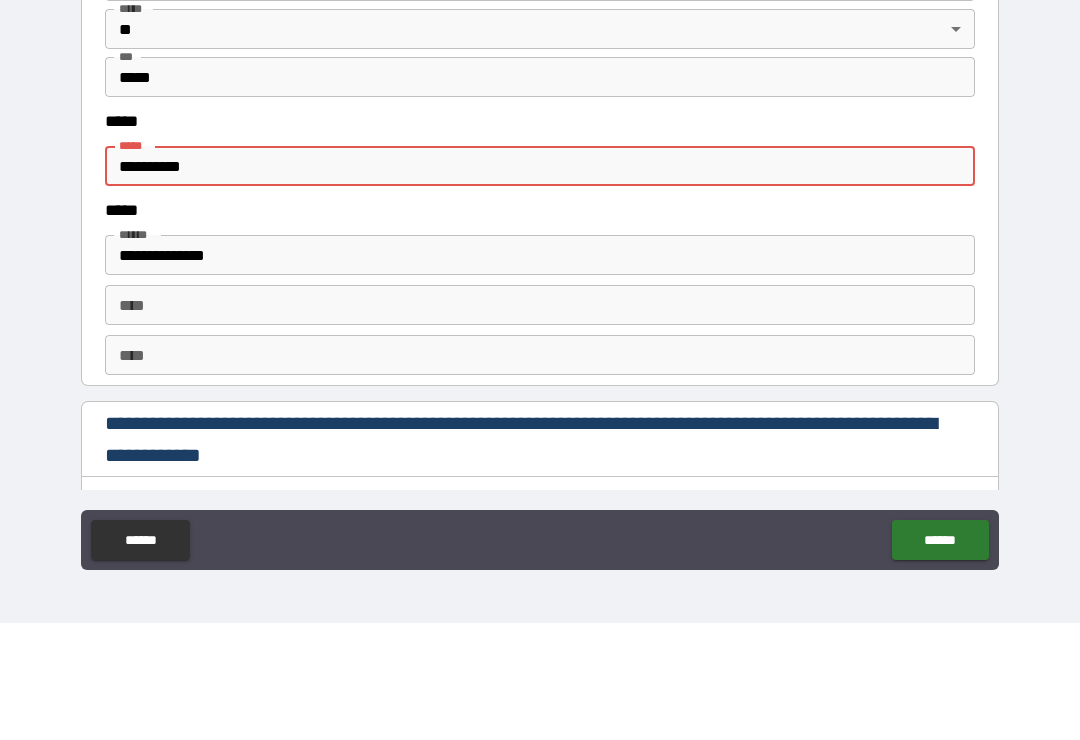 click on "**********" at bounding box center [540, 283] 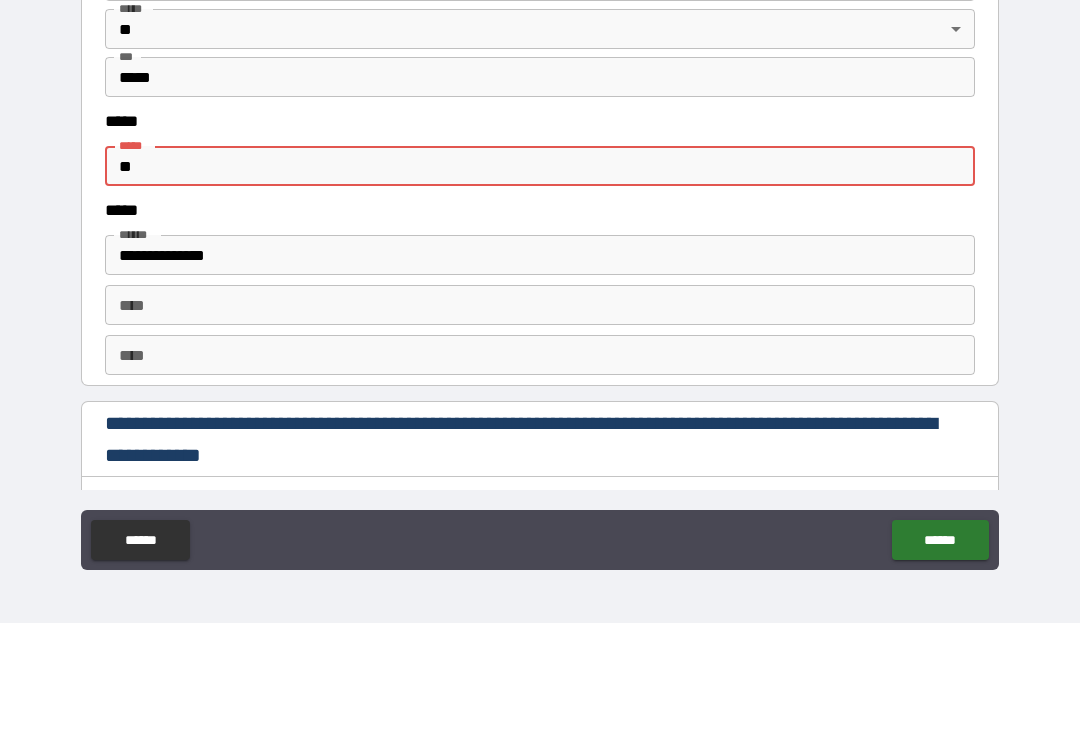 type on "*" 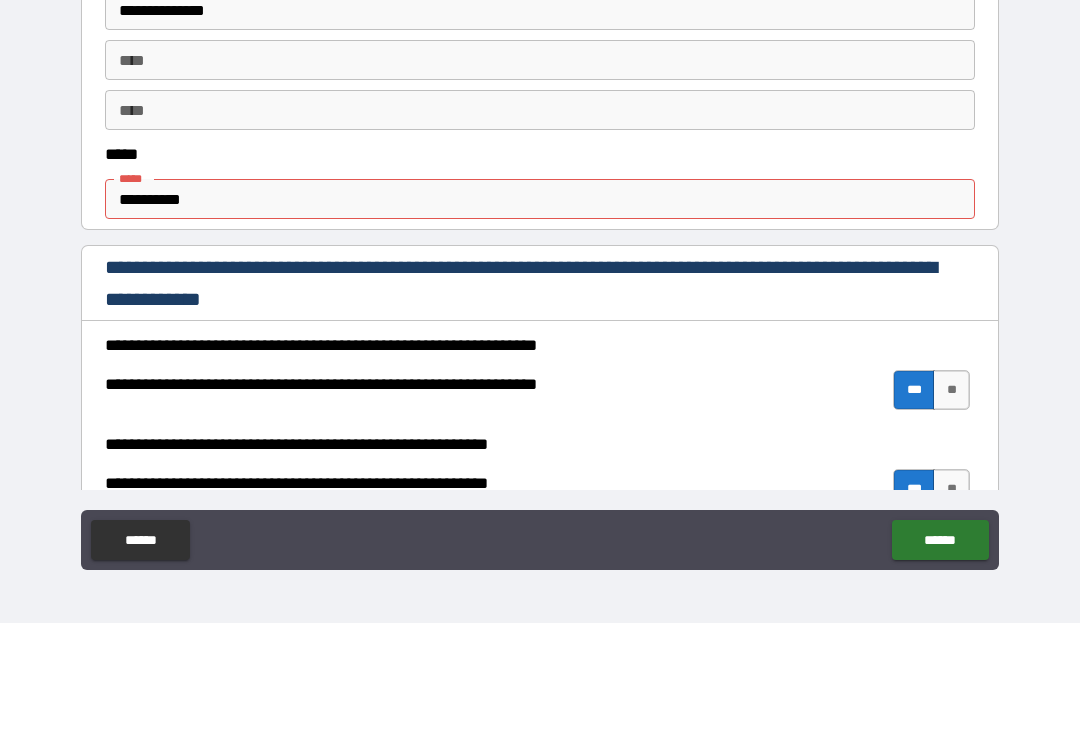 scroll, scrollTop: 1002, scrollLeft: 0, axis: vertical 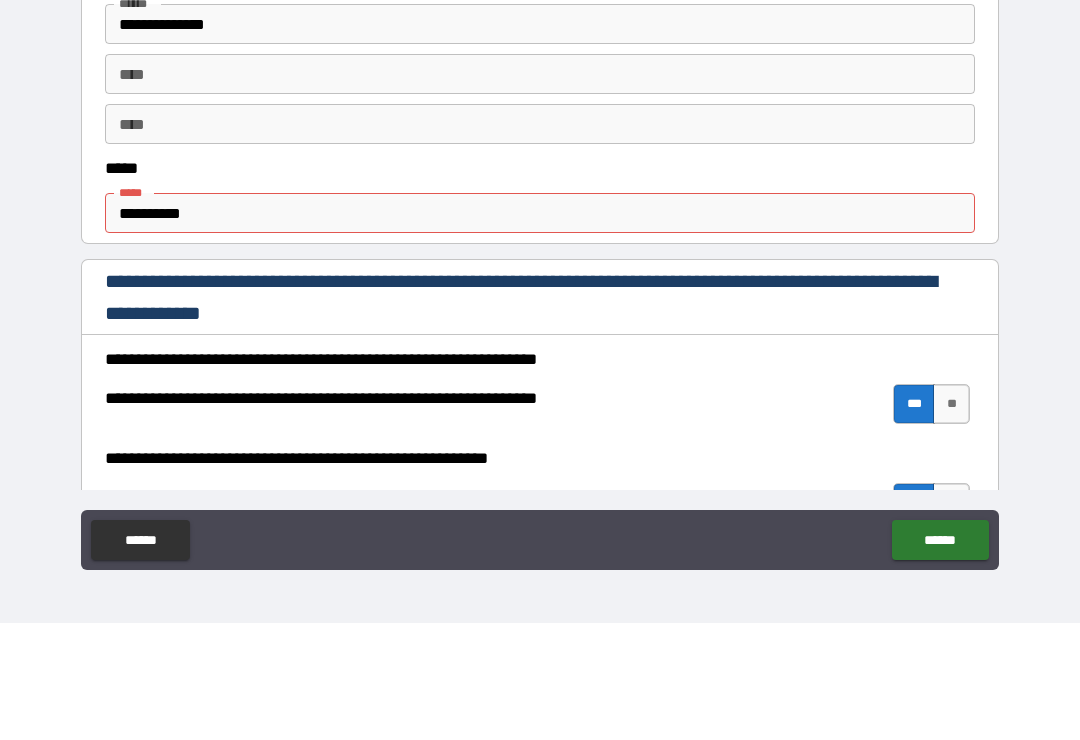 type on "**********" 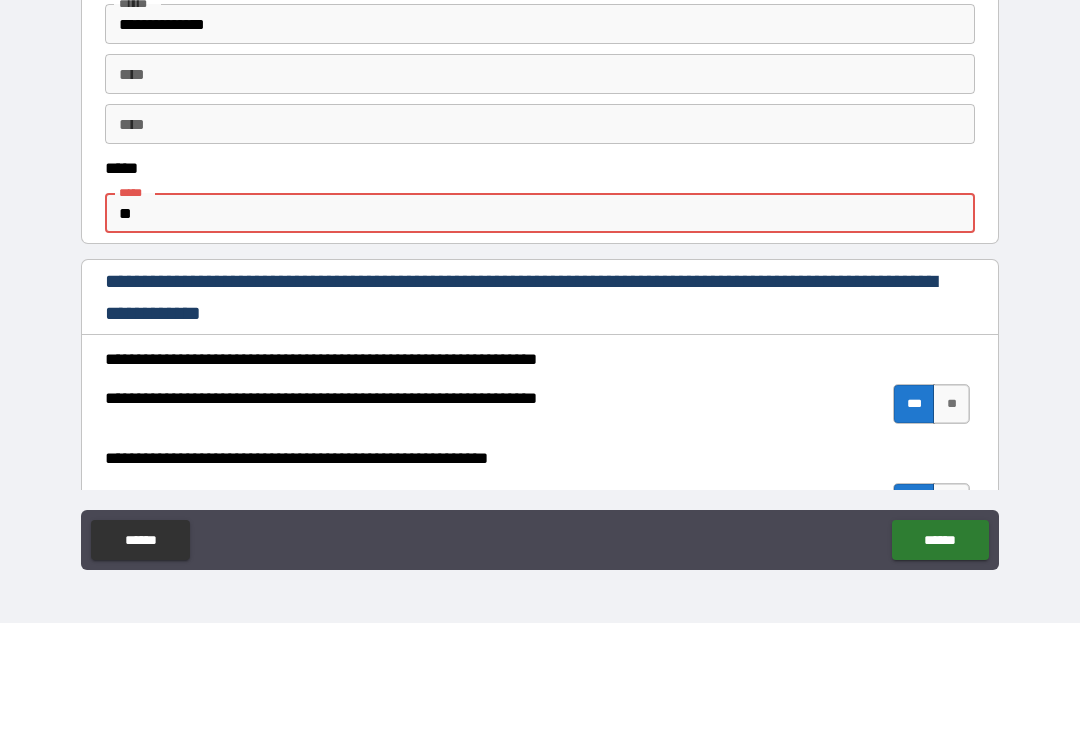 type on "*" 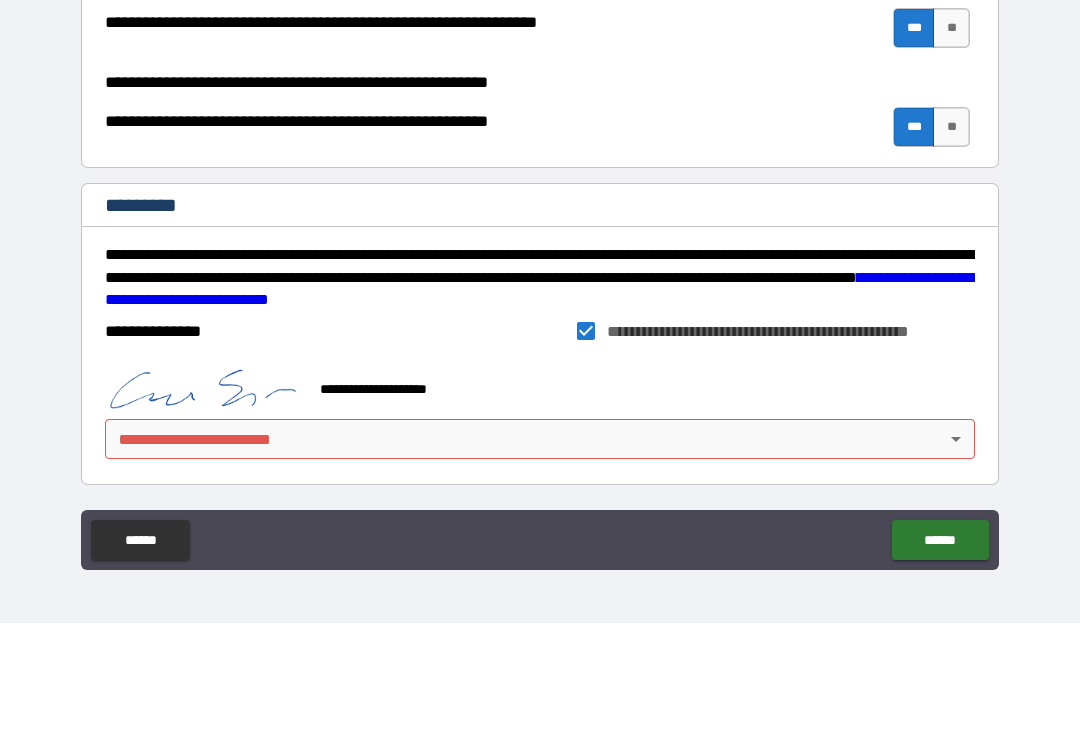 scroll, scrollTop: 3053, scrollLeft: 0, axis: vertical 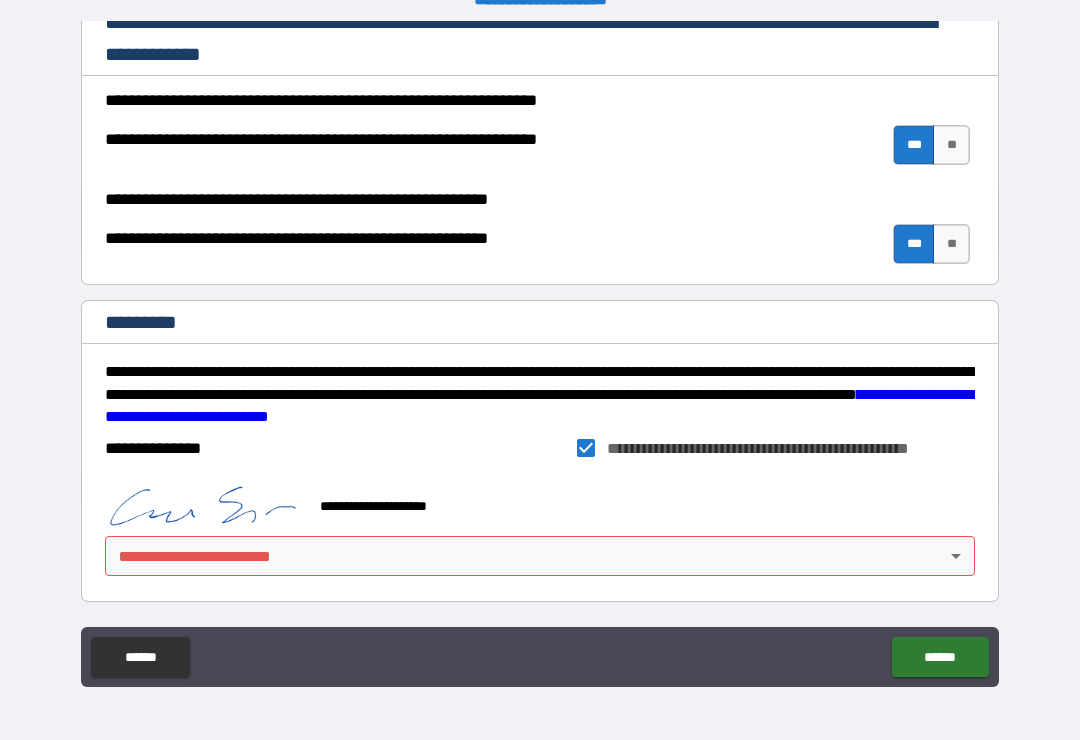 type on "**********" 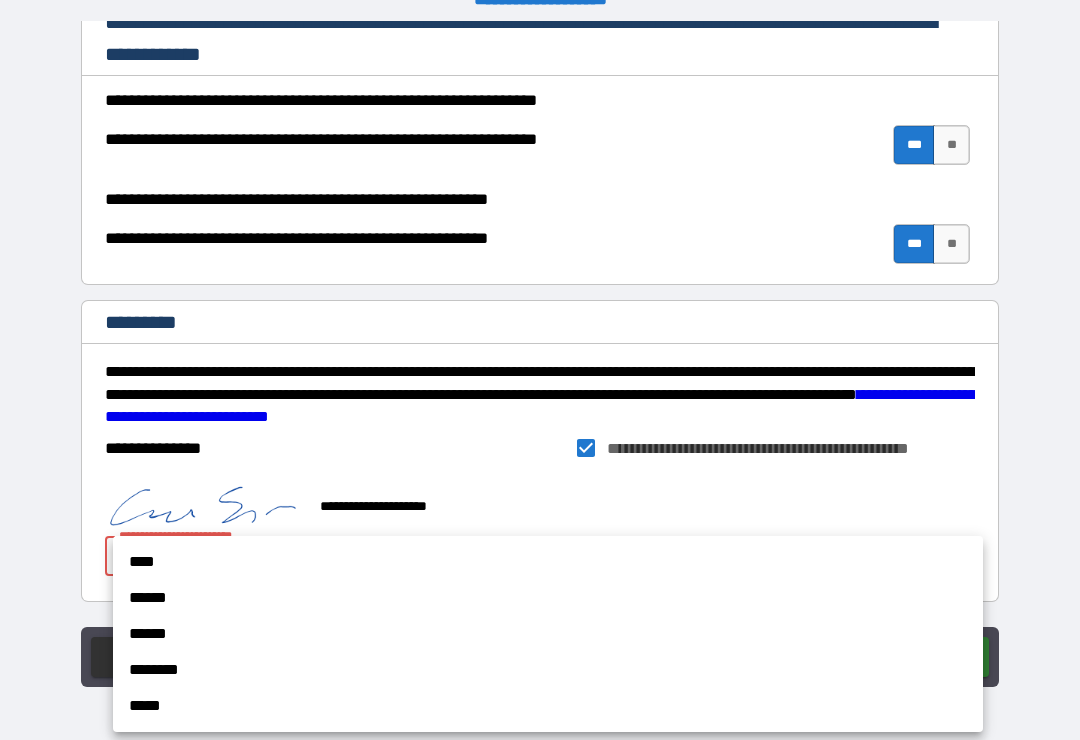 click on "****" at bounding box center (548, 562) 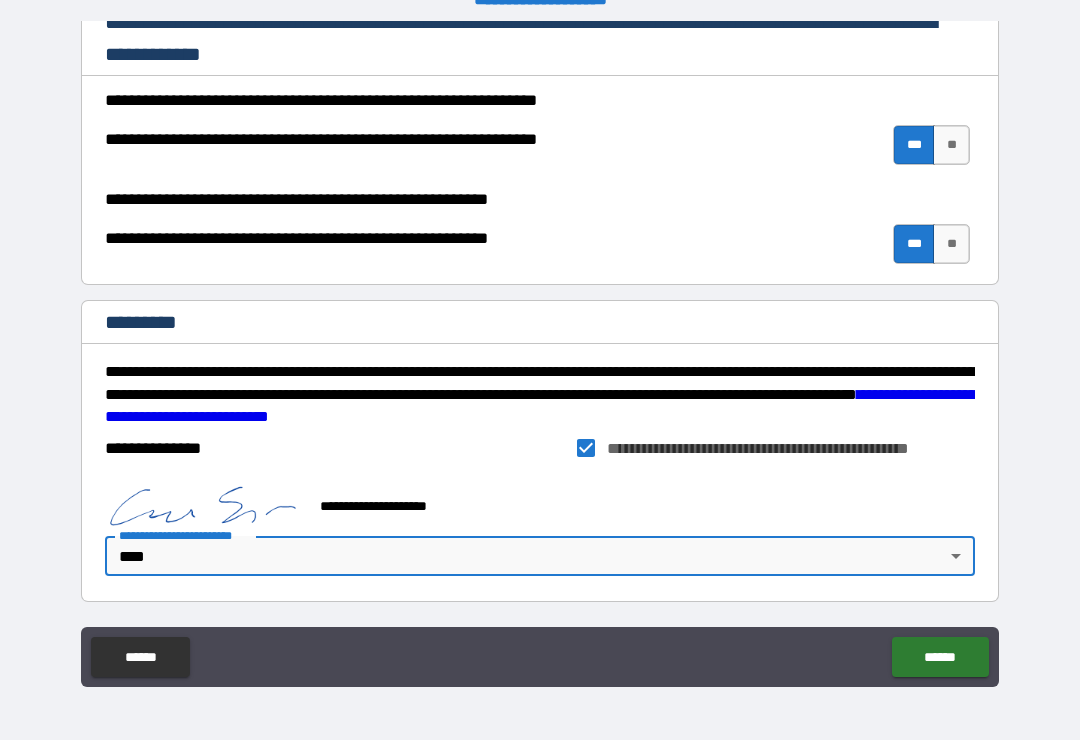 type on "*" 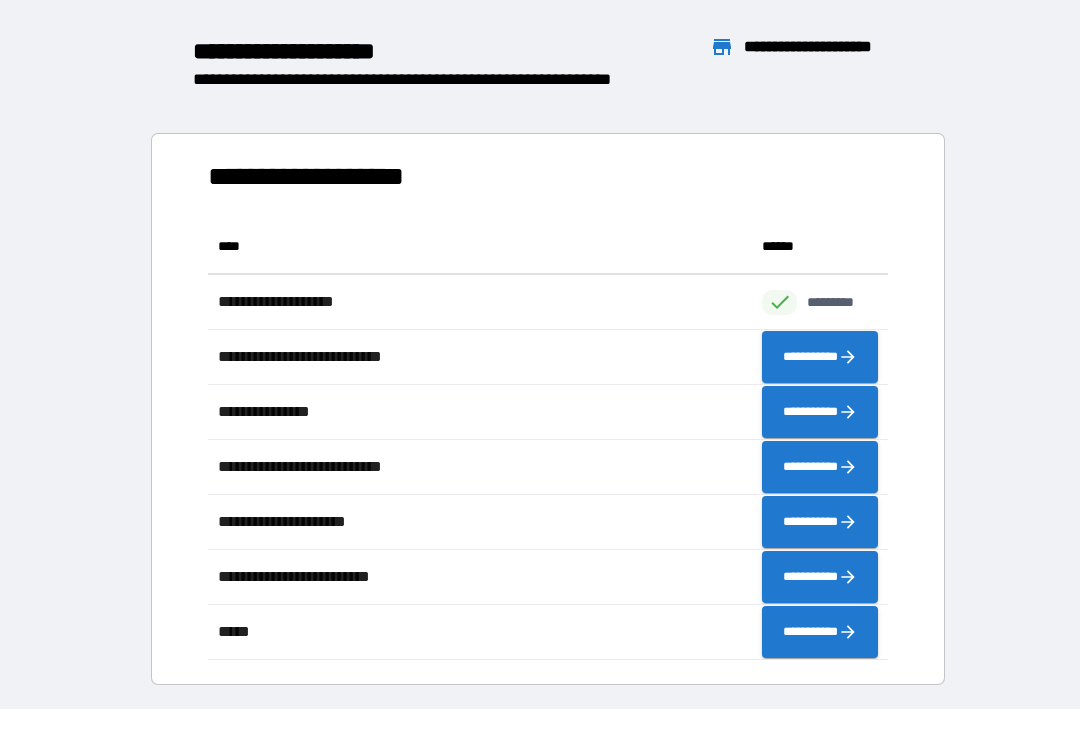 scroll, scrollTop: 441, scrollLeft: 680, axis: both 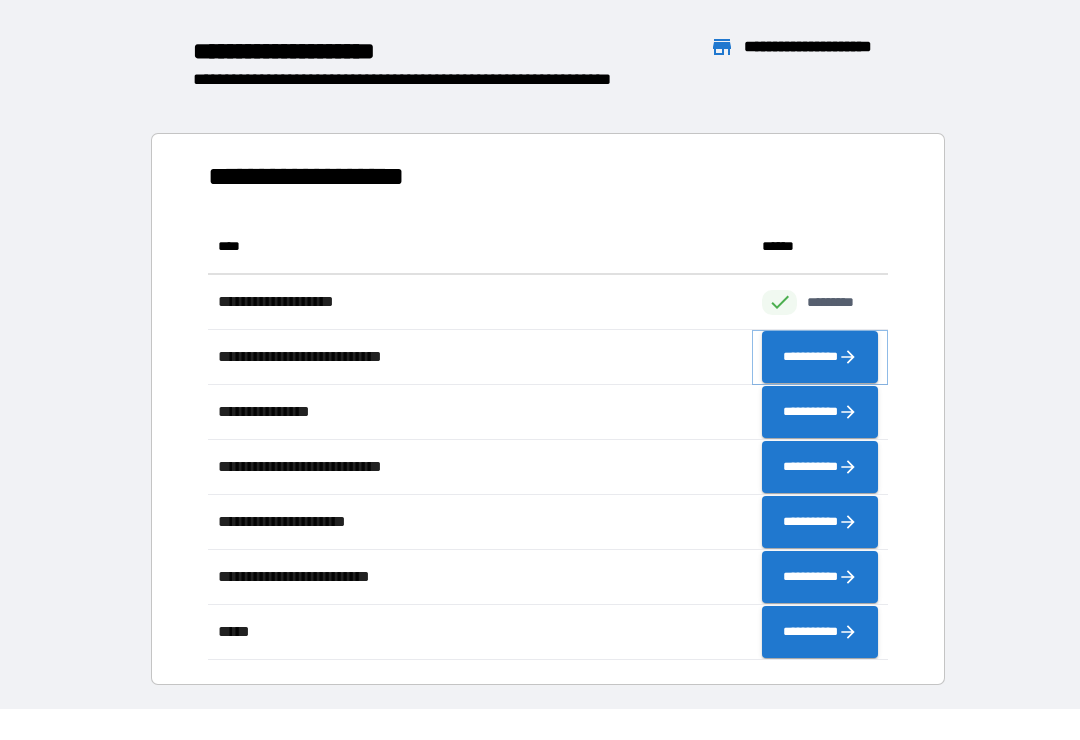 click on "**********" at bounding box center [820, 357] 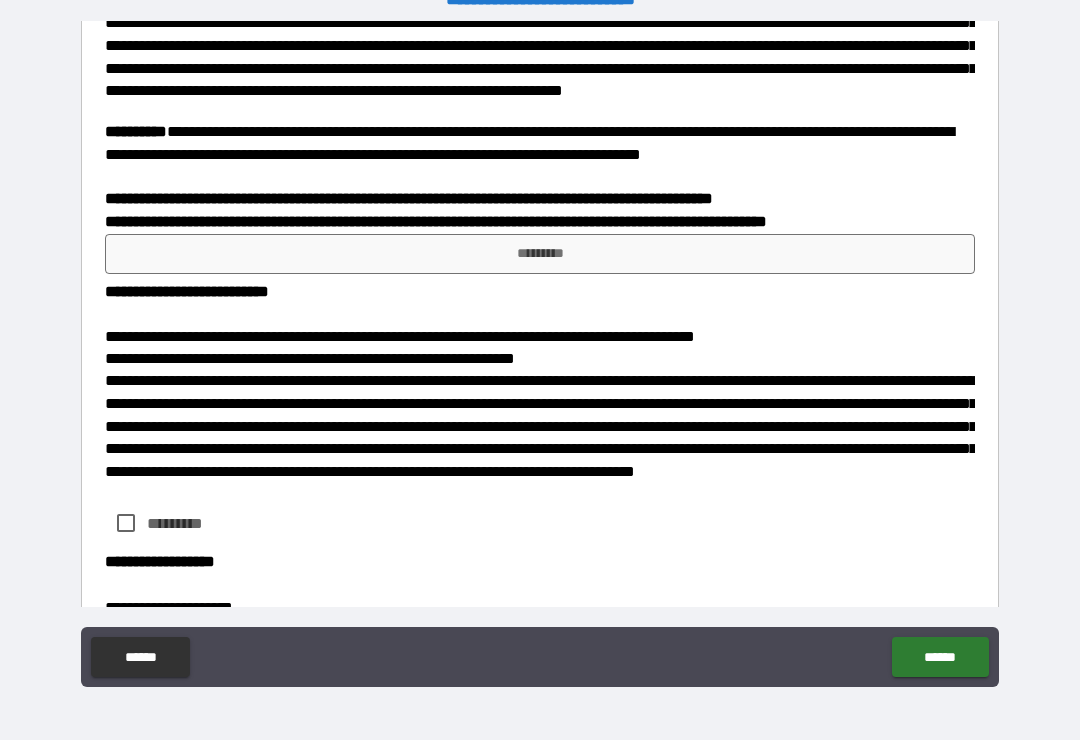scroll, scrollTop: 1494, scrollLeft: 0, axis: vertical 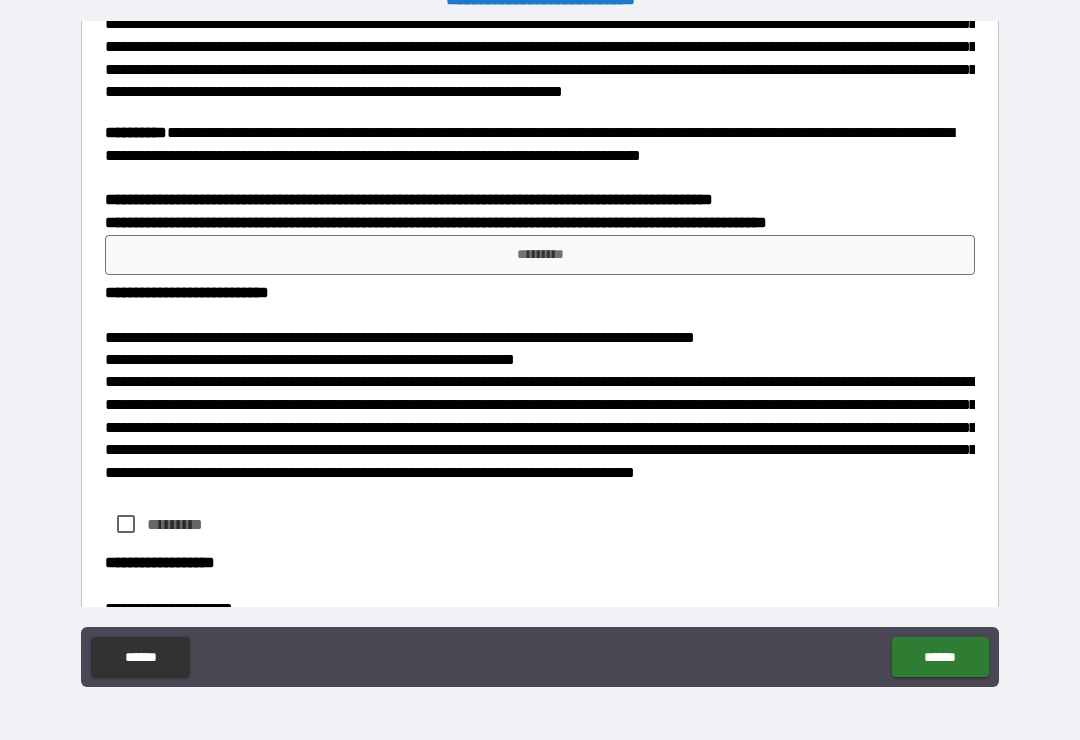 click on "*********" at bounding box center [540, 255] 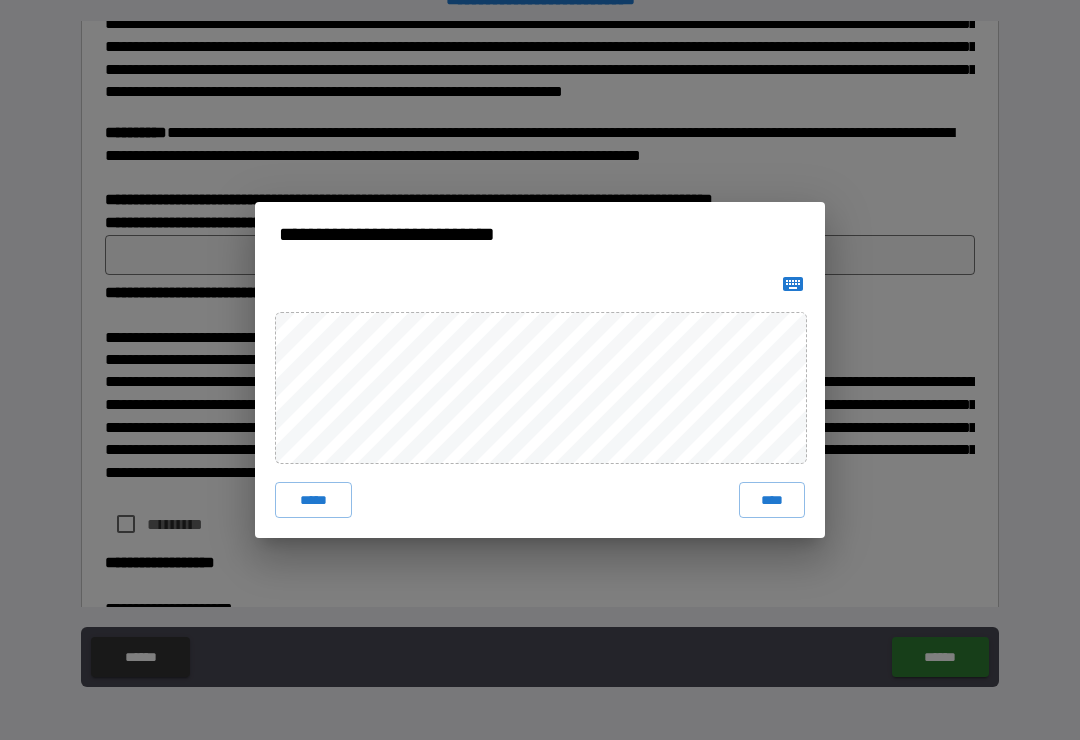 click on "****" at bounding box center [772, 500] 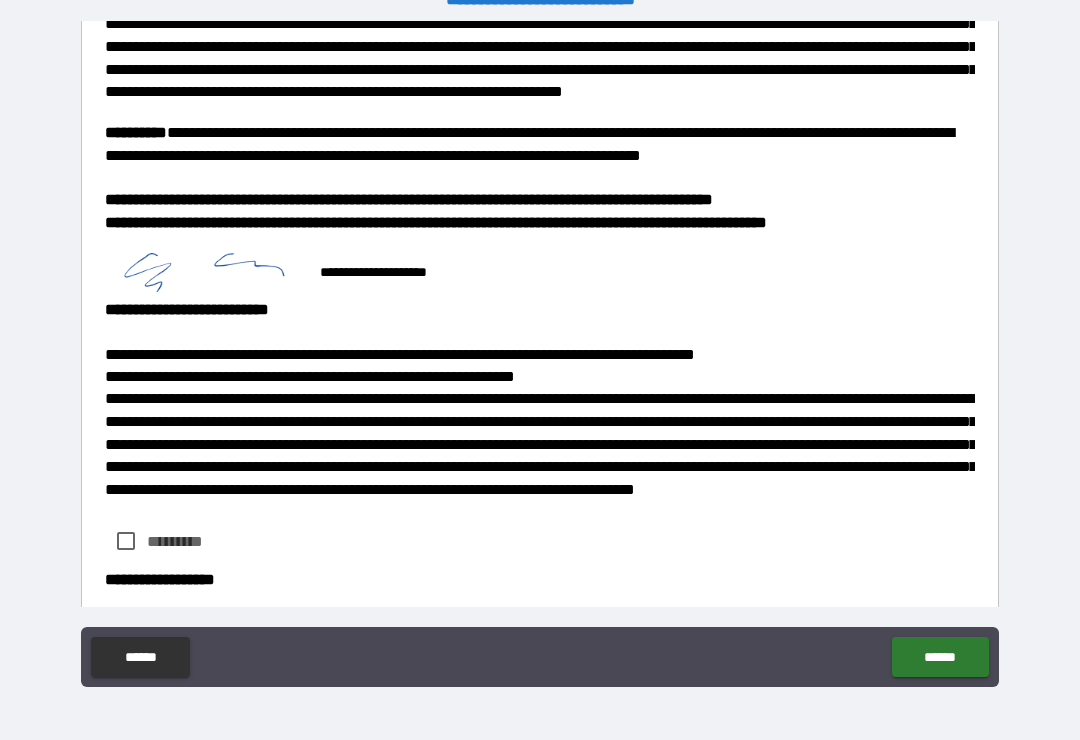 click on "******" at bounding box center [940, 657] 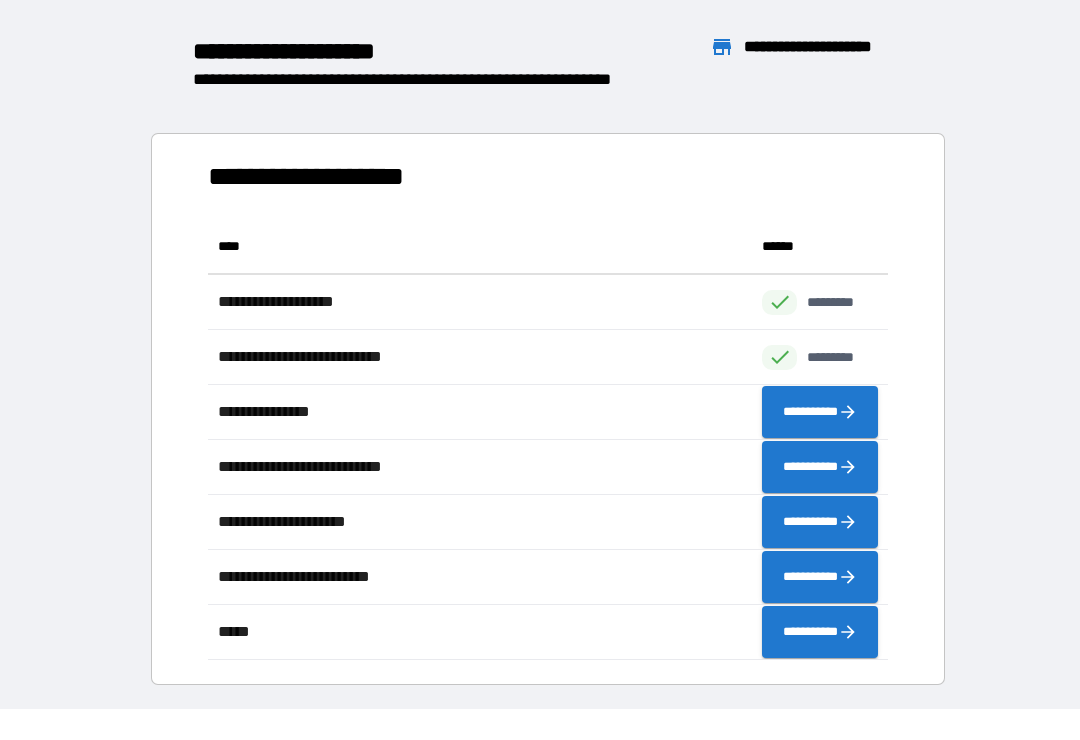 scroll, scrollTop: 441, scrollLeft: 680, axis: both 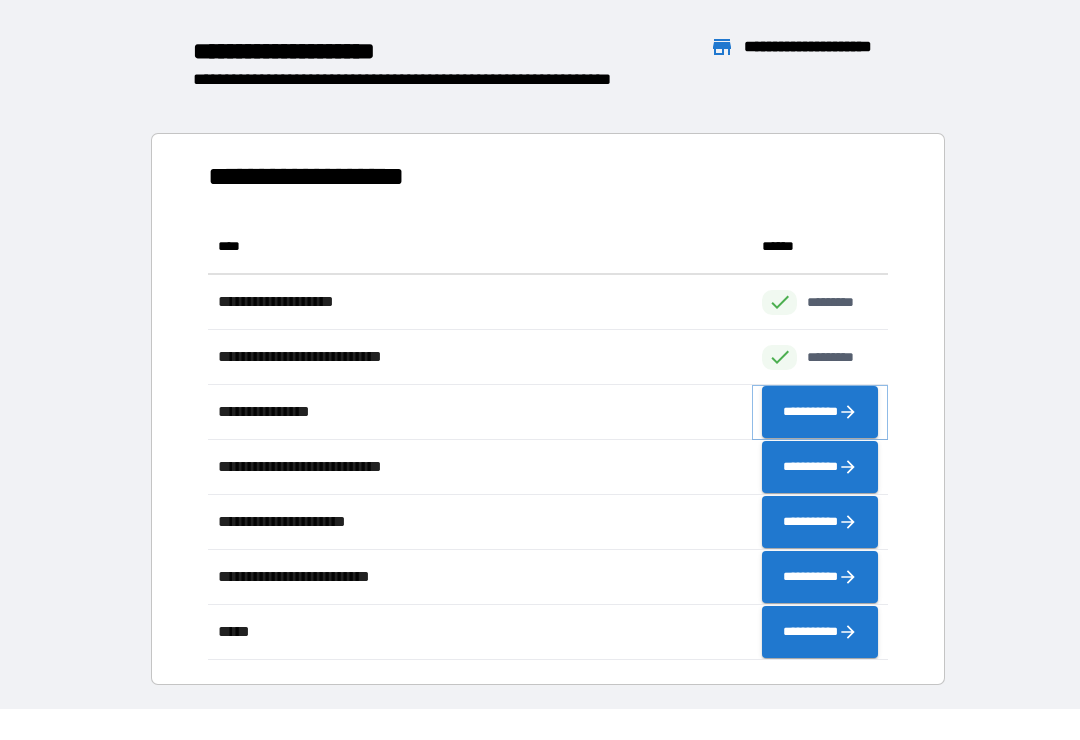 click on "**********" at bounding box center (820, 412) 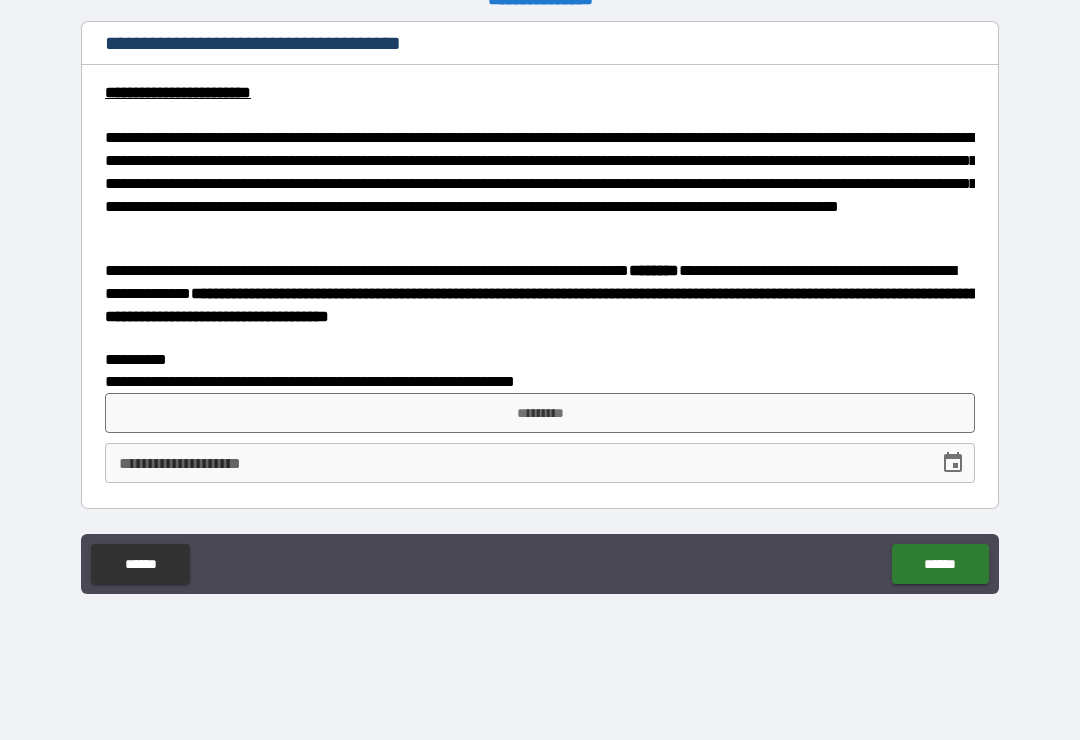 click on "*********" at bounding box center [540, 413] 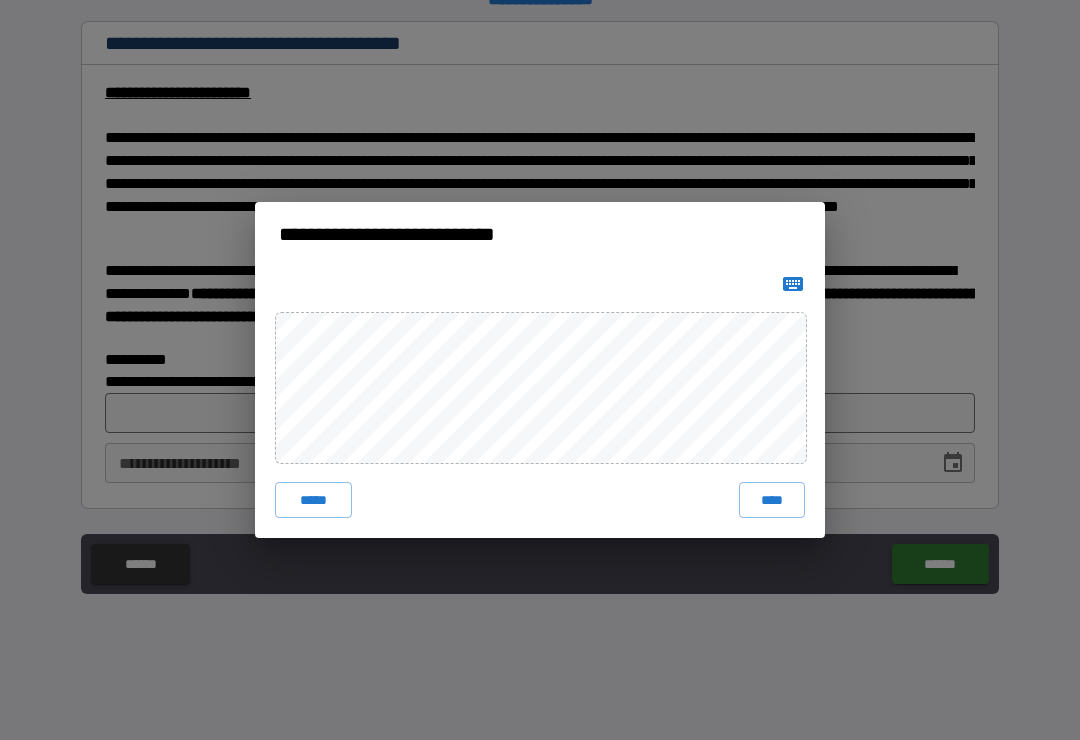 click on "****" at bounding box center (772, 500) 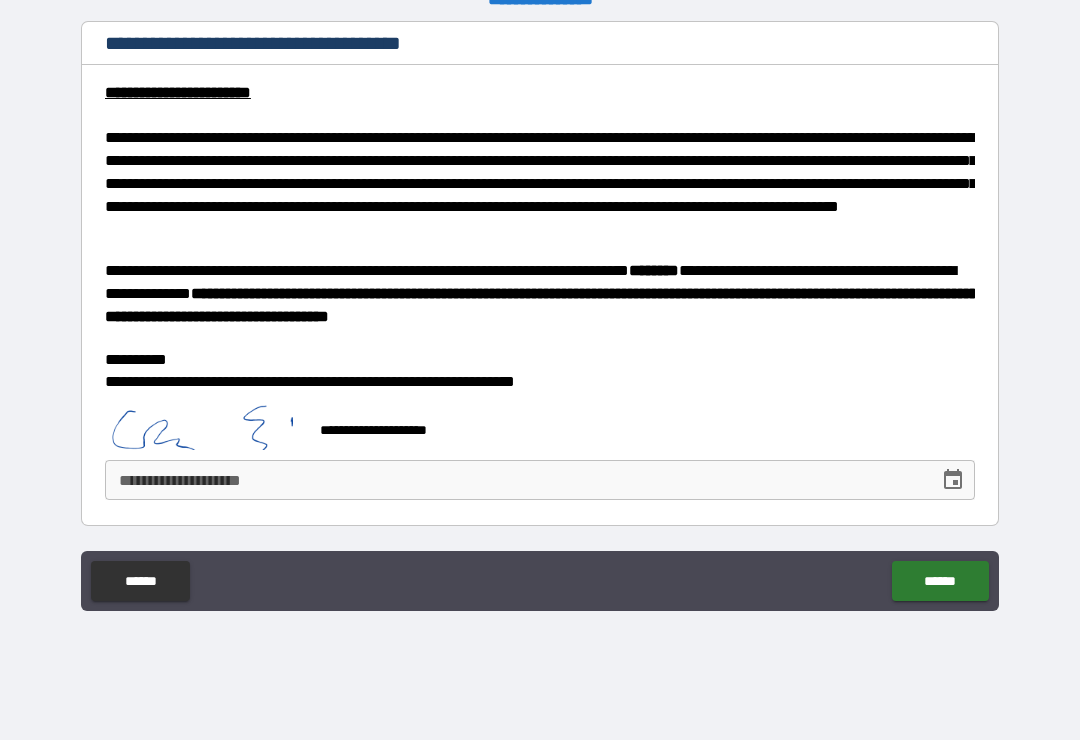click on "******" at bounding box center (940, 581) 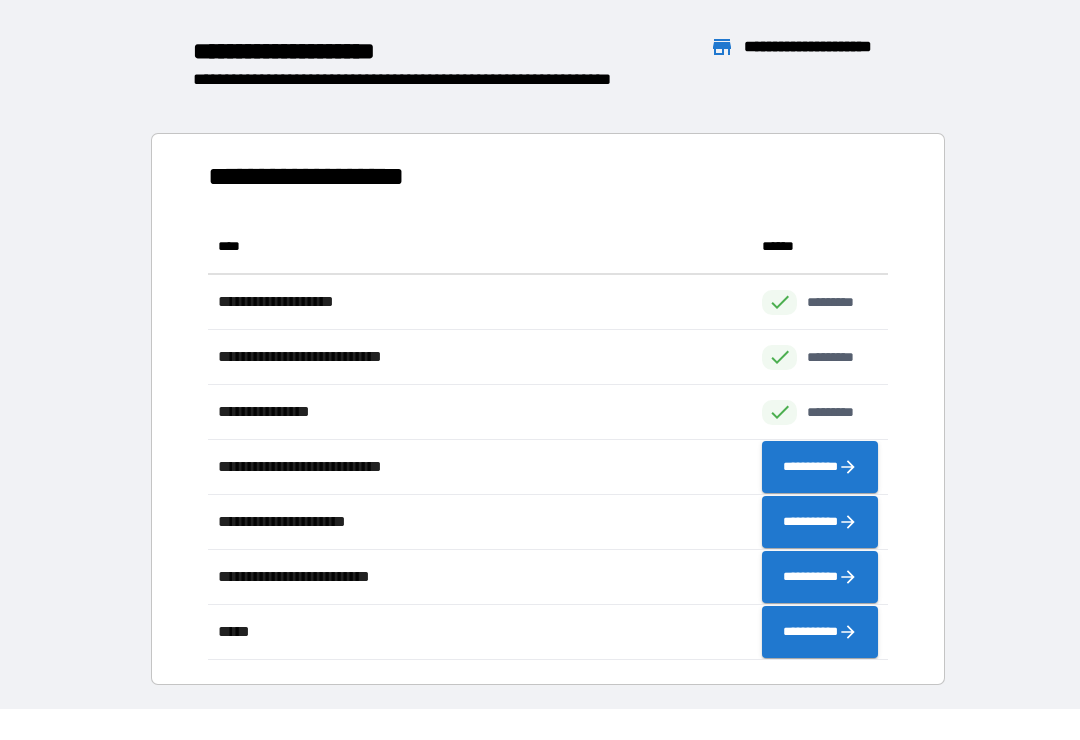 scroll, scrollTop: 441, scrollLeft: 680, axis: both 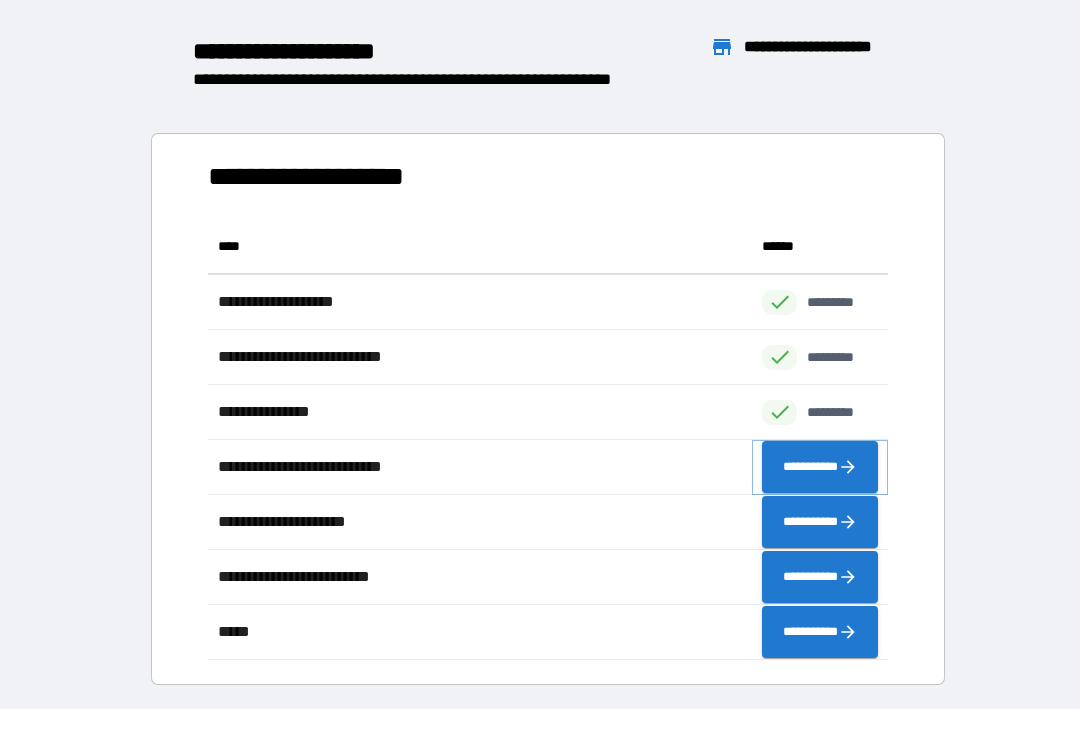 click on "**********" at bounding box center (820, 467) 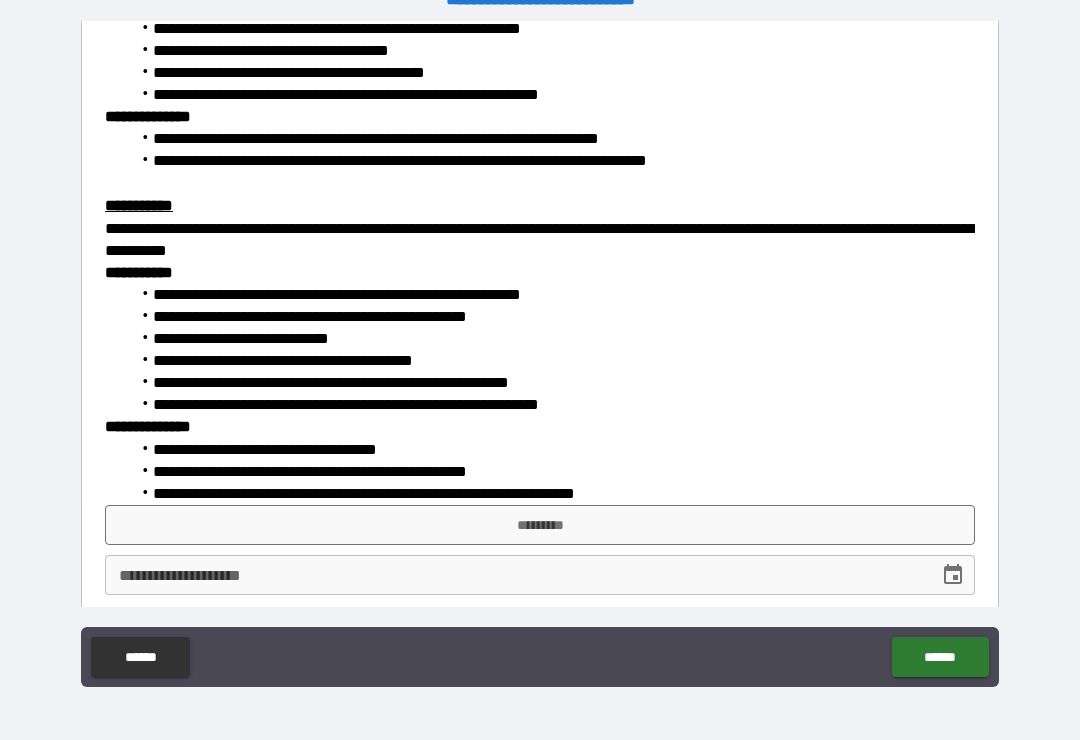scroll, scrollTop: 2852, scrollLeft: 0, axis: vertical 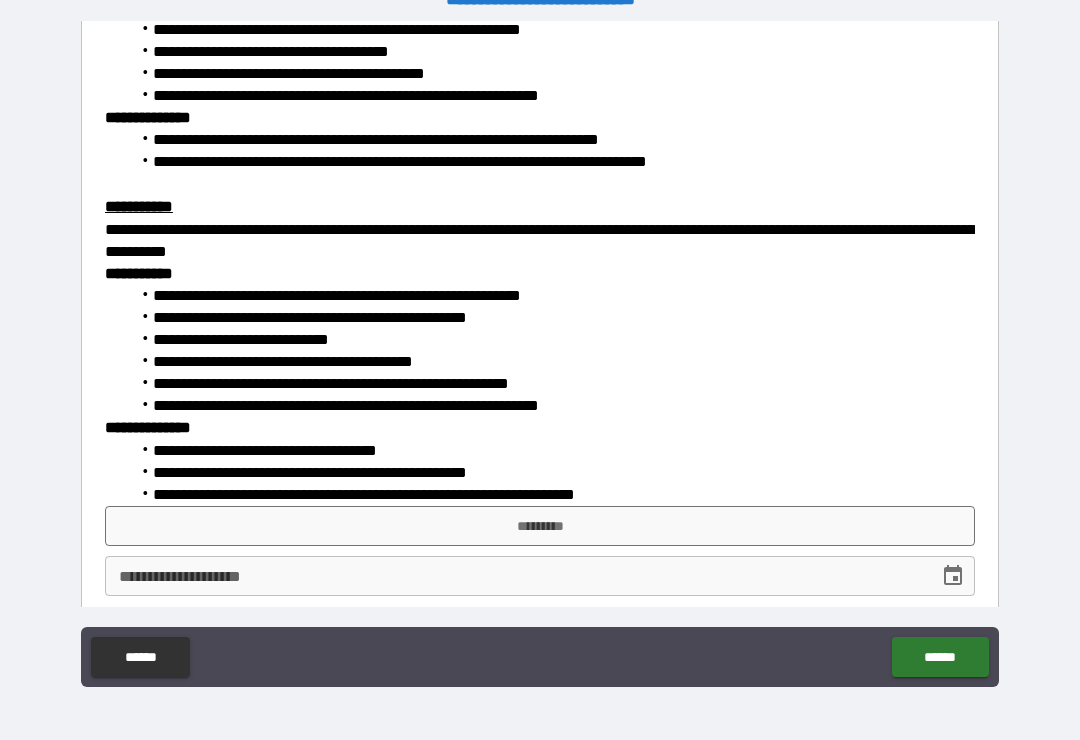 click on "*********" at bounding box center [540, 526] 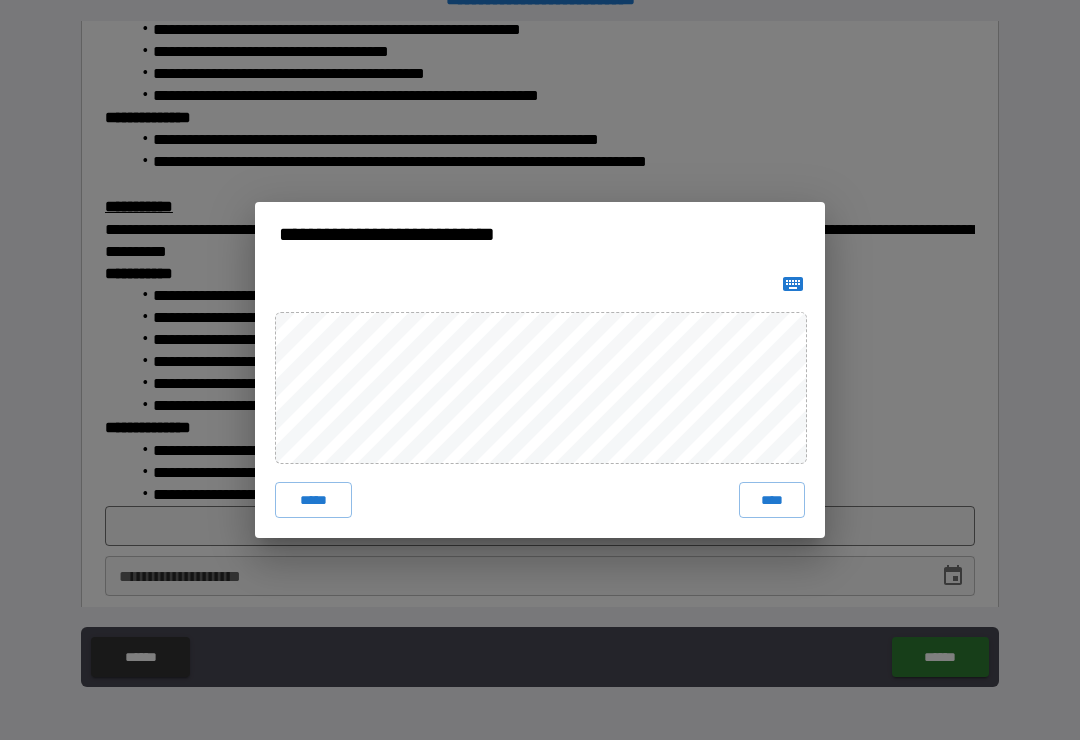 click on "****" at bounding box center [772, 500] 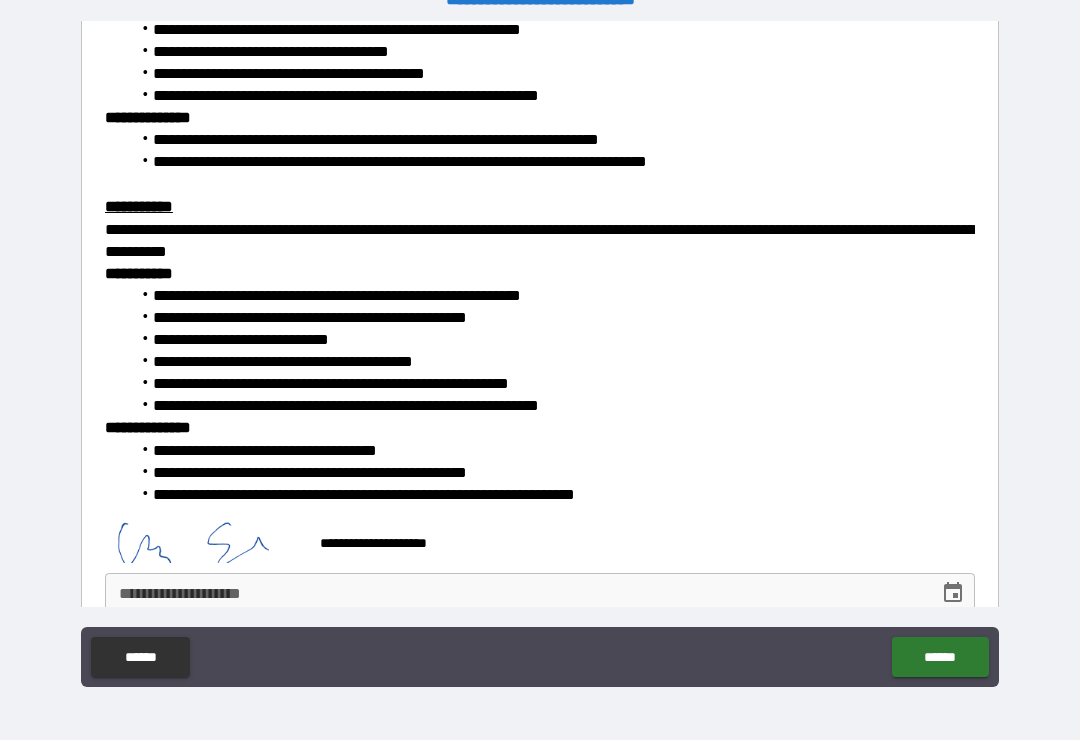 scroll, scrollTop: 2842, scrollLeft: 0, axis: vertical 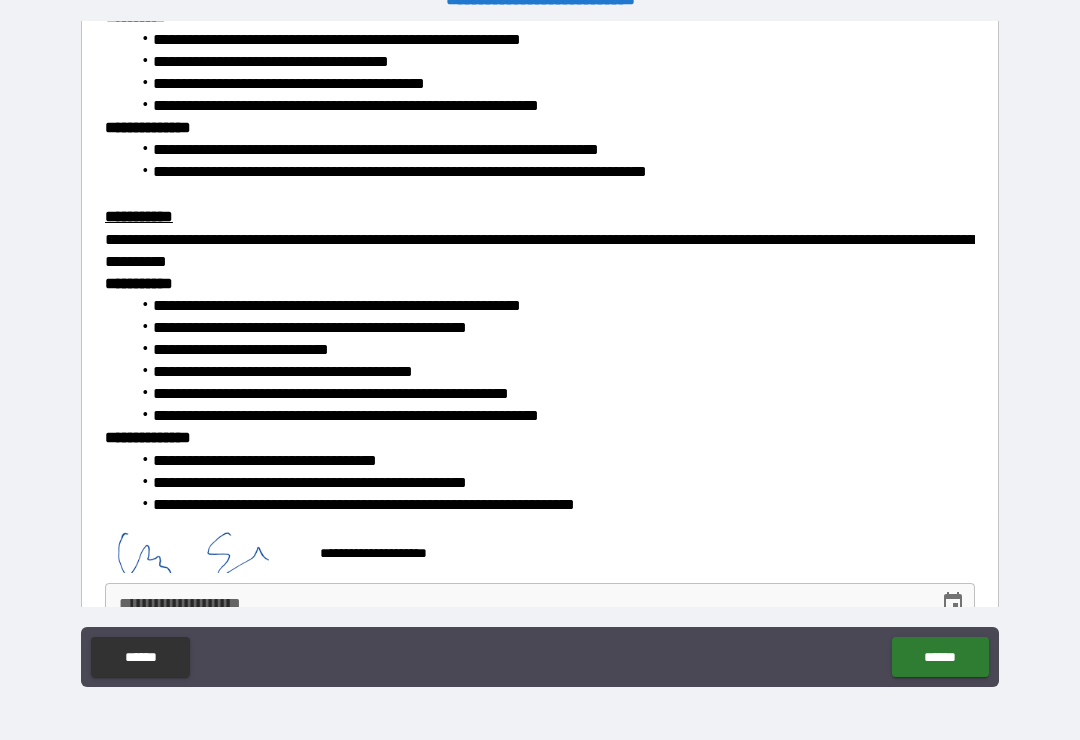 click on "******" at bounding box center (940, 657) 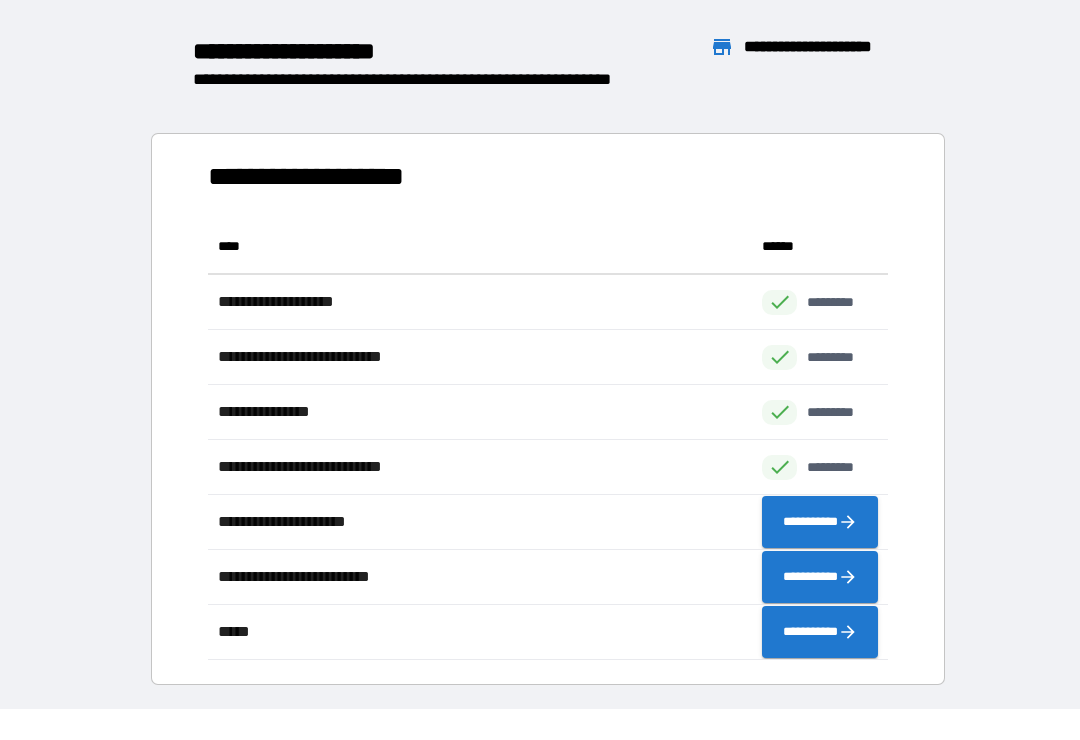 scroll, scrollTop: 1, scrollLeft: 1, axis: both 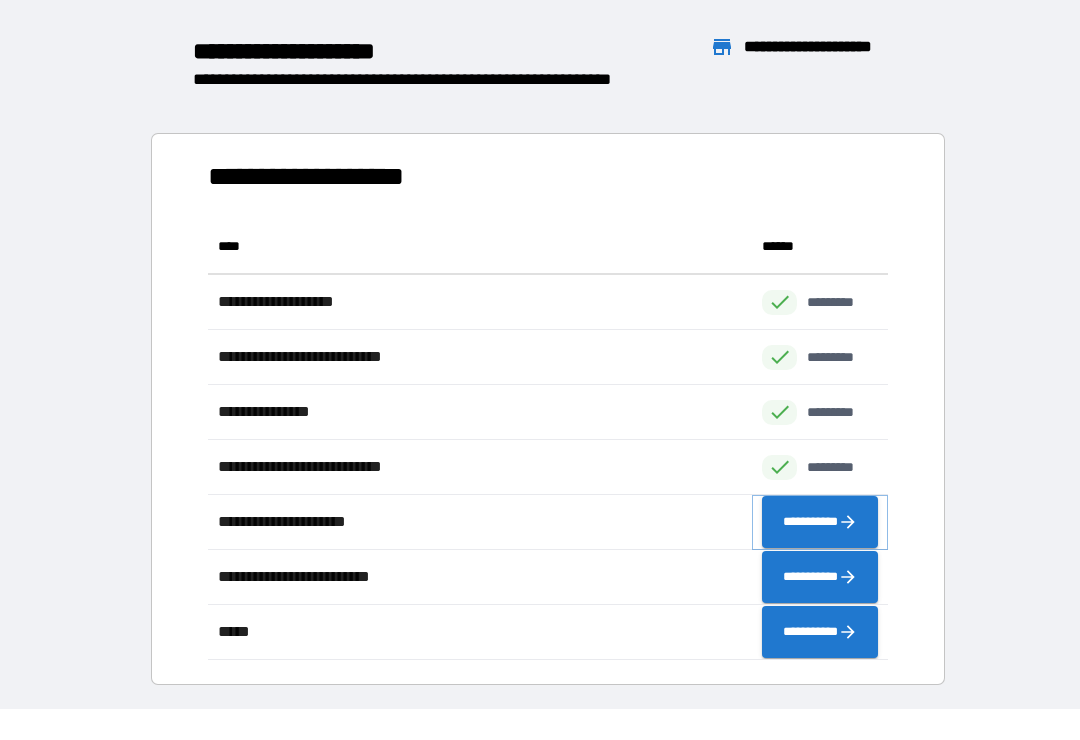 click on "**********" at bounding box center [820, 522] 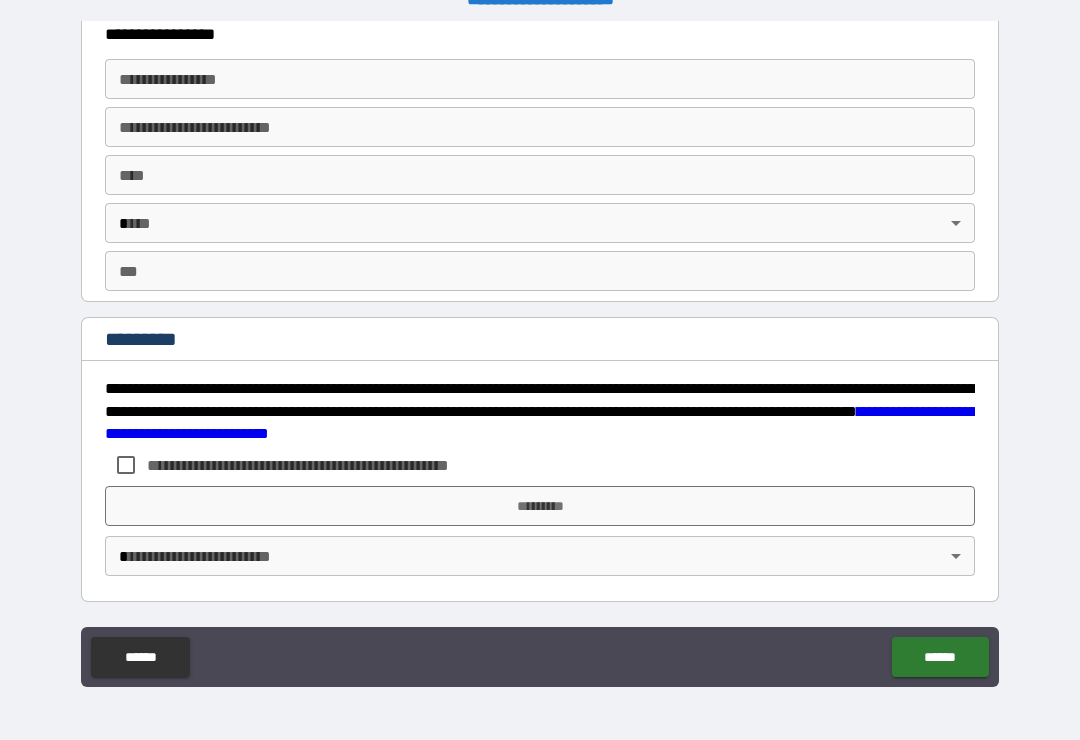 scroll, scrollTop: 3728, scrollLeft: 0, axis: vertical 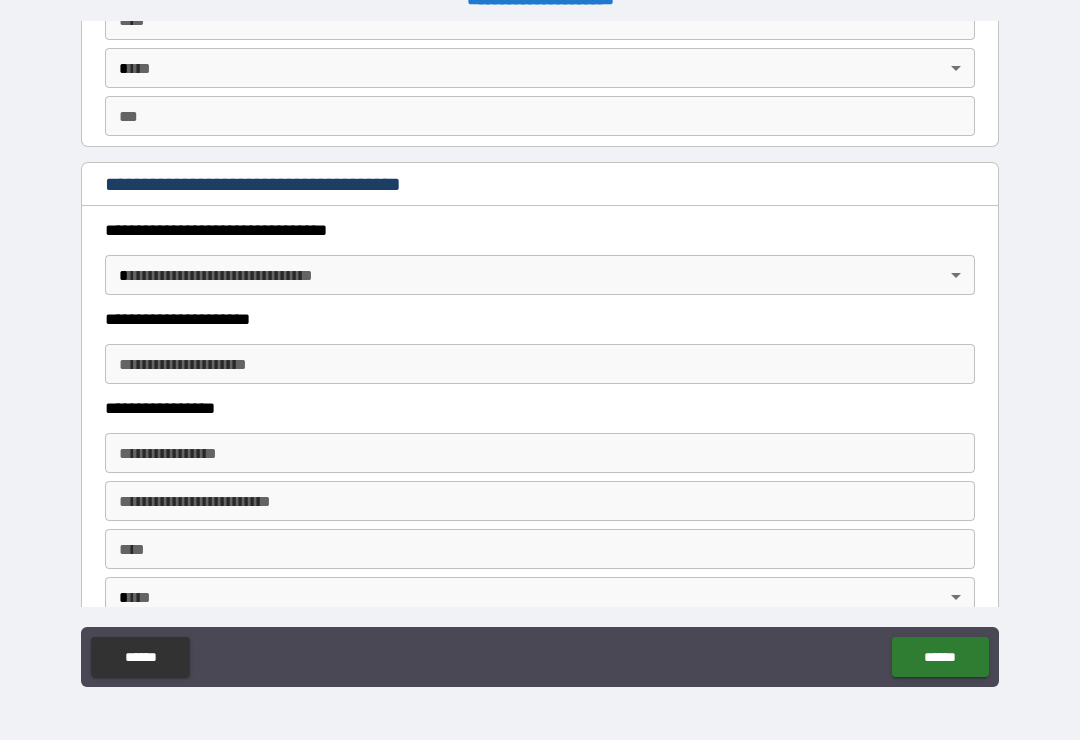 click on "**********" at bounding box center [540, 354] 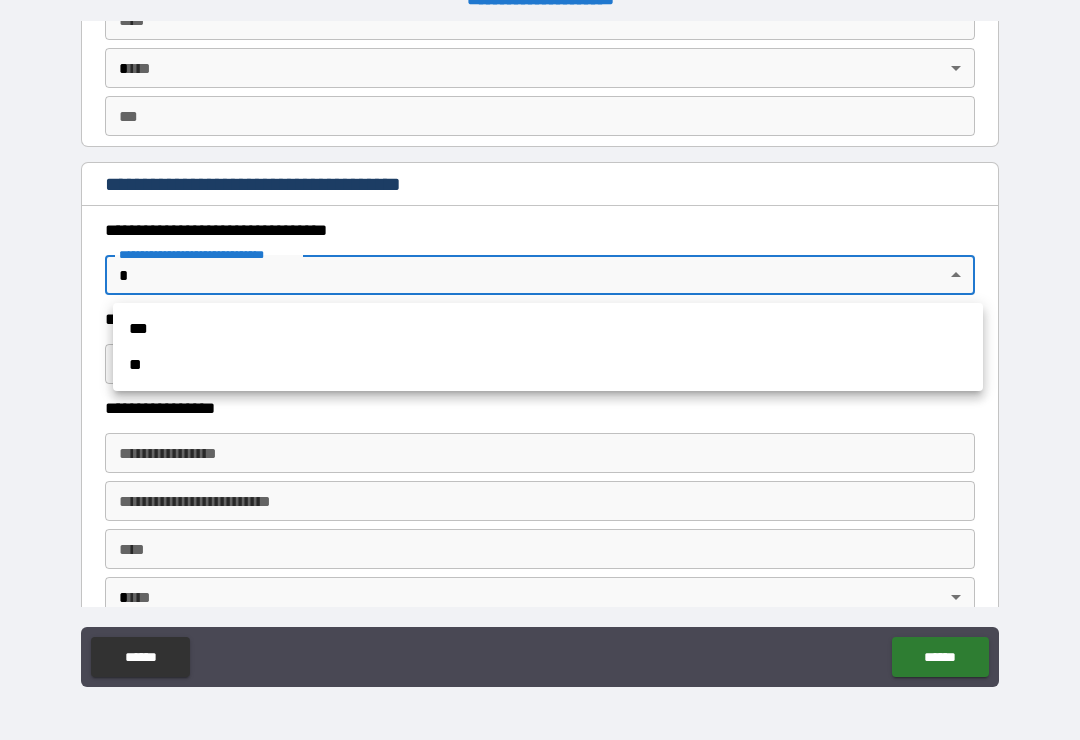 click at bounding box center [540, 370] 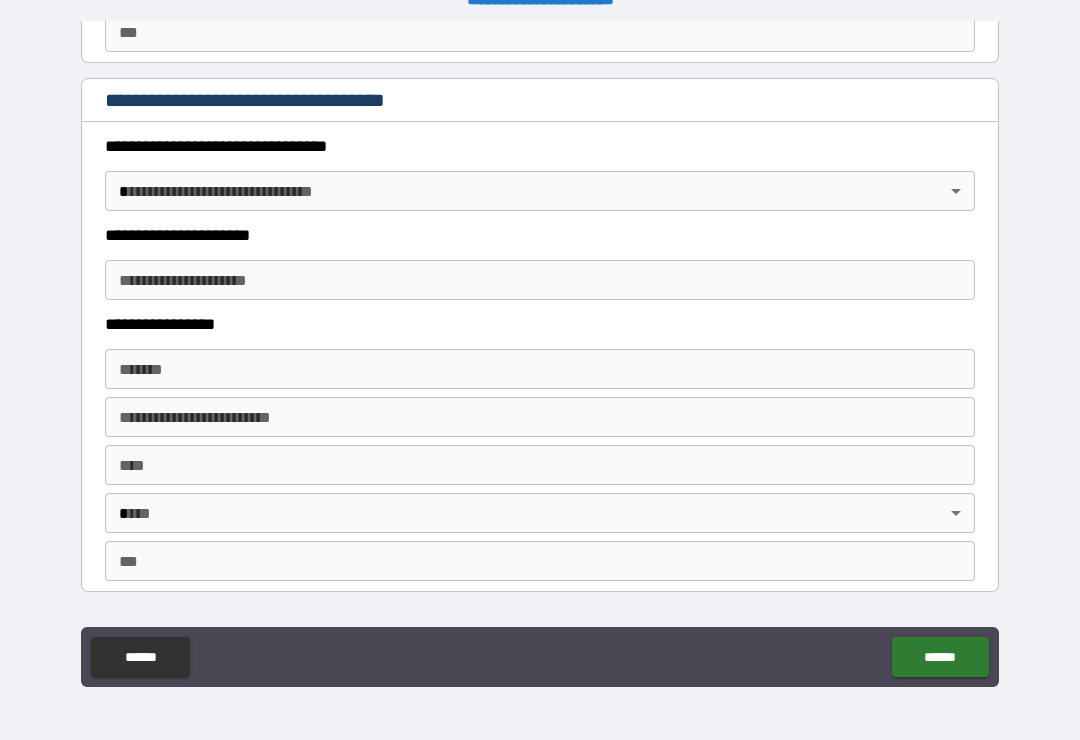 scroll, scrollTop: 1638, scrollLeft: 0, axis: vertical 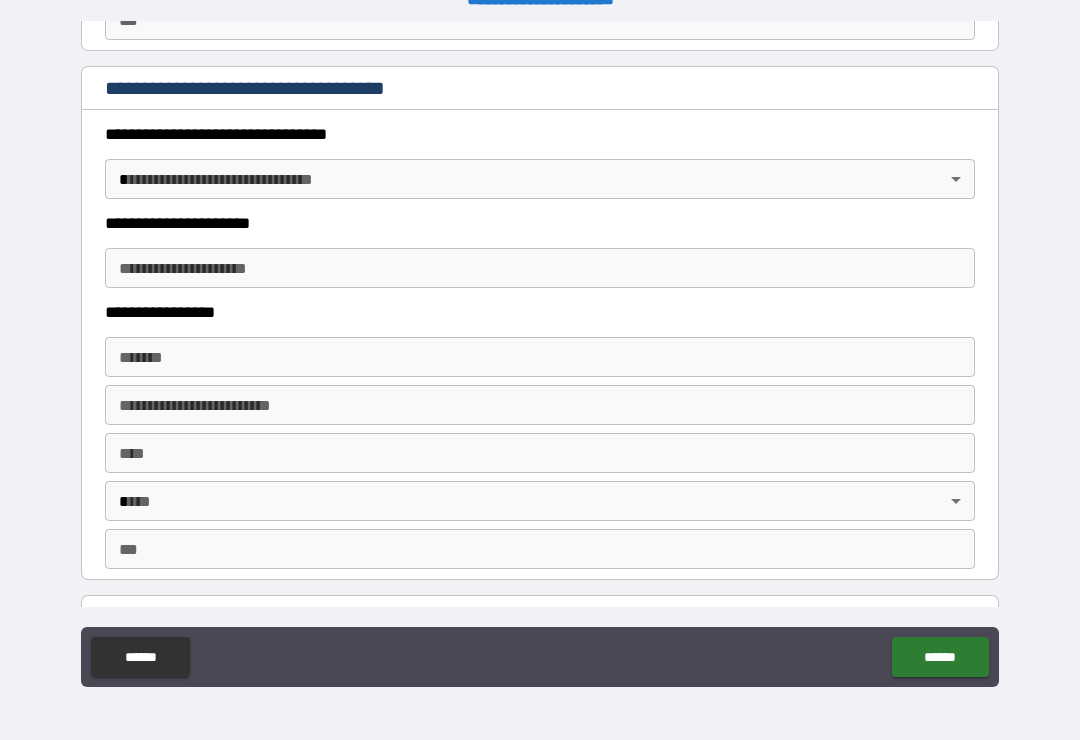 click on "**********" at bounding box center [540, 354] 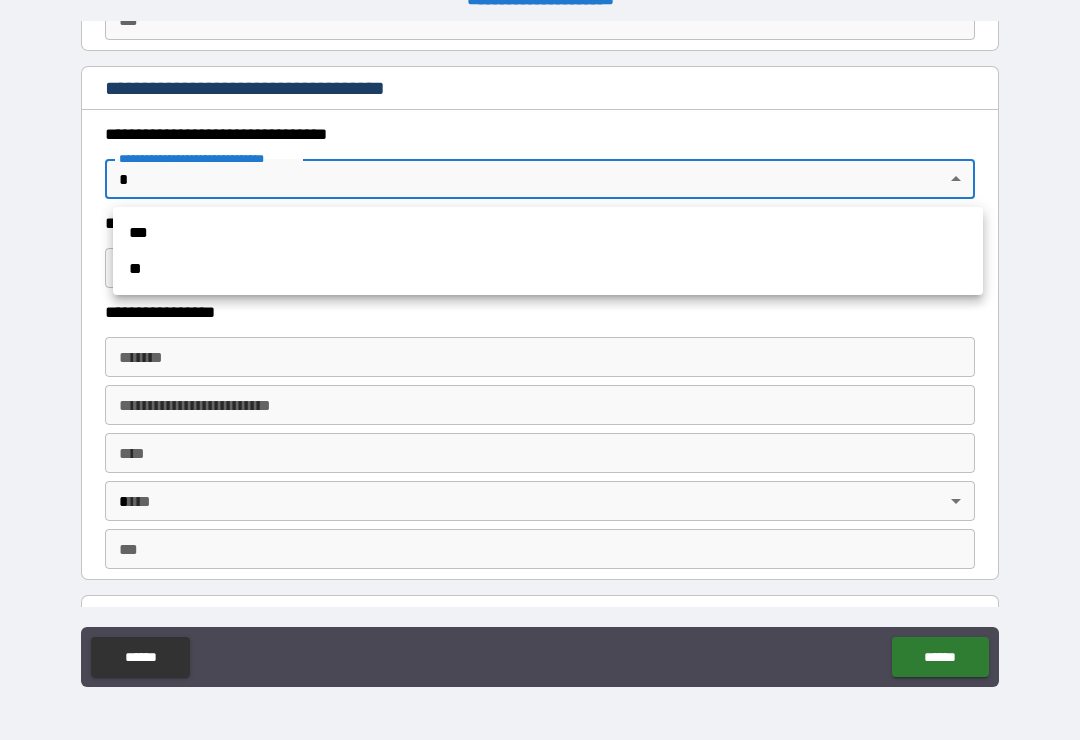 click on "**" at bounding box center [548, 269] 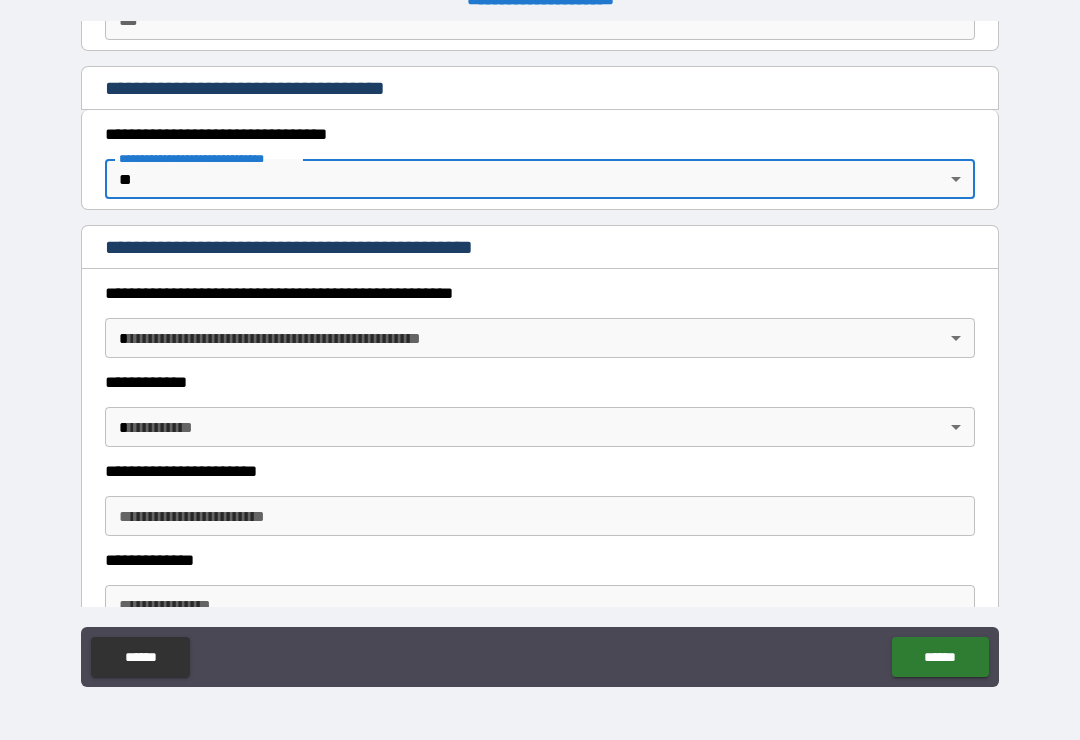 type on "*" 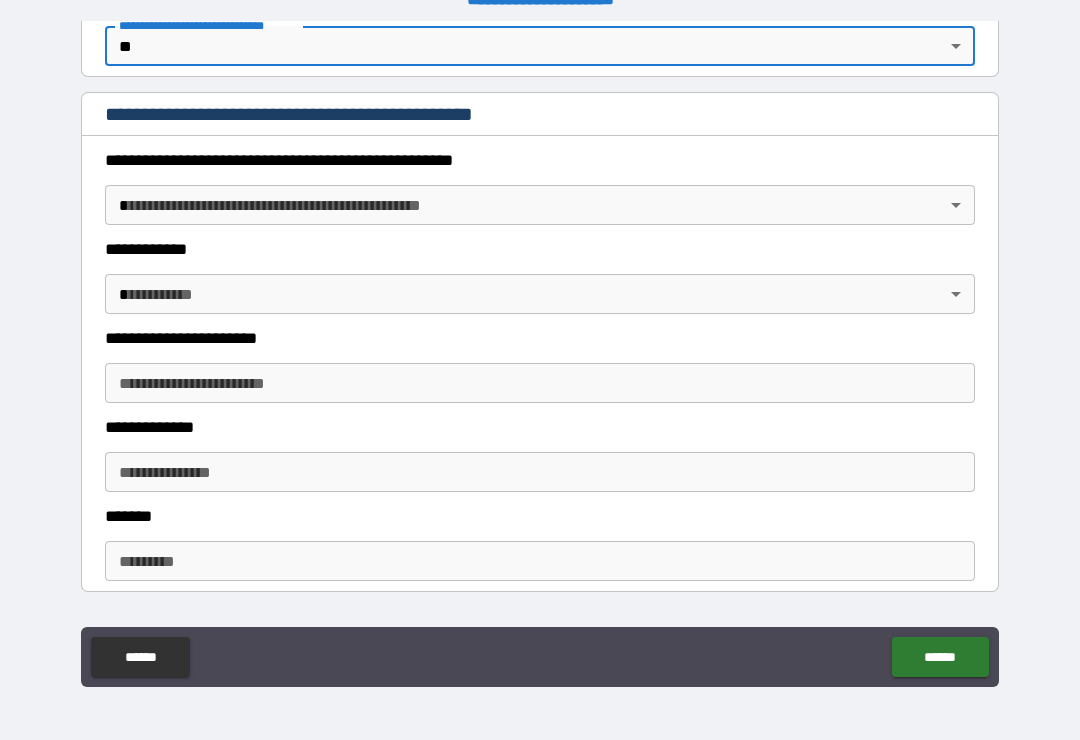 scroll, scrollTop: 1773, scrollLeft: 0, axis: vertical 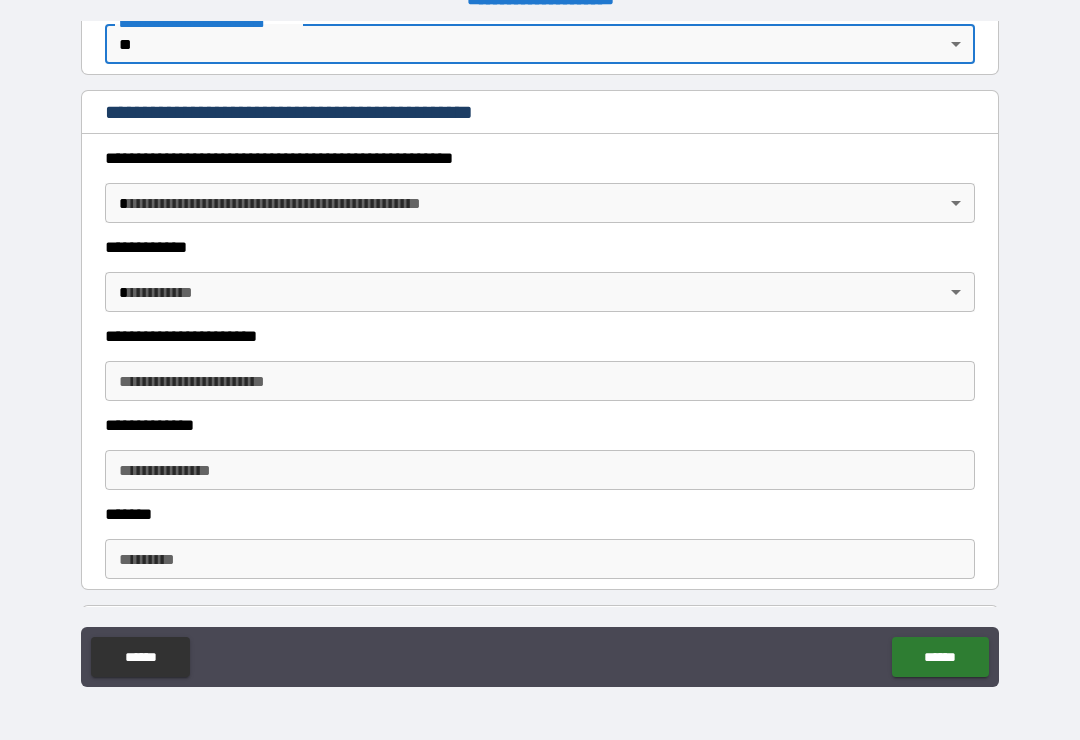 click on "**********" at bounding box center [540, 354] 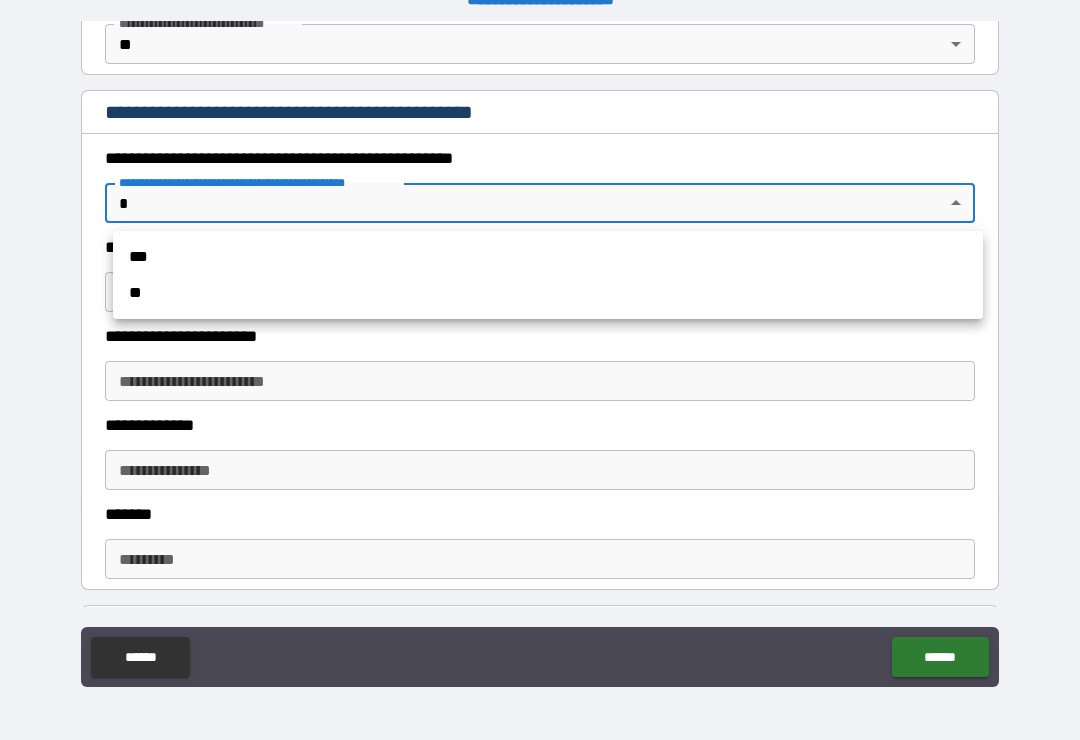 click on "**" at bounding box center (548, 293) 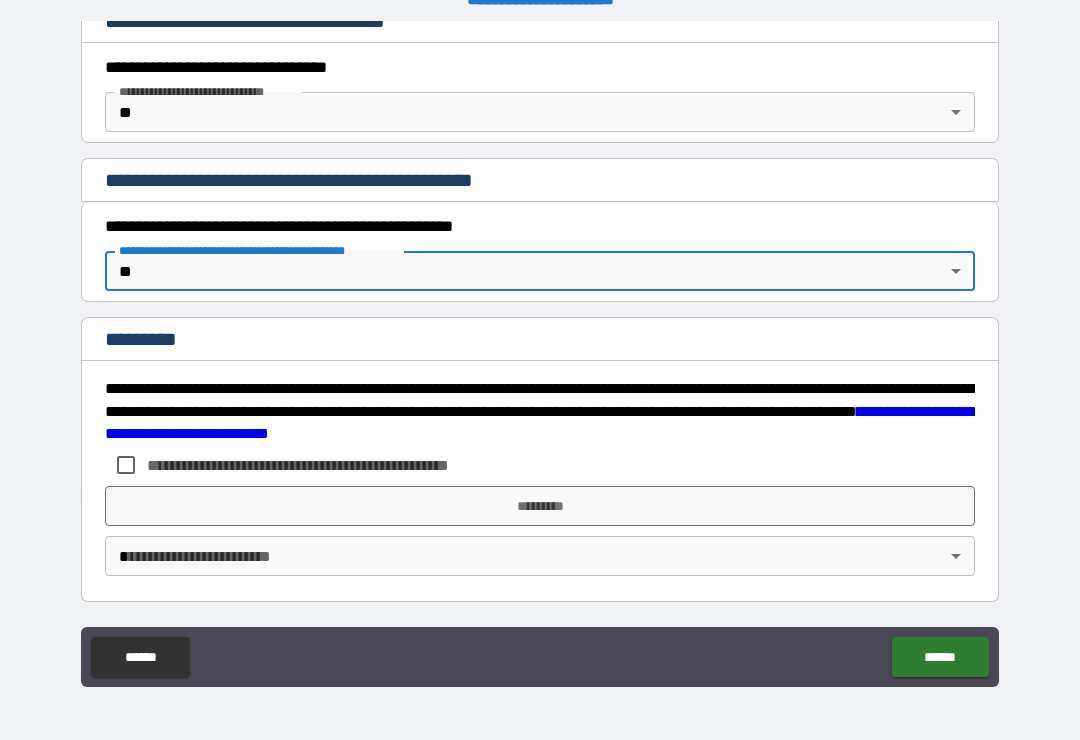 type on "*" 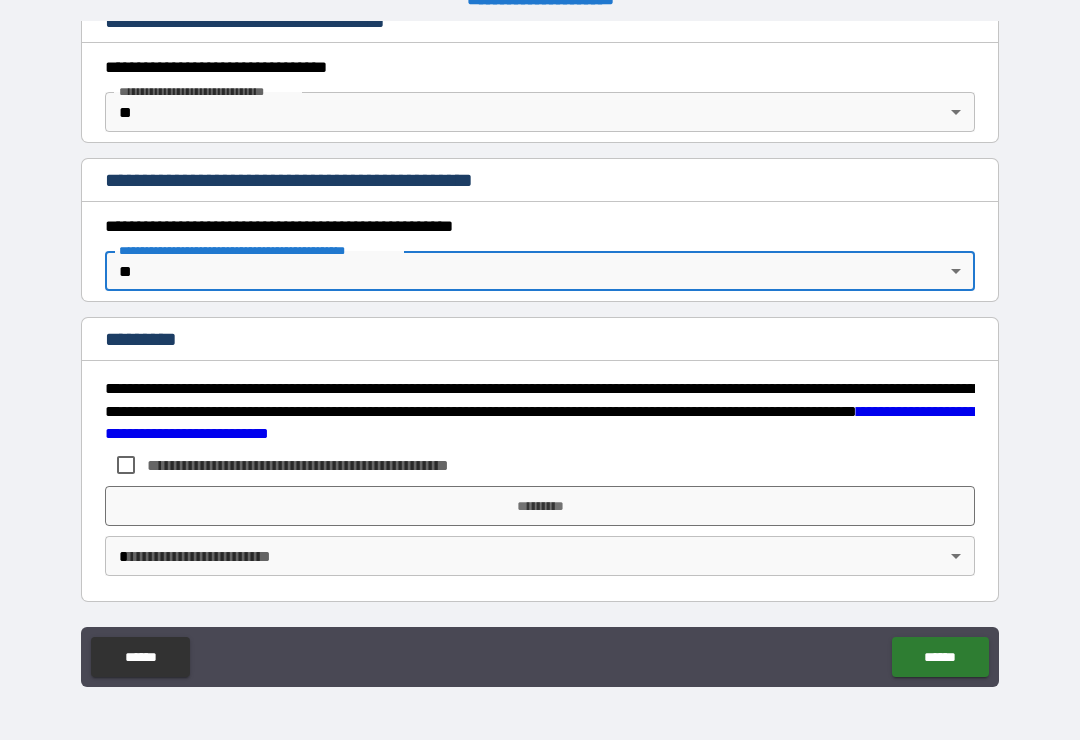 scroll, scrollTop: 1705, scrollLeft: 0, axis: vertical 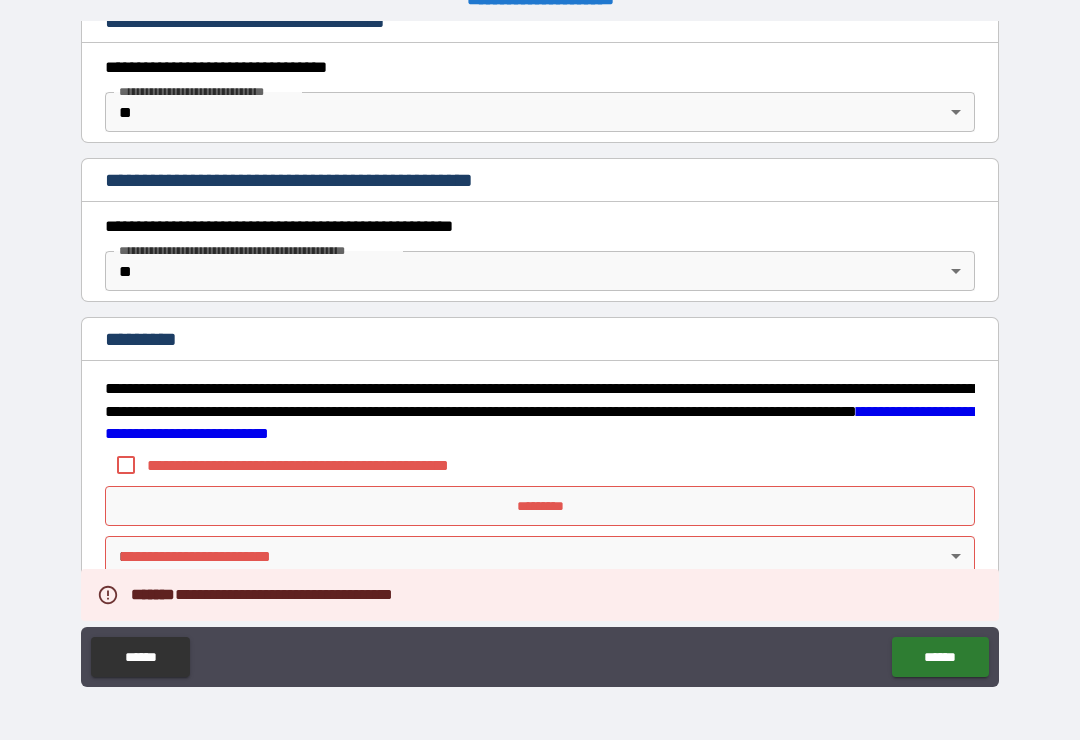 click on "*********" at bounding box center (540, 506) 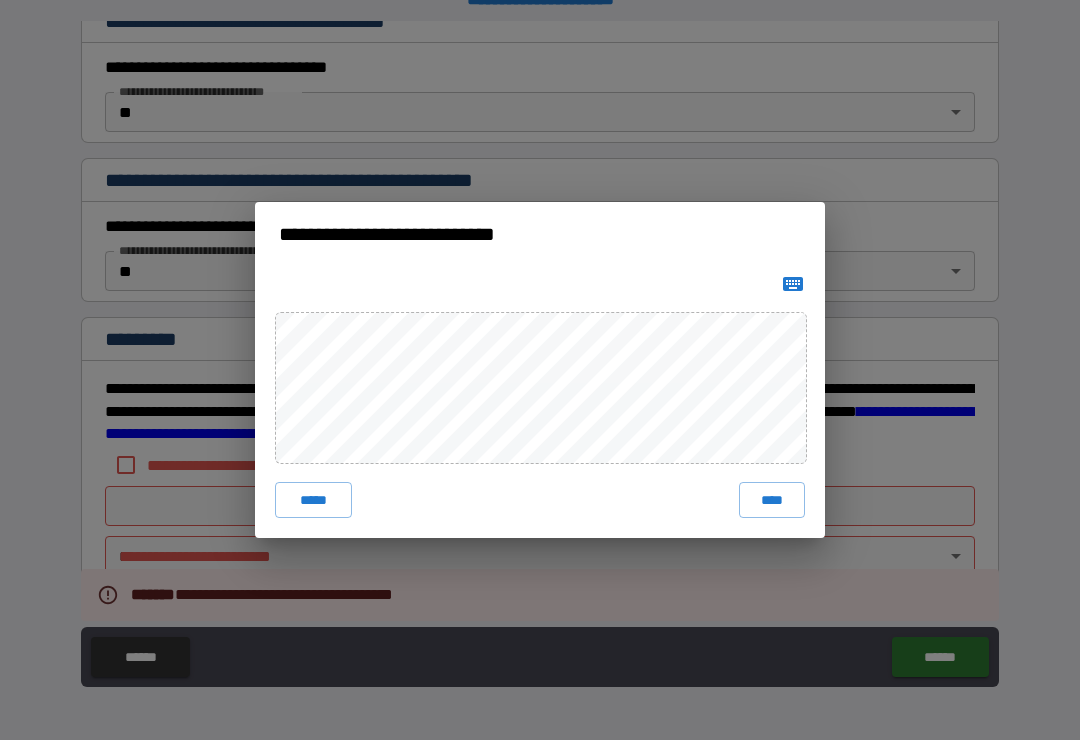 click on "****" at bounding box center (772, 500) 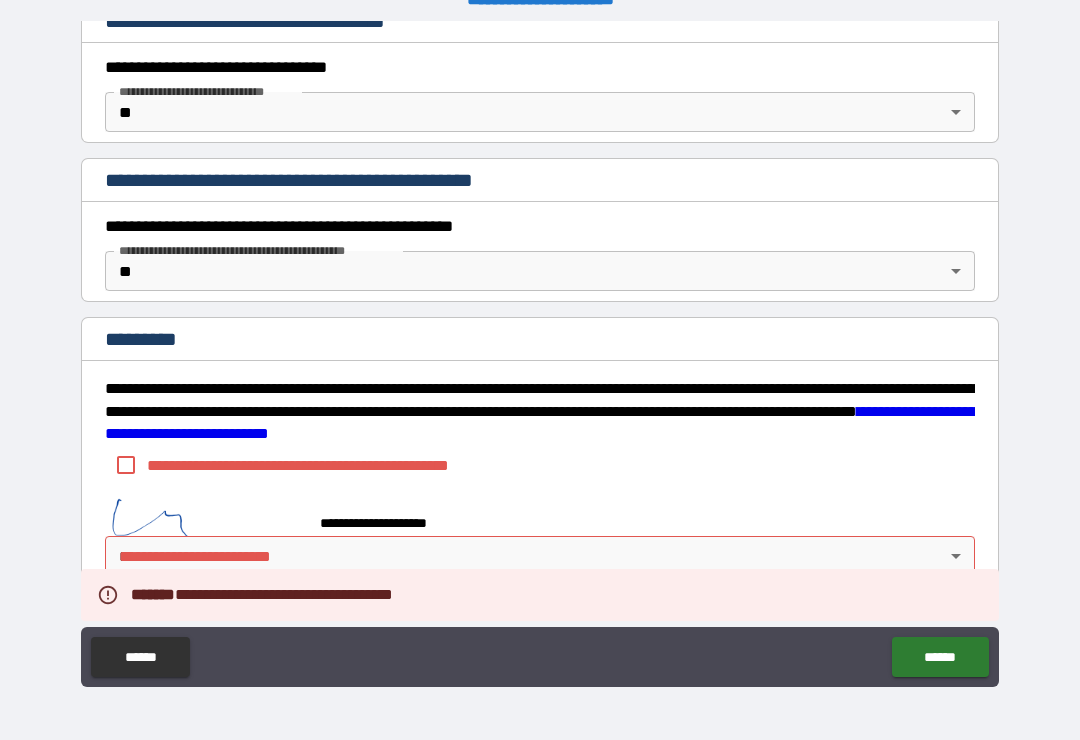 scroll, scrollTop: 1695, scrollLeft: 0, axis: vertical 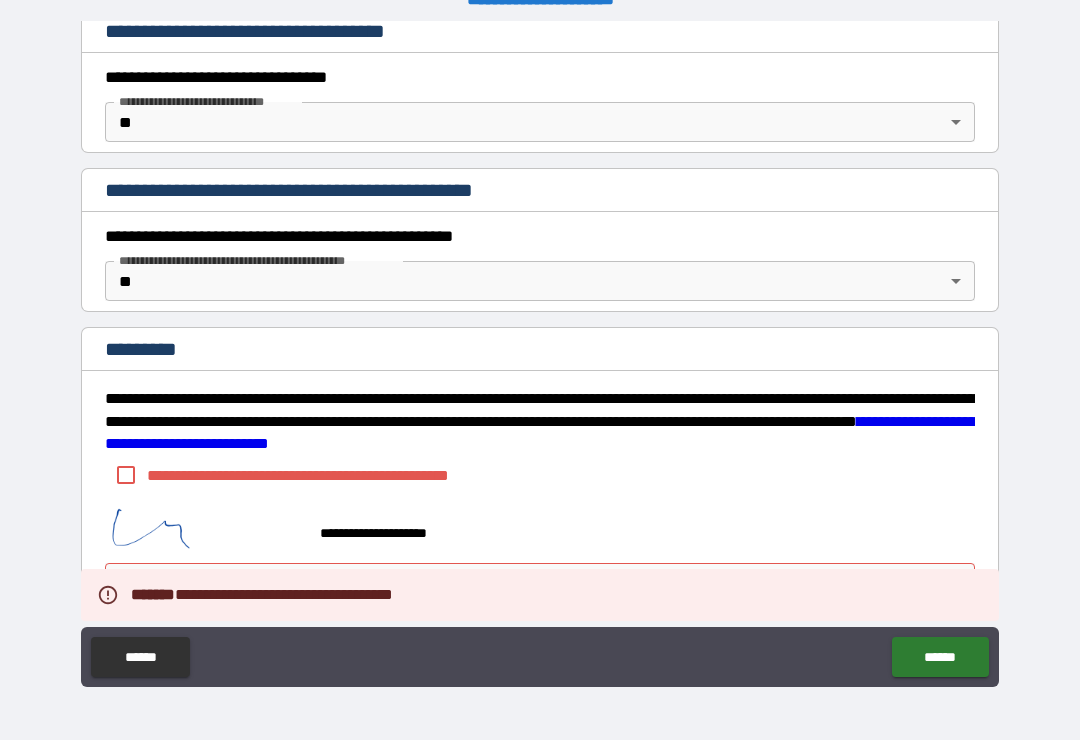 click on "******" at bounding box center [940, 657] 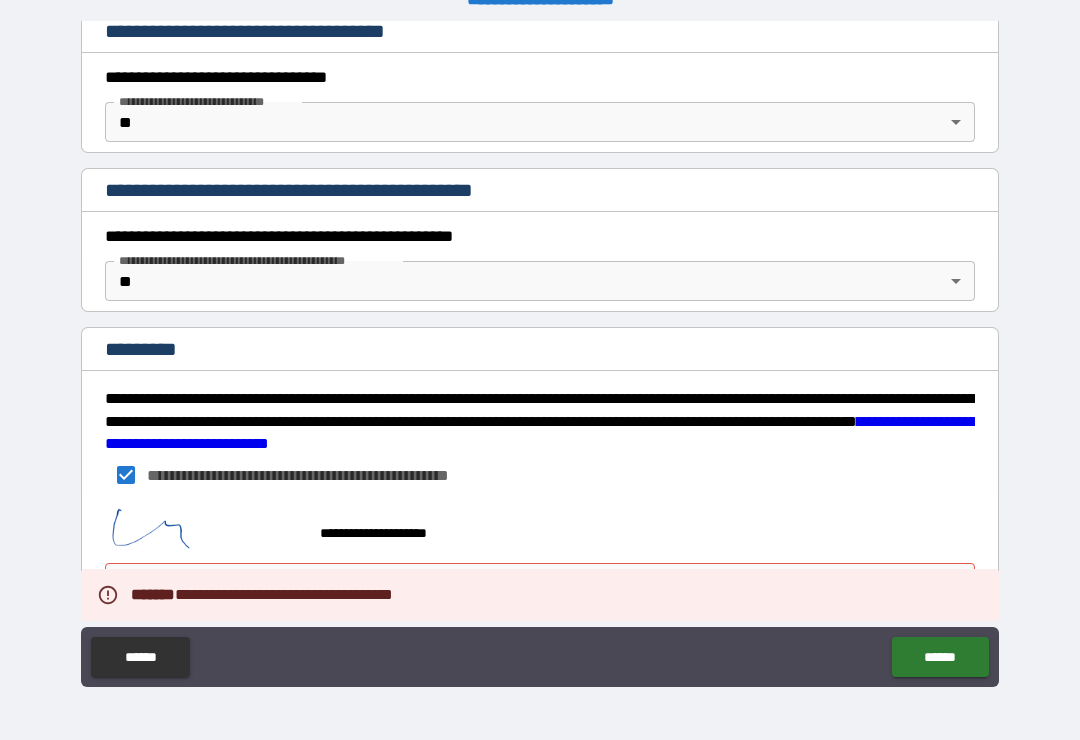 click on "******" at bounding box center (940, 657) 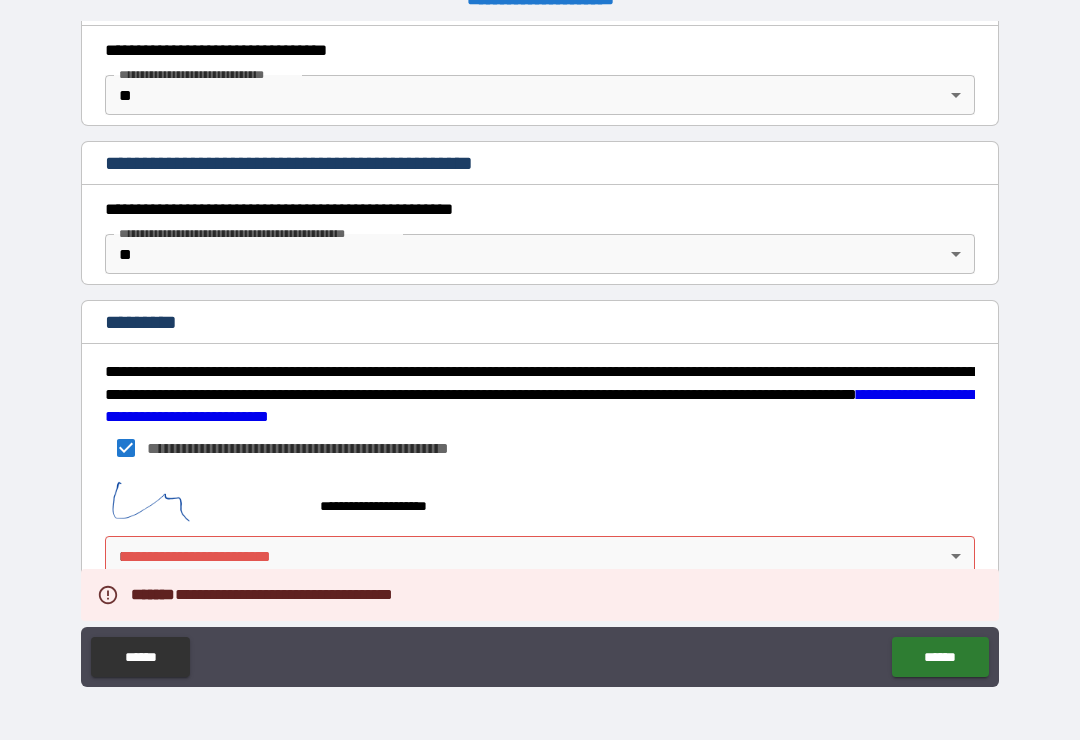 scroll, scrollTop: 1722, scrollLeft: 0, axis: vertical 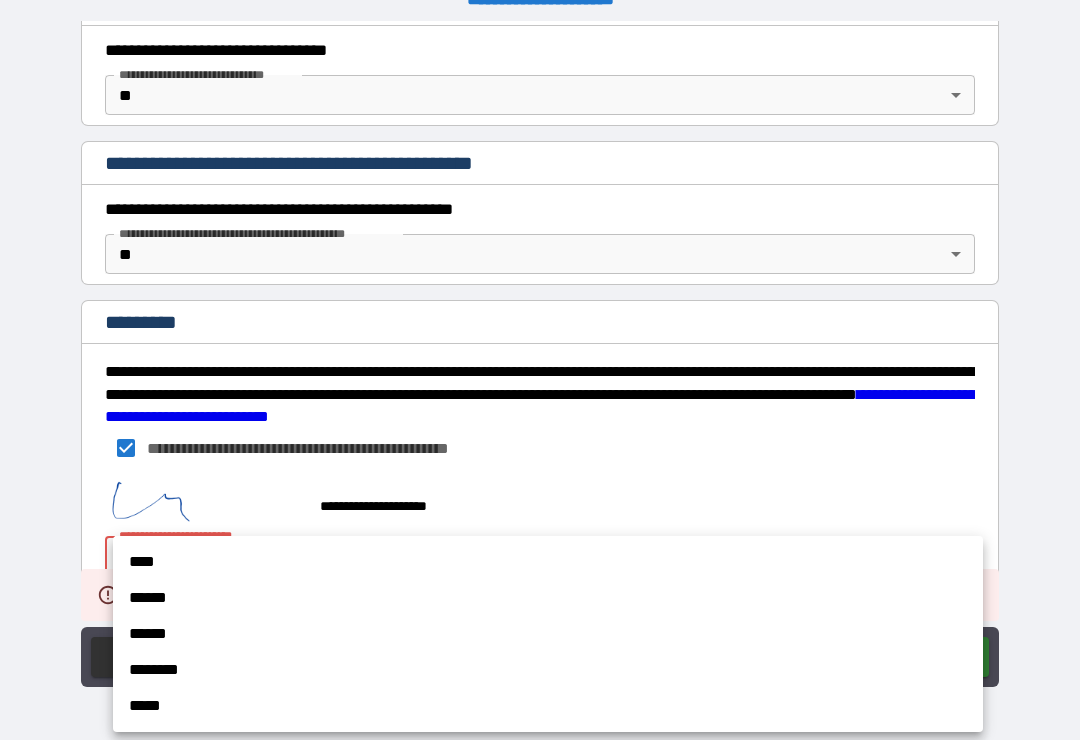 click on "****" at bounding box center (548, 562) 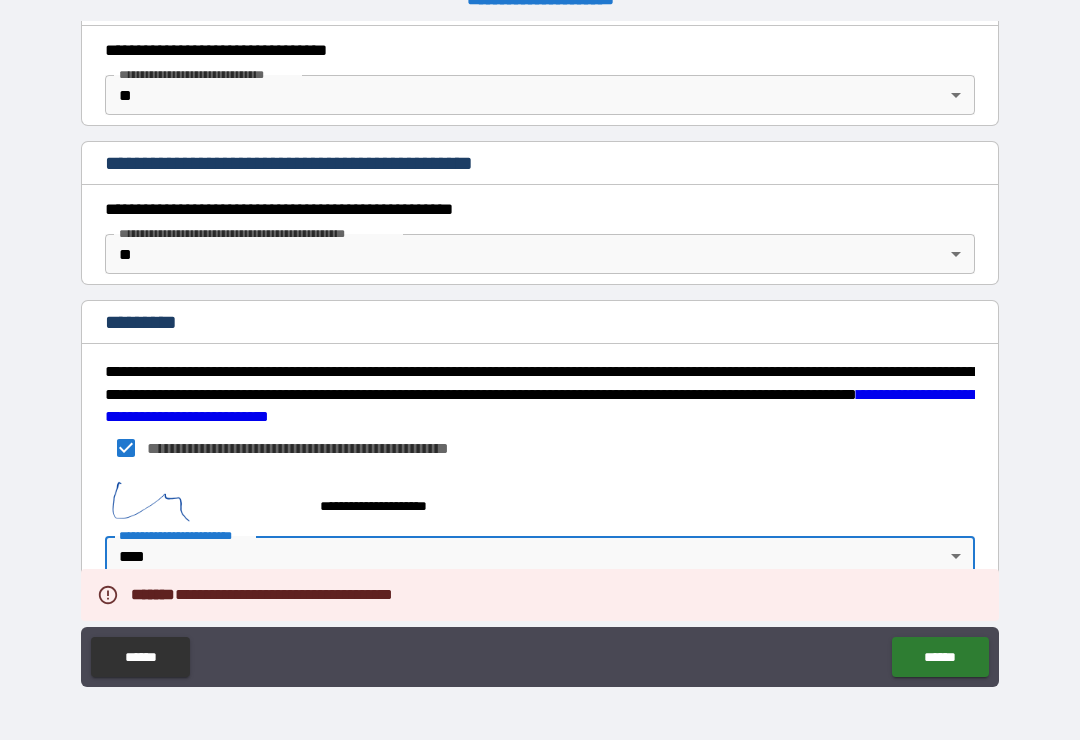 click on "******" at bounding box center [940, 657] 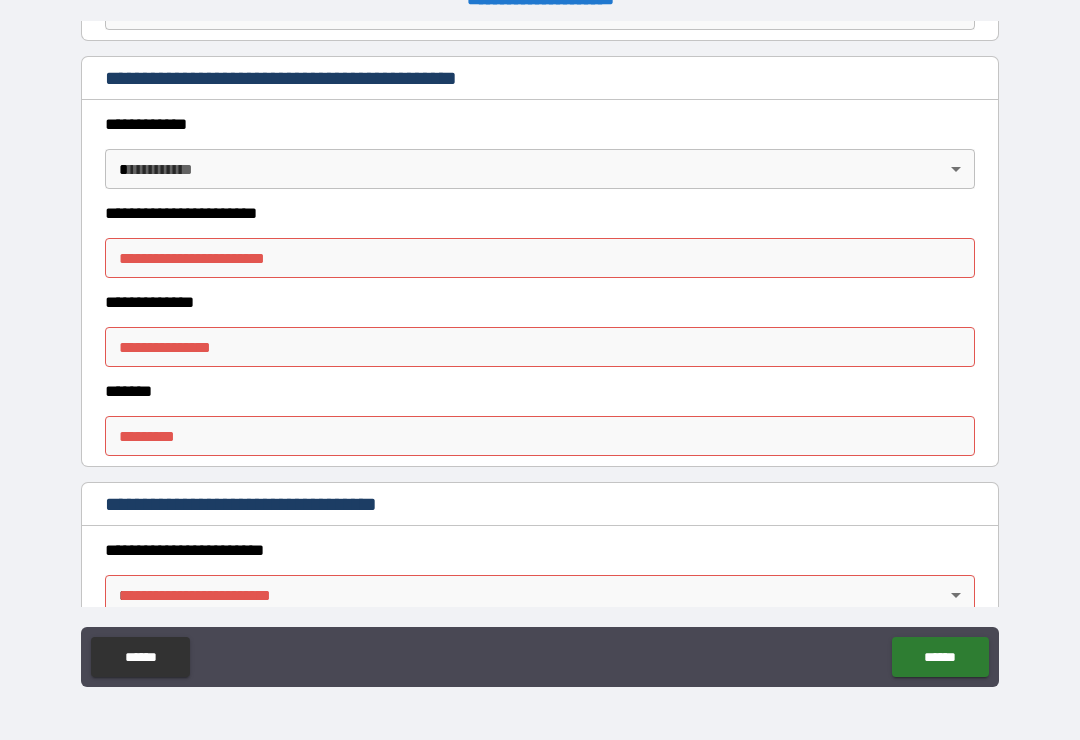 scroll, scrollTop: 459, scrollLeft: 0, axis: vertical 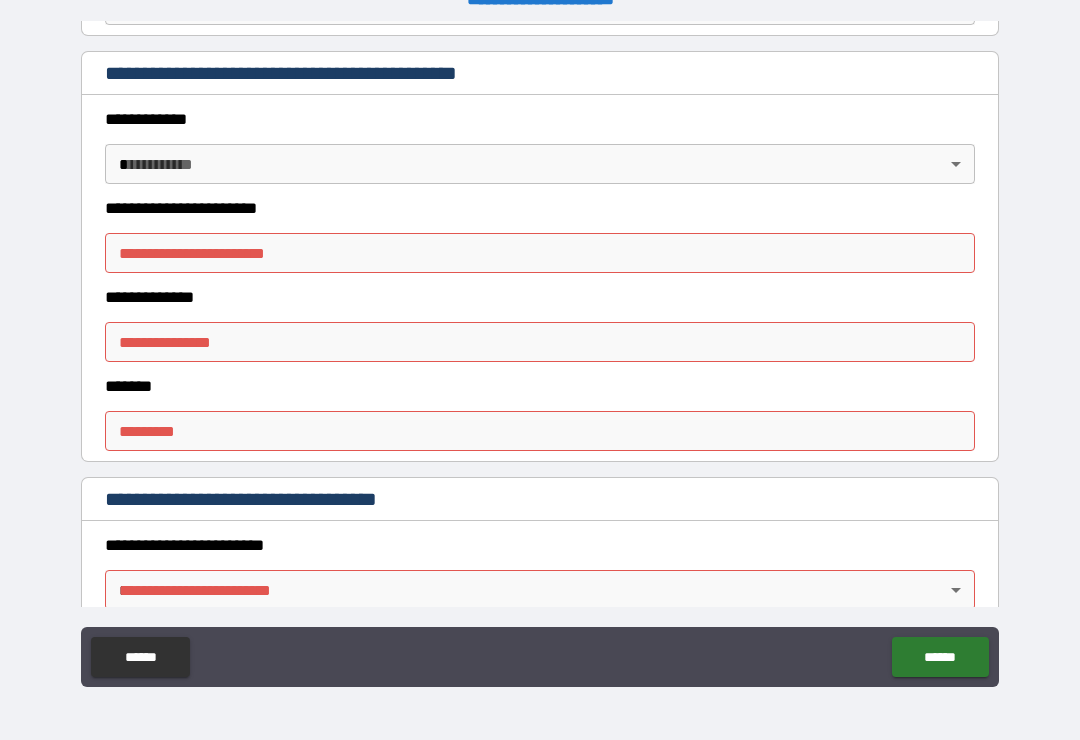 click on "**********" at bounding box center (540, 354) 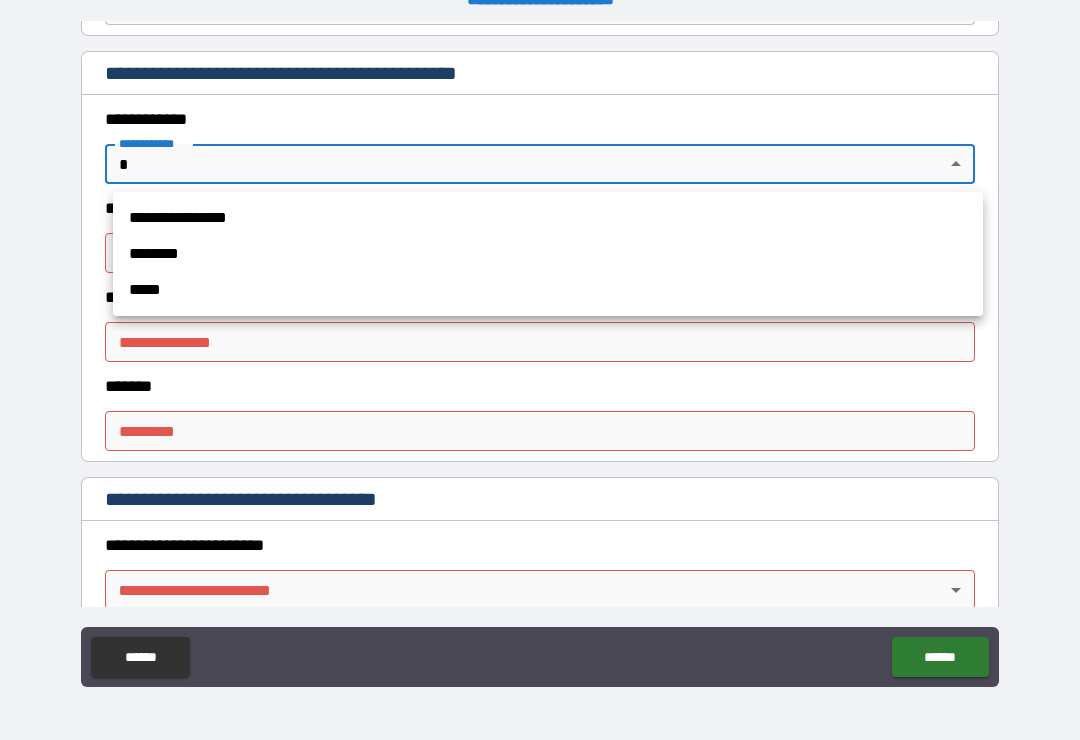 click on "*****" at bounding box center [548, 290] 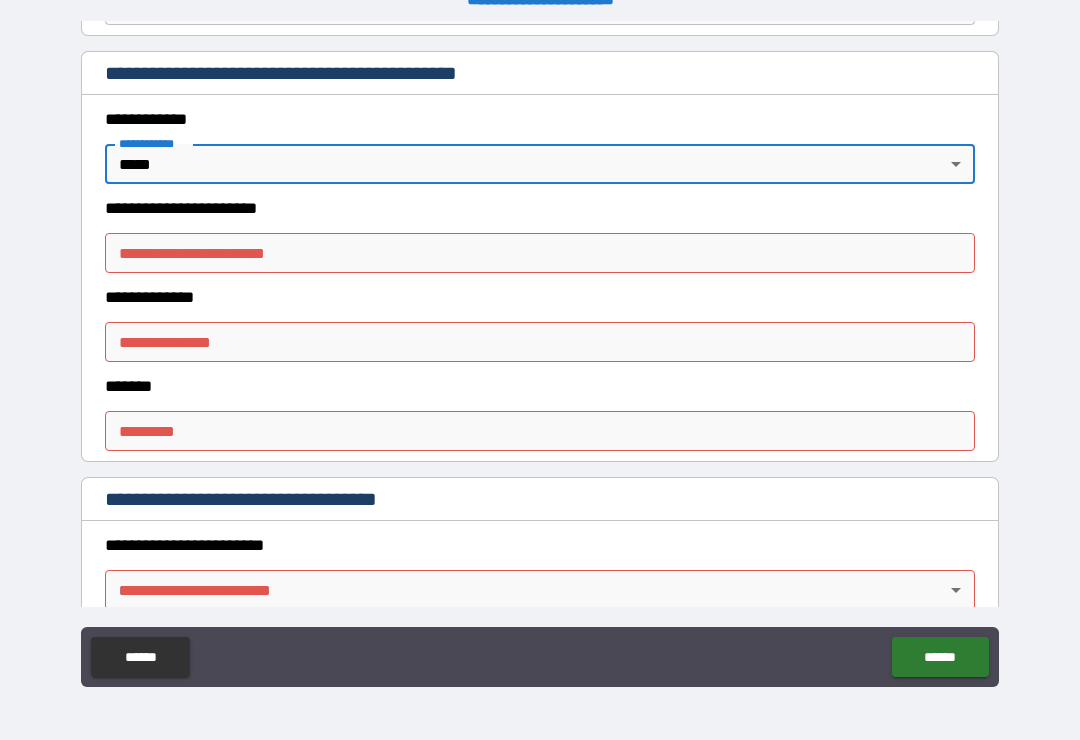 click on "**********" at bounding box center [540, 253] 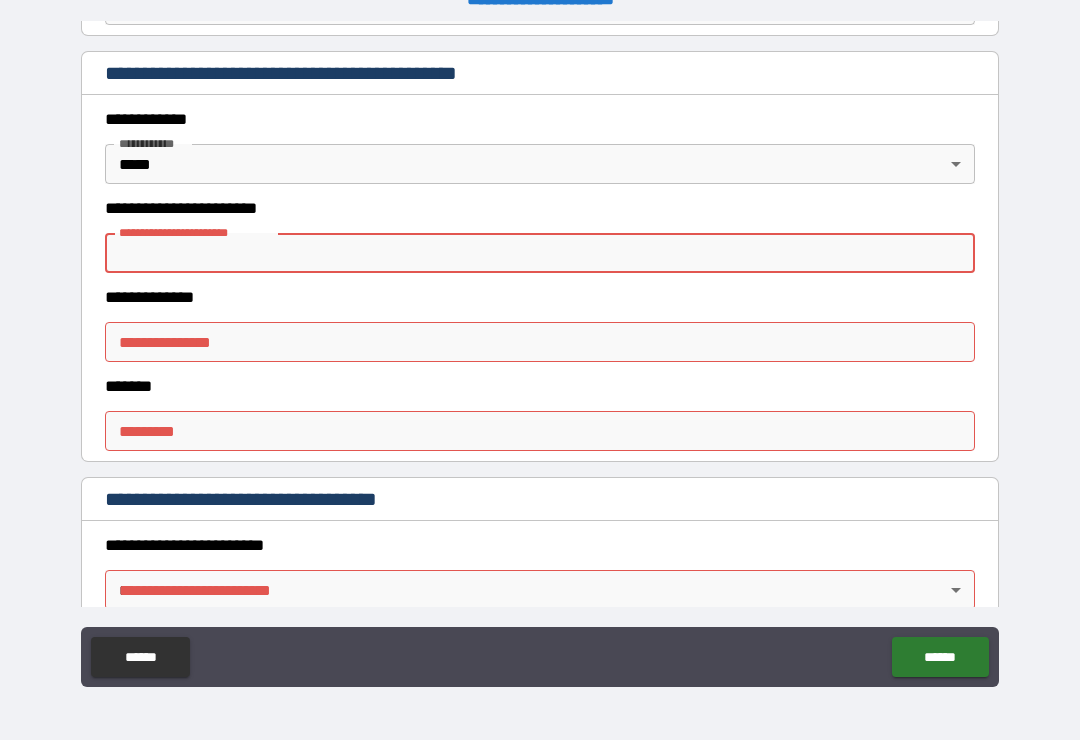 click on "**********" at bounding box center (540, 354) 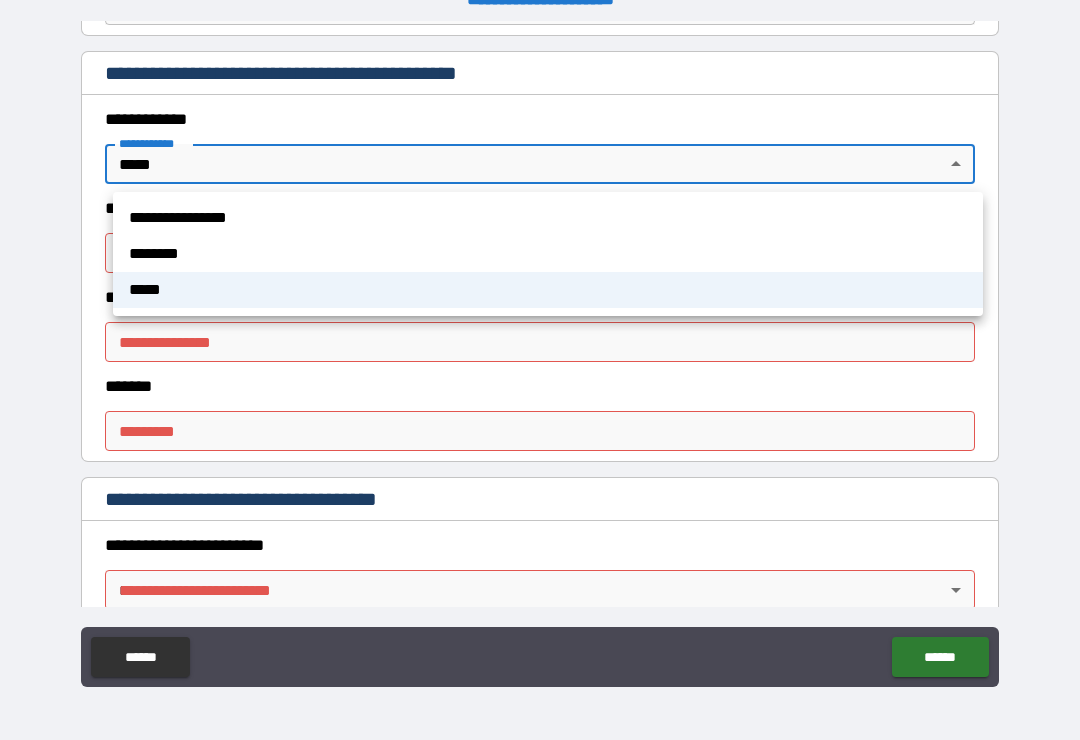 click at bounding box center [540, 370] 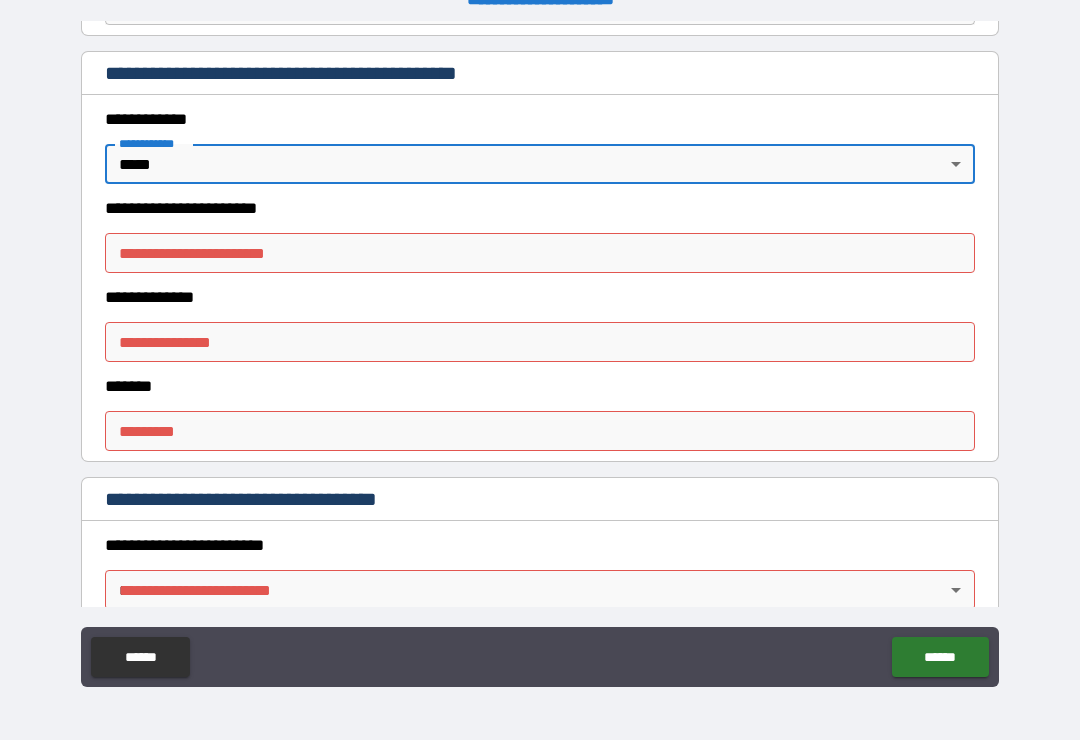 click on "**********" at bounding box center [540, 354] 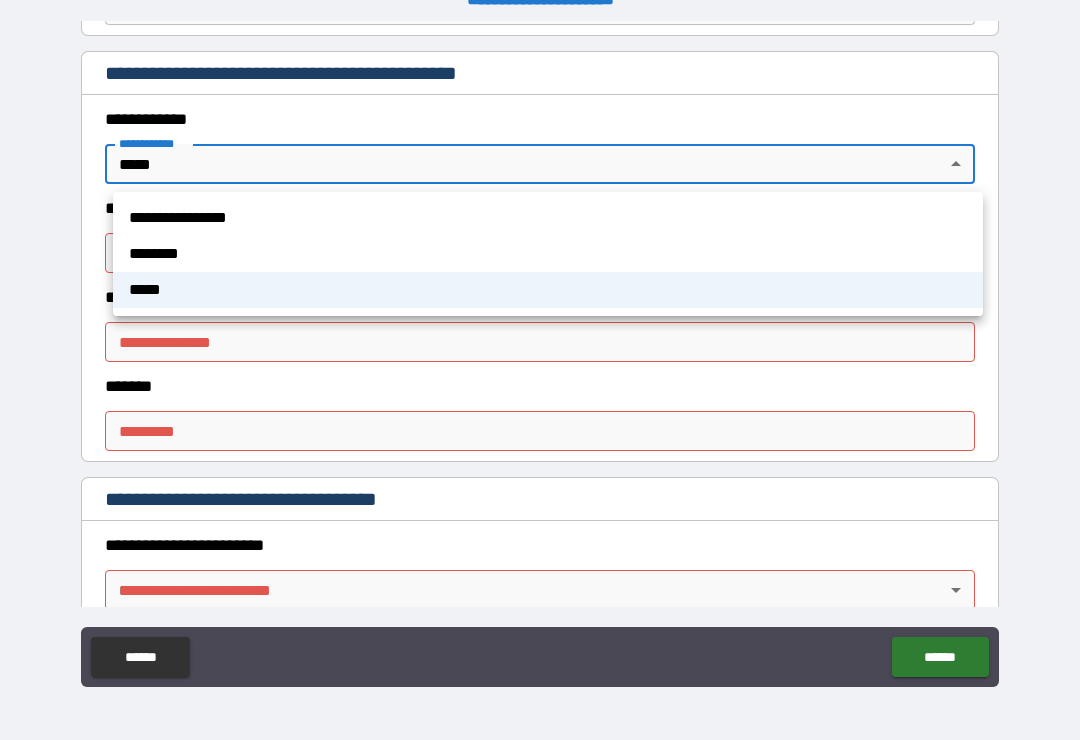 click on "**********" at bounding box center [548, 218] 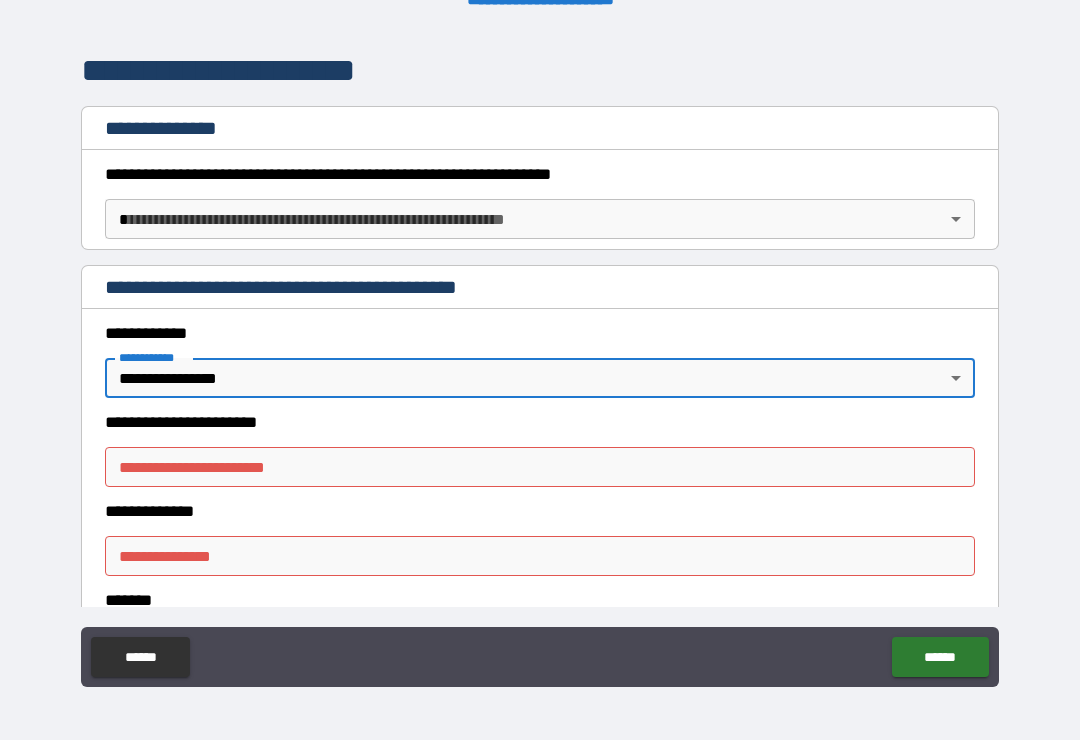 scroll, scrollTop: 238, scrollLeft: 0, axis: vertical 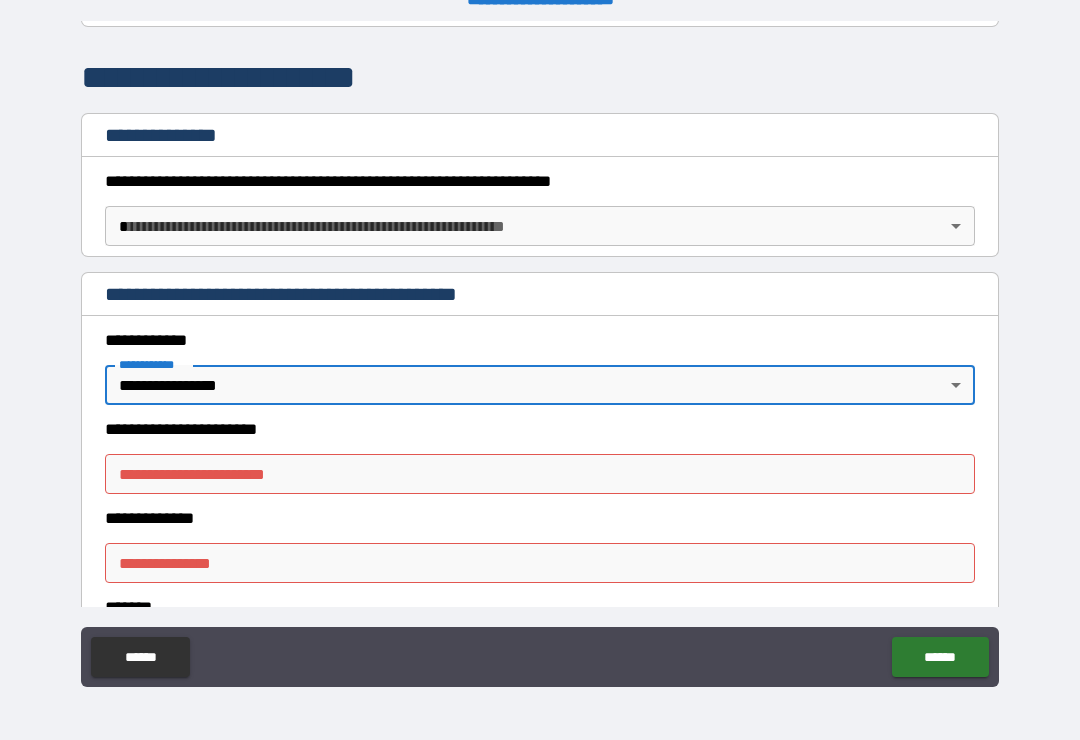 click on "**********" at bounding box center [540, 354] 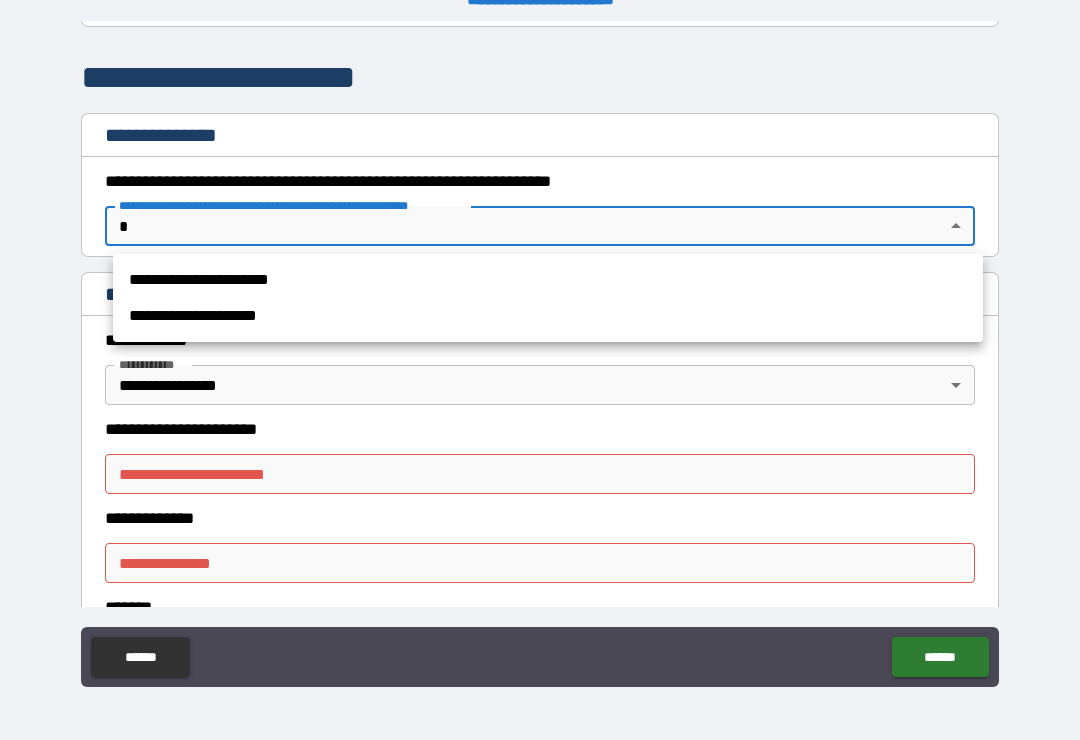click on "**********" at bounding box center [548, 316] 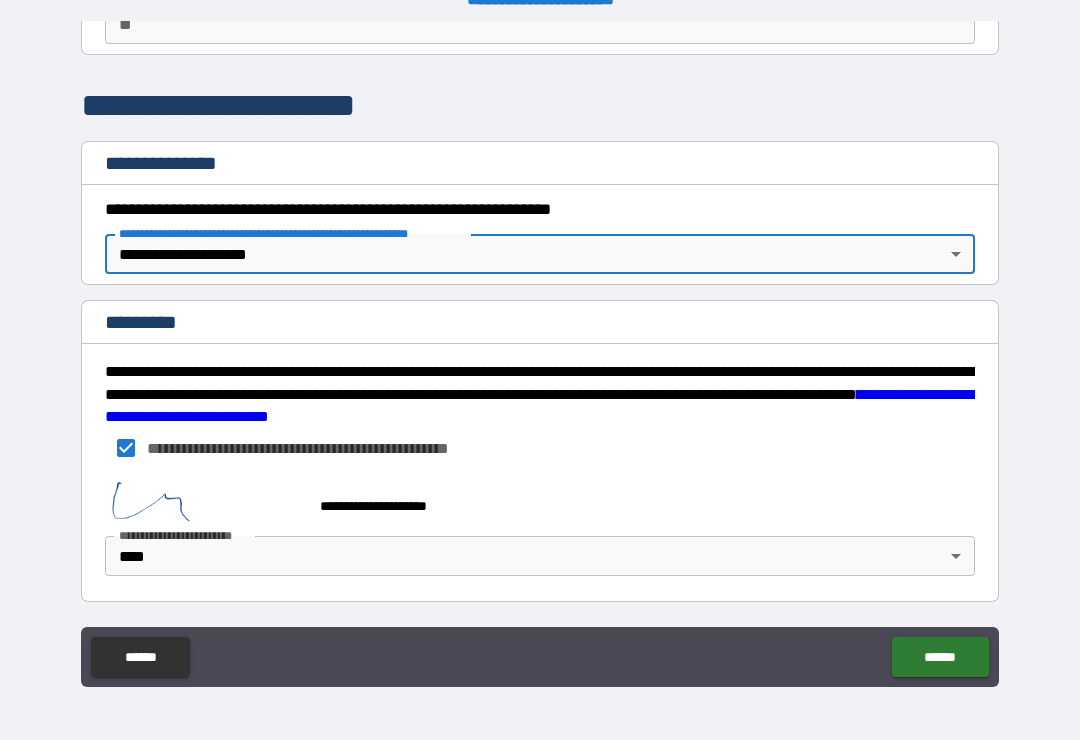 scroll, scrollTop: 210, scrollLeft: 0, axis: vertical 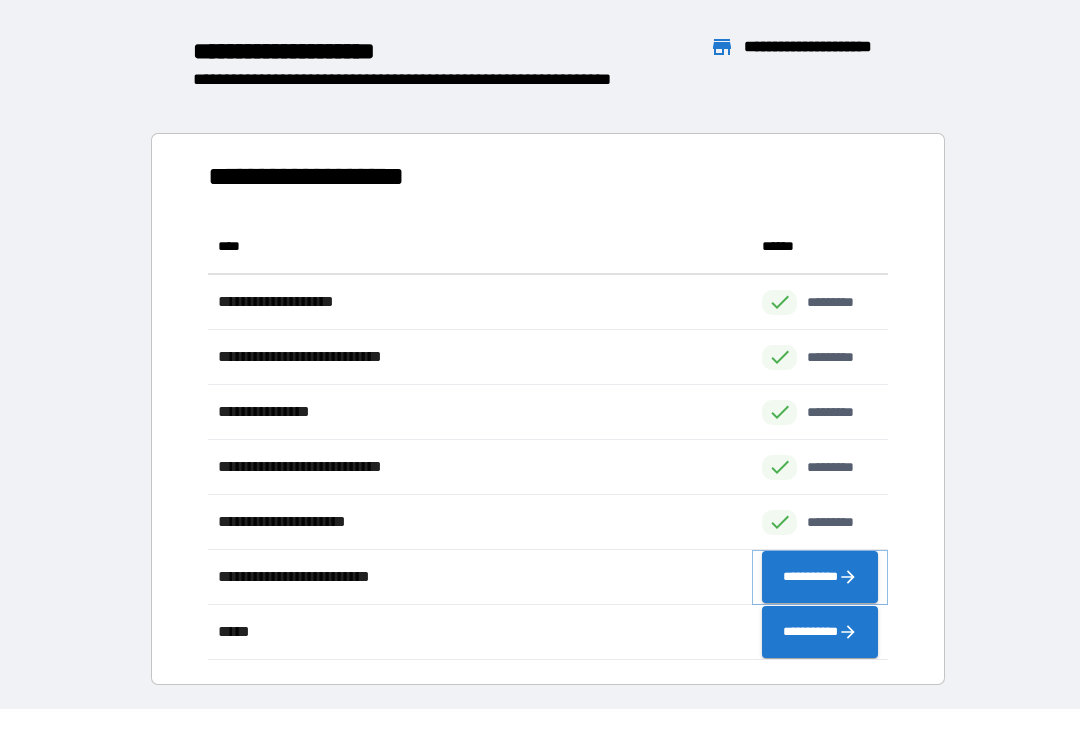 click on "**********" at bounding box center (820, 577) 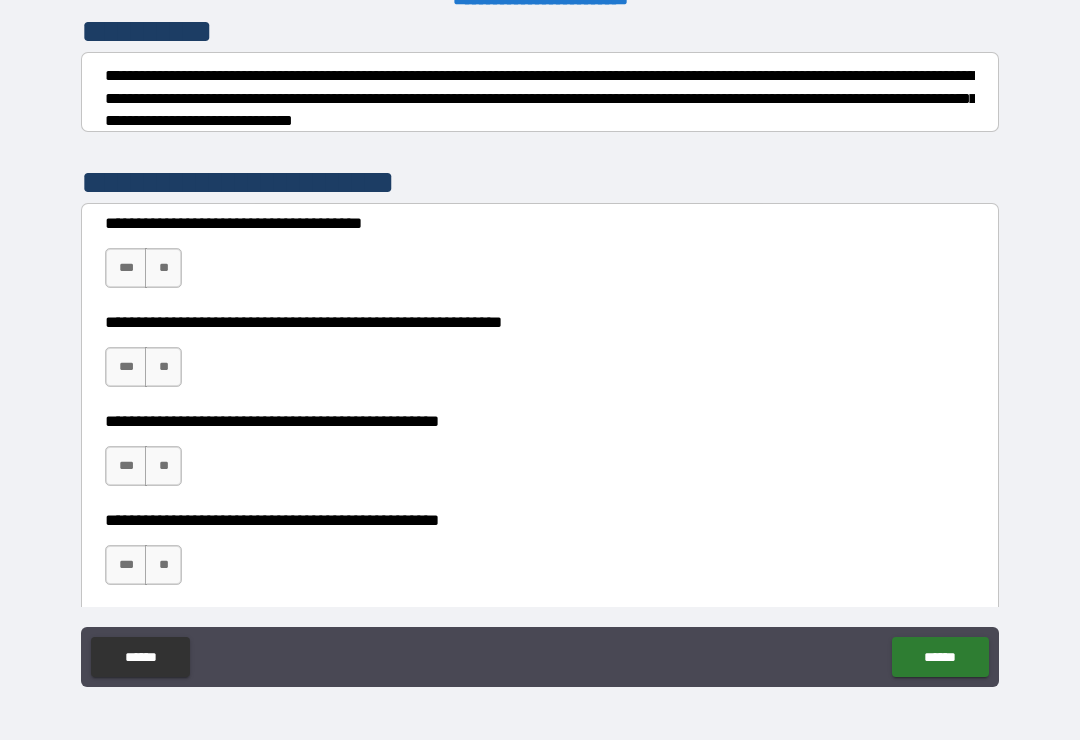 scroll, scrollTop: 299, scrollLeft: 0, axis: vertical 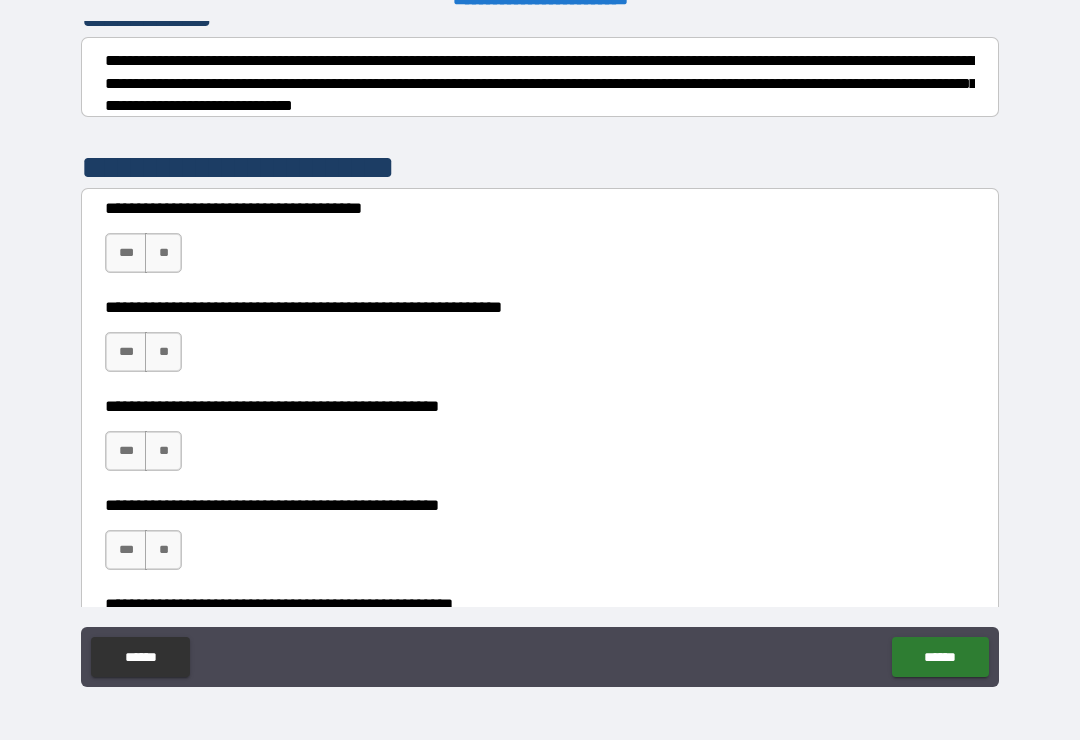 click on "**" at bounding box center [163, 253] 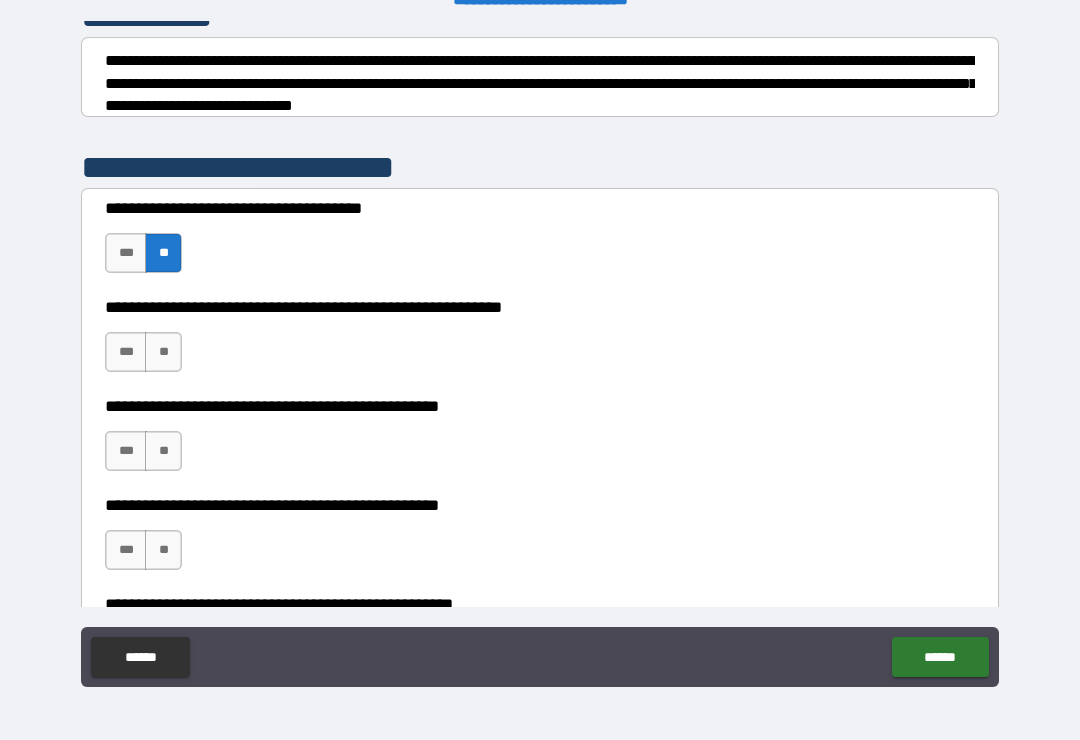 click on "**" at bounding box center (163, 352) 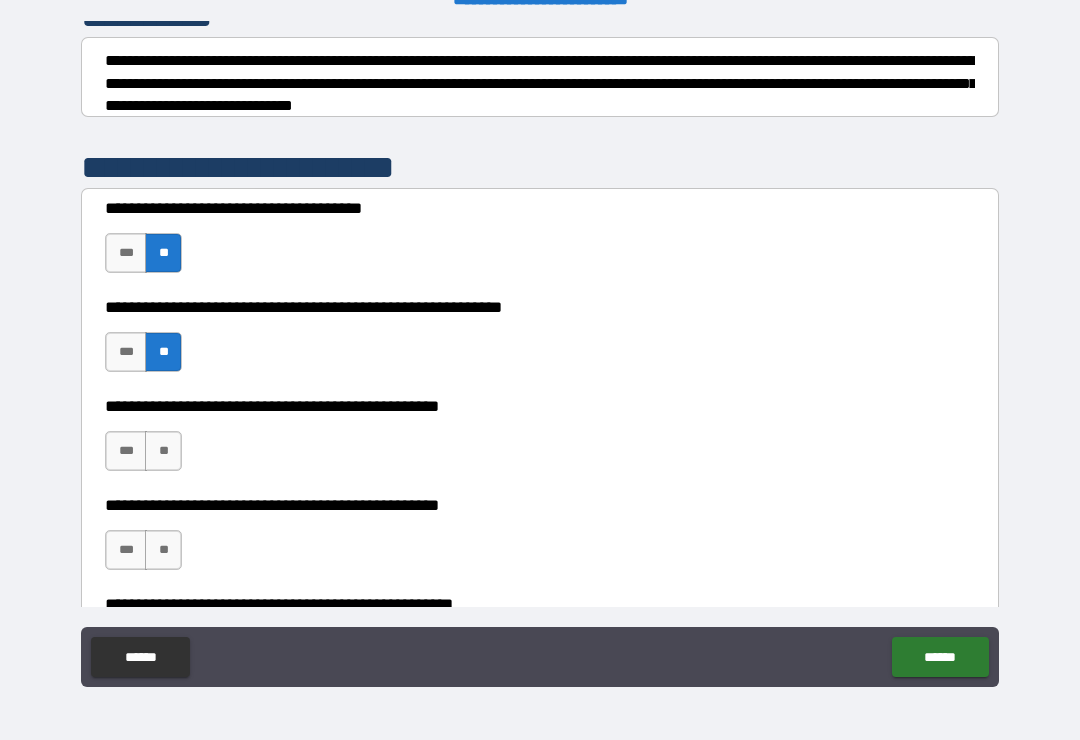 click on "**" at bounding box center (163, 451) 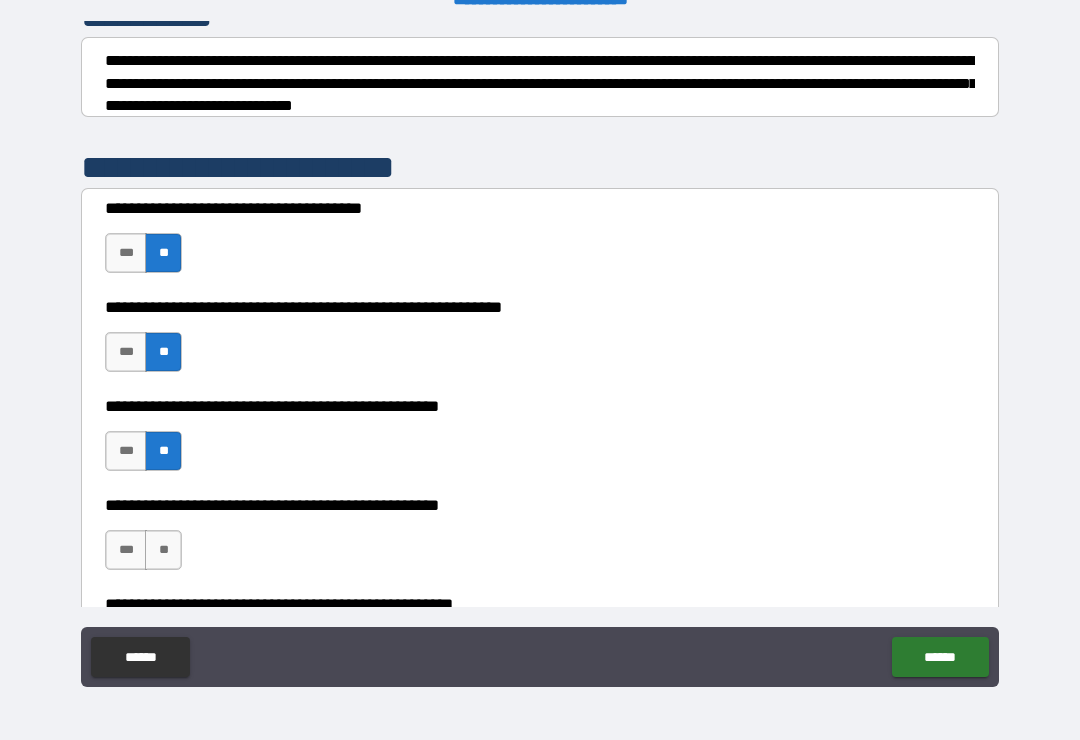 click on "**" at bounding box center (163, 550) 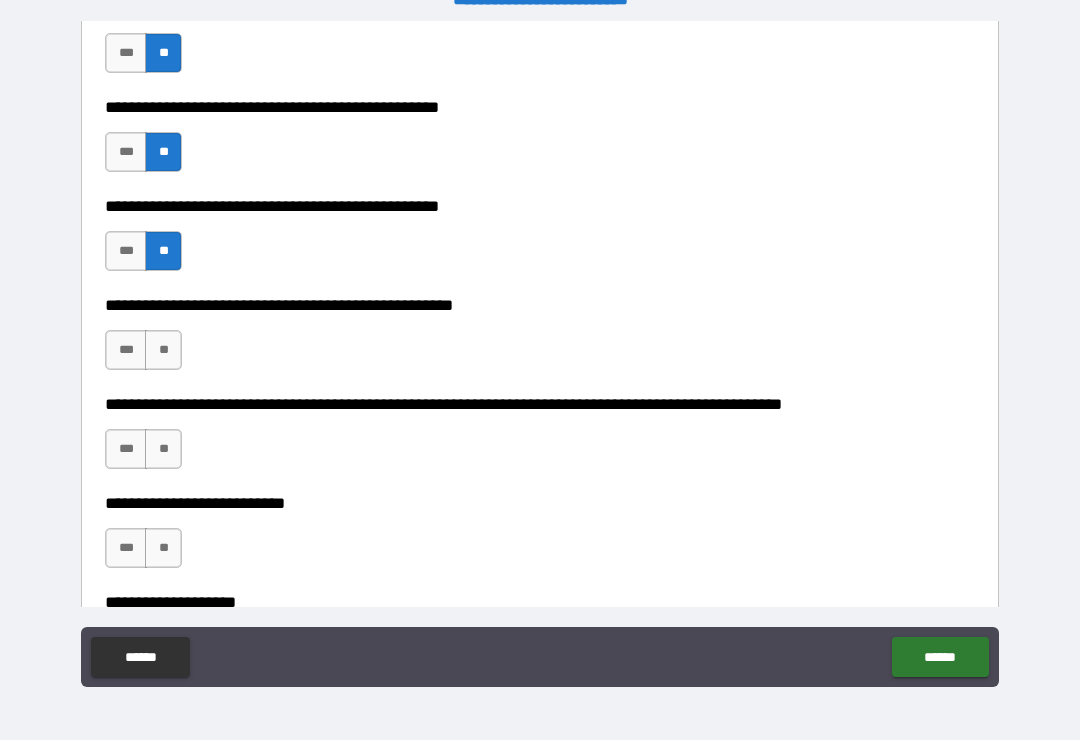 scroll, scrollTop: 608, scrollLeft: 0, axis: vertical 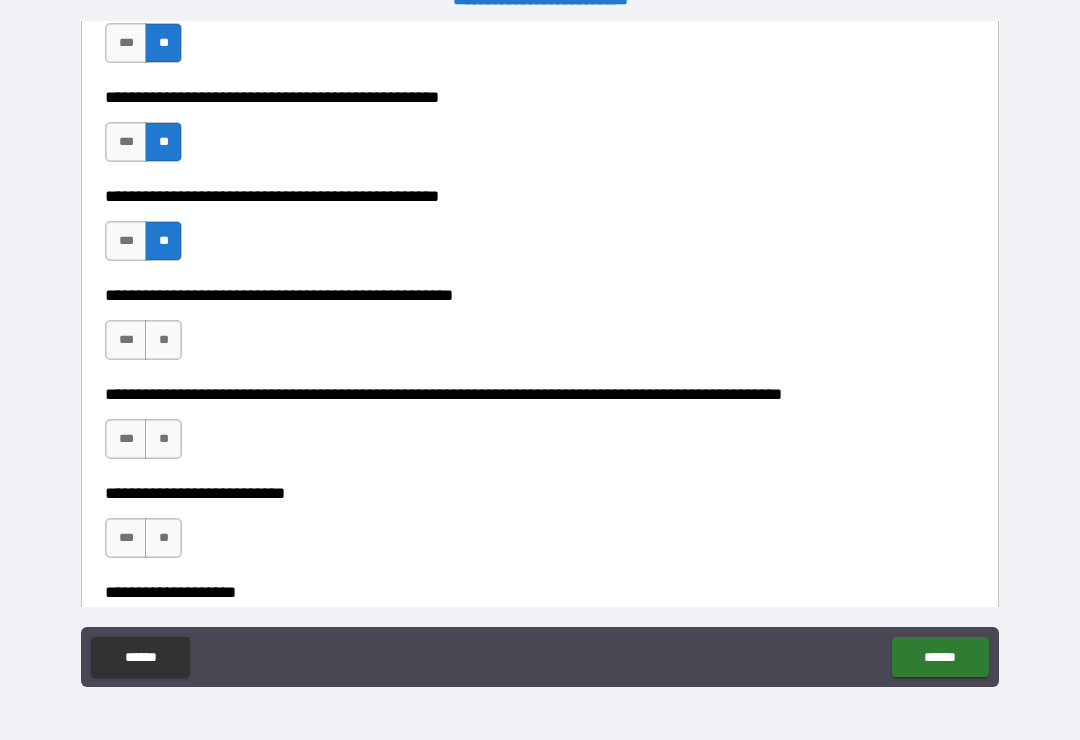 click on "**" at bounding box center (163, 340) 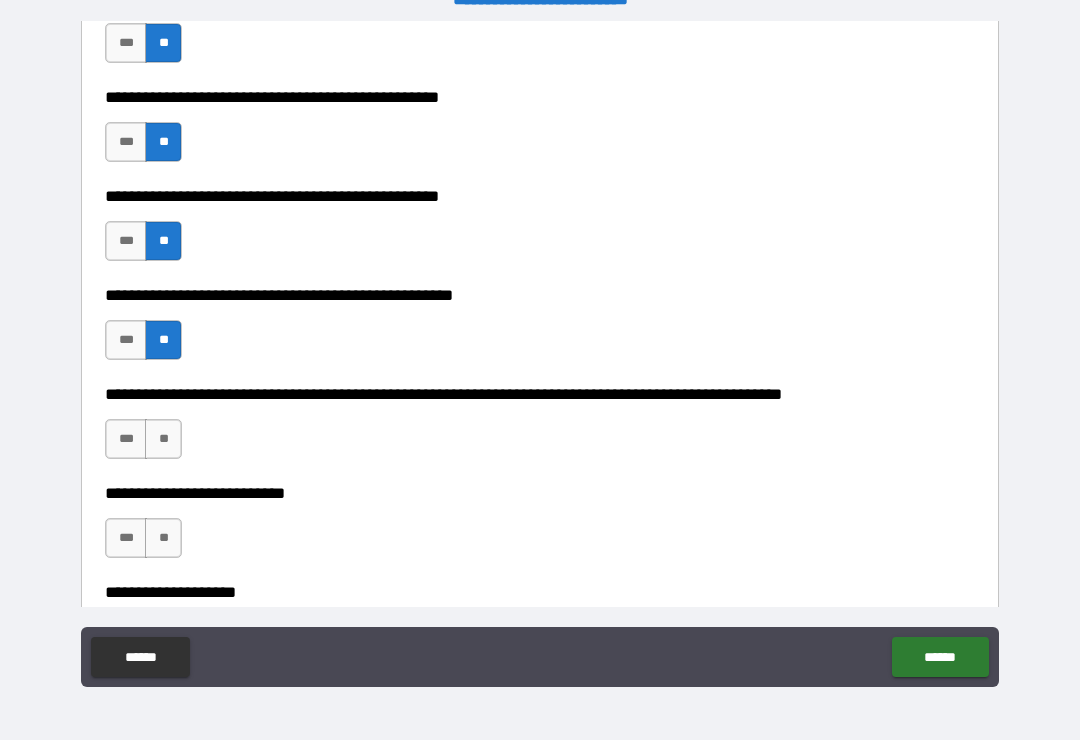 click on "**" at bounding box center (163, 439) 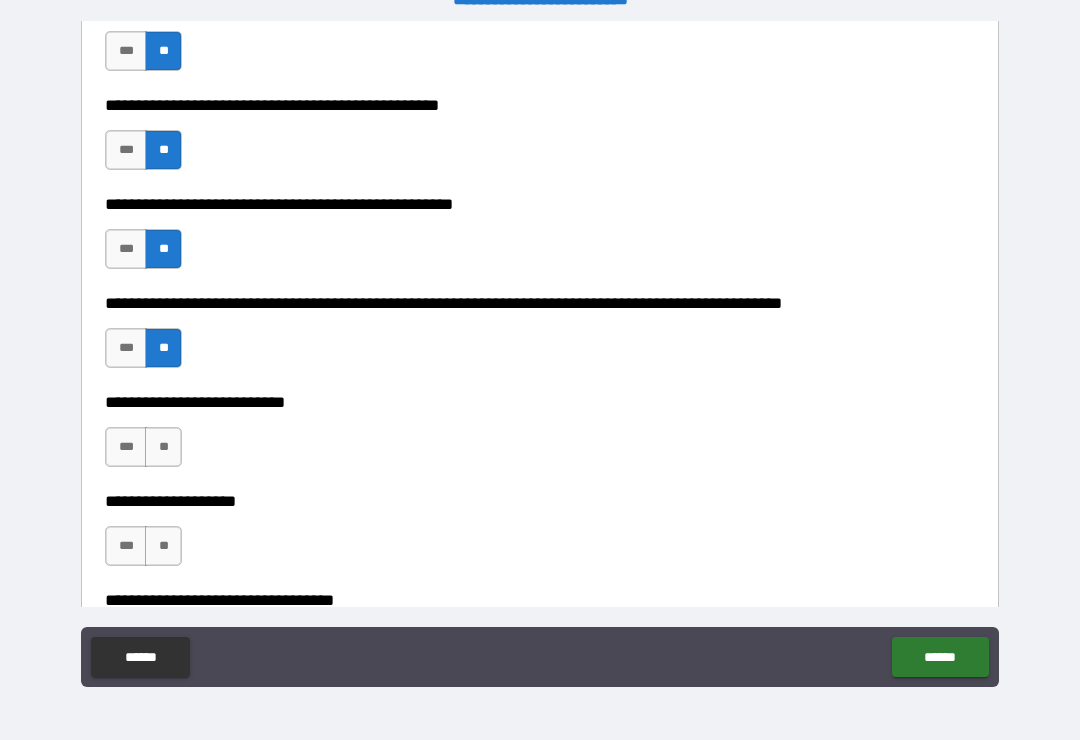 scroll, scrollTop: 783, scrollLeft: 0, axis: vertical 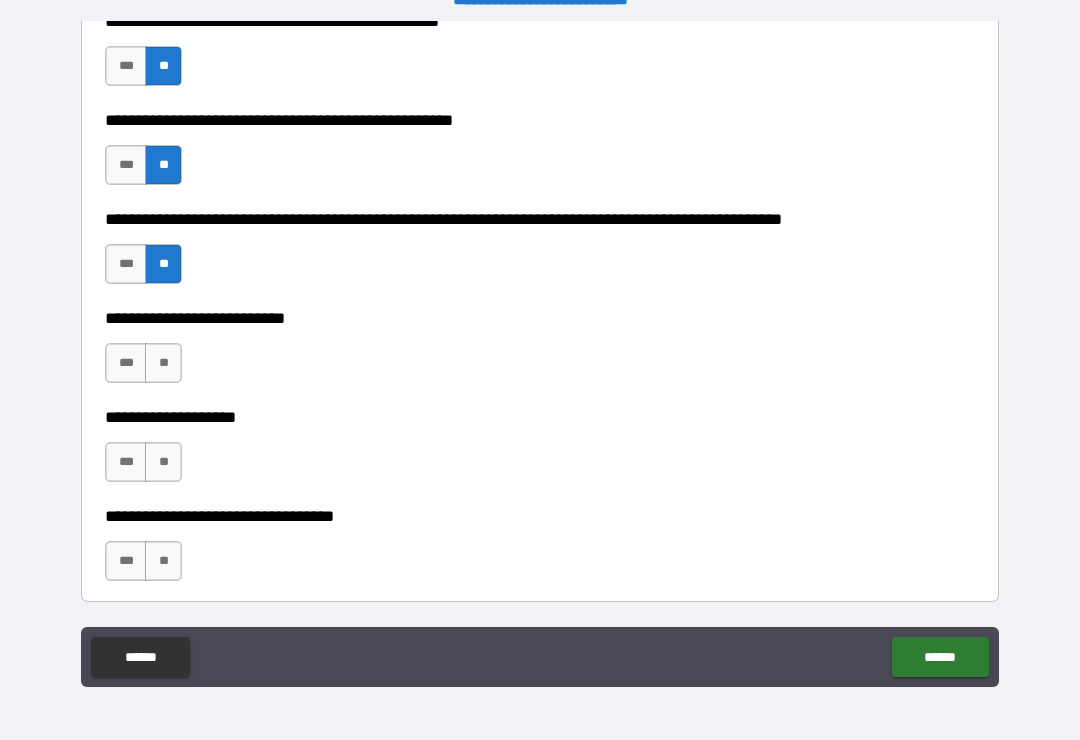 click on "**" at bounding box center [163, 363] 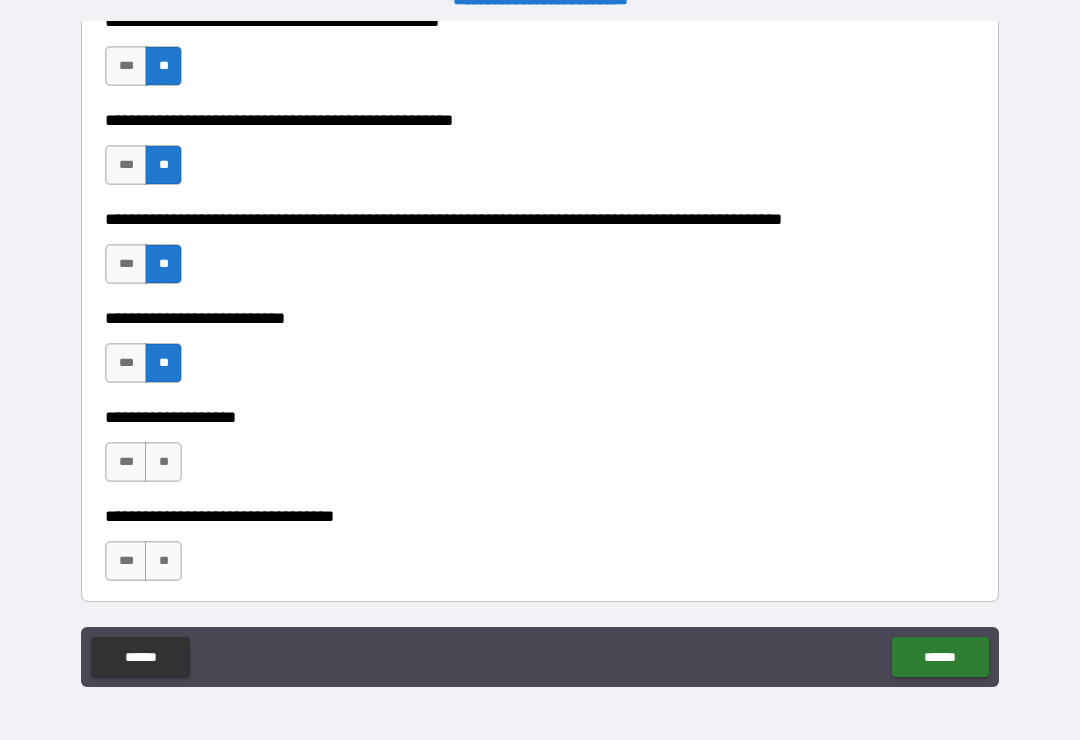 click on "**" at bounding box center (163, 462) 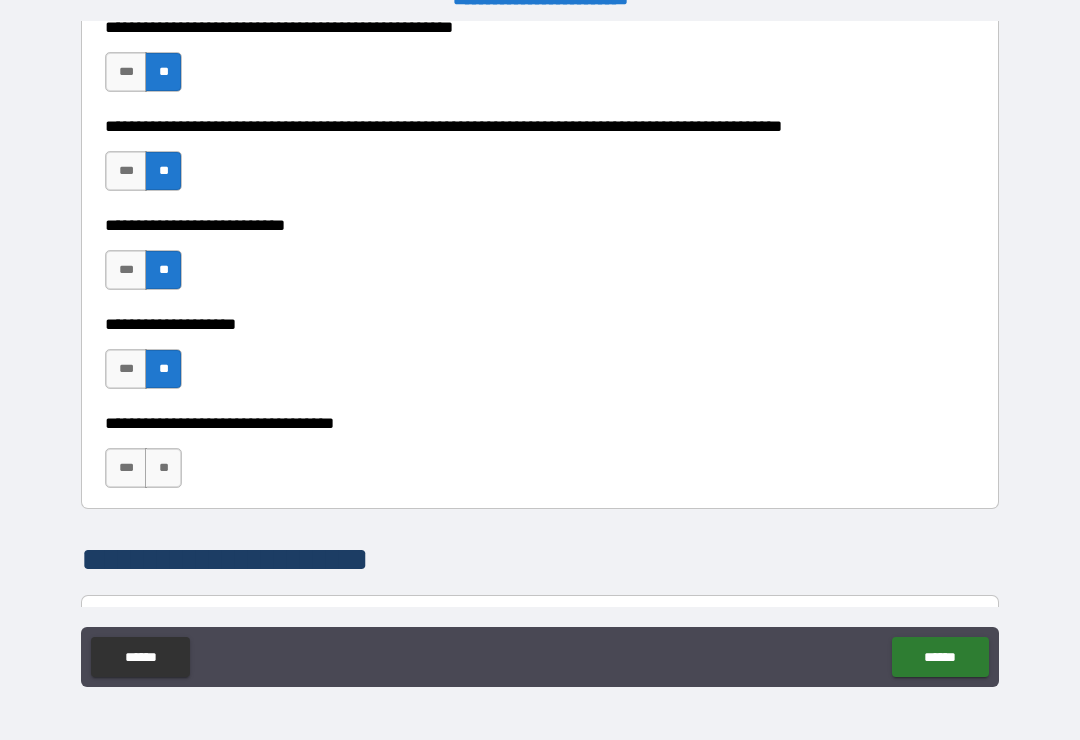 scroll, scrollTop: 999, scrollLeft: 0, axis: vertical 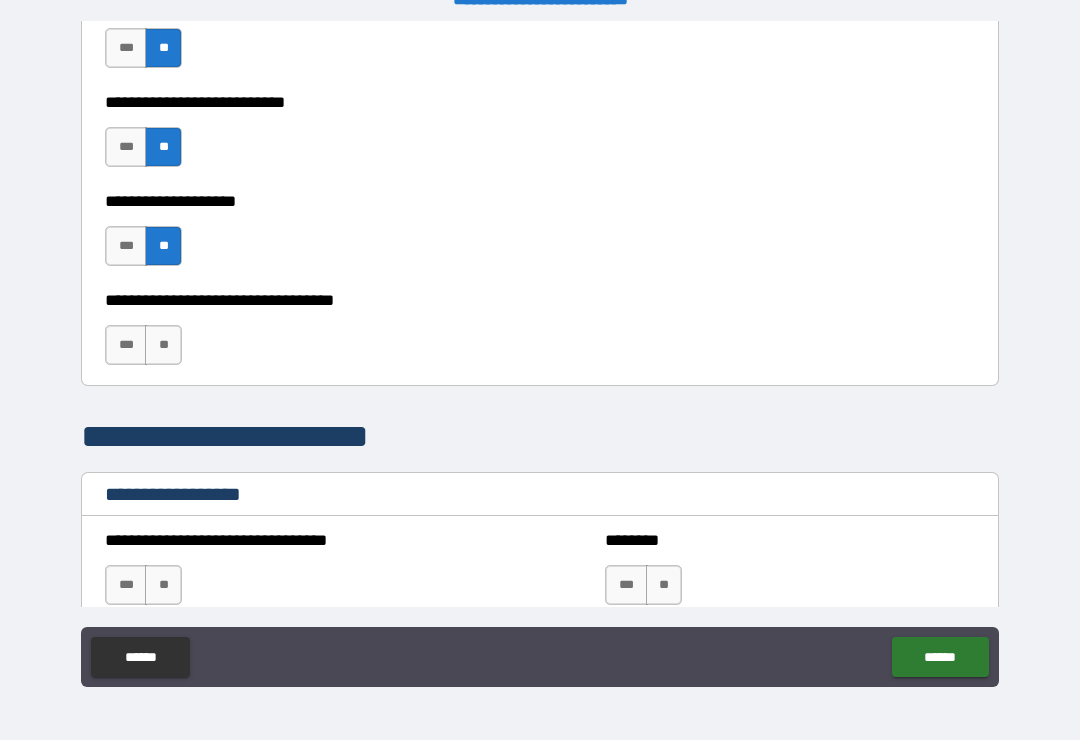 click on "**" at bounding box center (163, 345) 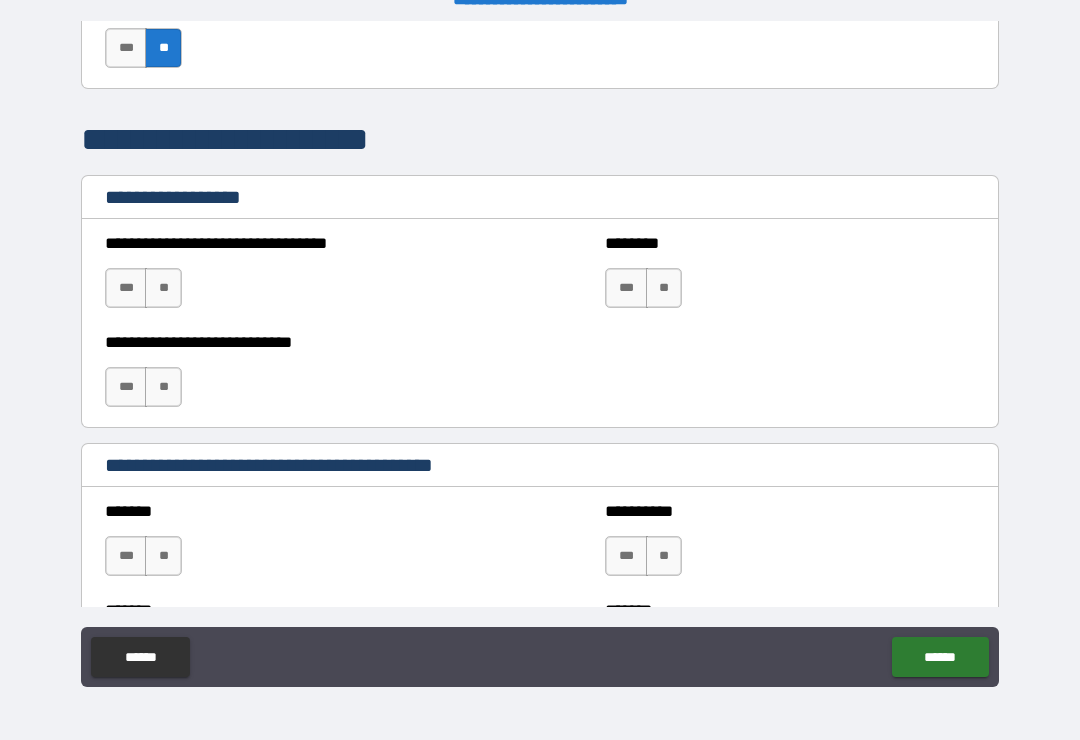 scroll, scrollTop: 1318, scrollLeft: 0, axis: vertical 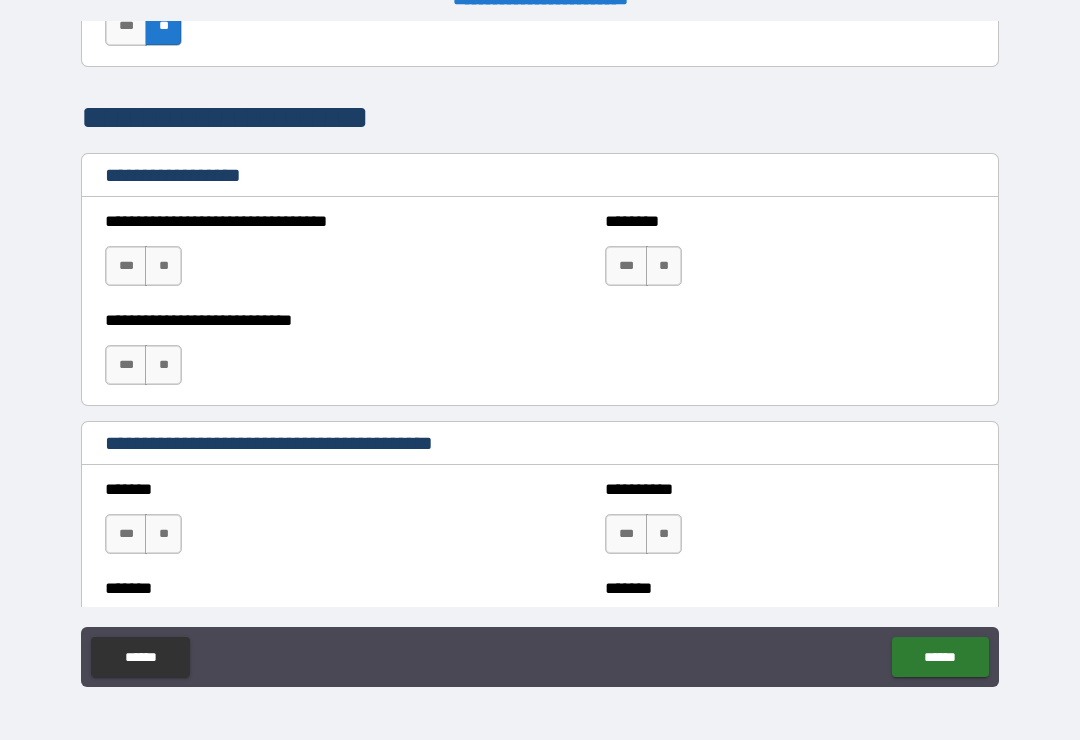 click on "**" at bounding box center [163, 266] 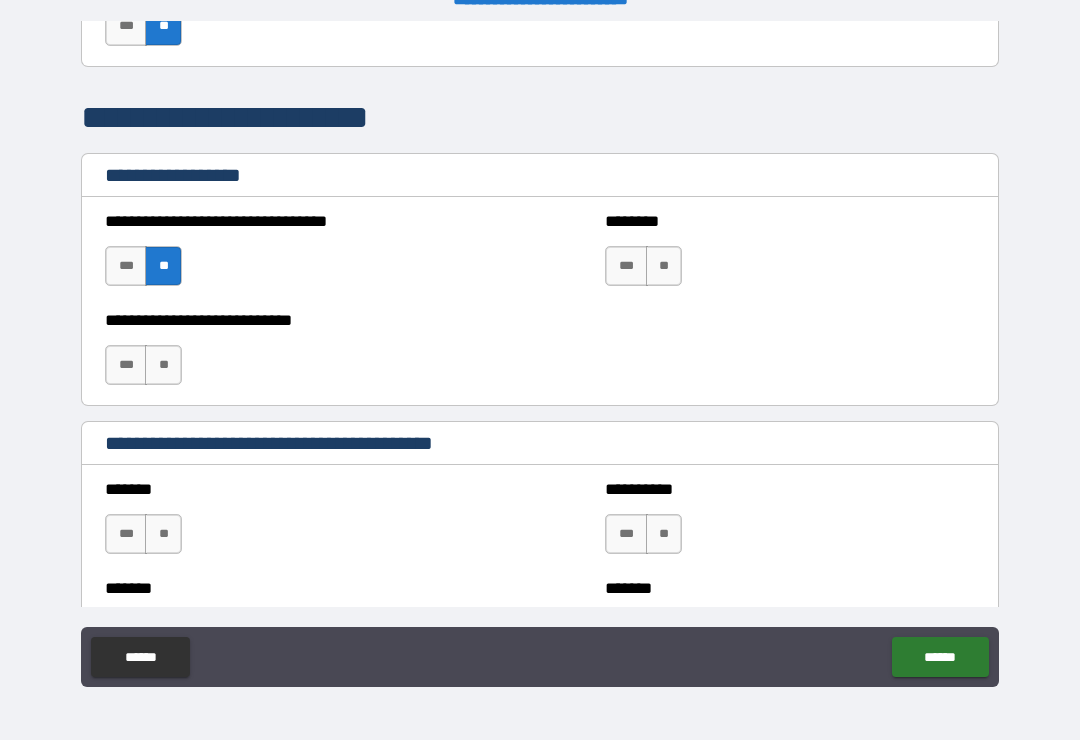 click on "**" at bounding box center [664, 266] 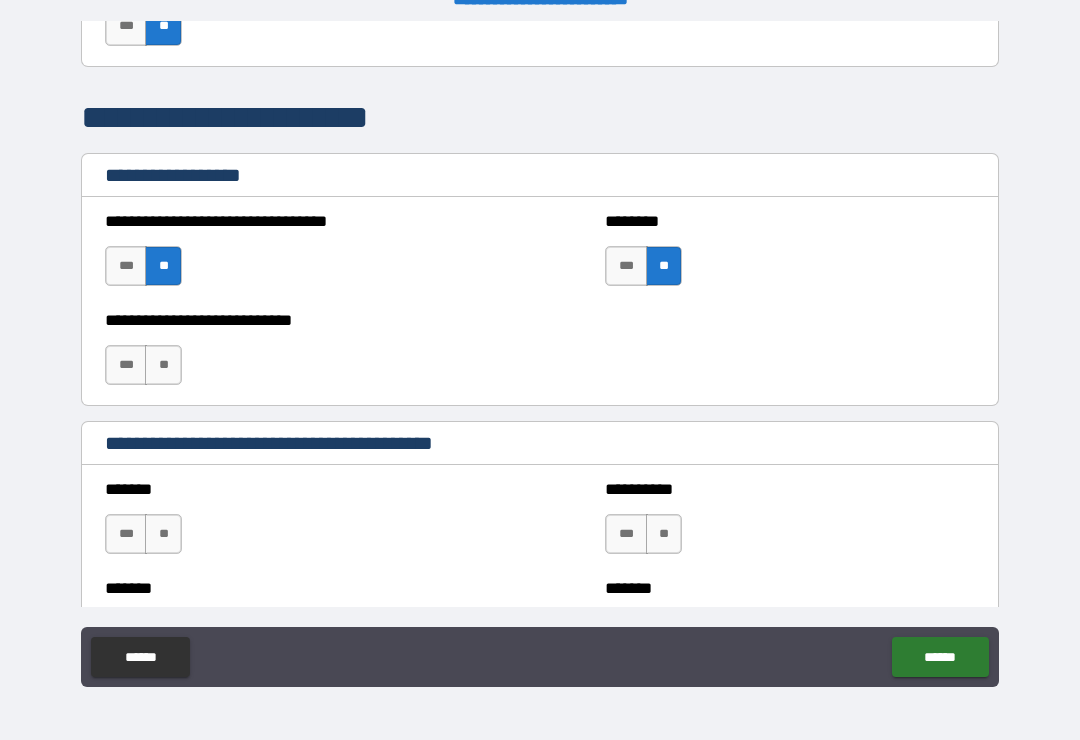 click on "**" at bounding box center [163, 365] 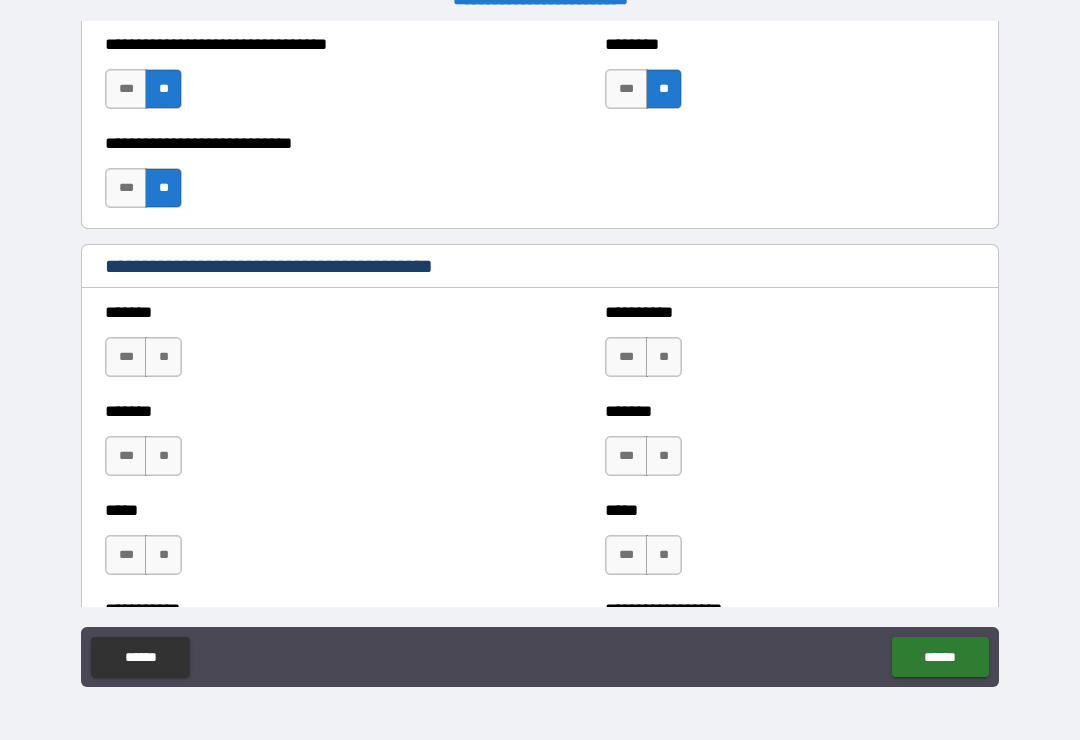 scroll, scrollTop: 1538, scrollLeft: 0, axis: vertical 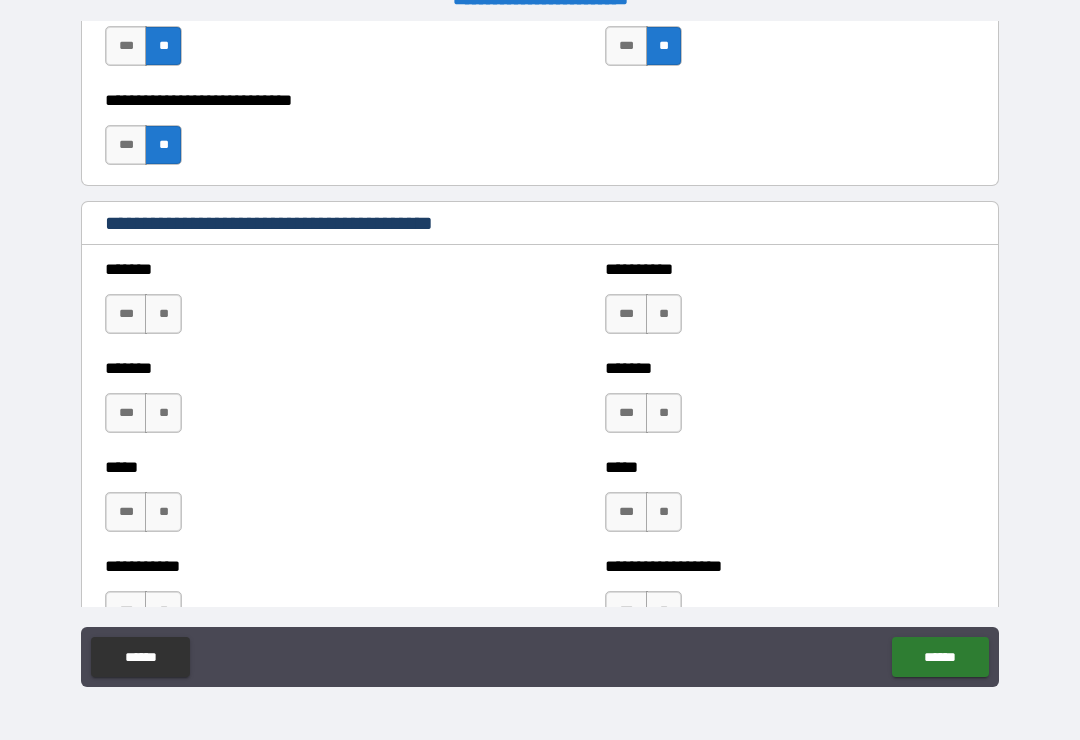 click on "**" at bounding box center [163, 314] 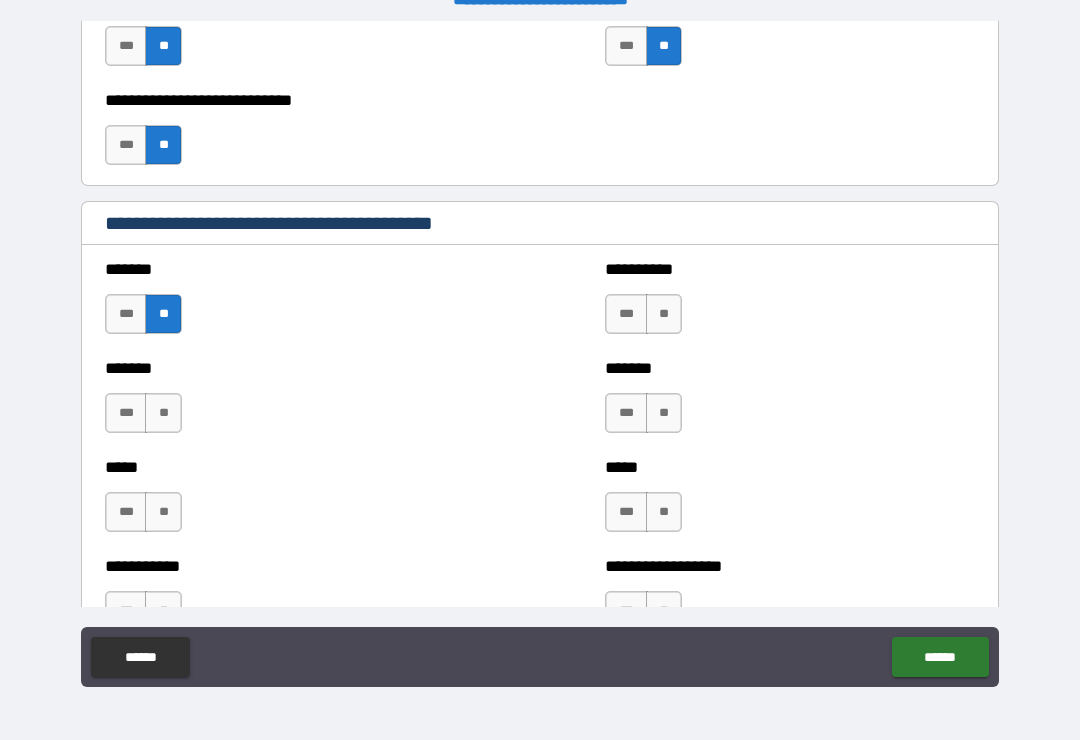 click on "**" at bounding box center [163, 413] 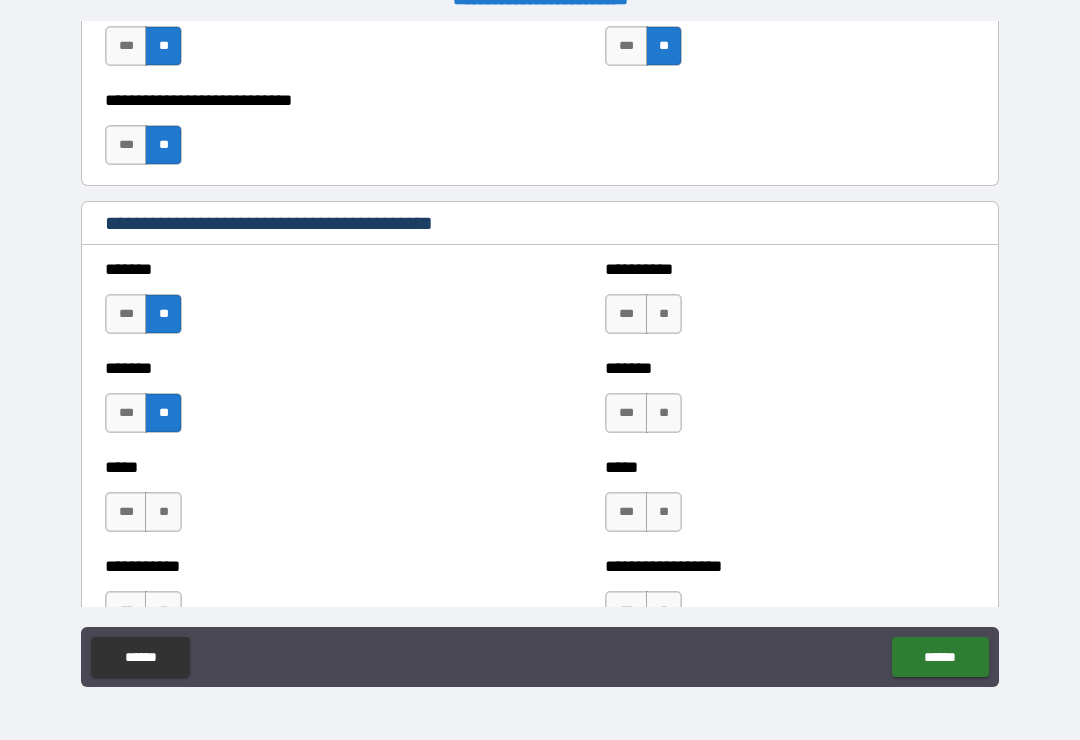 click on "**" at bounding box center [664, 314] 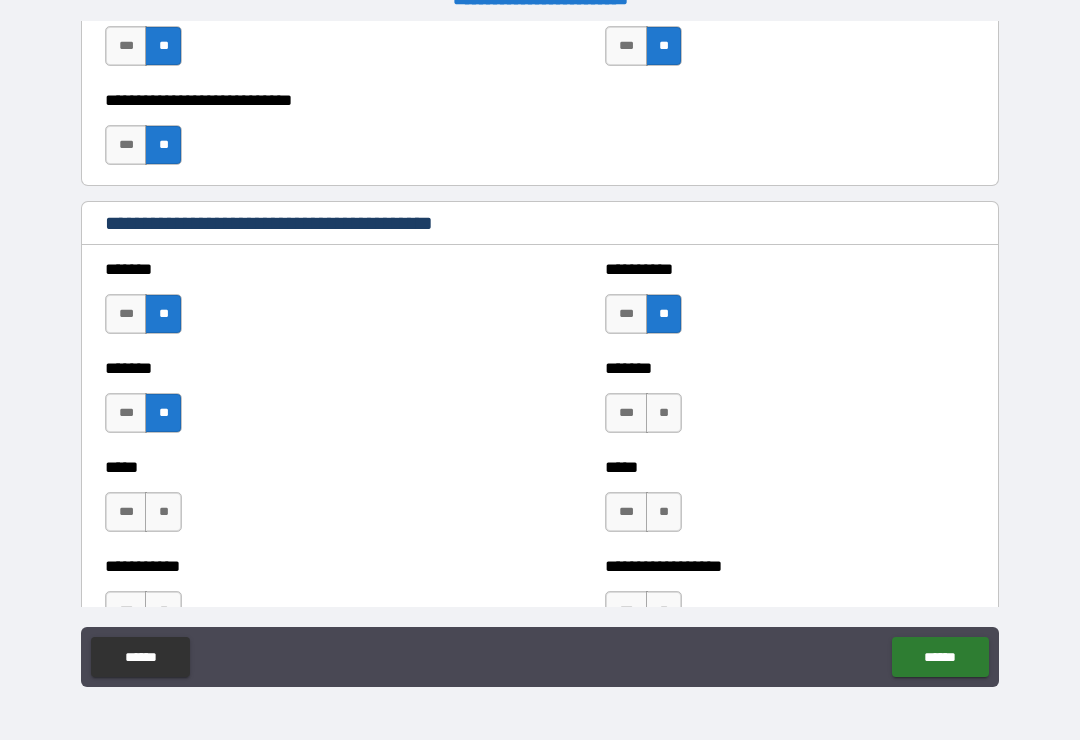click on "**" at bounding box center (664, 413) 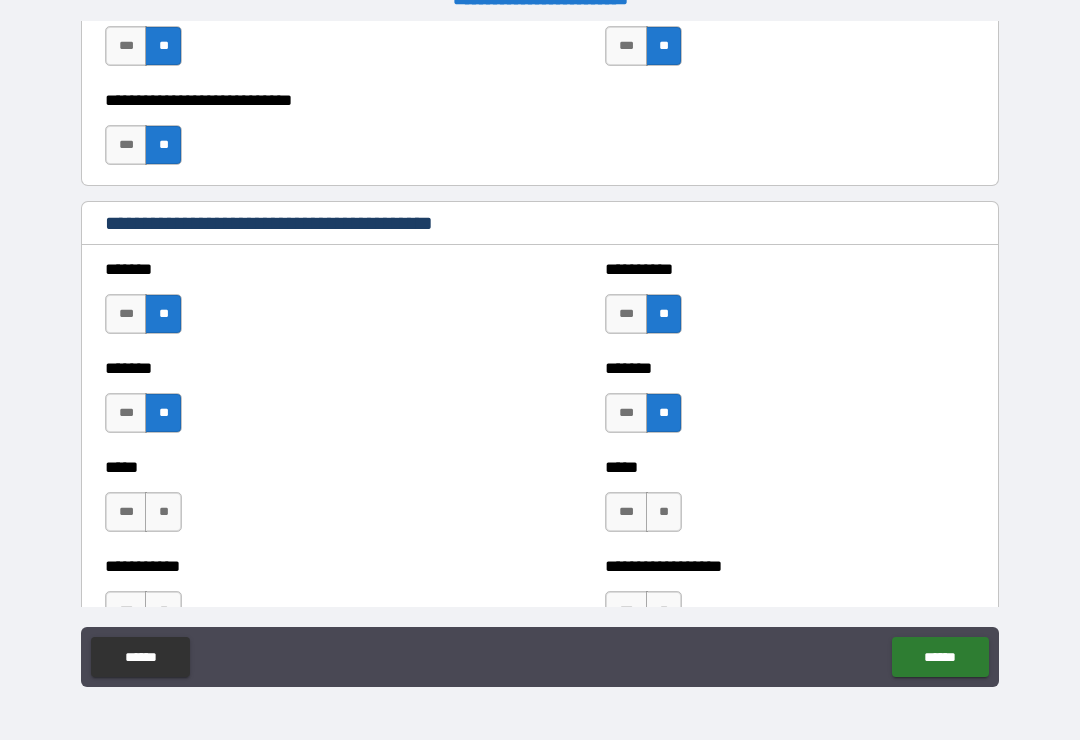 click on "**" at bounding box center (664, 512) 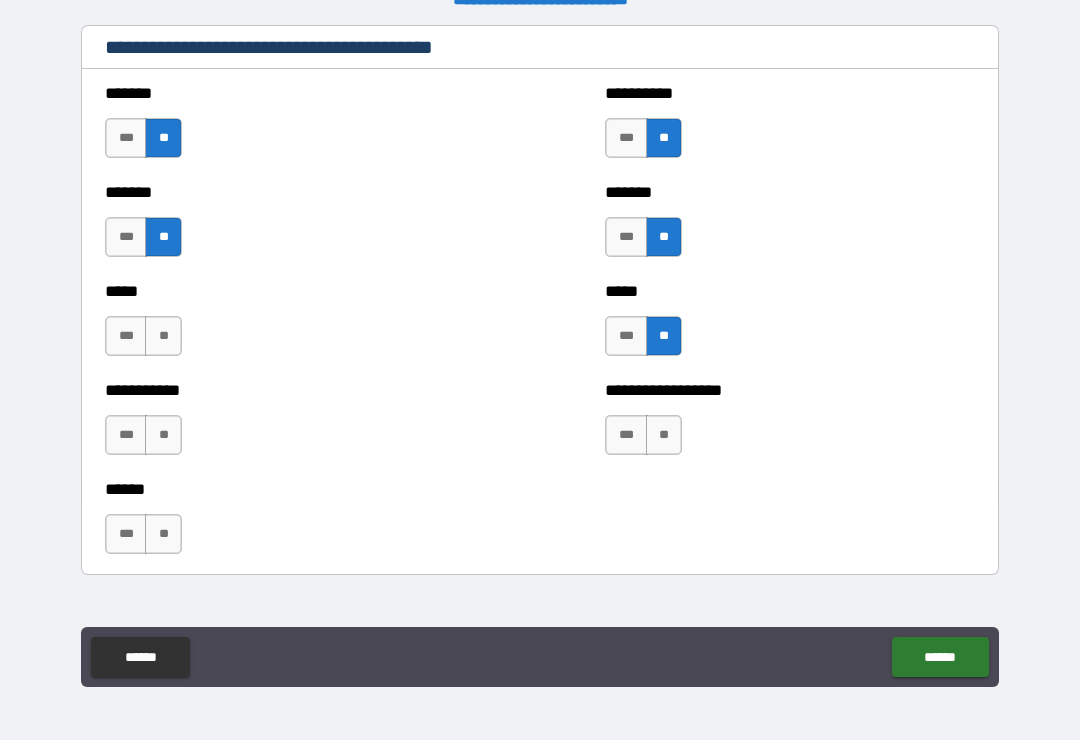 scroll, scrollTop: 1728, scrollLeft: 0, axis: vertical 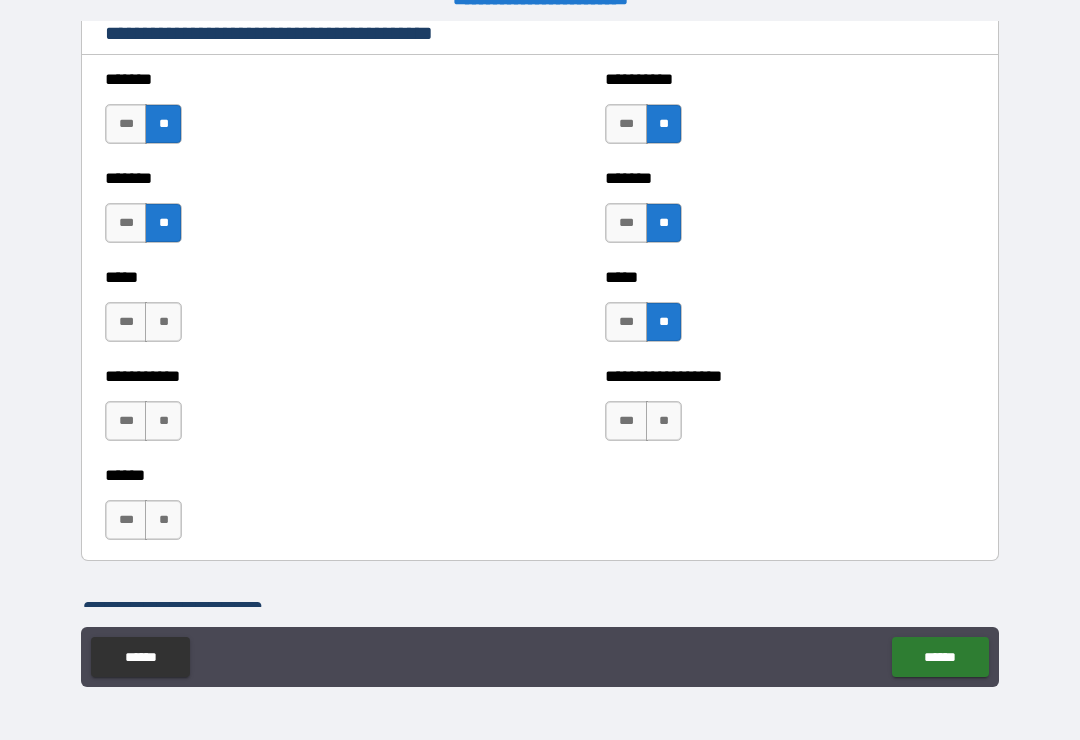 click on "**" at bounding box center (163, 322) 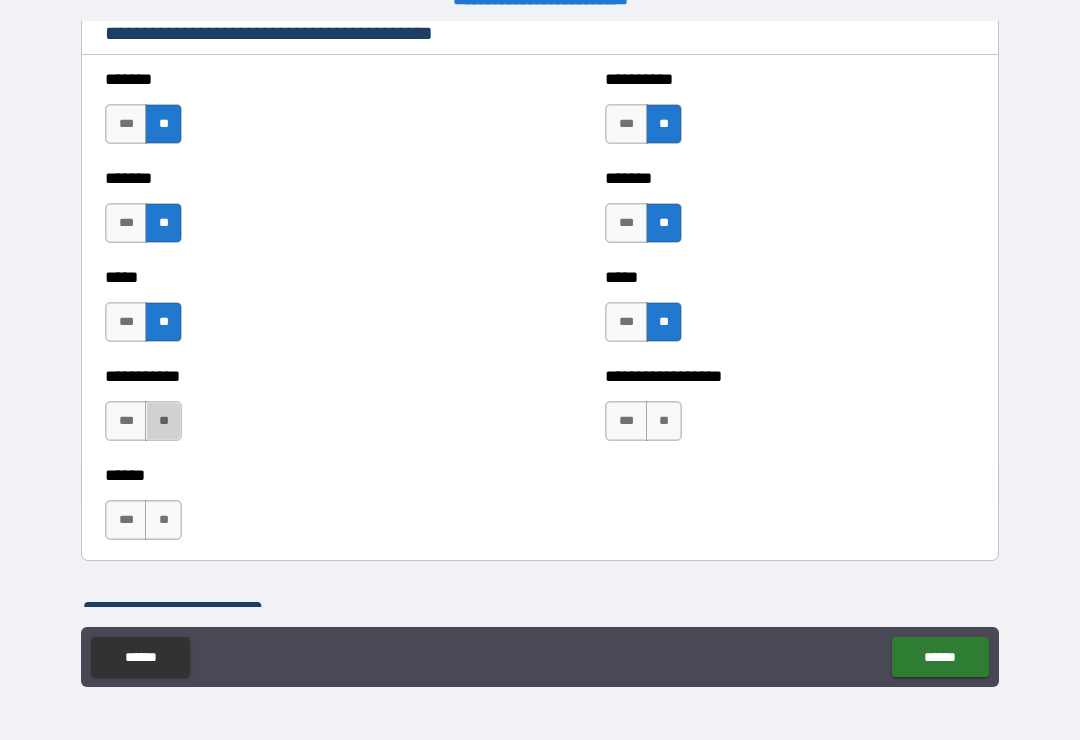 click on "**" at bounding box center (163, 421) 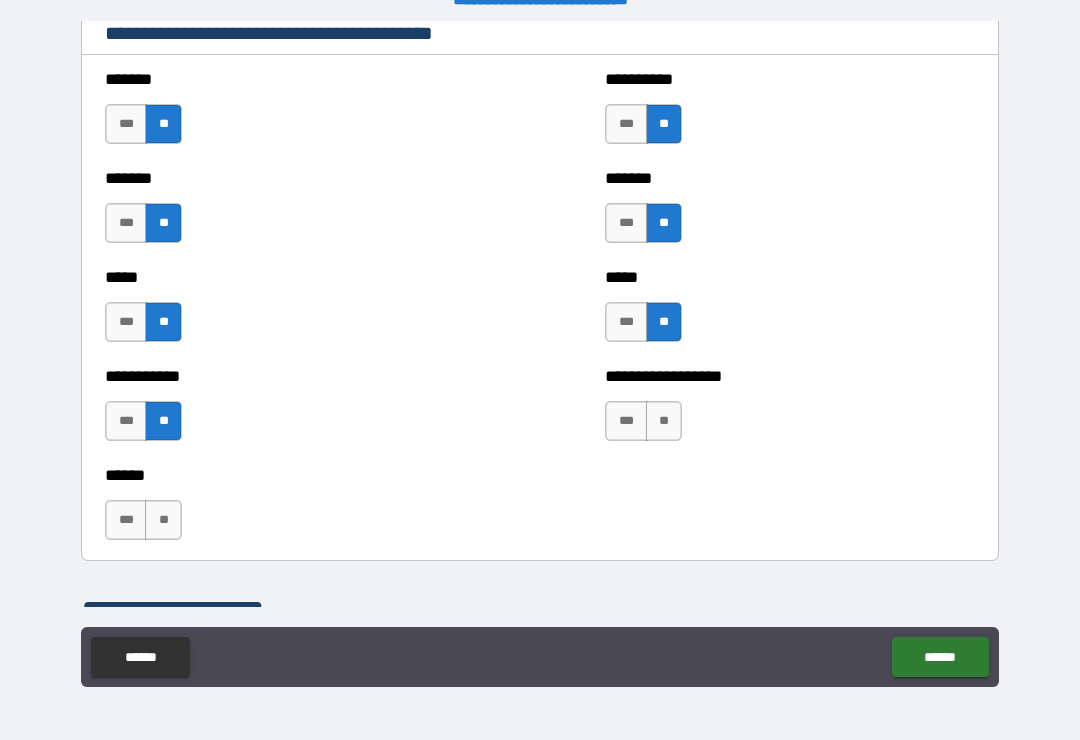 click on "**" at bounding box center [163, 520] 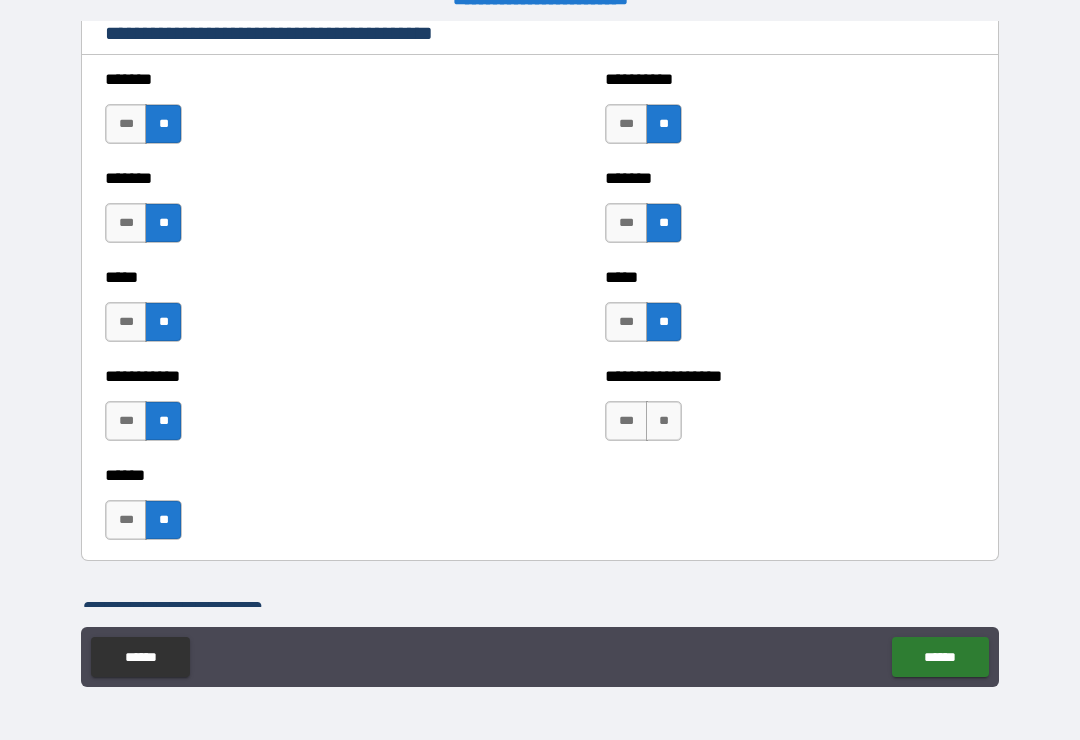 click on "**" at bounding box center (664, 421) 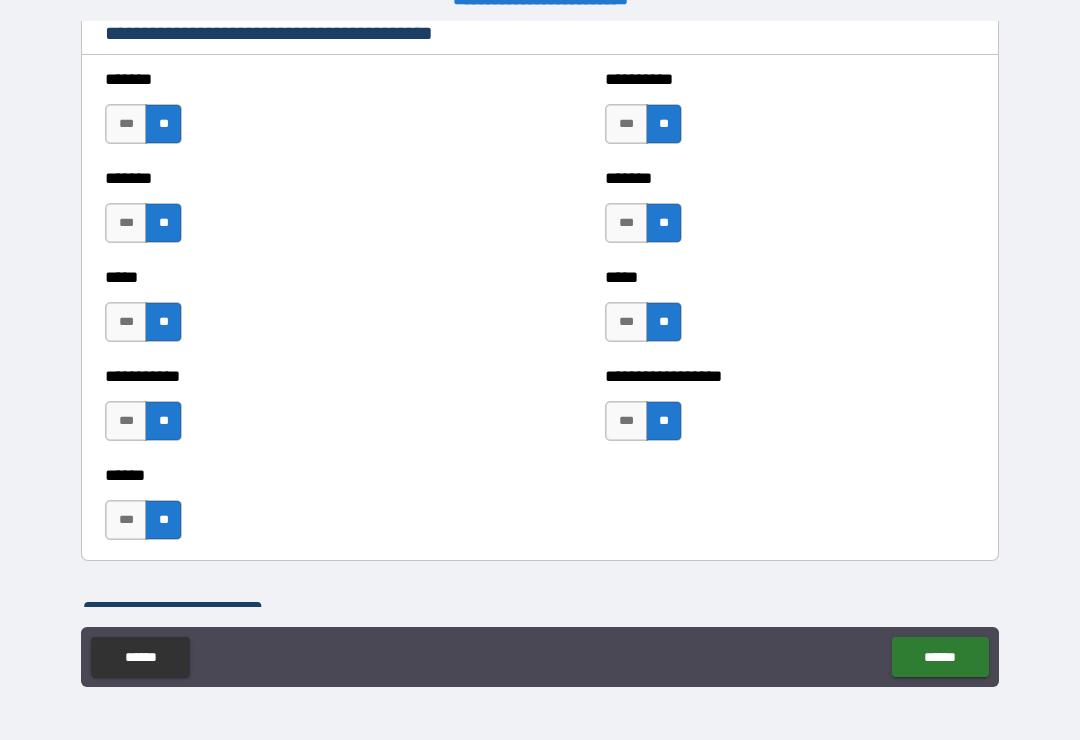click on "**" at bounding box center (664, 421) 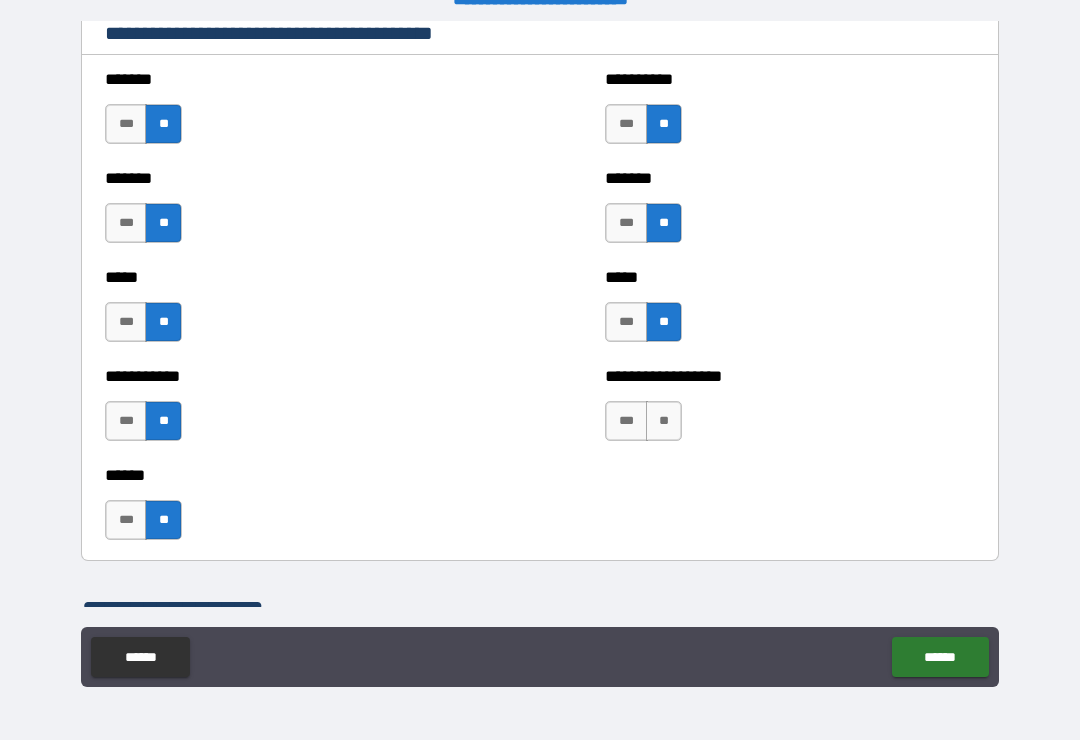click on "**" at bounding box center (664, 421) 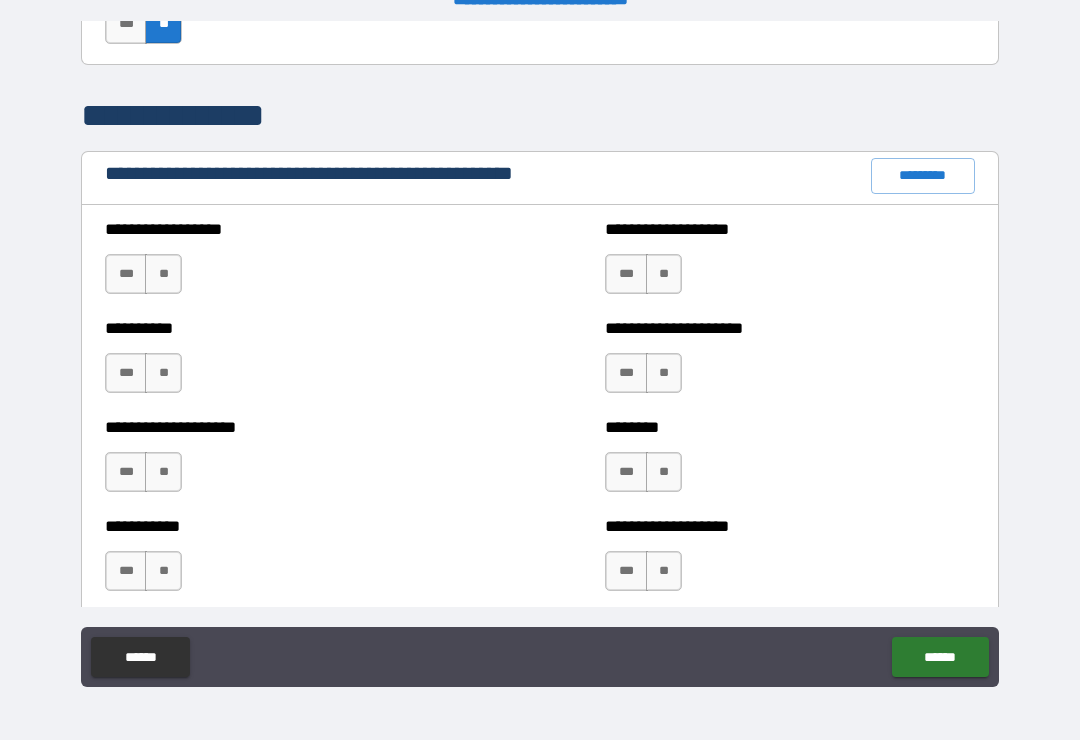 scroll, scrollTop: 2242, scrollLeft: 0, axis: vertical 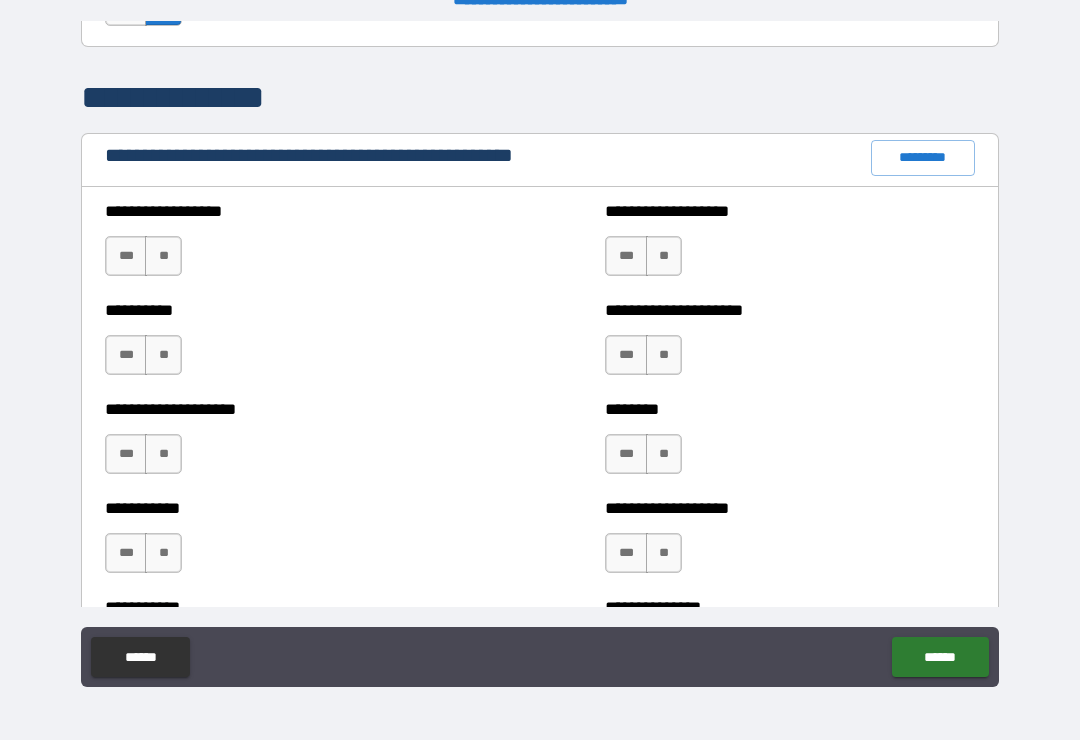 click on "**" at bounding box center [163, 256] 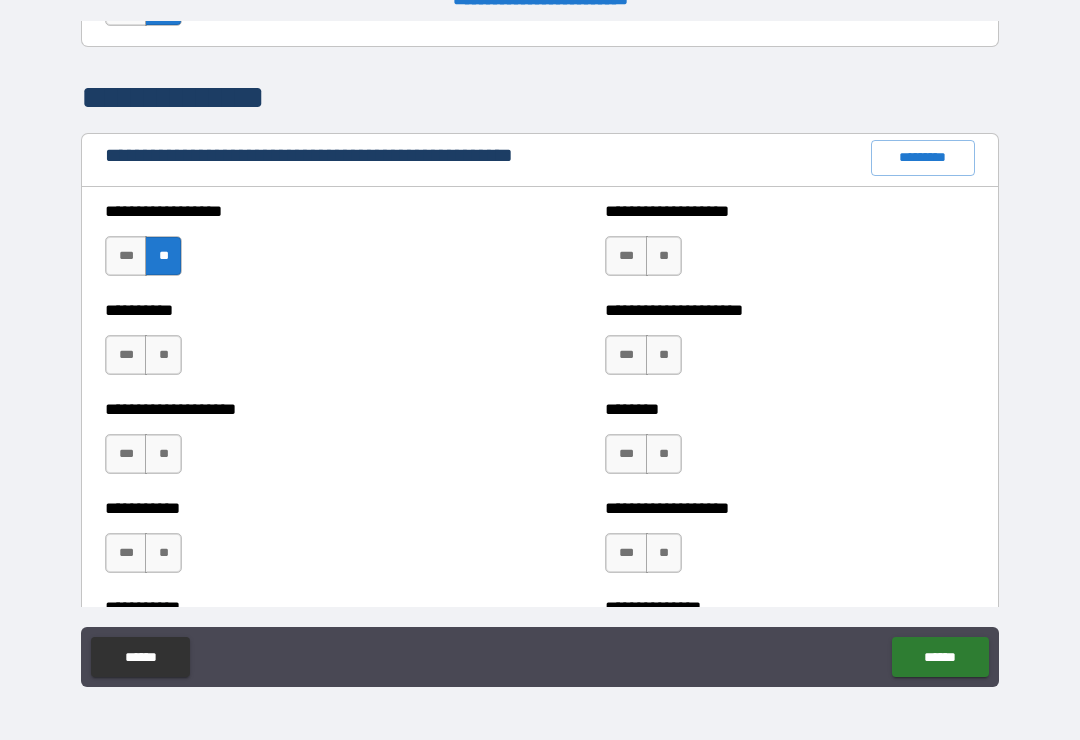 click on "**" at bounding box center [163, 355] 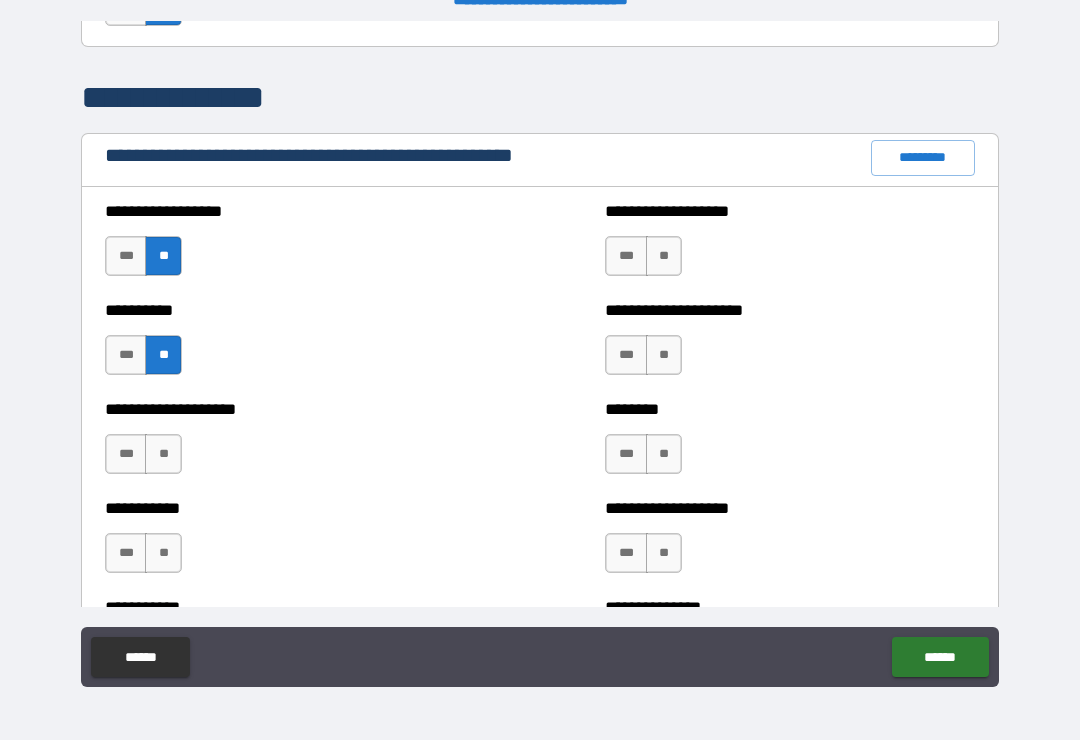 click on "**" at bounding box center [163, 454] 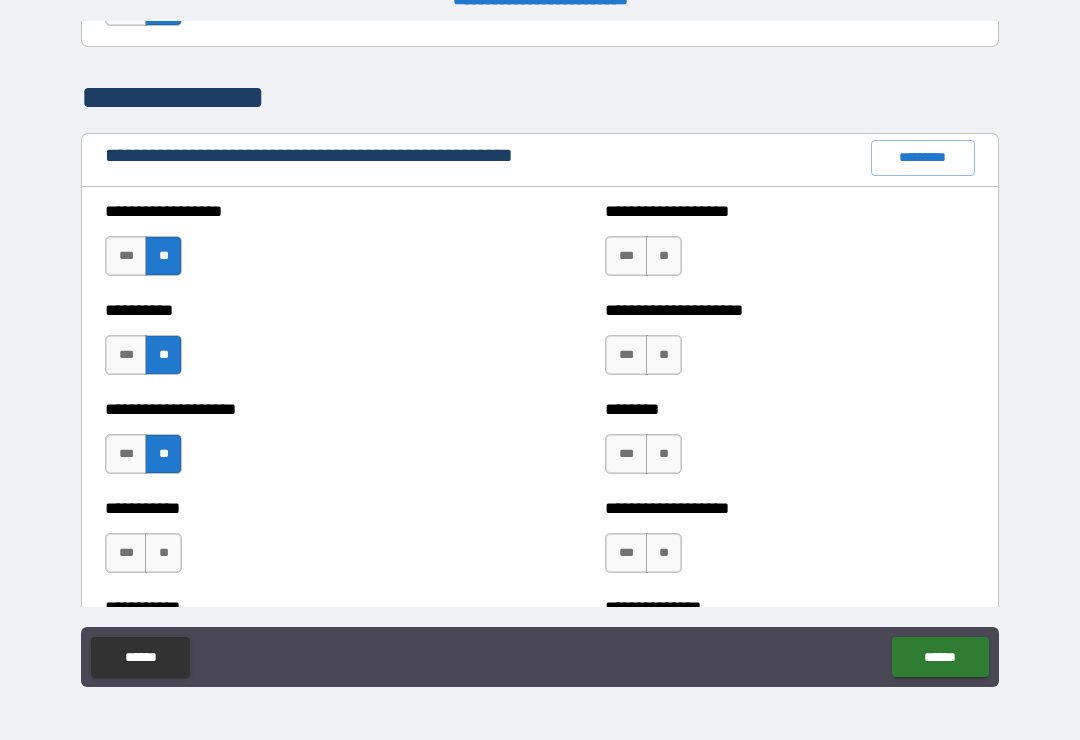 click on "**" at bounding box center [163, 553] 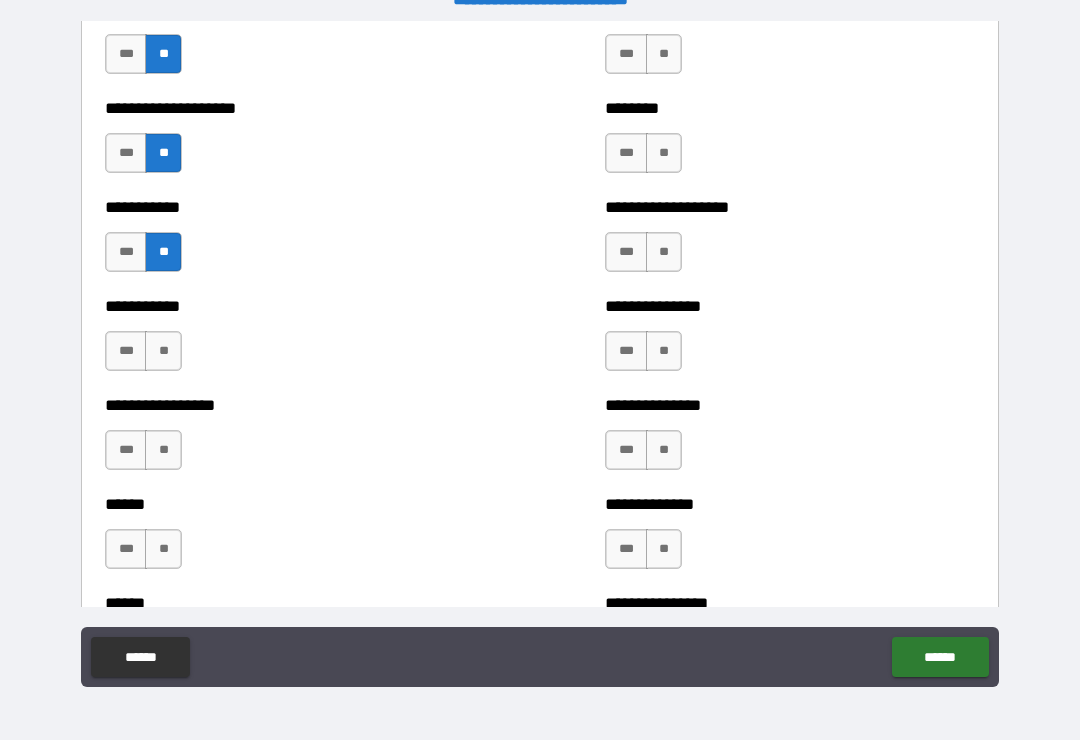 scroll, scrollTop: 2563, scrollLeft: 0, axis: vertical 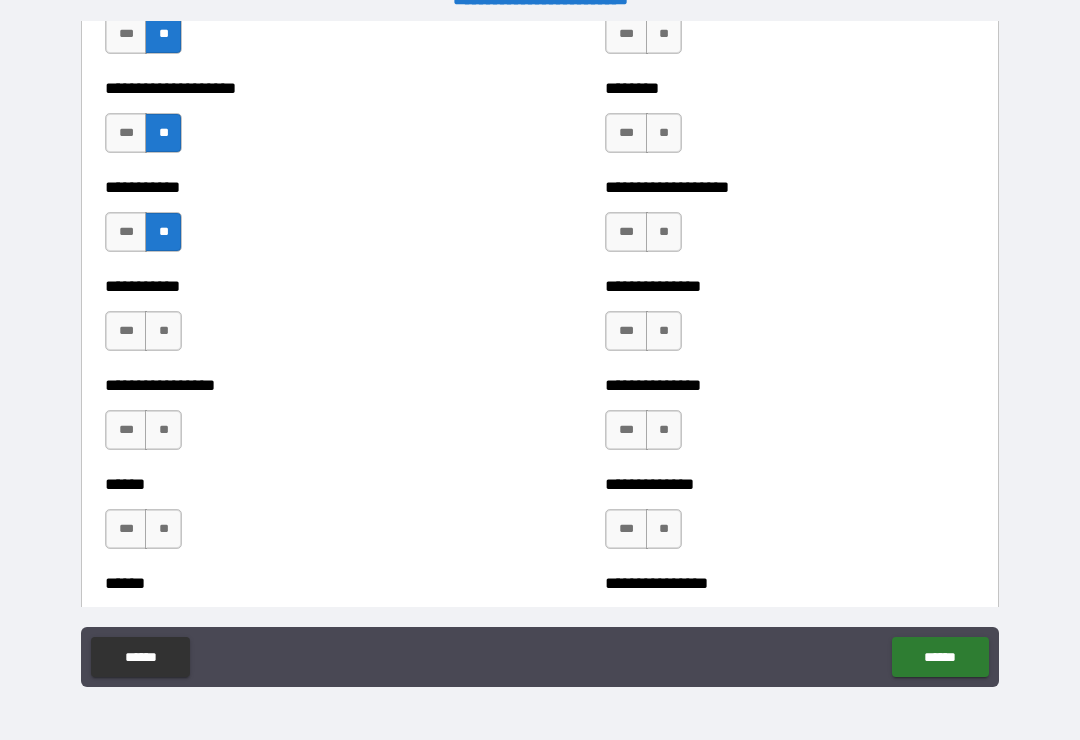 click on "**" at bounding box center [163, 331] 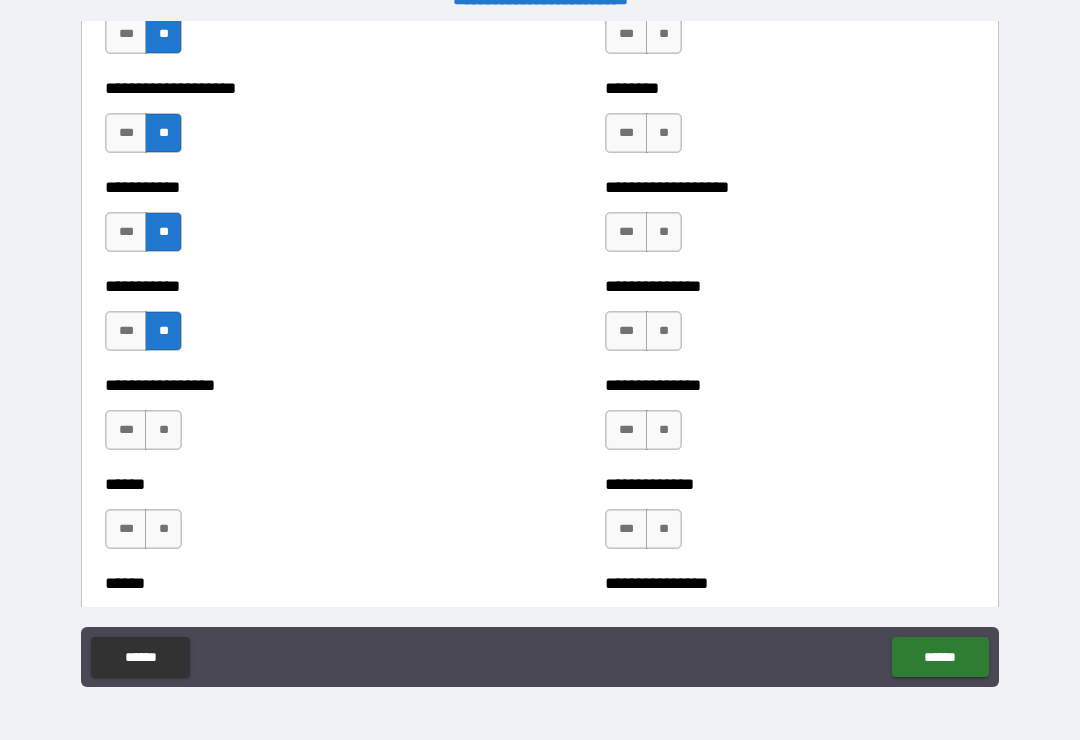 click on "**" at bounding box center [163, 430] 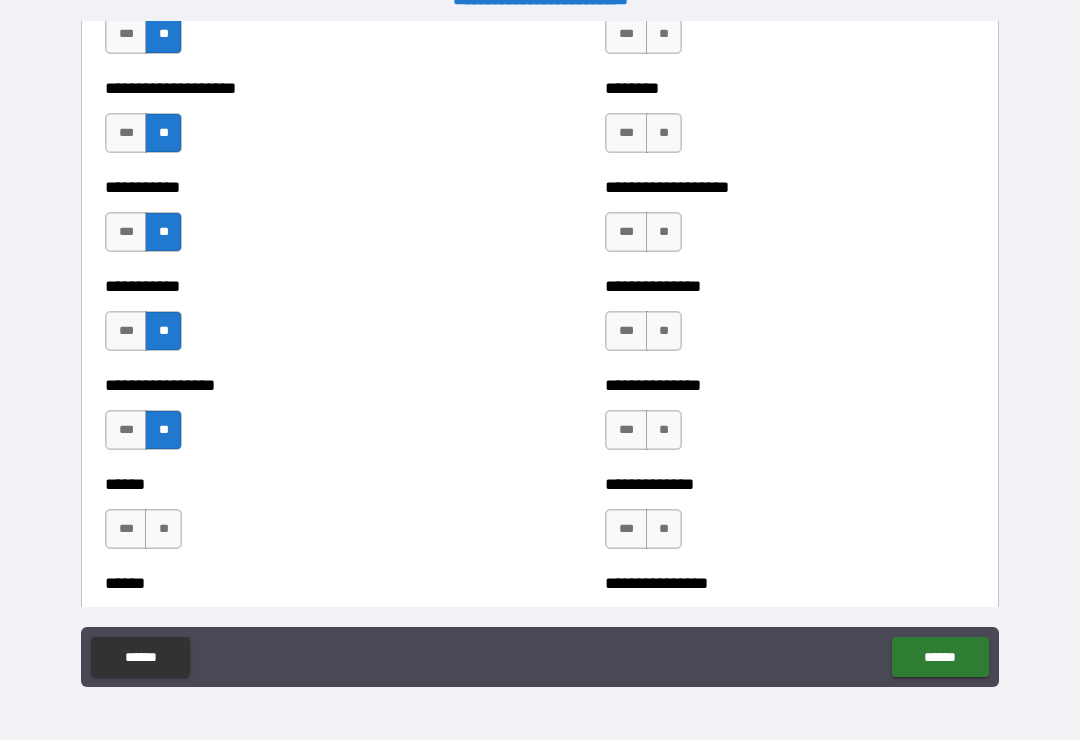click on "**" at bounding box center [163, 529] 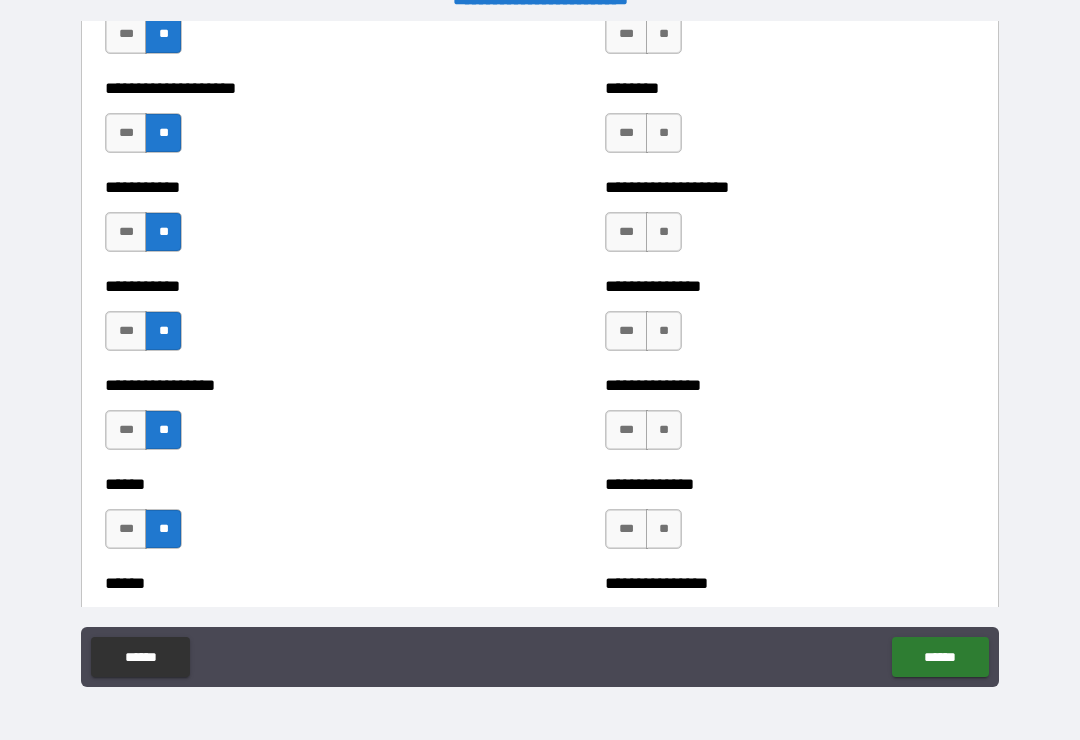 click on "**" at bounding box center [664, 529] 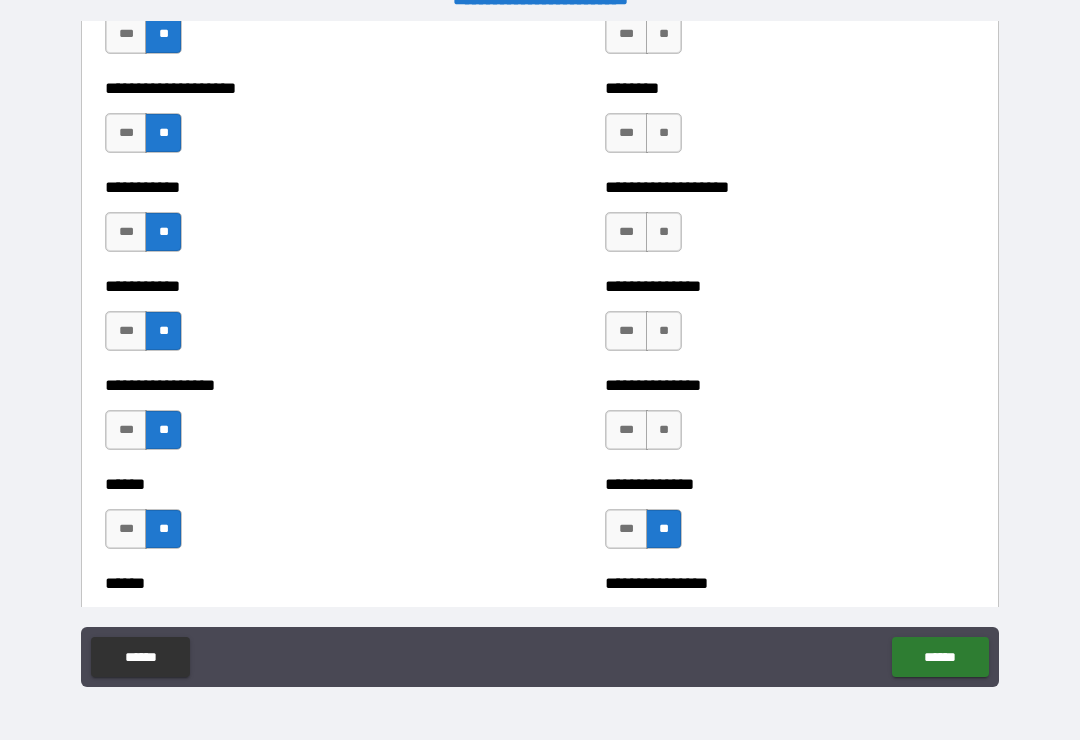click on "**" at bounding box center (664, 430) 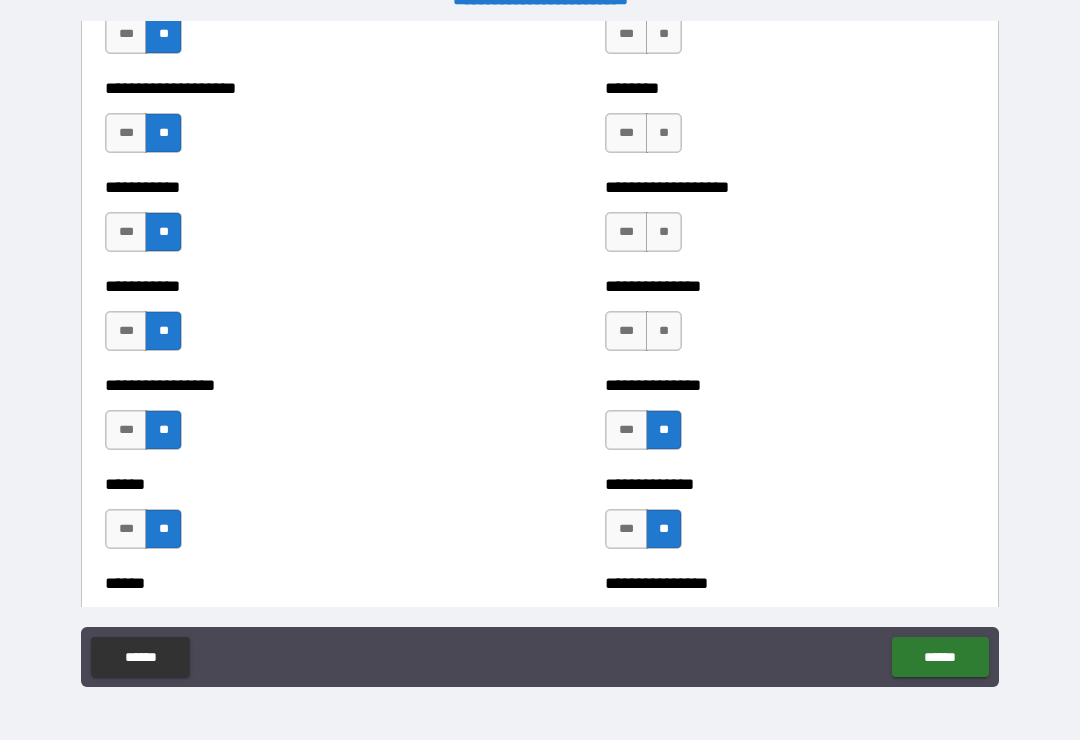 click on "**" at bounding box center [664, 331] 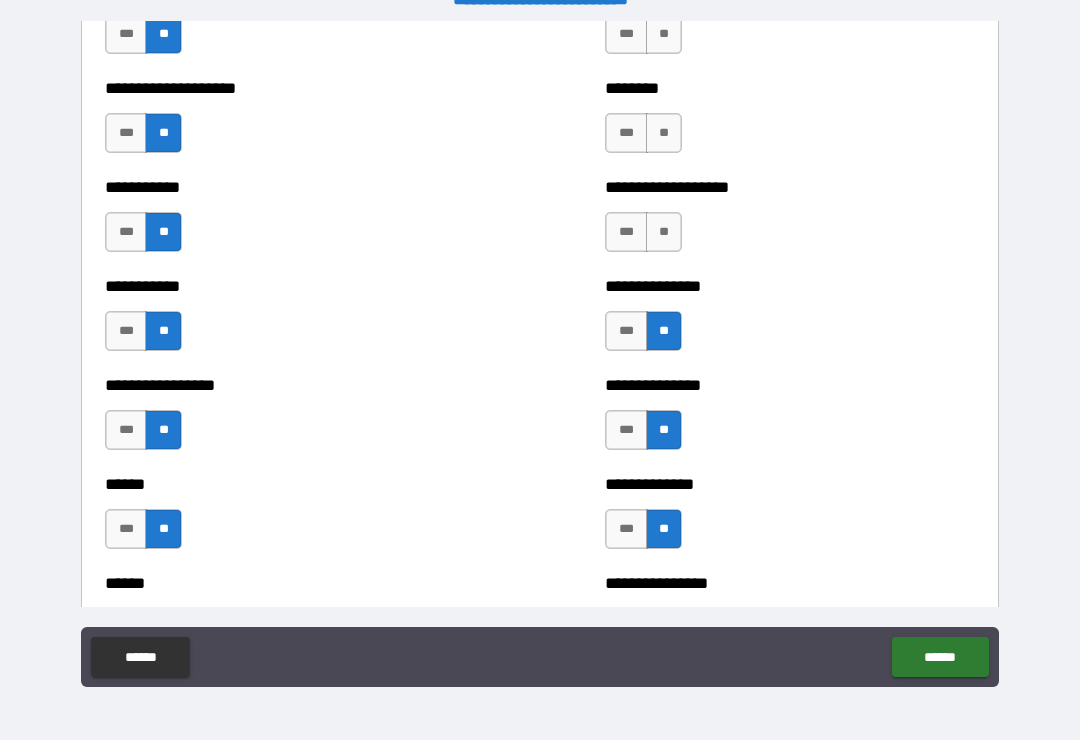 click on "**" at bounding box center (664, 232) 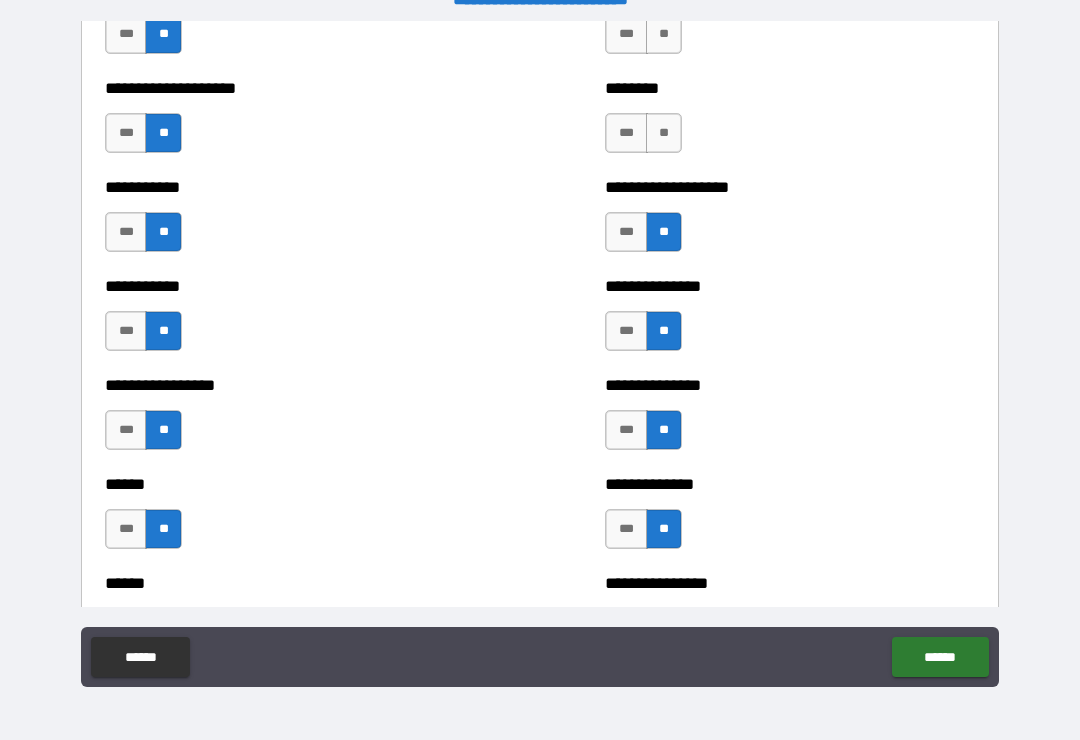 click on "**" at bounding box center (664, 133) 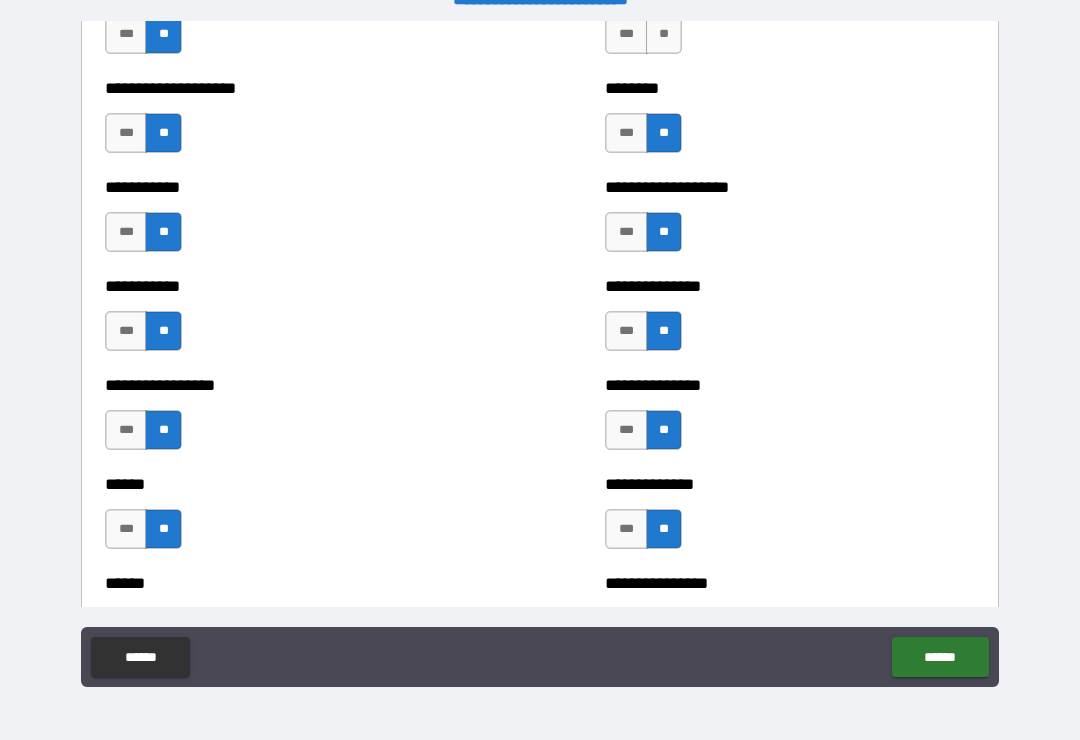 click on "**" at bounding box center (664, 34) 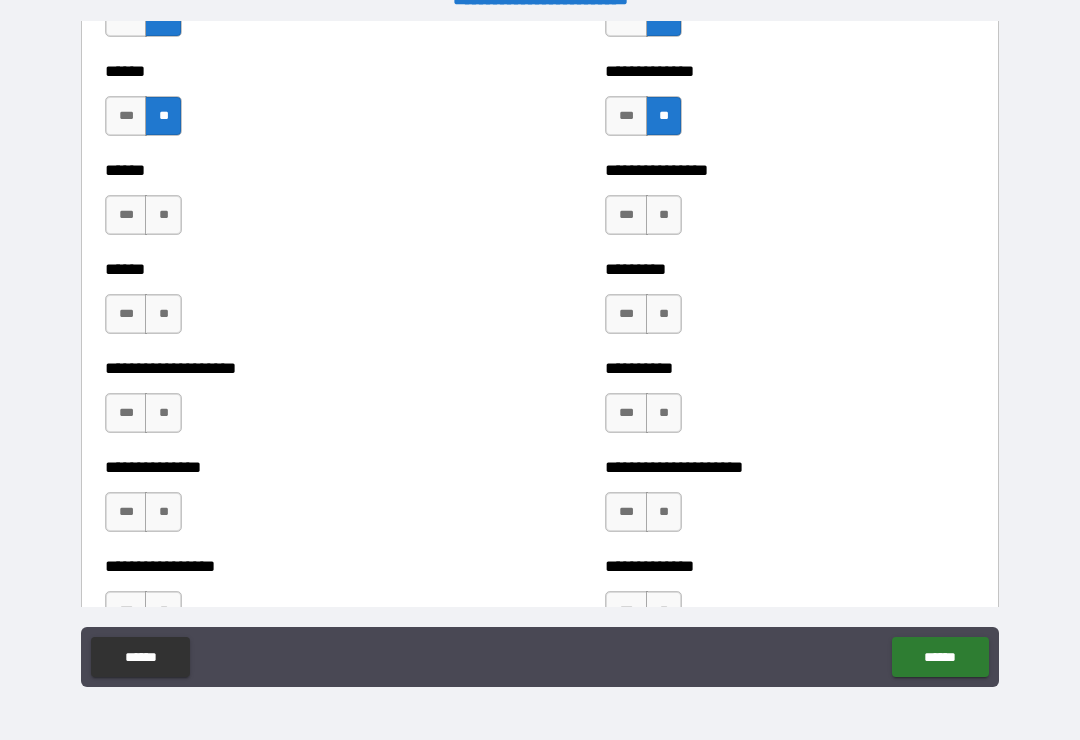scroll, scrollTop: 2985, scrollLeft: 0, axis: vertical 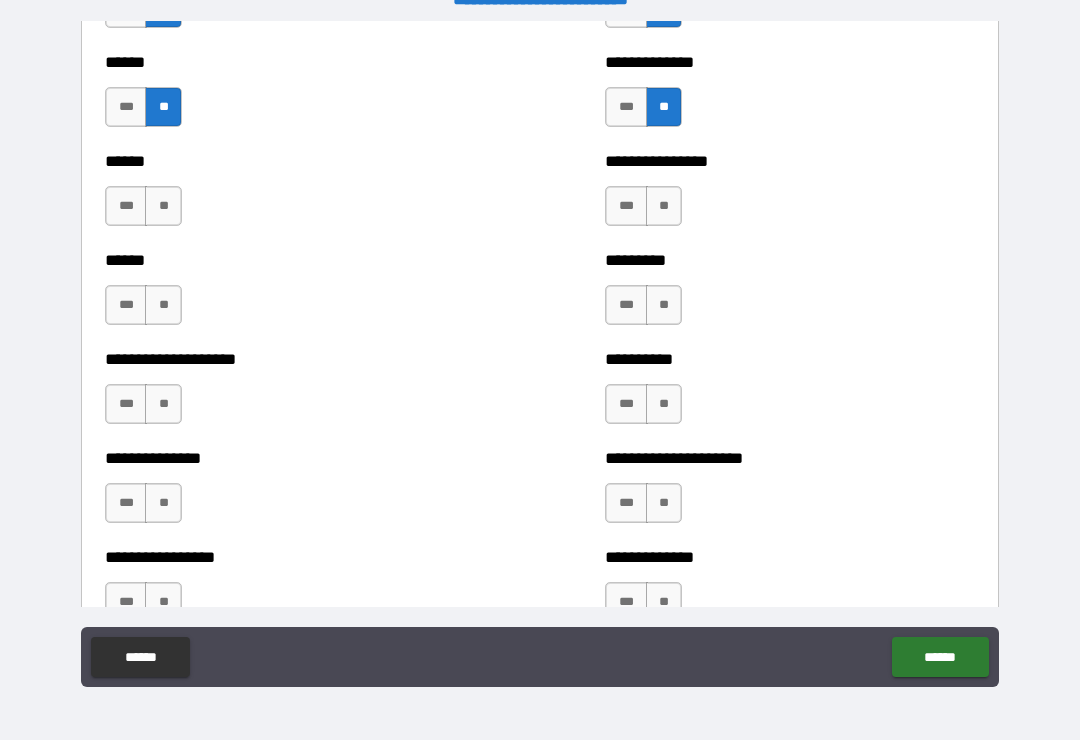 click on "**" at bounding box center (163, 305) 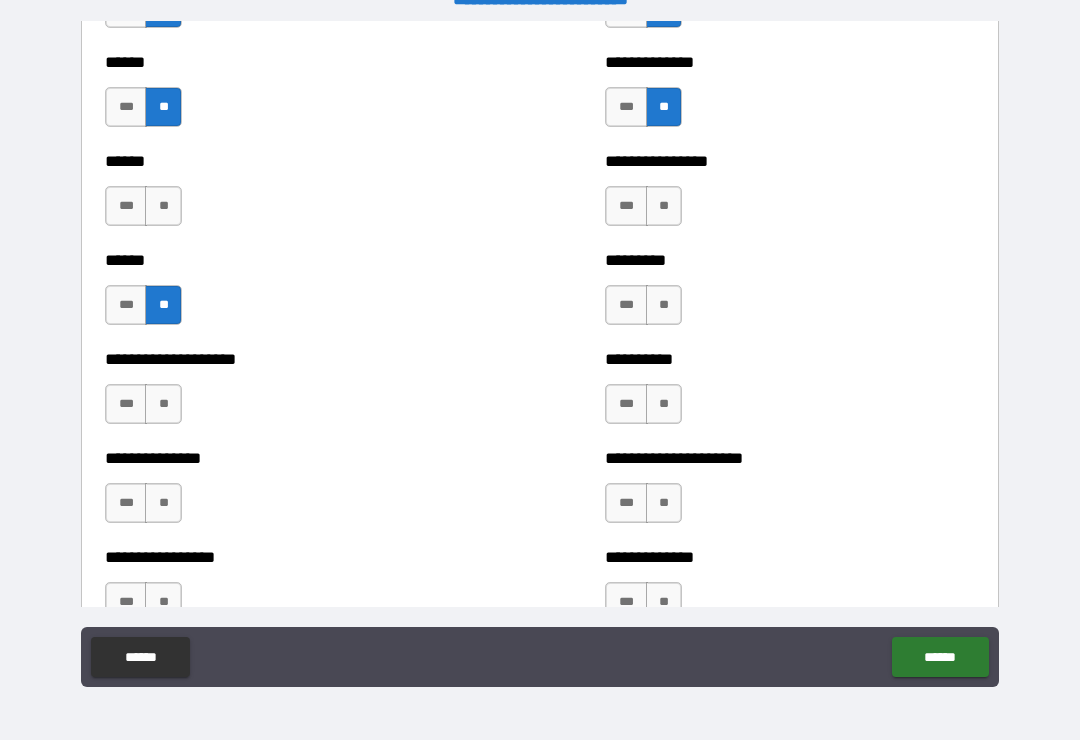 click on "**" at bounding box center [163, 206] 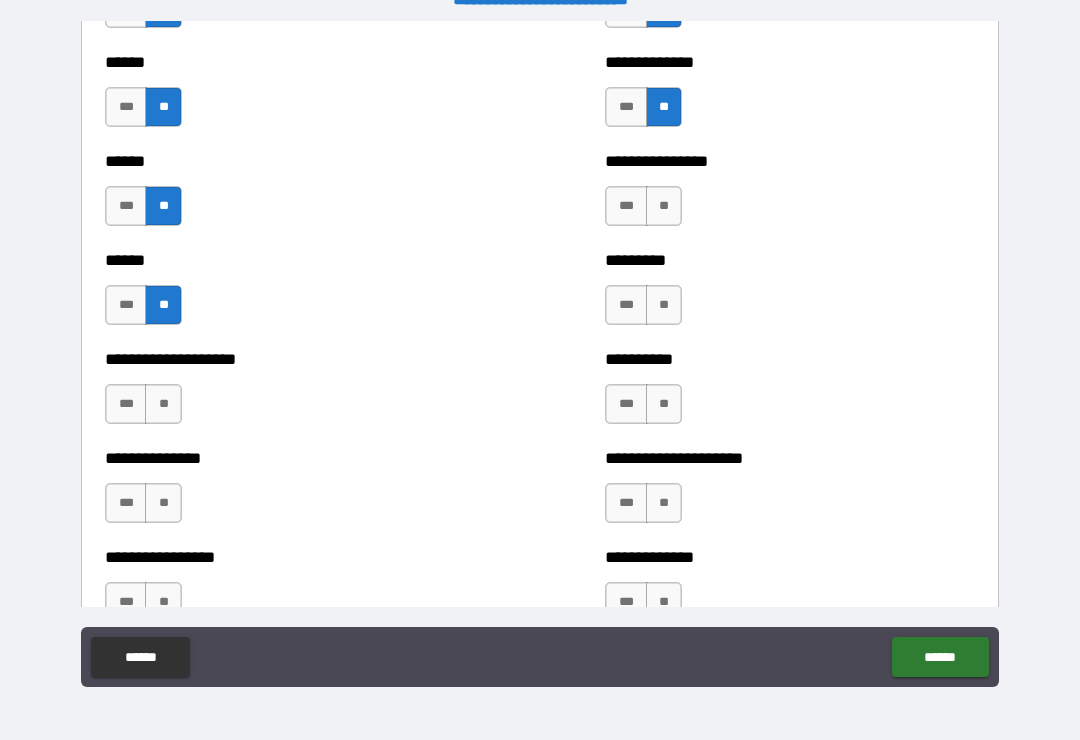 click on "**" at bounding box center [163, 404] 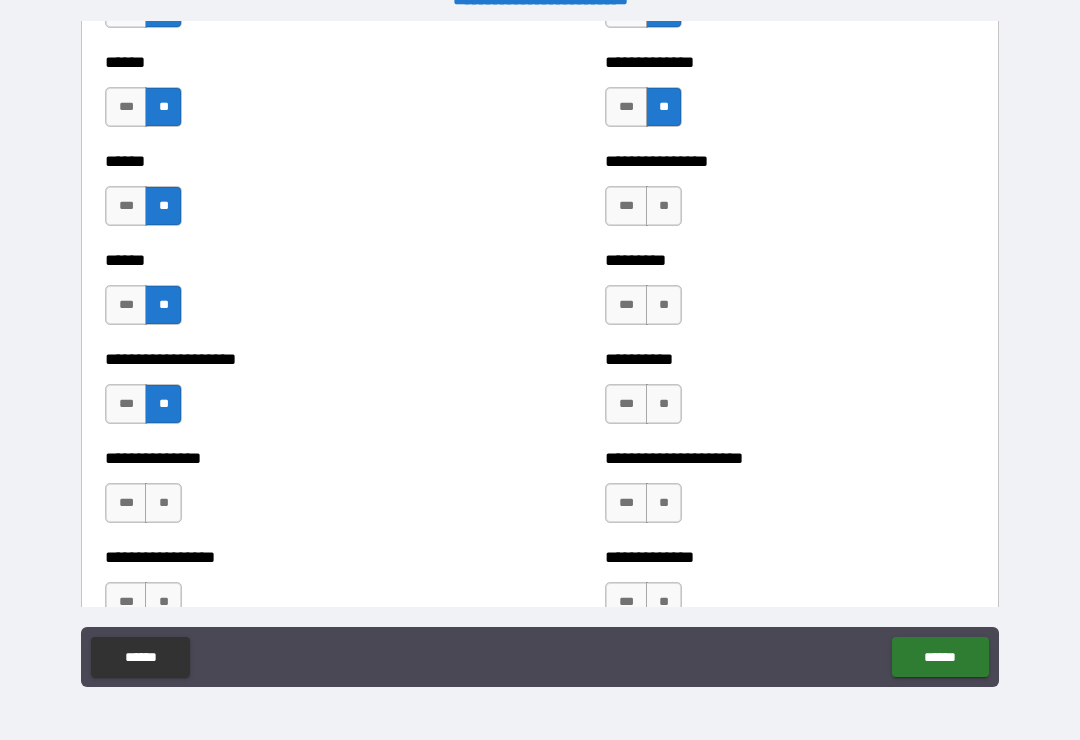 click on "**" at bounding box center [163, 503] 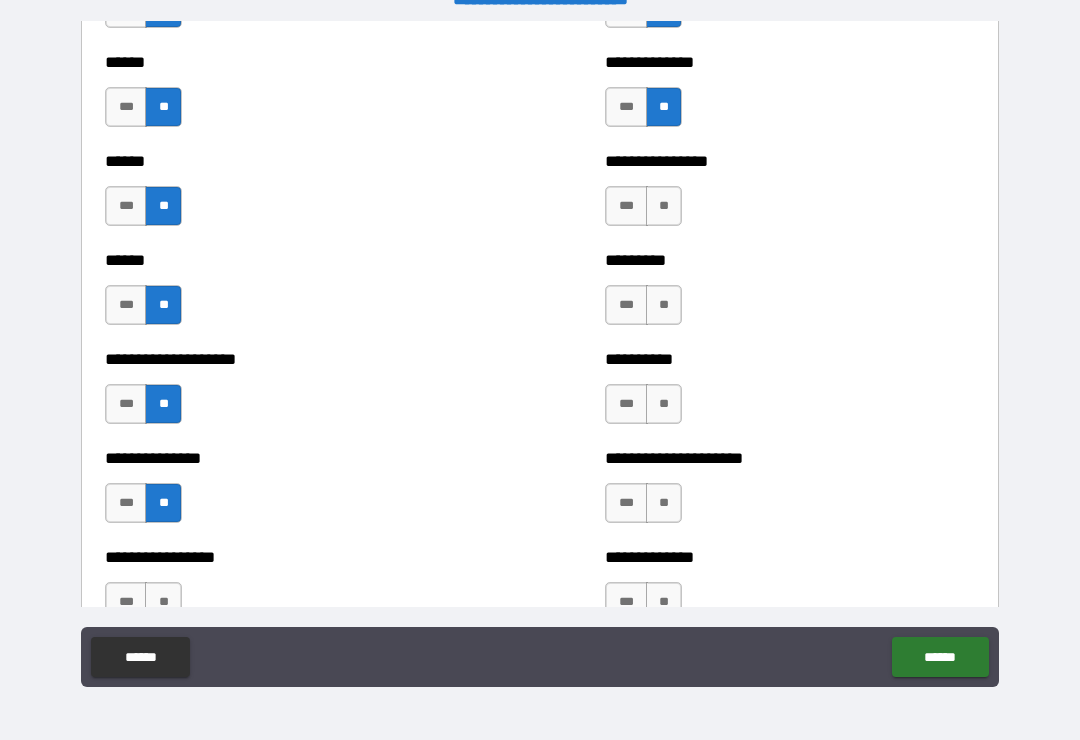 click on "**" at bounding box center [664, 404] 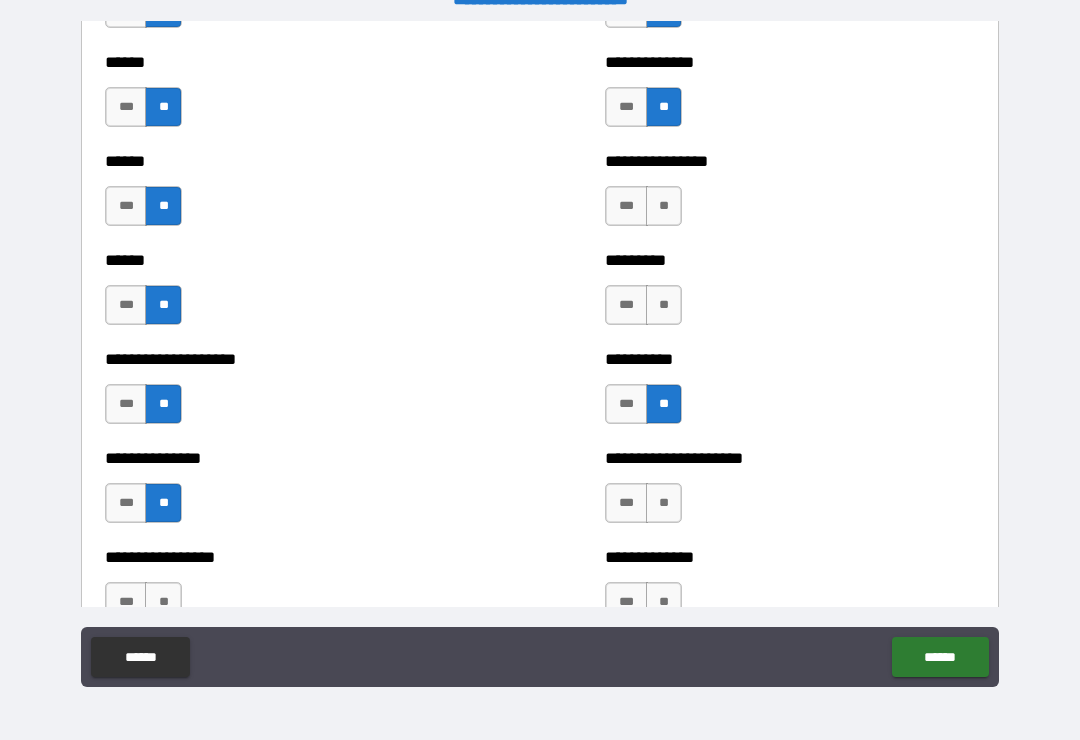 click on "**" at bounding box center [664, 305] 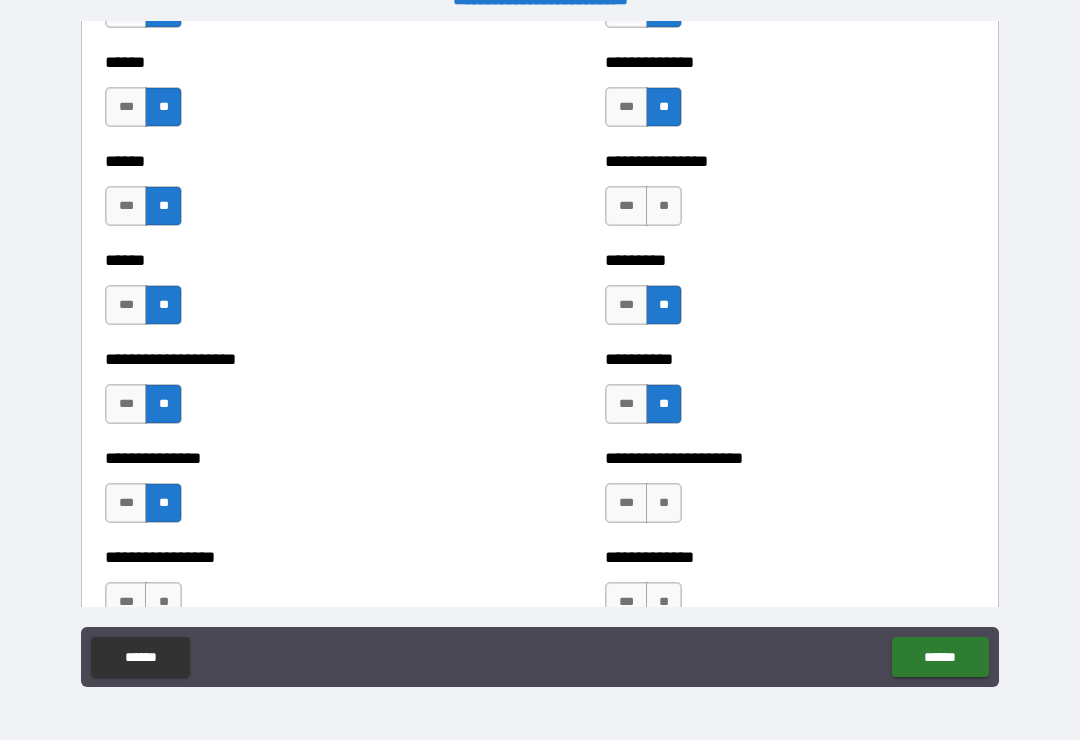 click on "**" at bounding box center (664, 206) 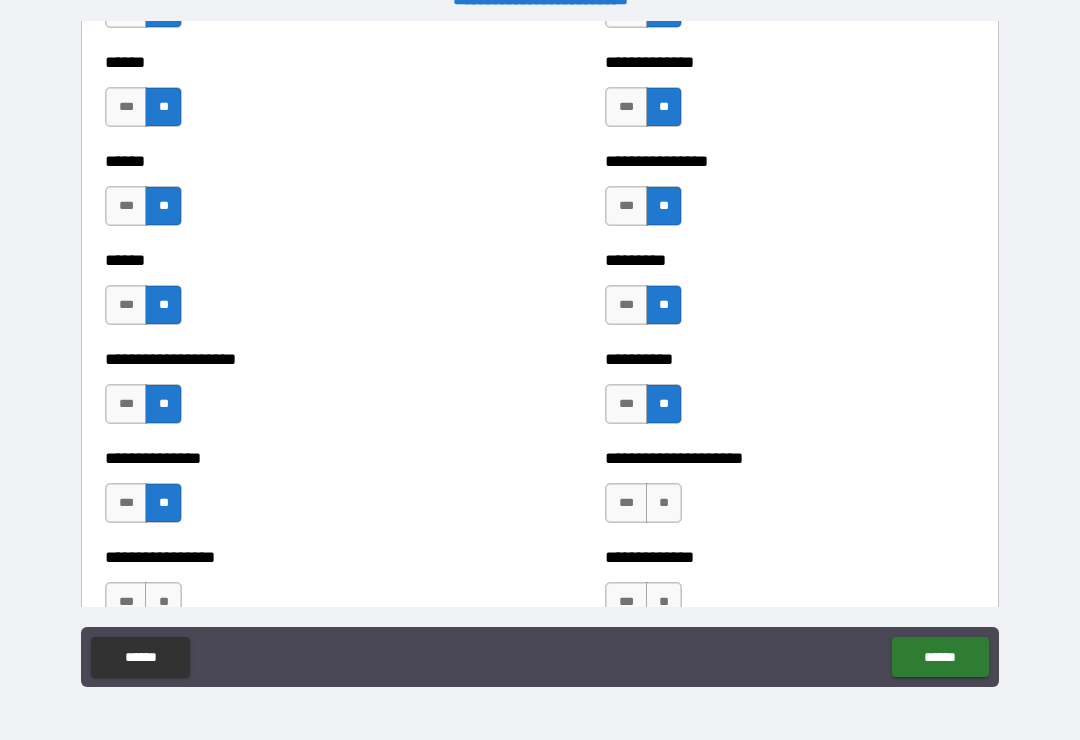 click on "**" at bounding box center [664, 503] 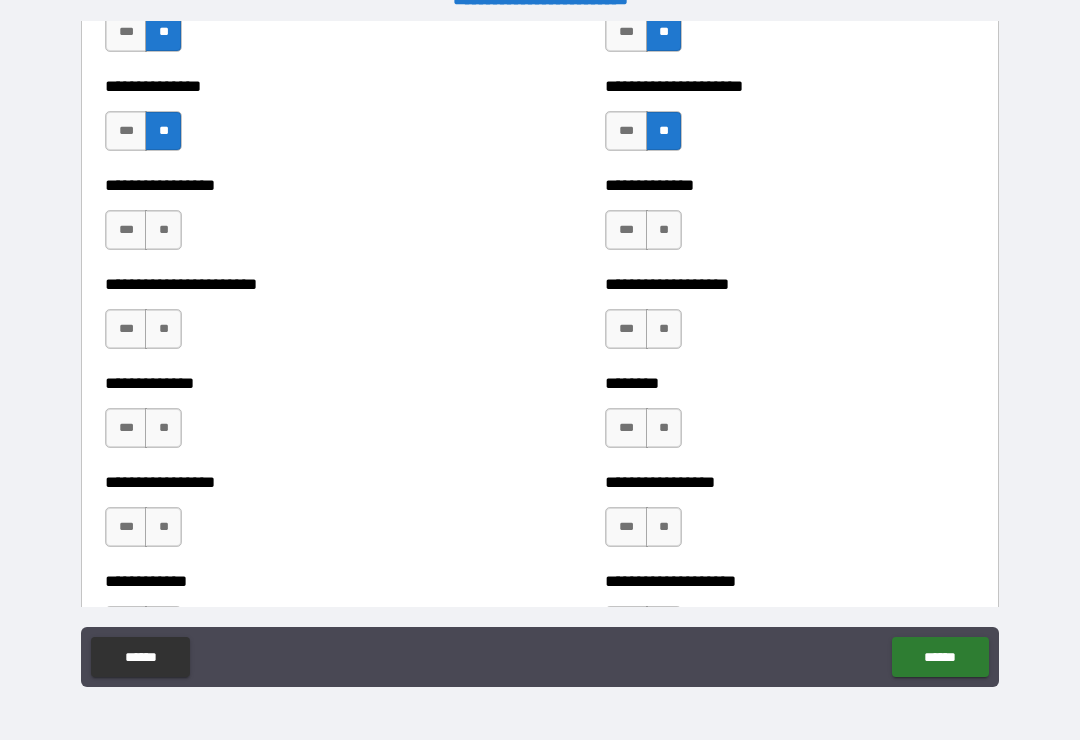 scroll, scrollTop: 3367, scrollLeft: 0, axis: vertical 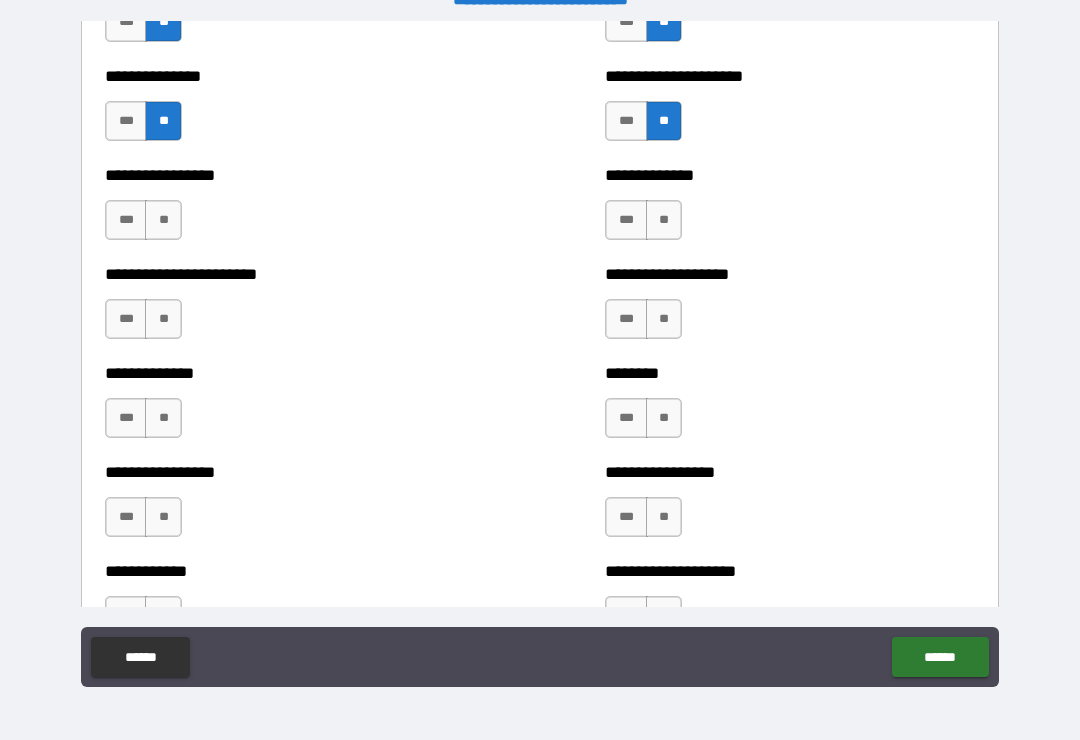 click on "**" at bounding box center (664, 319) 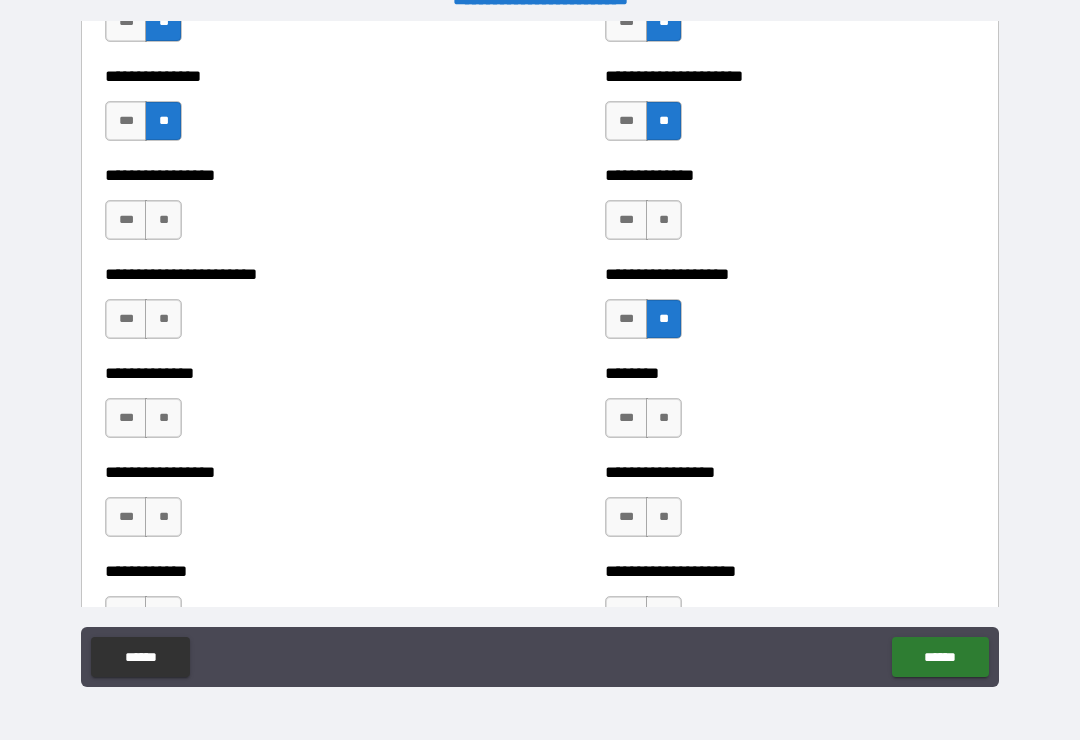 click on "**" at bounding box center (664, 220) 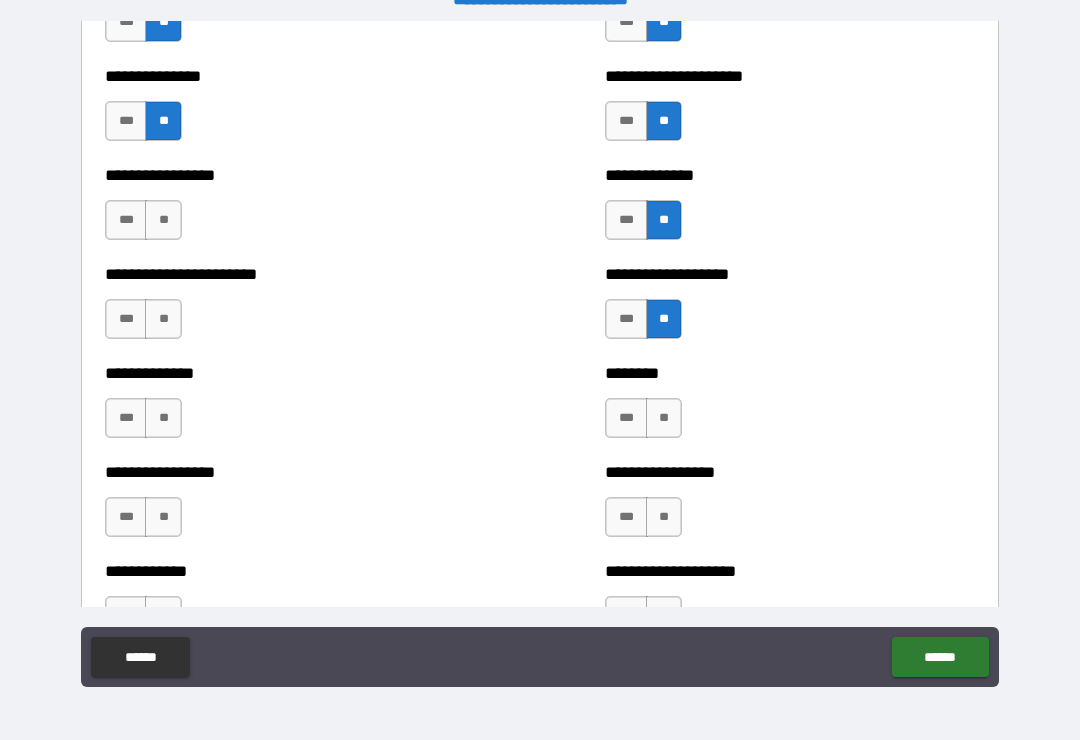click on "**" at bounding box center (664, 418) 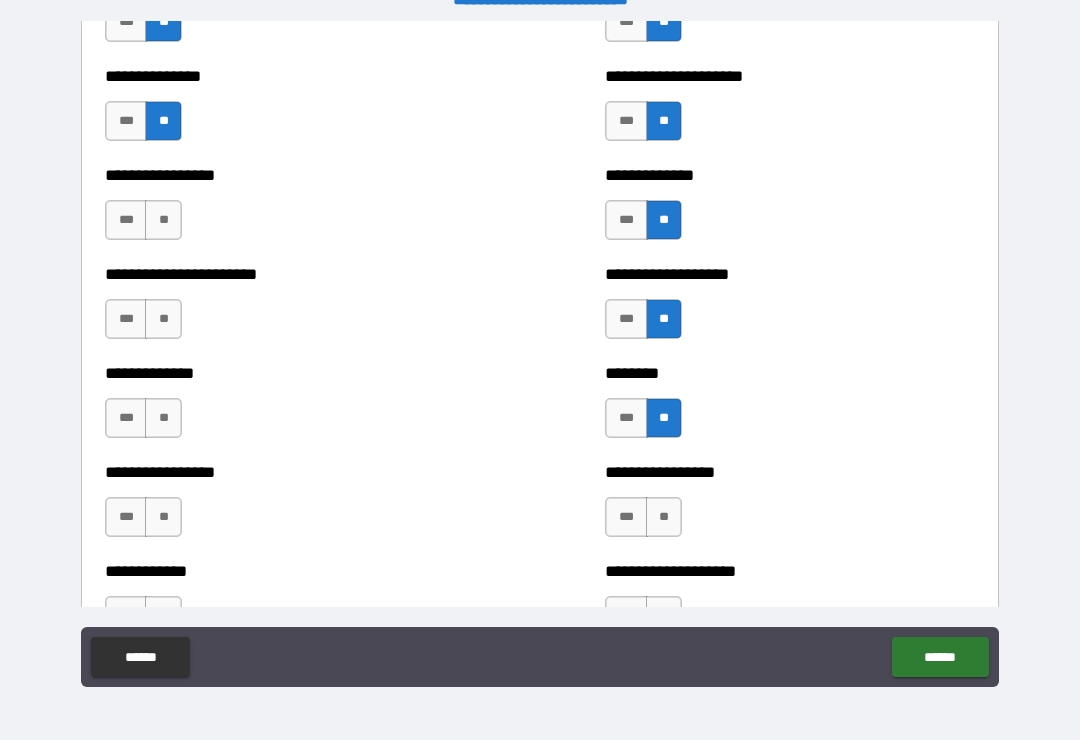 click on "**" at bounding box center [664, 517] 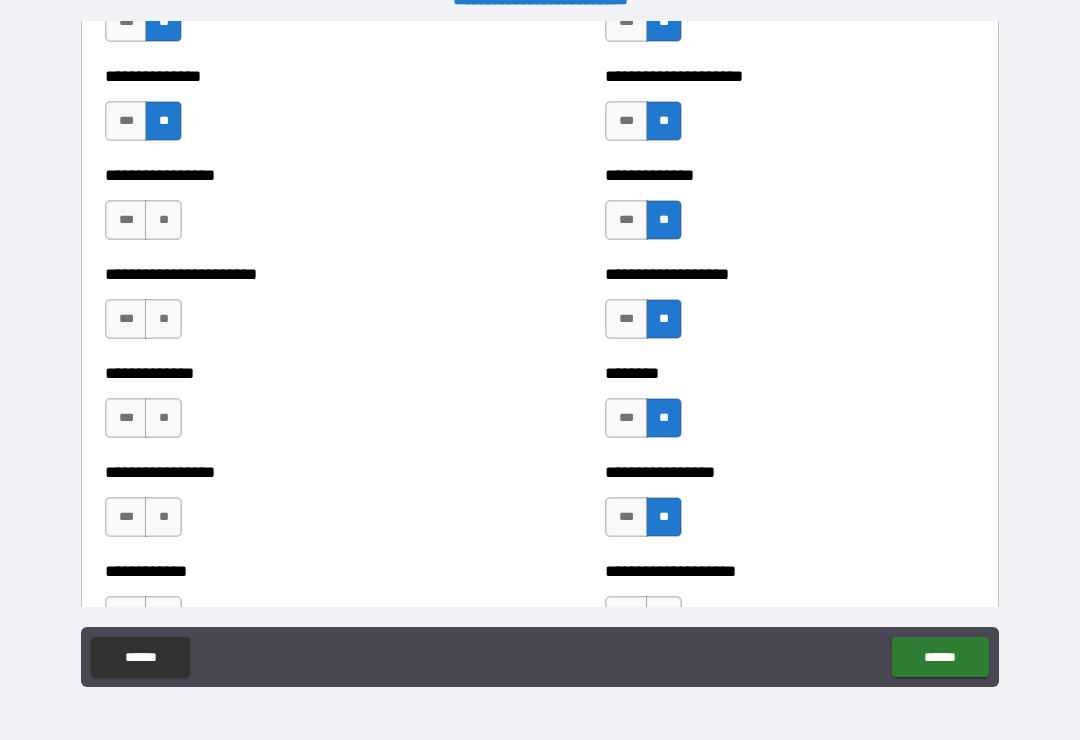 click on "**" at bounding box center (163, 517) 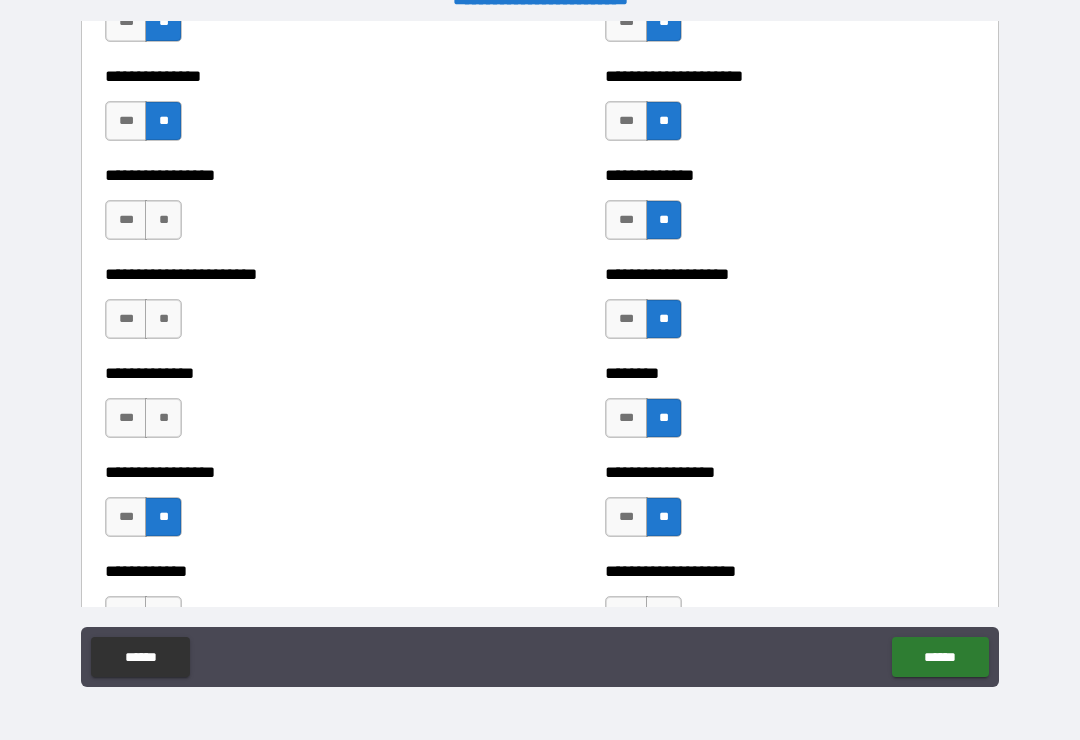 click on "**" at bounding box center (163, 418) 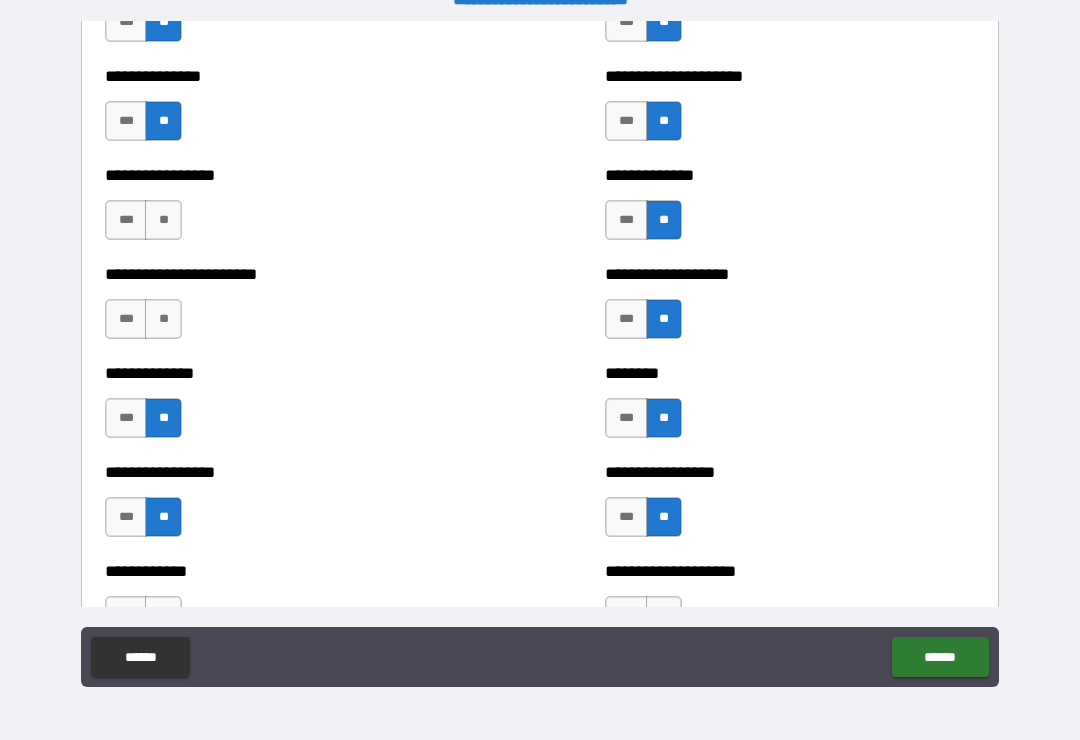 click on "**" at bounding box center (163, 319) 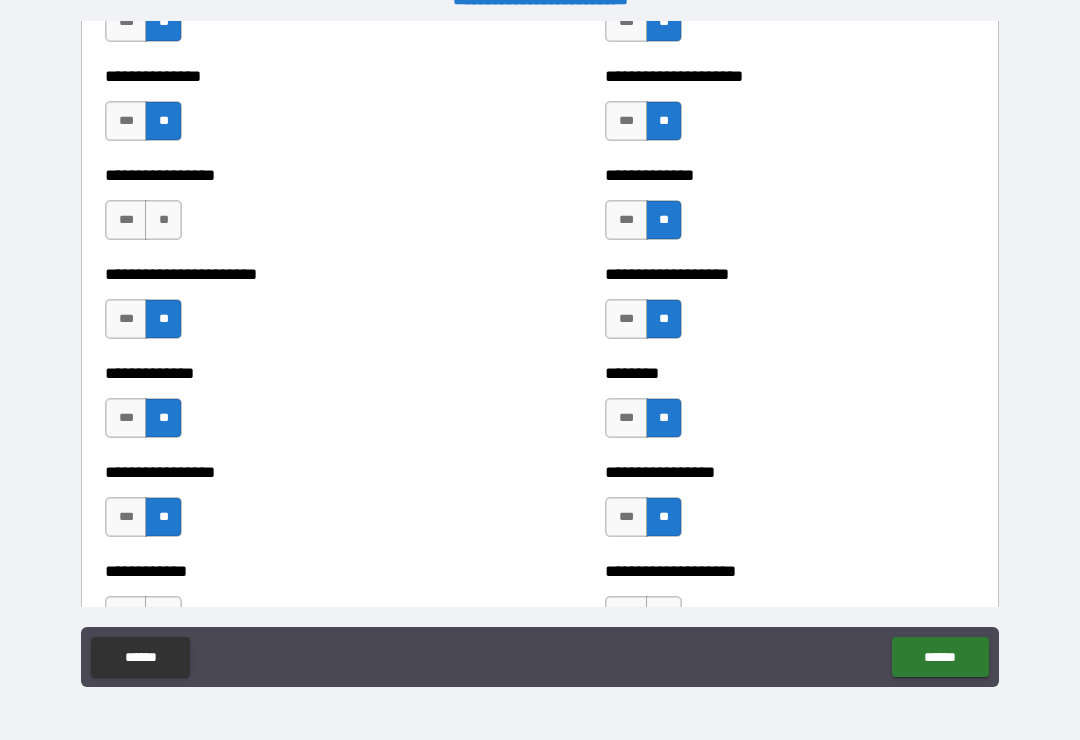 click on "**" at bounding box center (163, 220) 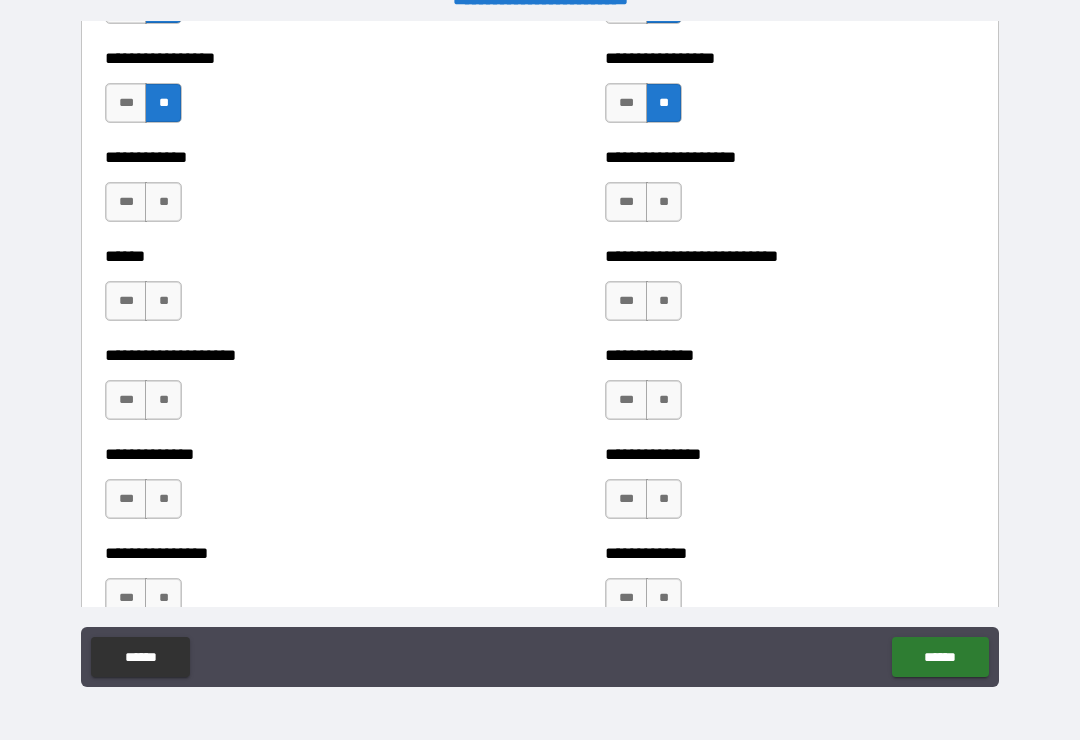 scroll, scrollTop: 3802, scrollLeft: 0, axis: vertical 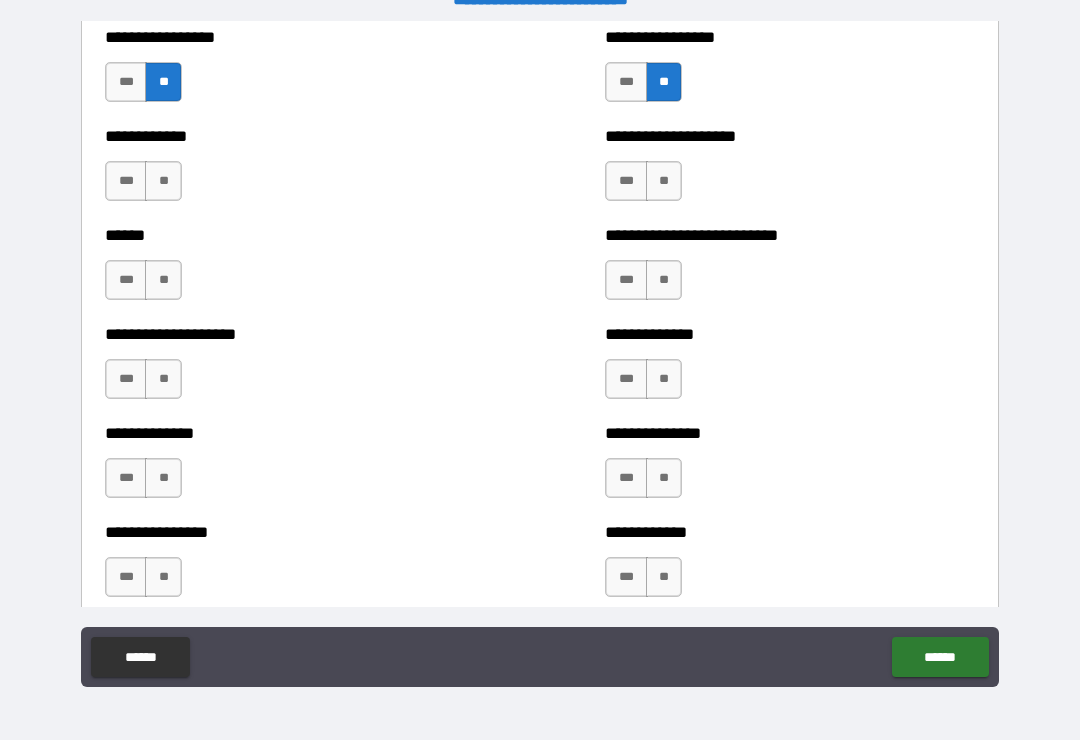 click on "**" at bounding box center [163, 280] 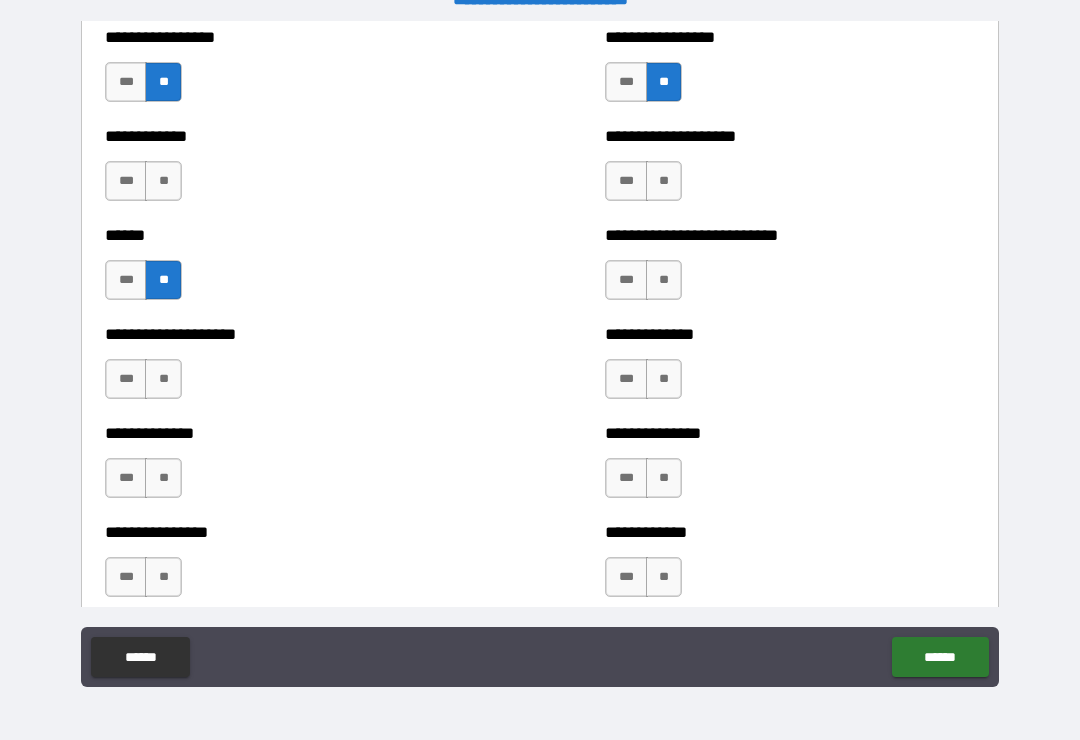 click on "**********" at bounding box center (290, 171) 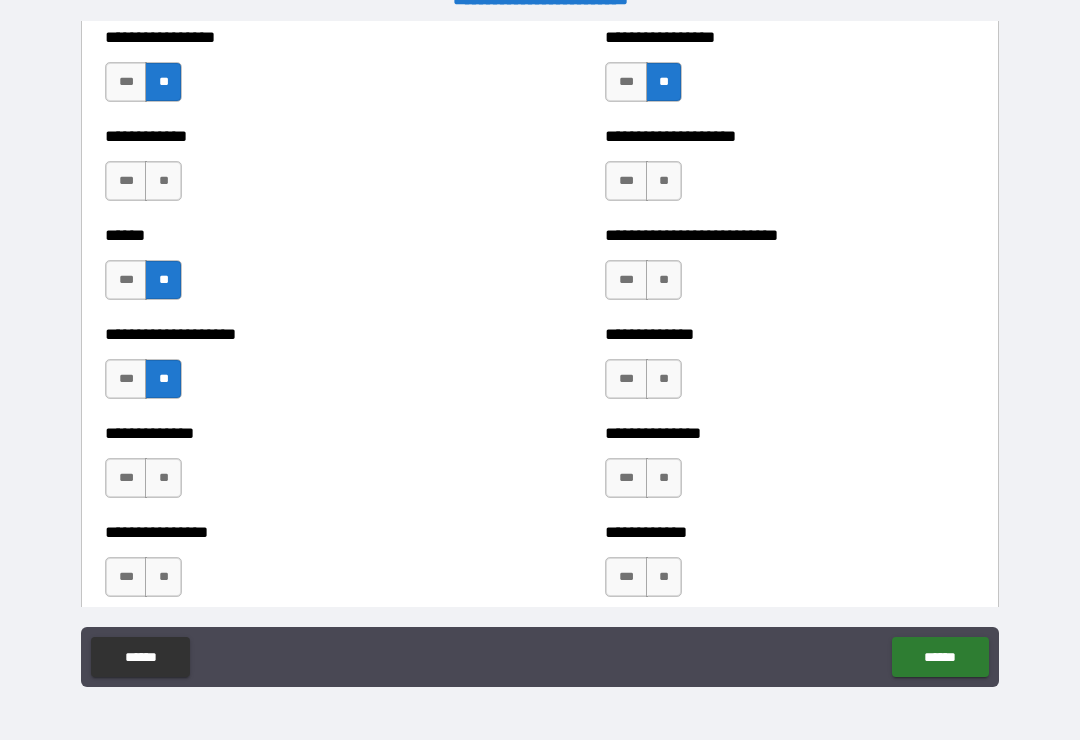 click on "**" at bounding box center [163, 181] 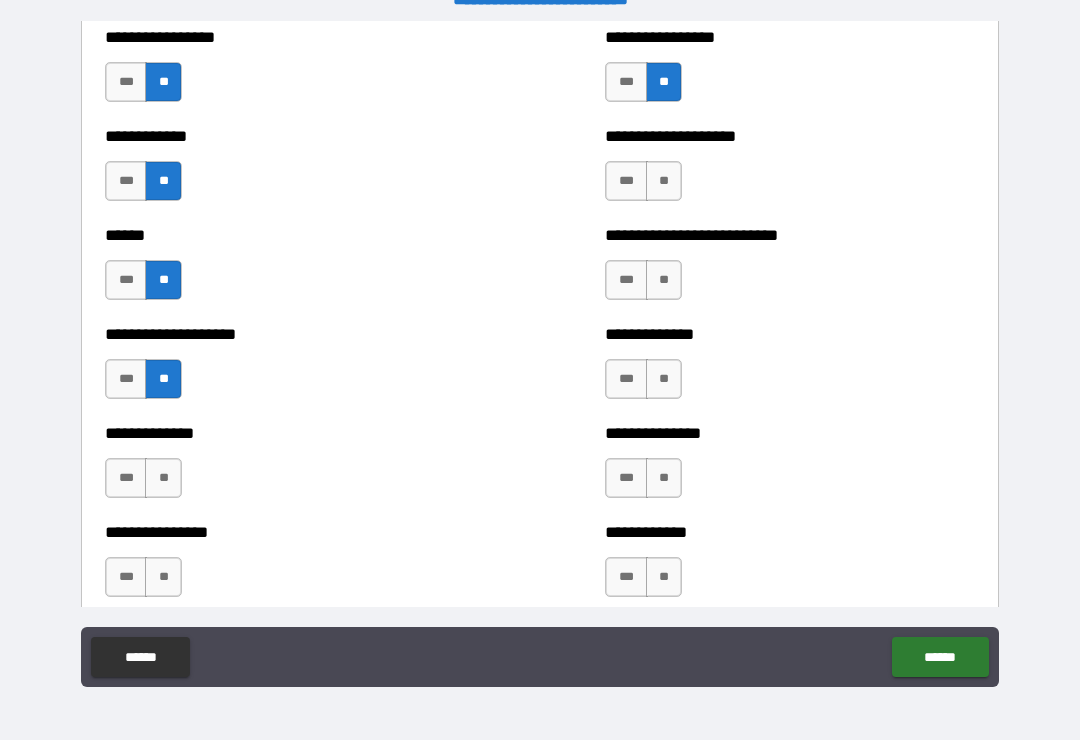 click on "**" at bounding box center [664, 181] 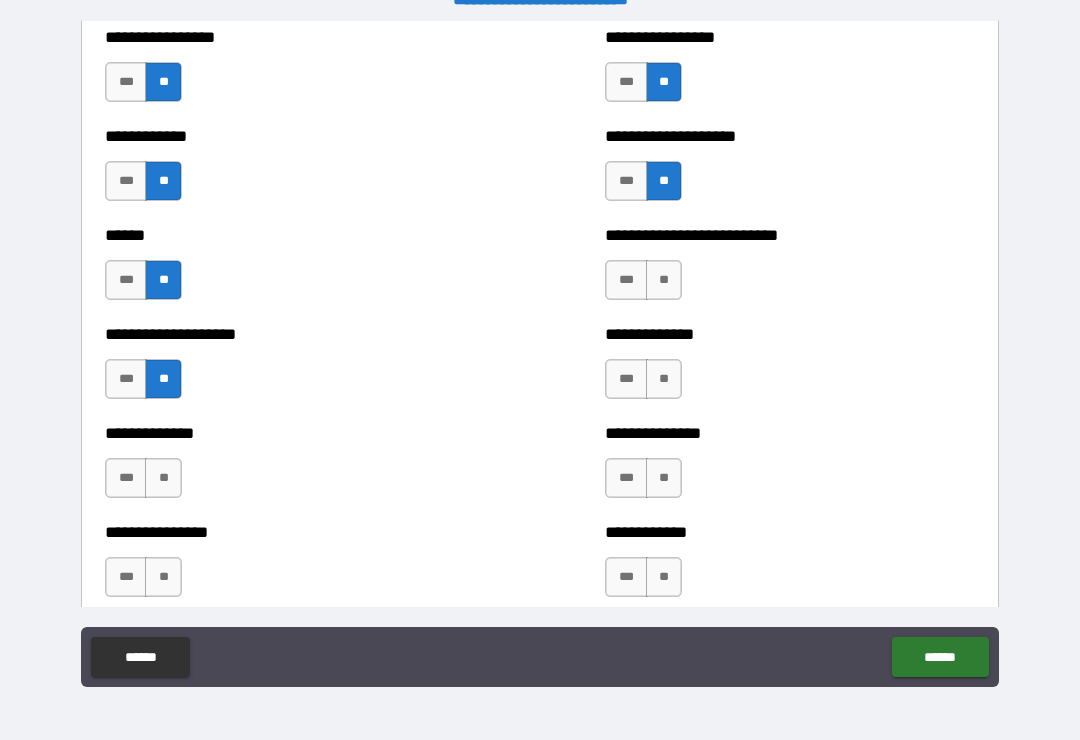 click on "**" at bounding box center (664, 280) 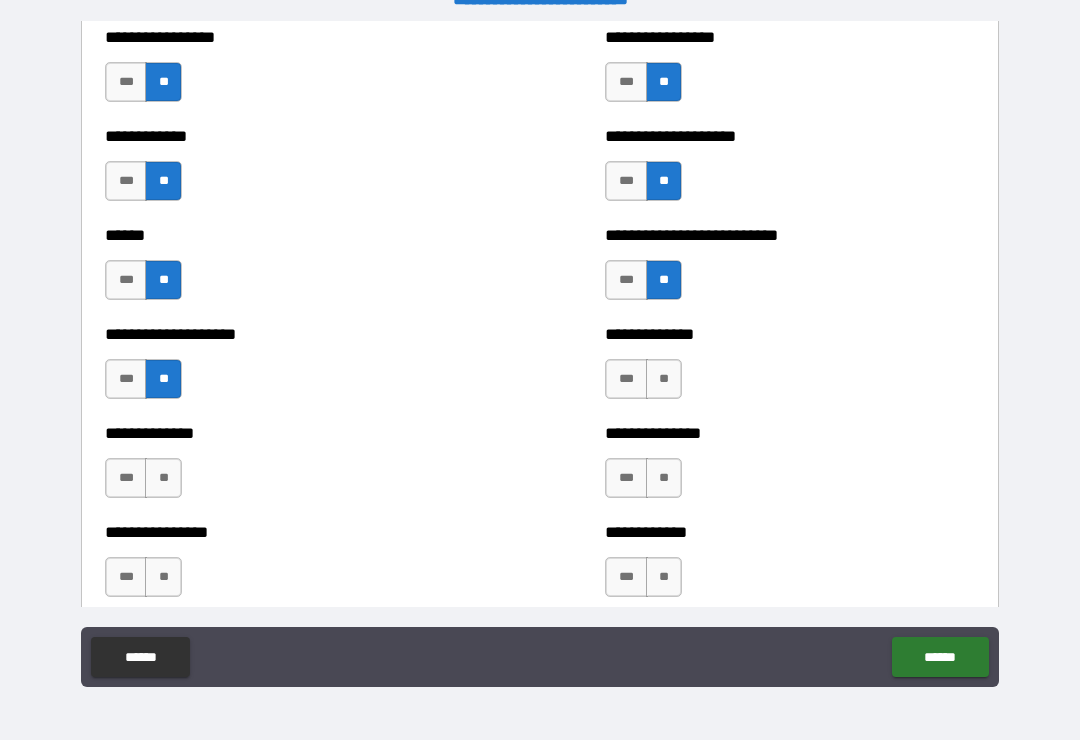 click on "**" at bounding box center (664, 379) 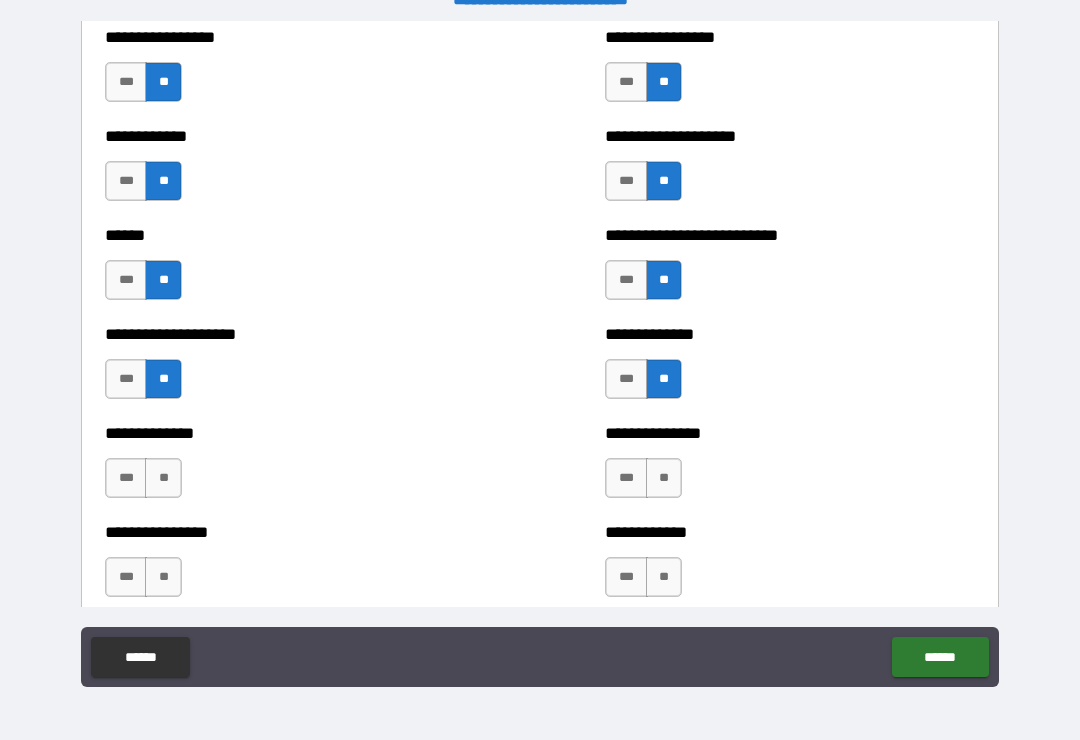 click on "**" at bounding box center [664, 478] 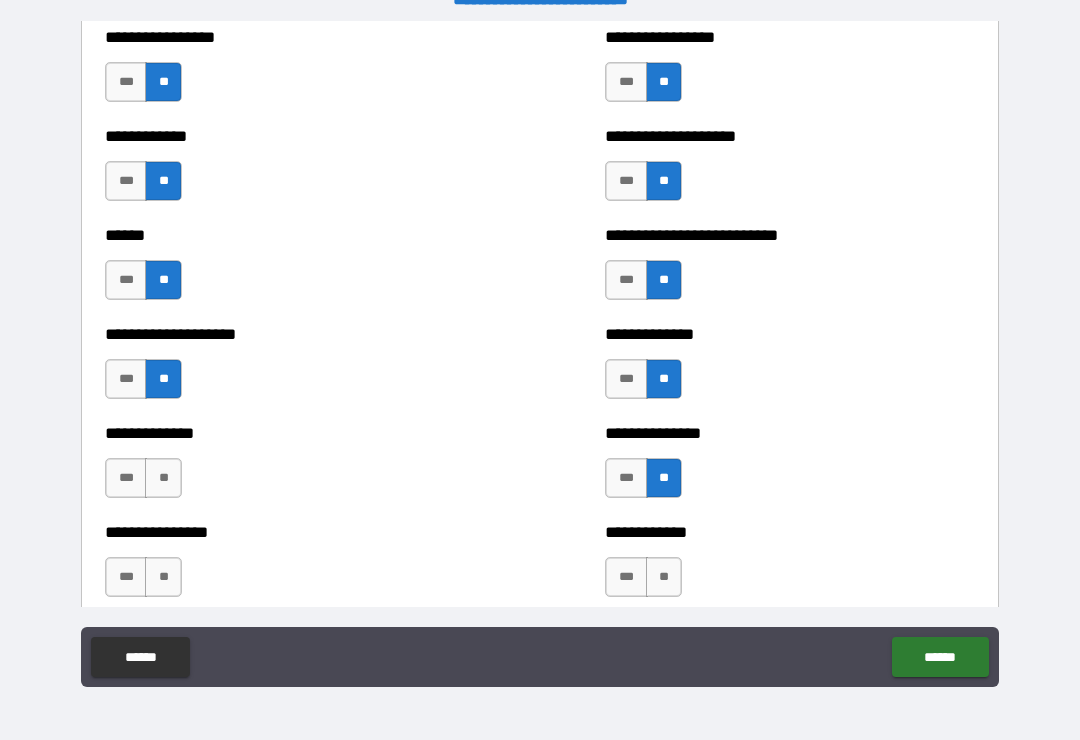 click on "**" at bounding box center (664, 577) 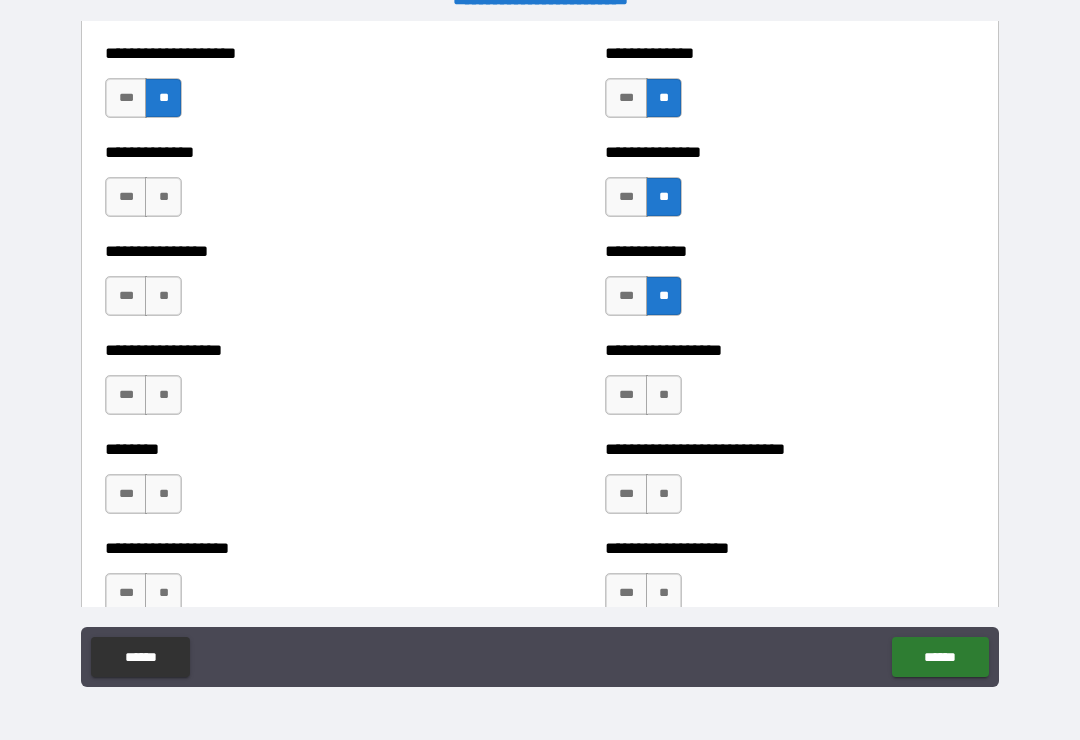 scroll, scrollTop: 4085, scrollLeft: 0, axis: vertical 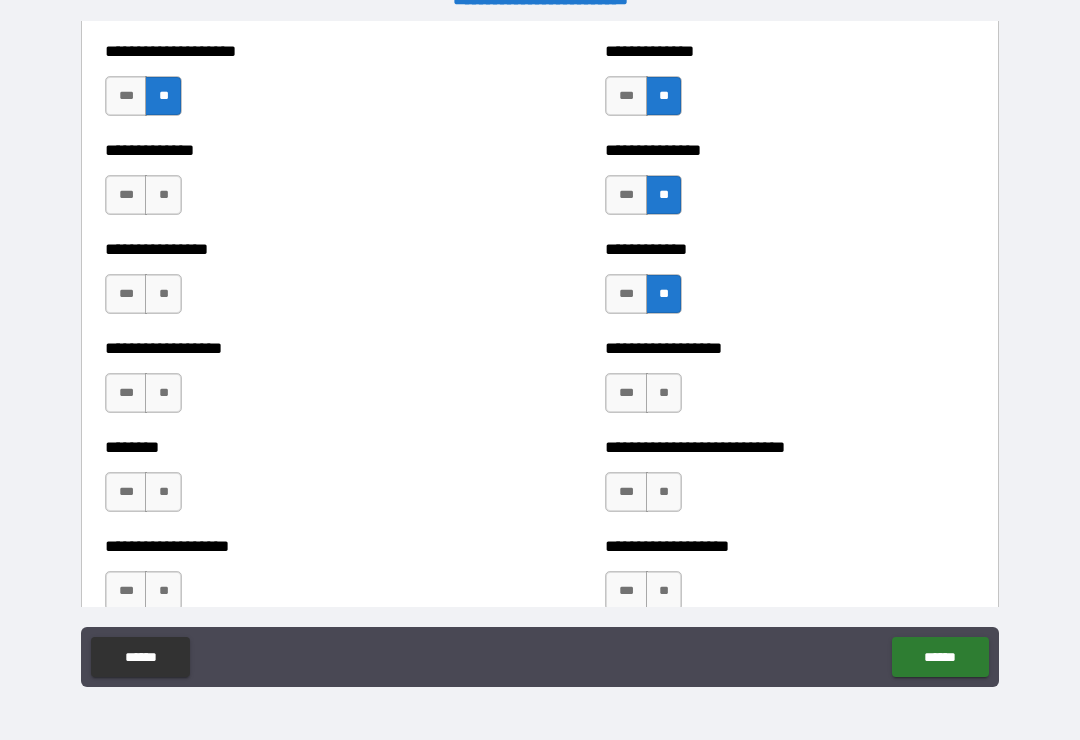 click on "**" at bounding box center (163, 393) 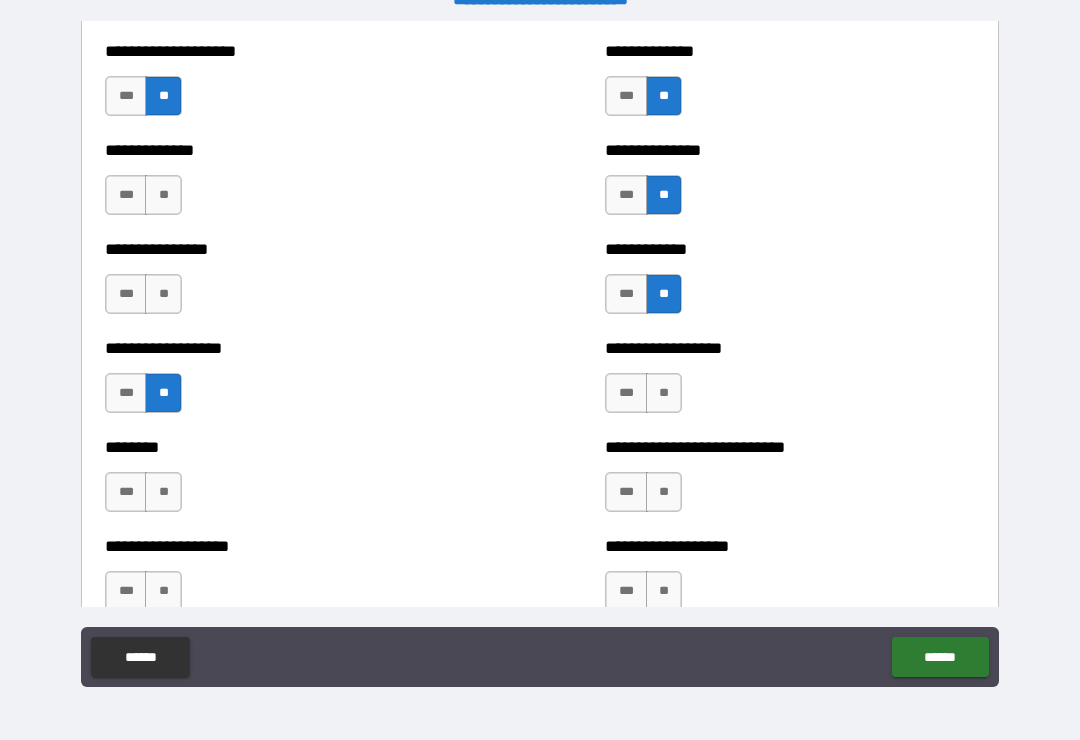 click on "**" at bounding box center [163, 294] 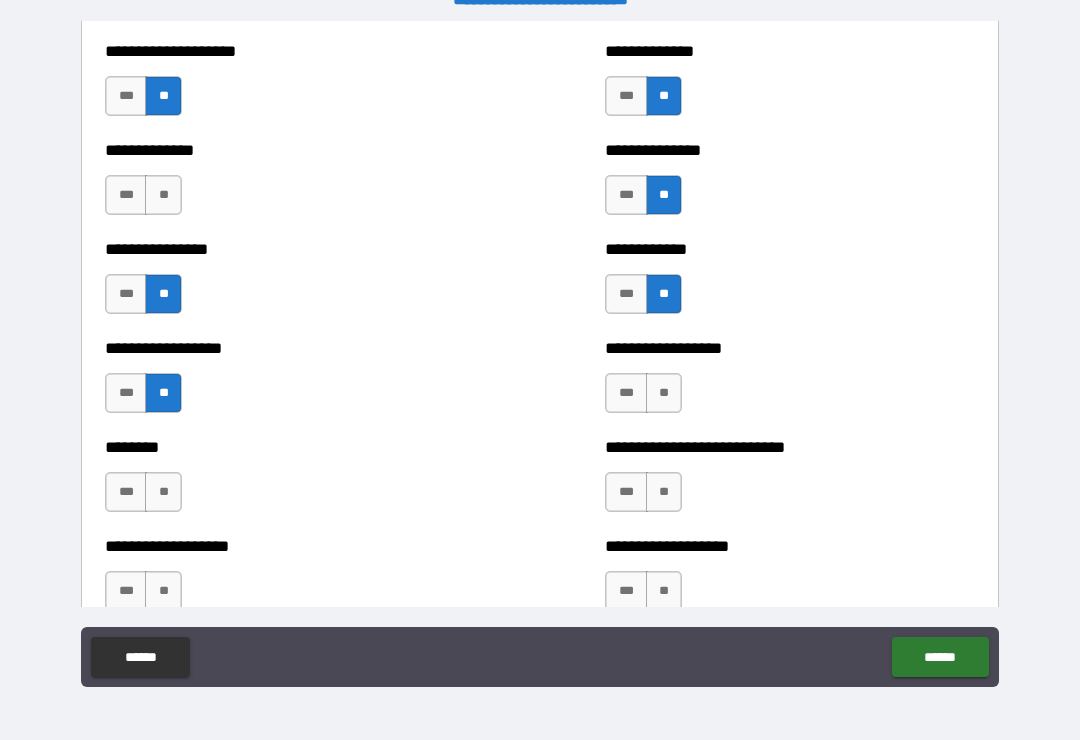 click on "**" at bounding box center [163, 195] 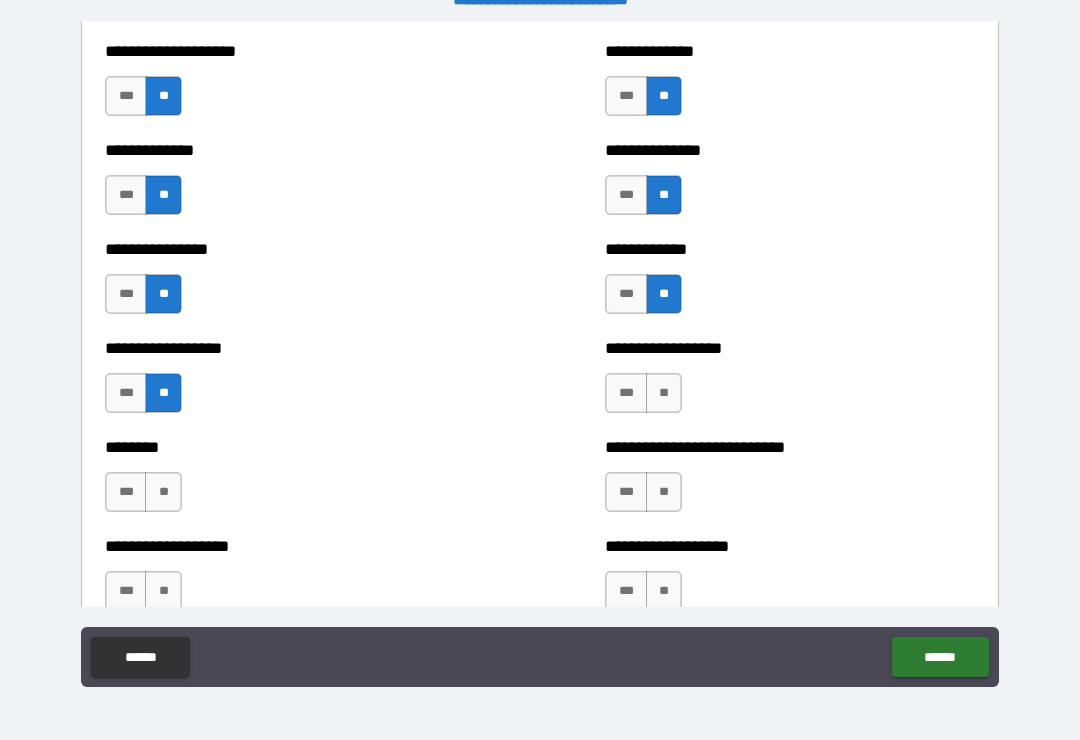 click on "**" at bounding box center [163, 492] 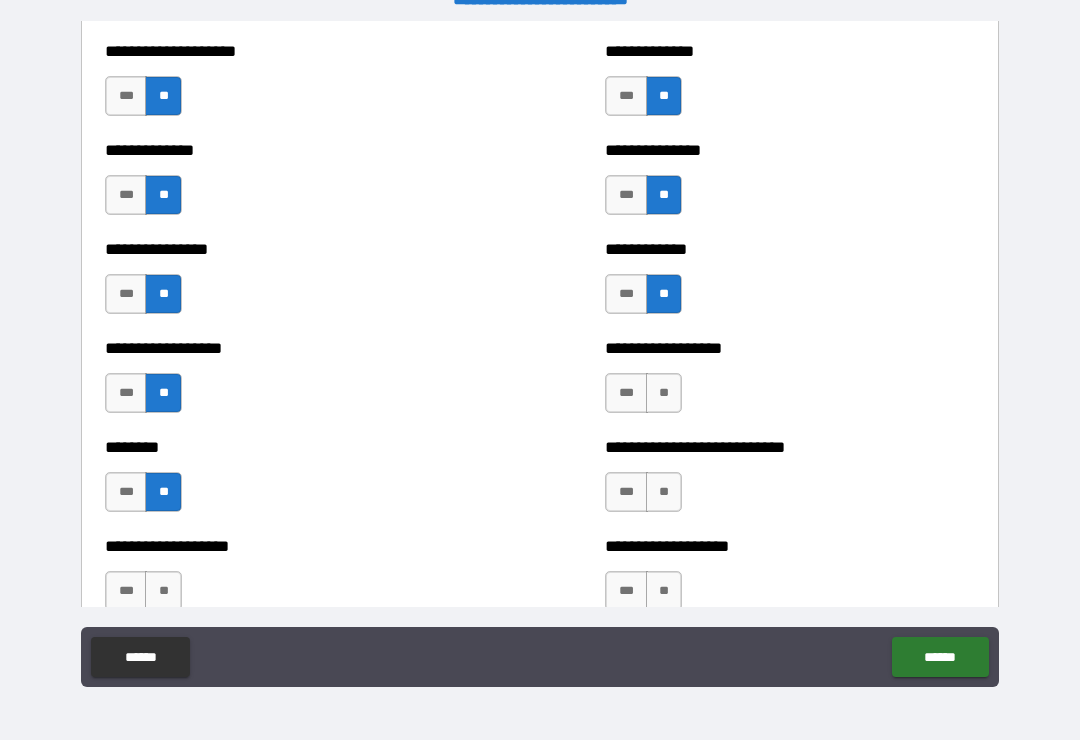 click on "**" at bounding box center [664, 492] 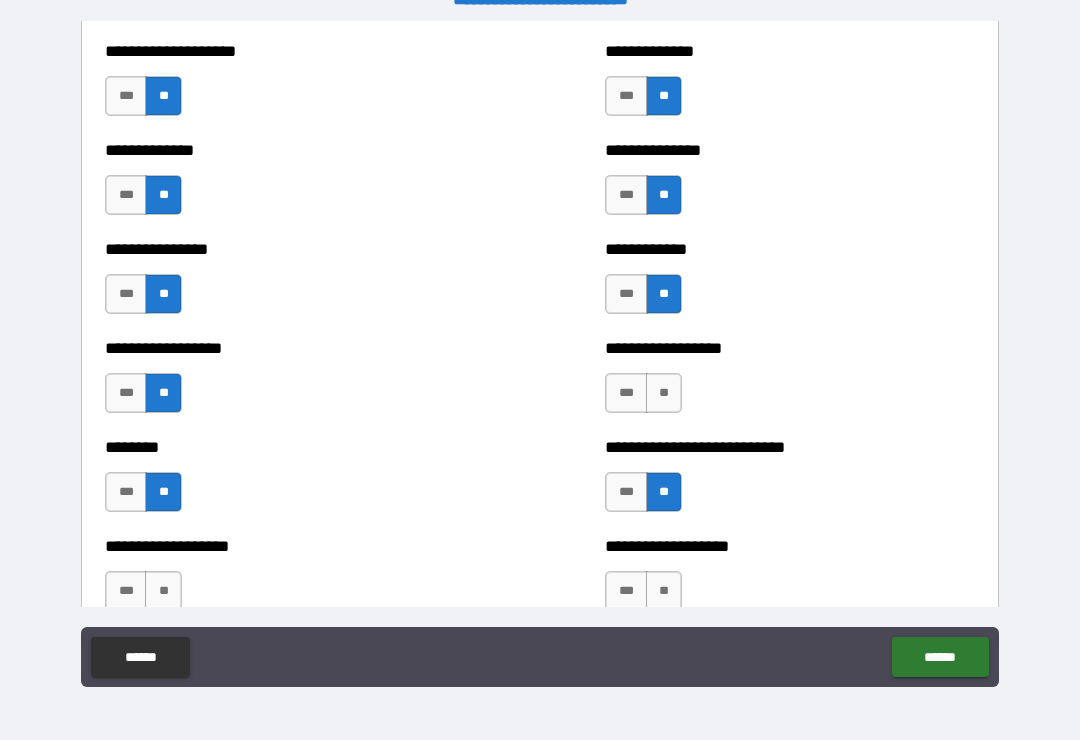 click on "**" at bounding box center [664, 393] 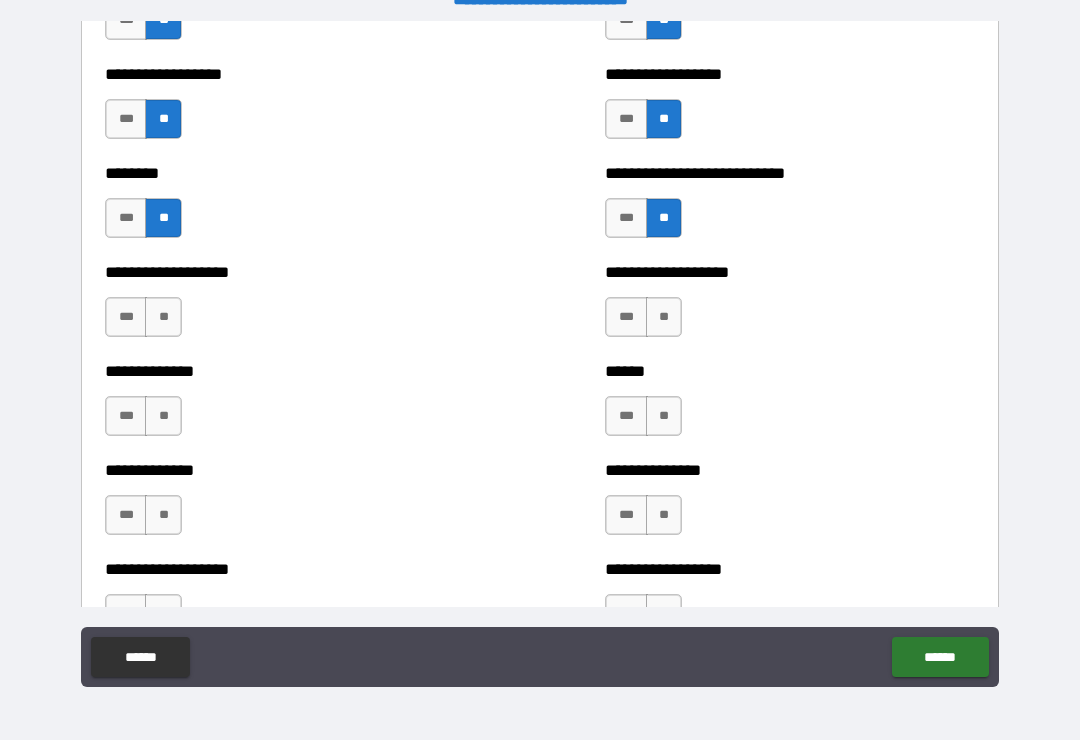 scroll, scrollTop: 4363, scrollLeft: 0, axis: vertical 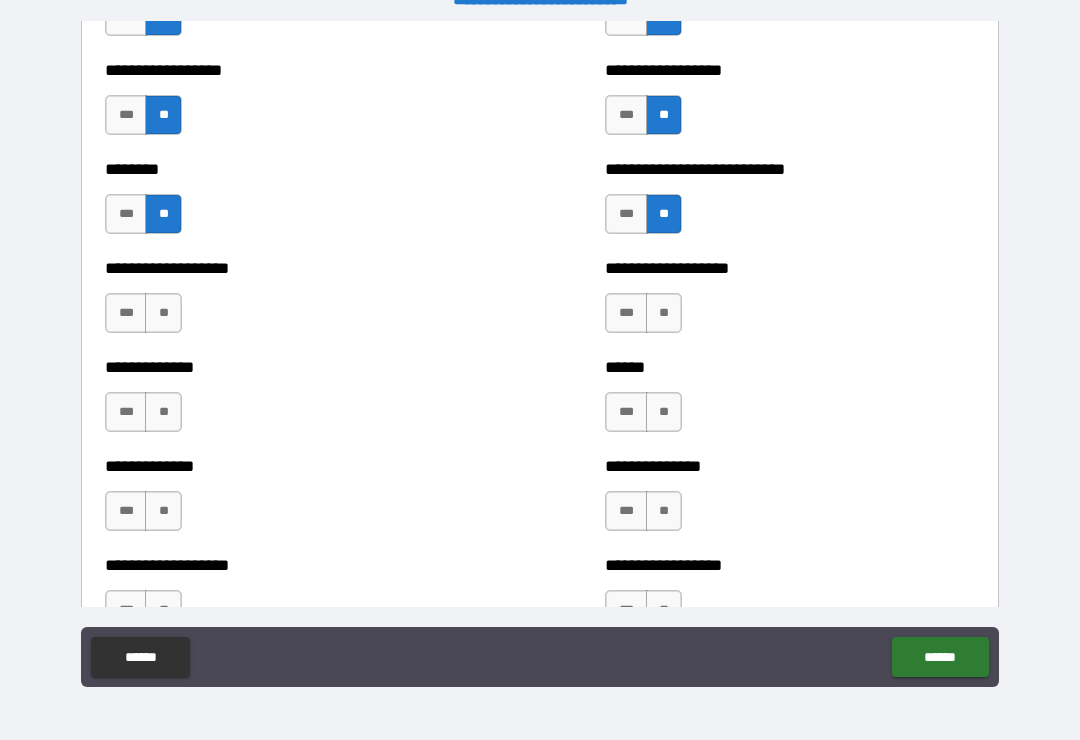 click on "**" at bounding box center [163, 313] 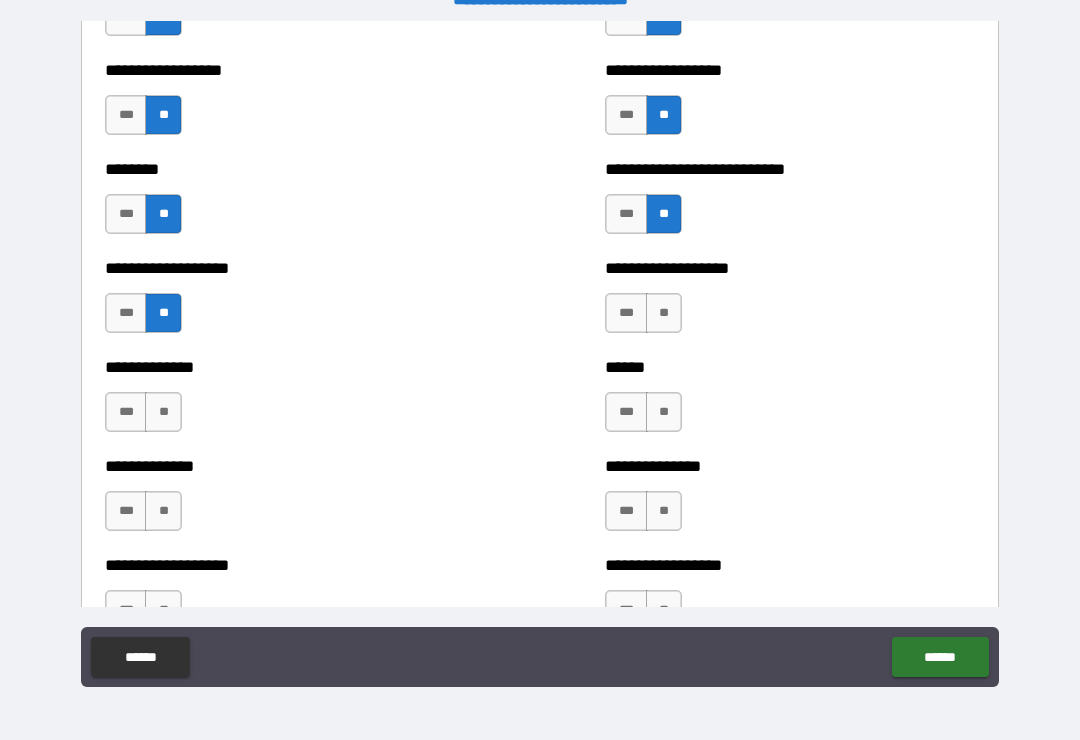 click on "**" at bounding box center [664, 313] 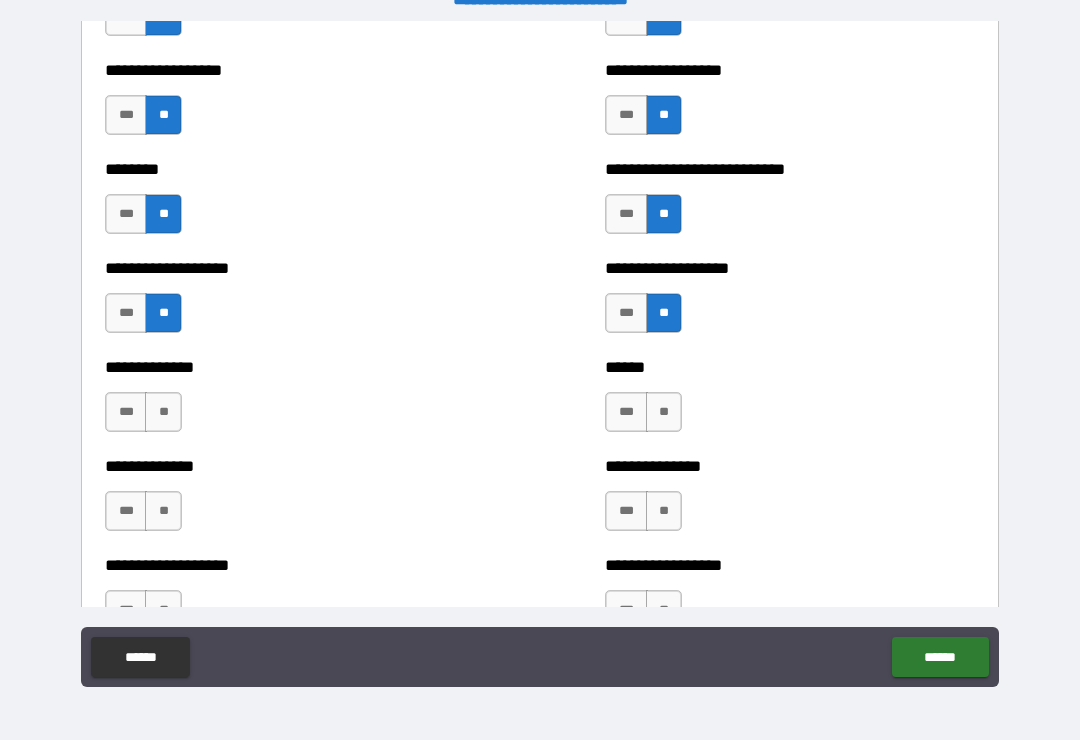 click on "**" at bounding box center (163, 412) 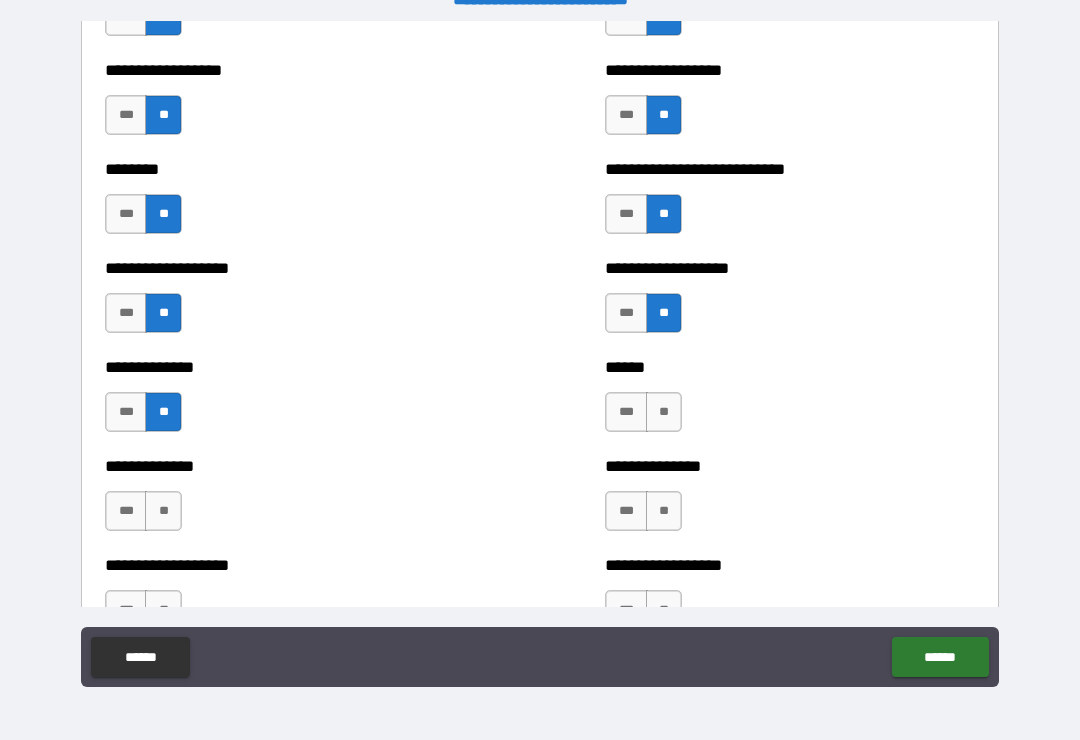 click on "**" at bounding box center [664, 412] 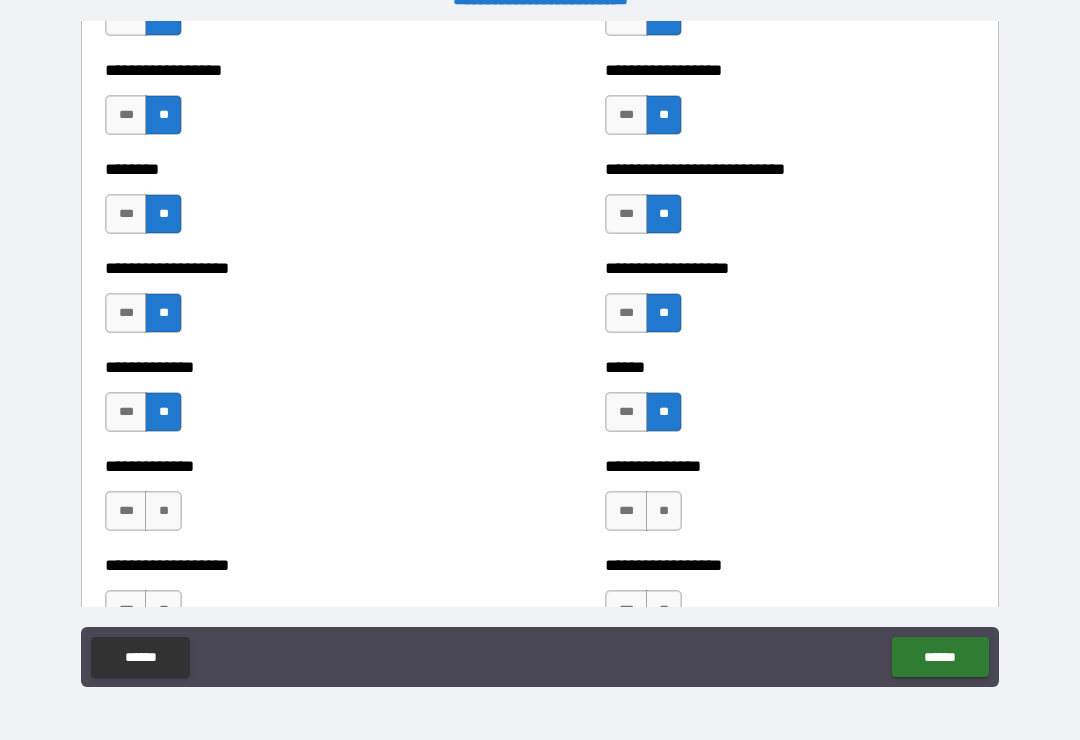 click on "**" at bounding box center [163, 511] 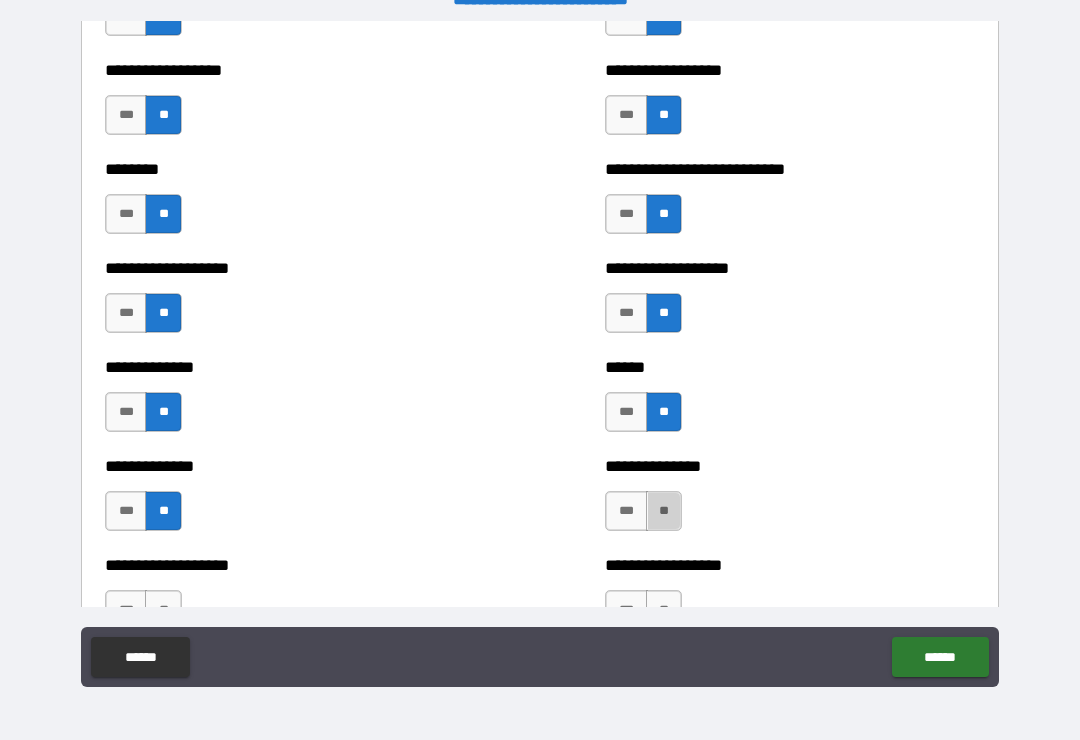 click on "**" at bounding box center [664, 511] 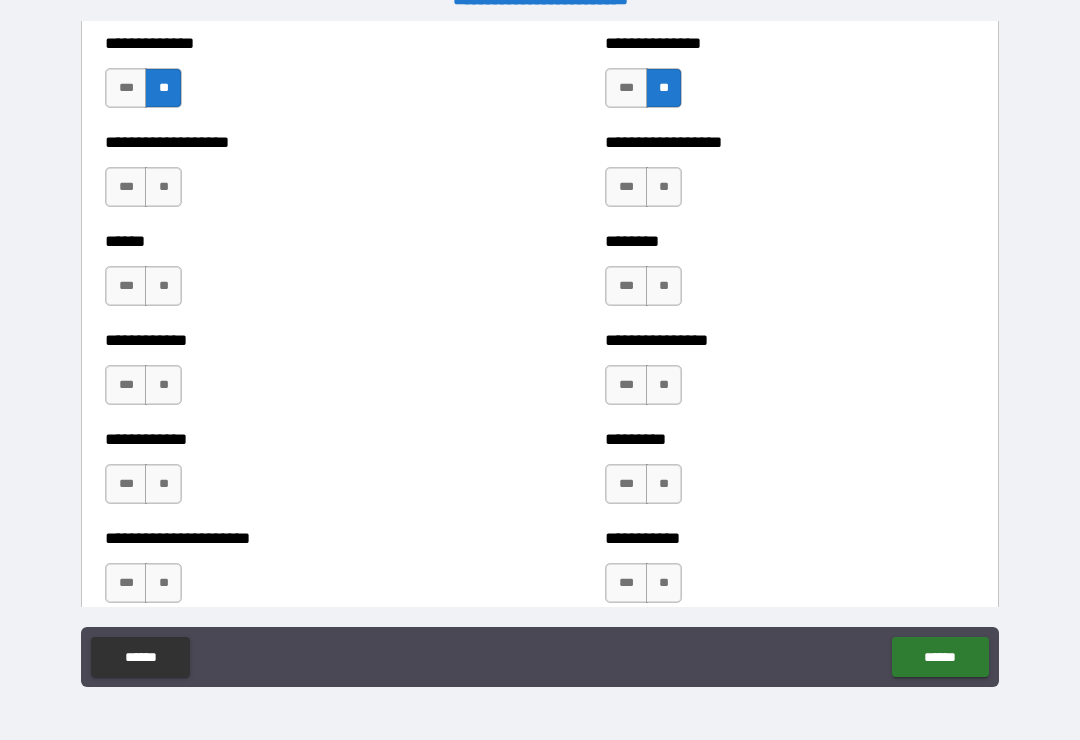 scroll, scrollTop: 4788, scrollLeft: 0, axis: vertical 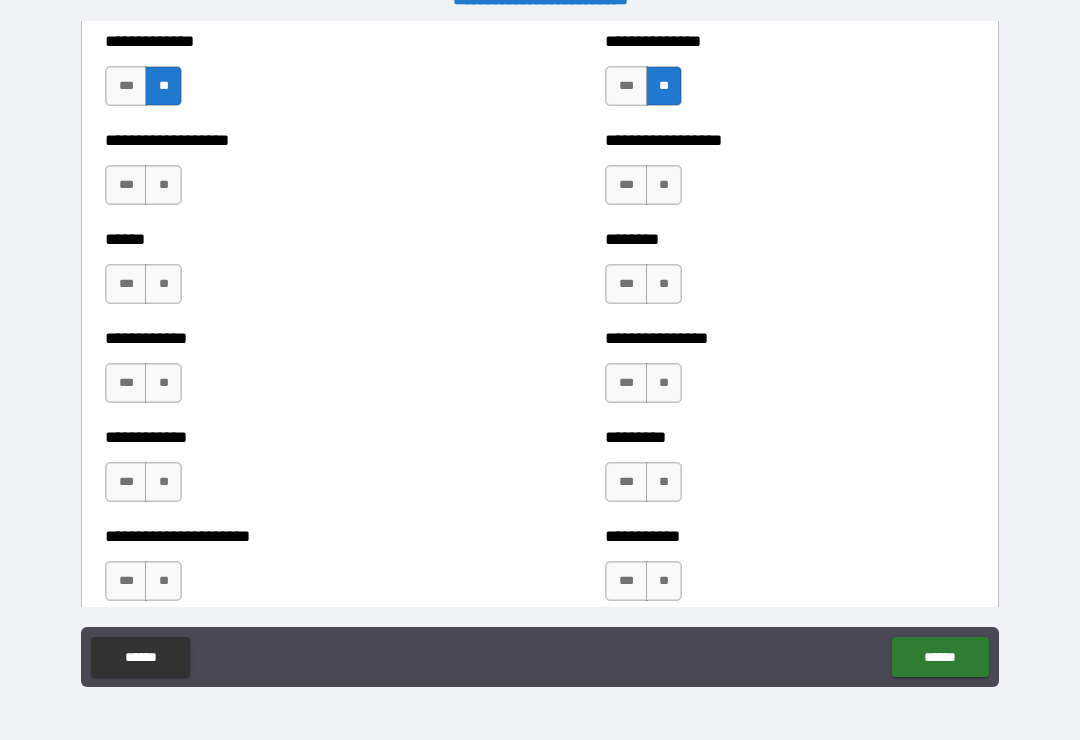 click on "**" at bounding box center [664, 581] 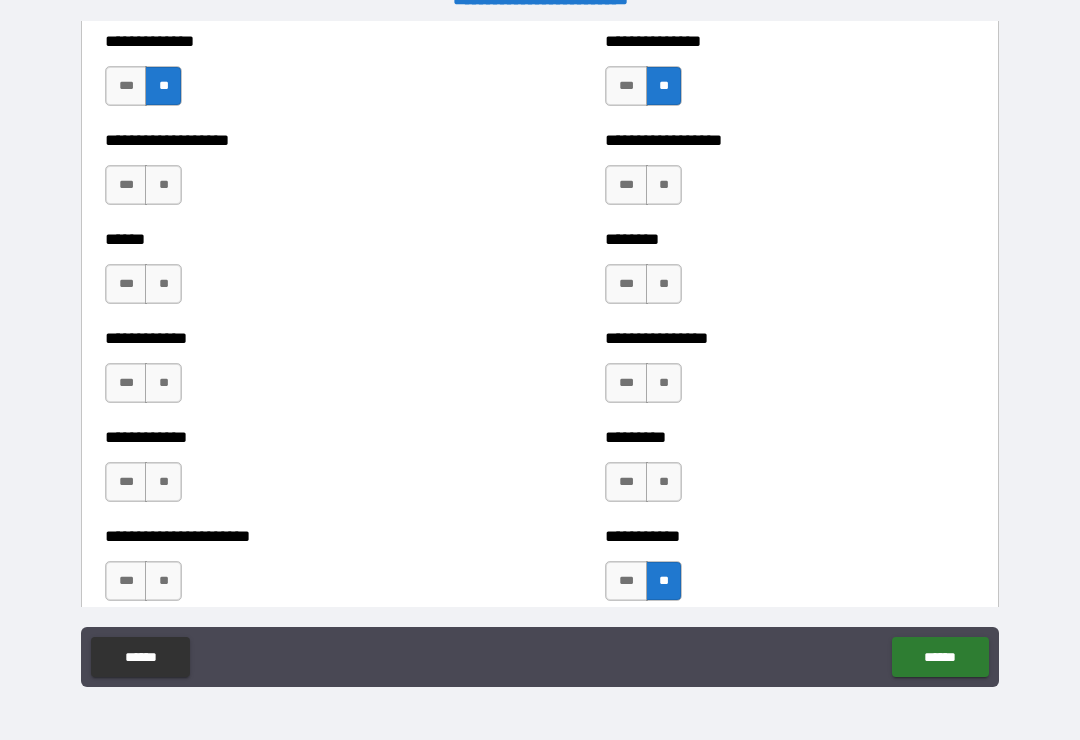 click on "**" at bounding box center [664, 482] 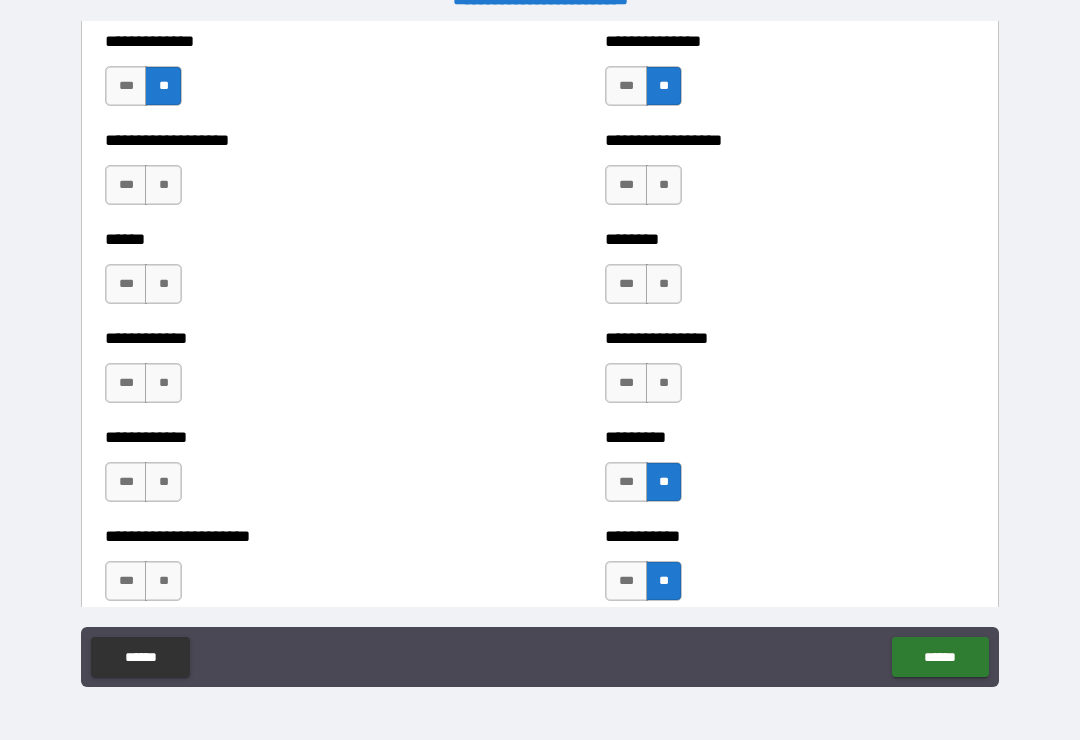 click on "**" at bounding box center (664, 383) 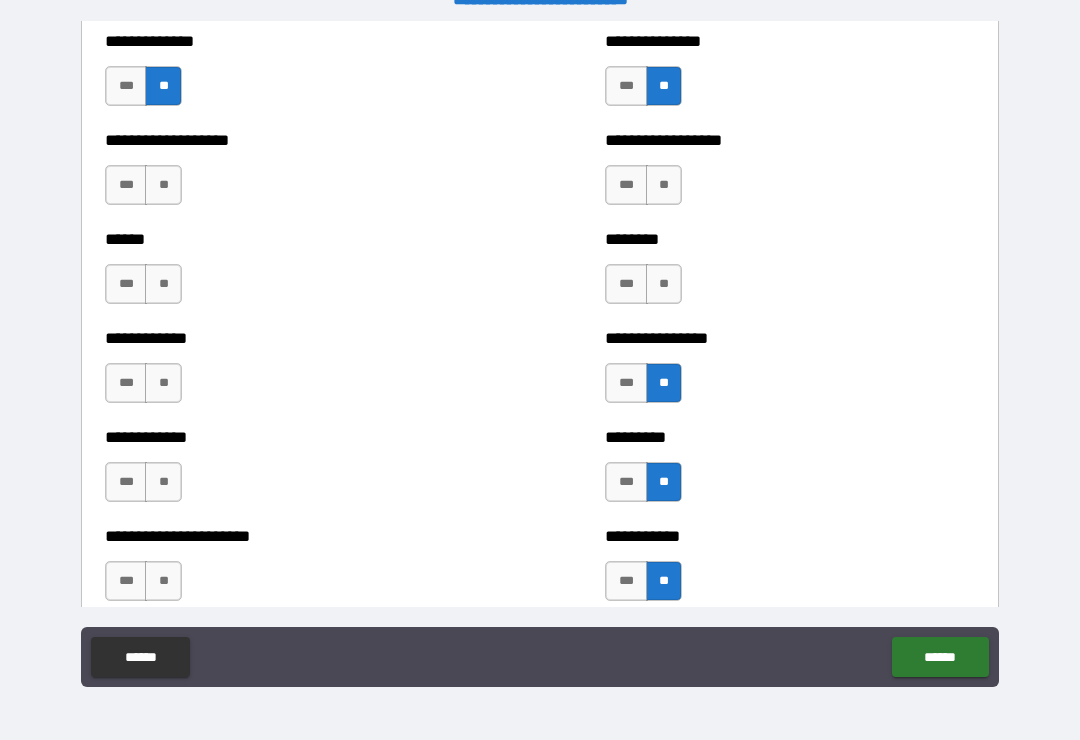 click on "**" at bounding box center (664, 284) 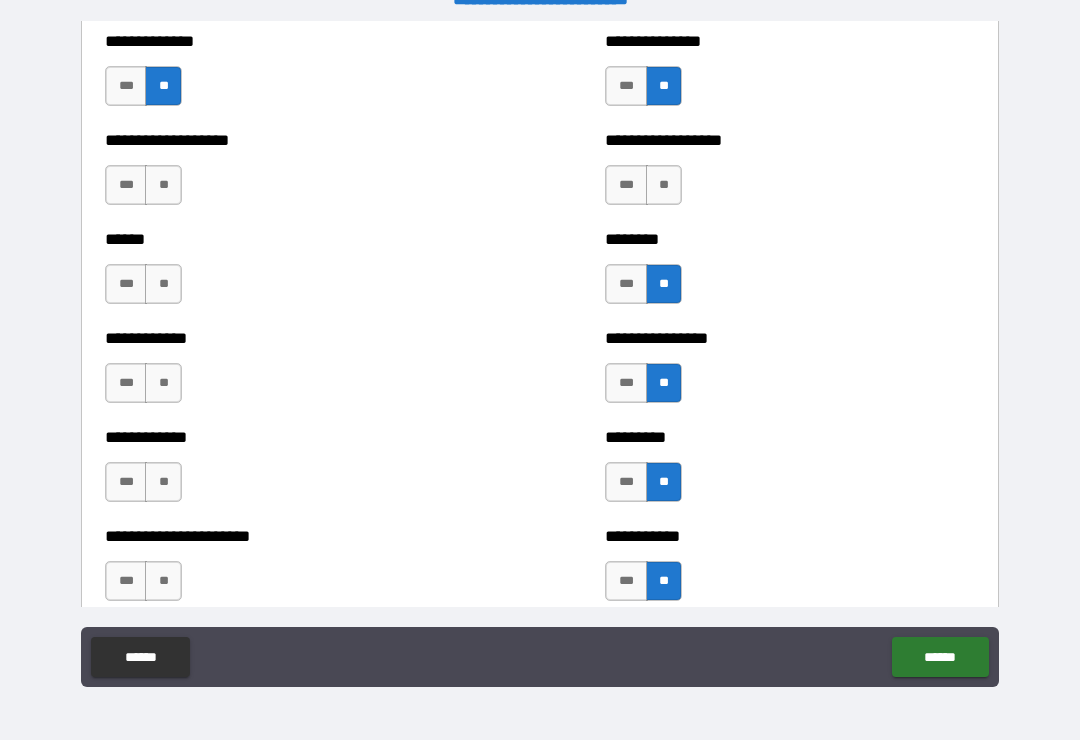 click on "**" at bounding box center (664, 185) 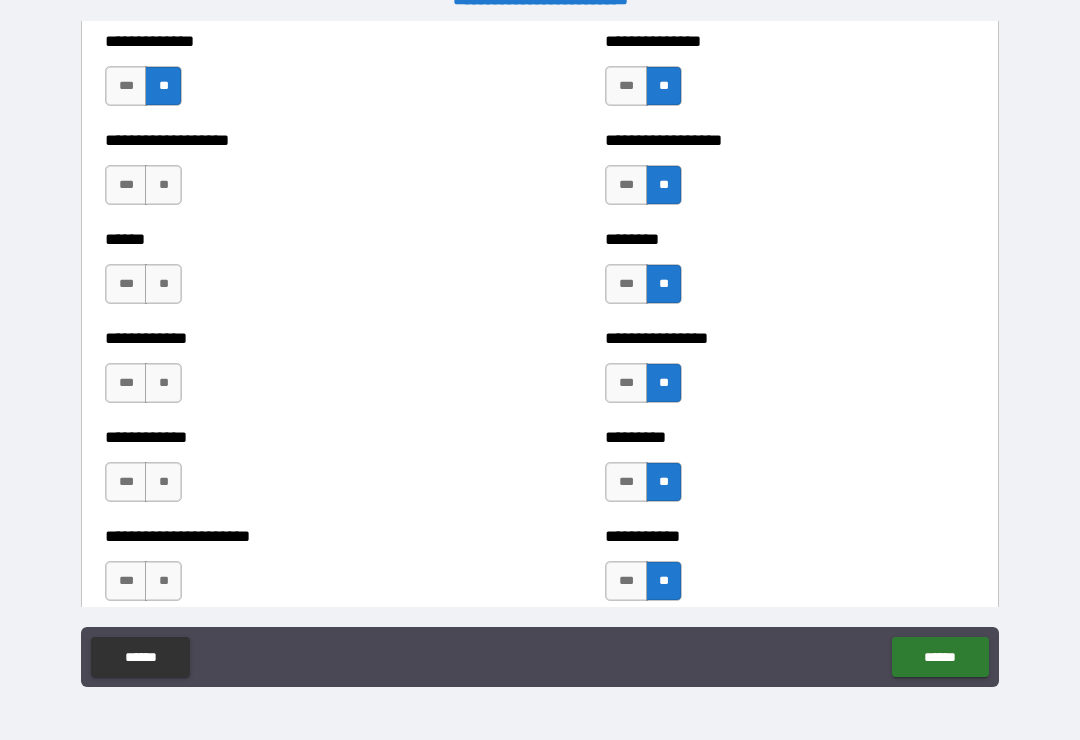 click on "**" at bounding box center (163, 185) 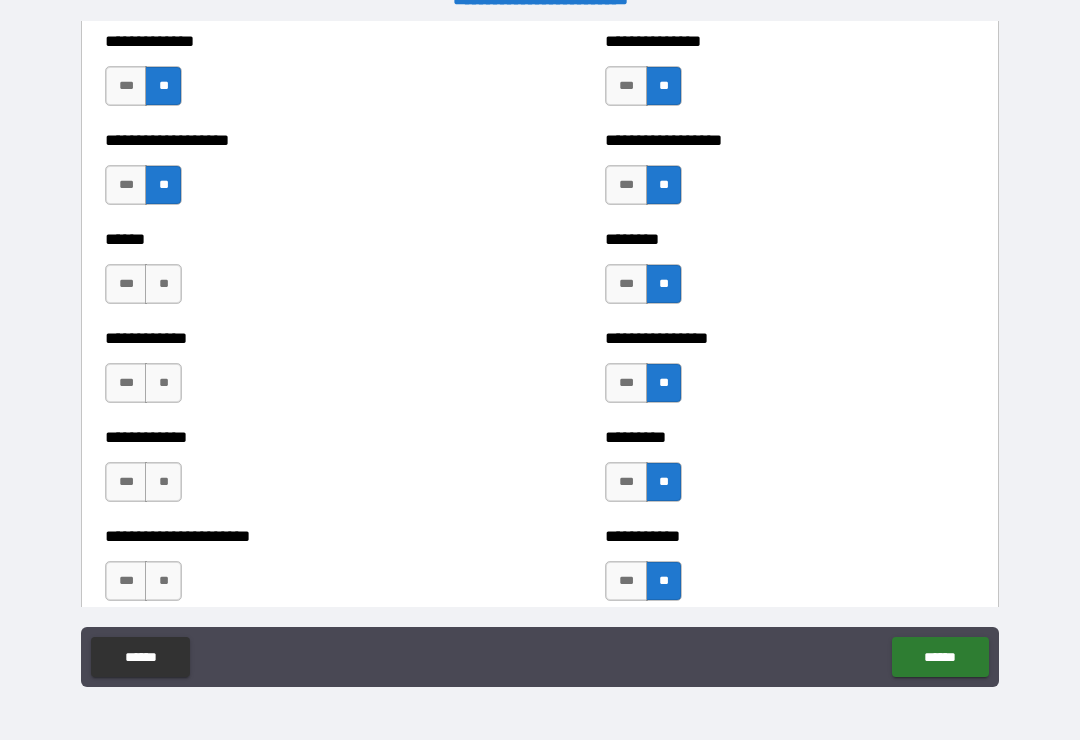 click on "**" at bounding box center [163, 284] 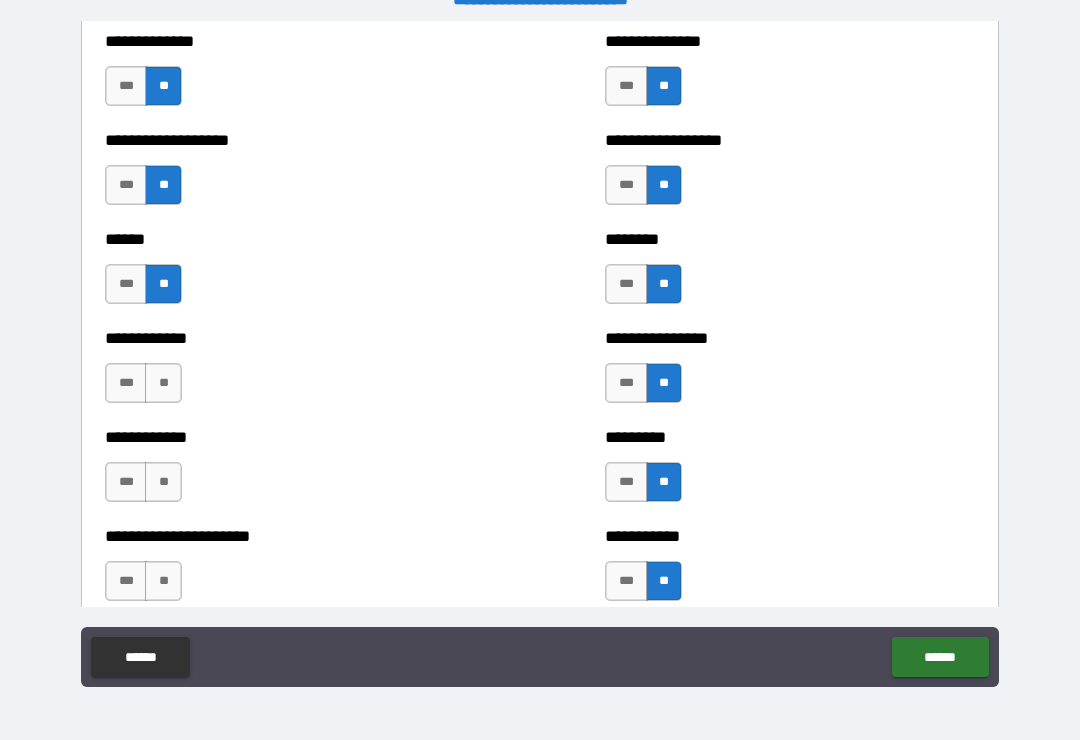click on "**" at bounding box center [163, 383] 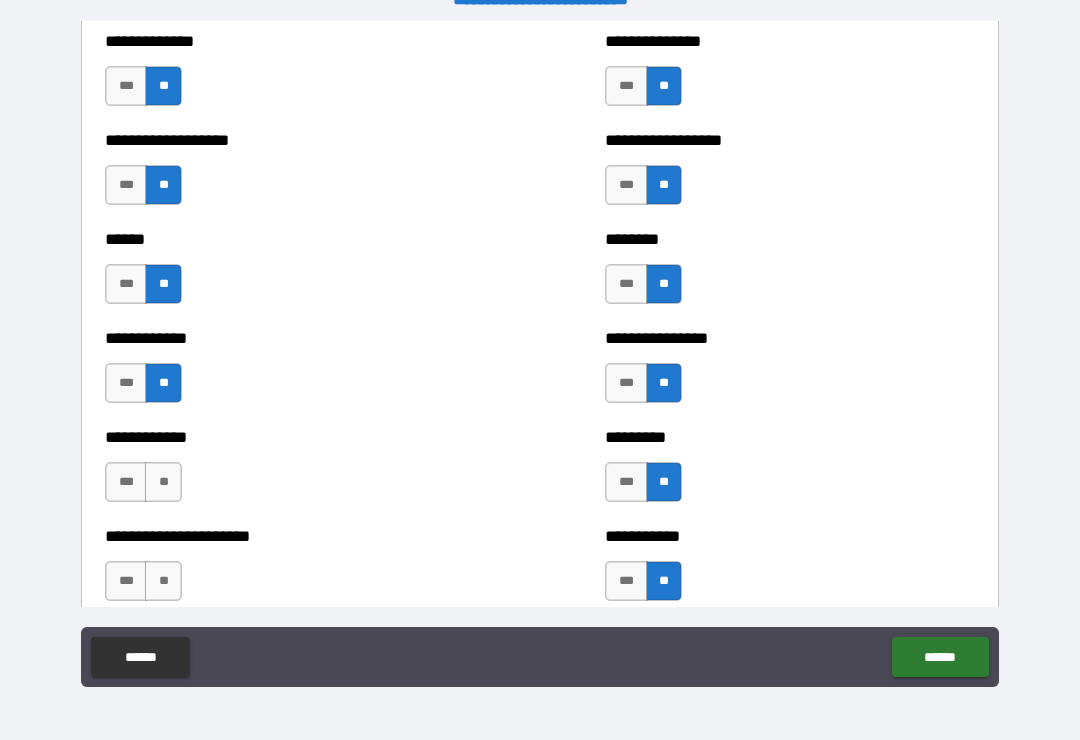 click on "**" at bounding box center [163, 482] 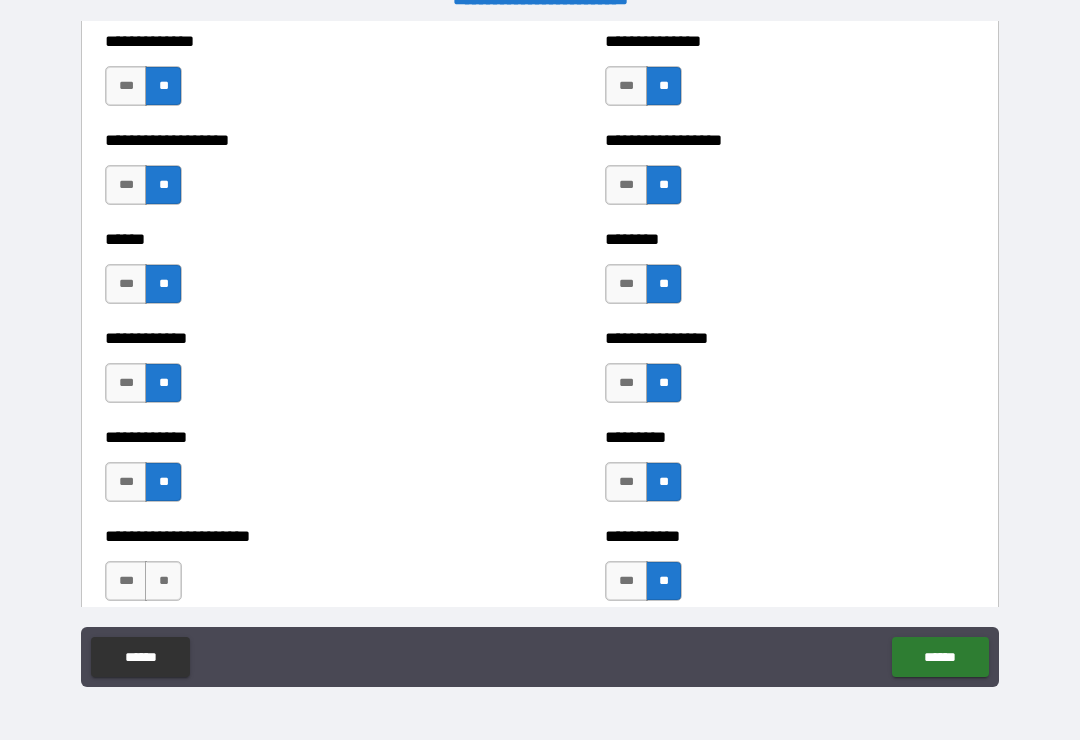 click on "**" at bounding box center (163, 581) 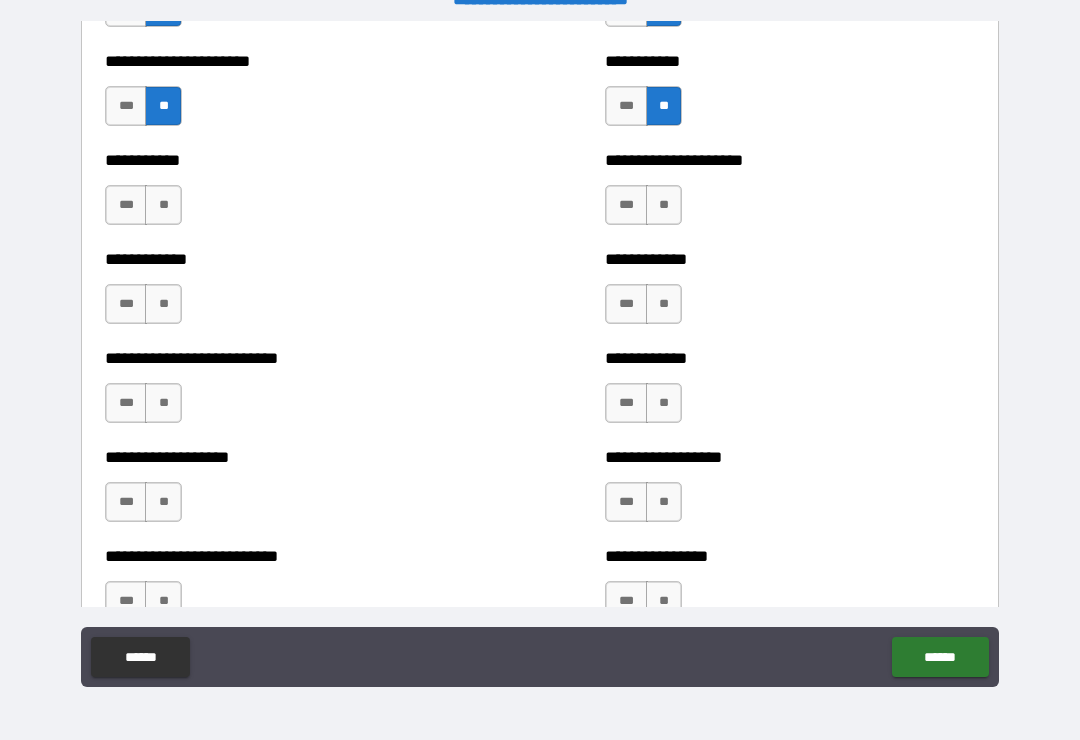 scroll, scrollTop: 5277, scrollLeft: 0, axis: vertical 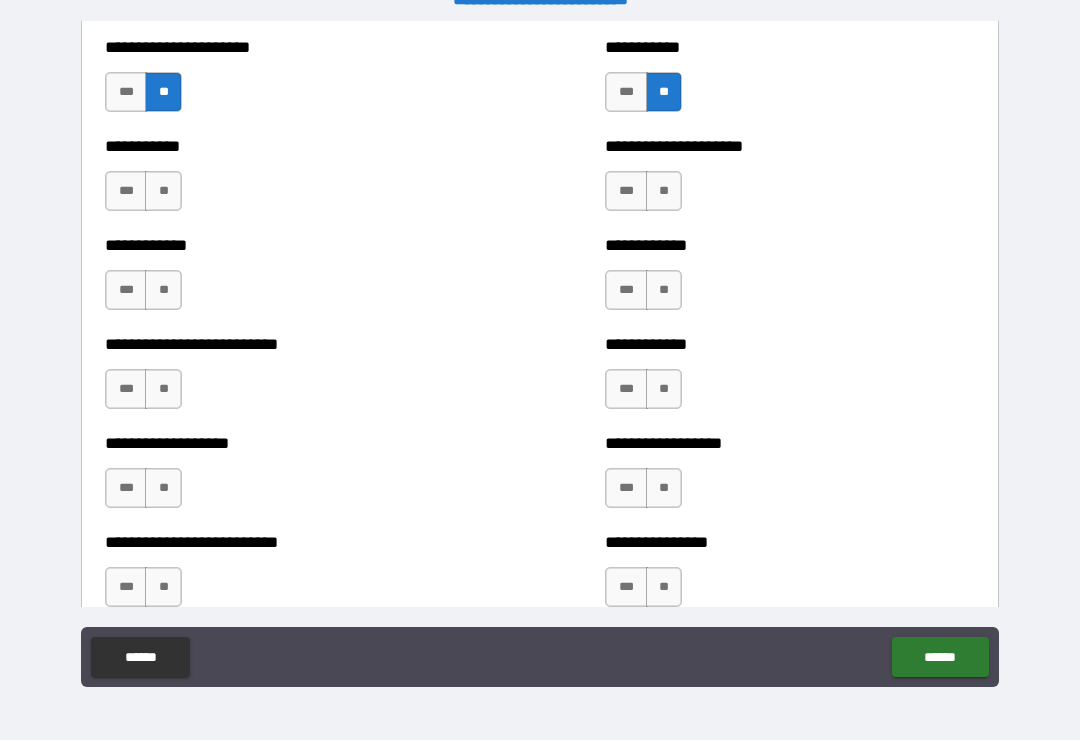 click on "**" at bounding box center (664, 290) 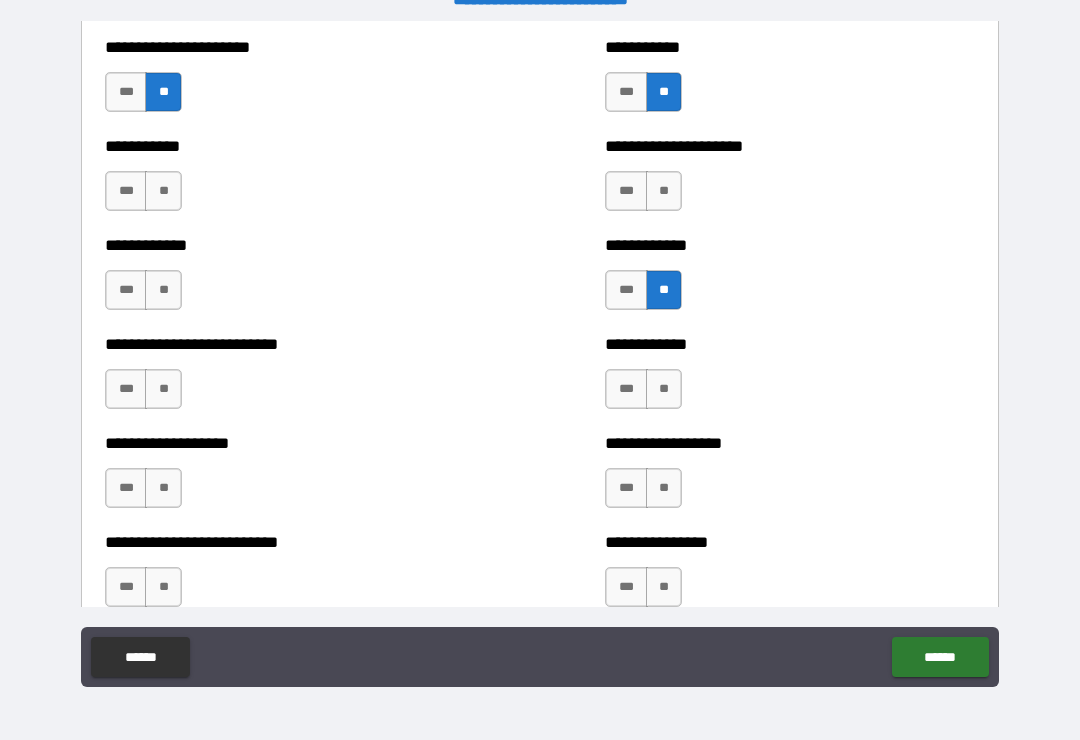 click on "**" at bounding box center [664, 191] 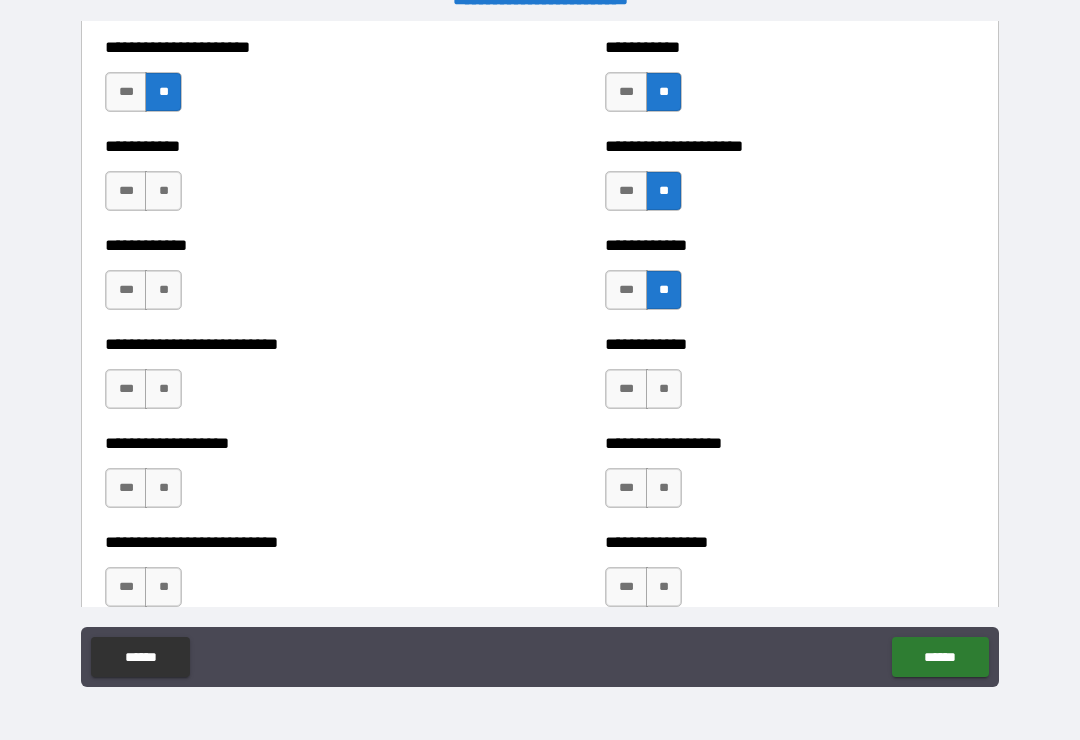 click on "**" at bounding box center [664, 389] 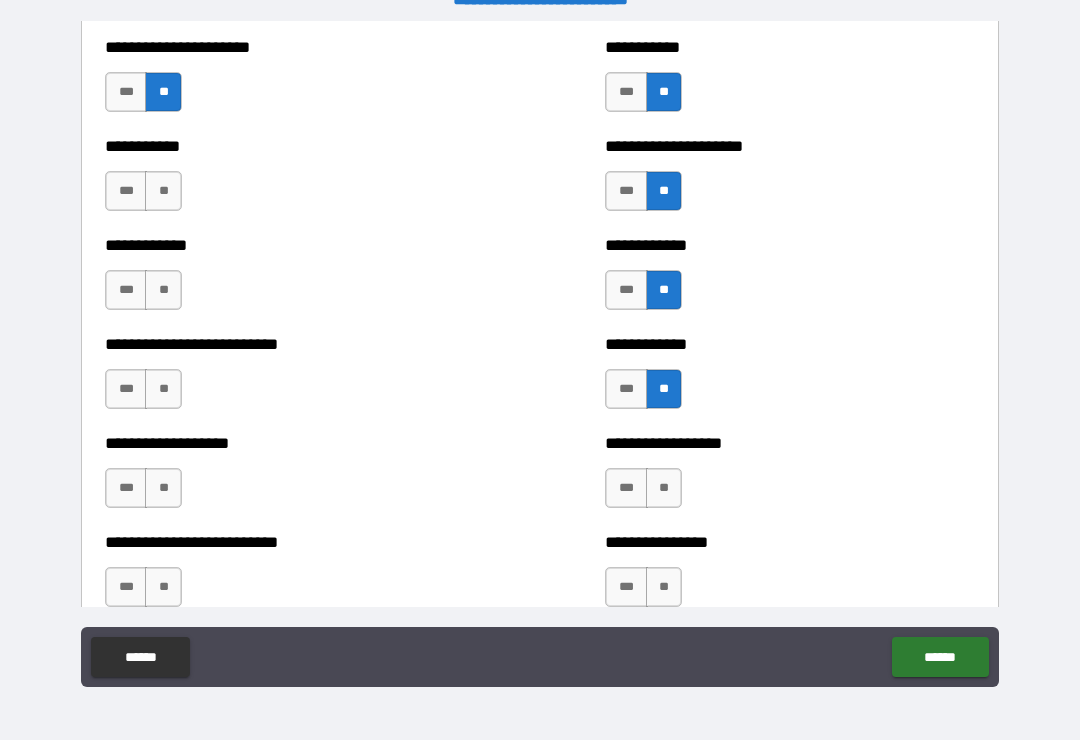 click on "**" at bounding box center (664, 488) 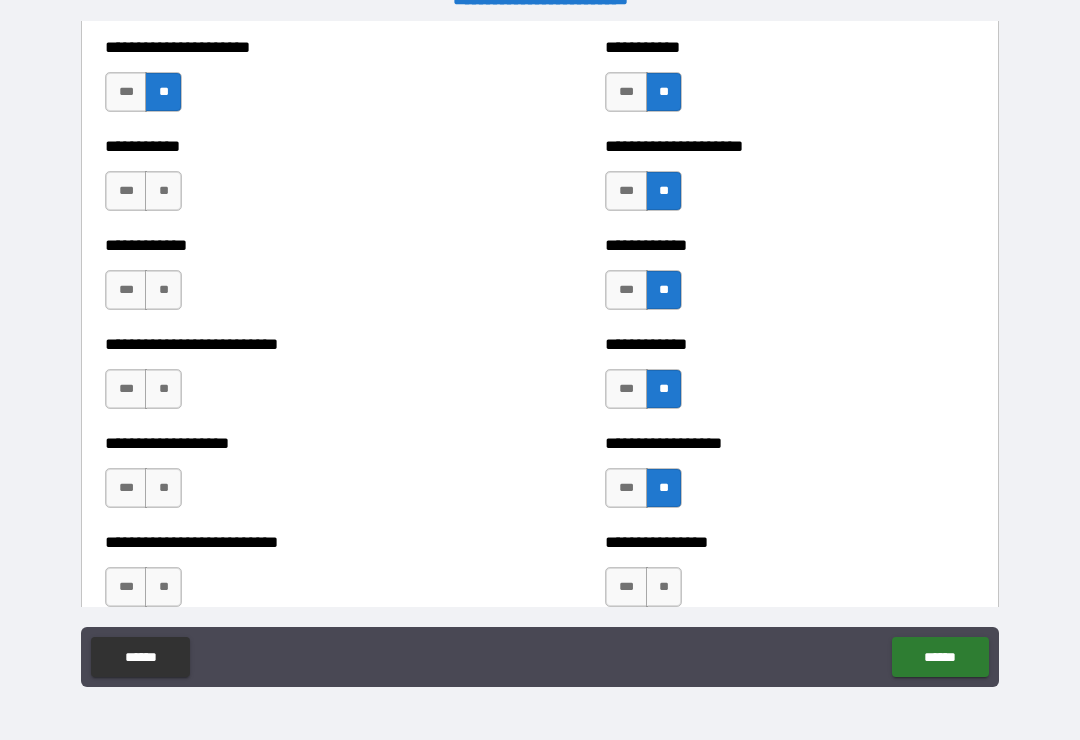 click on "**" at bounding box center [664, 587] 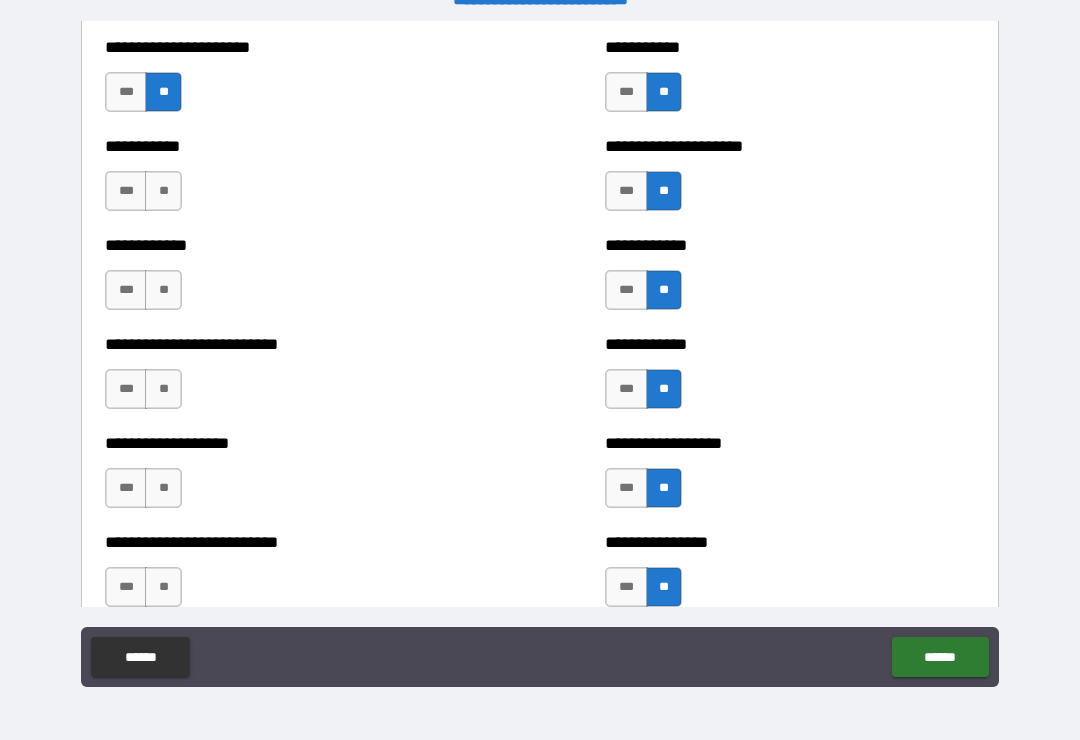 click on "**" at bounding box center [163, 587] 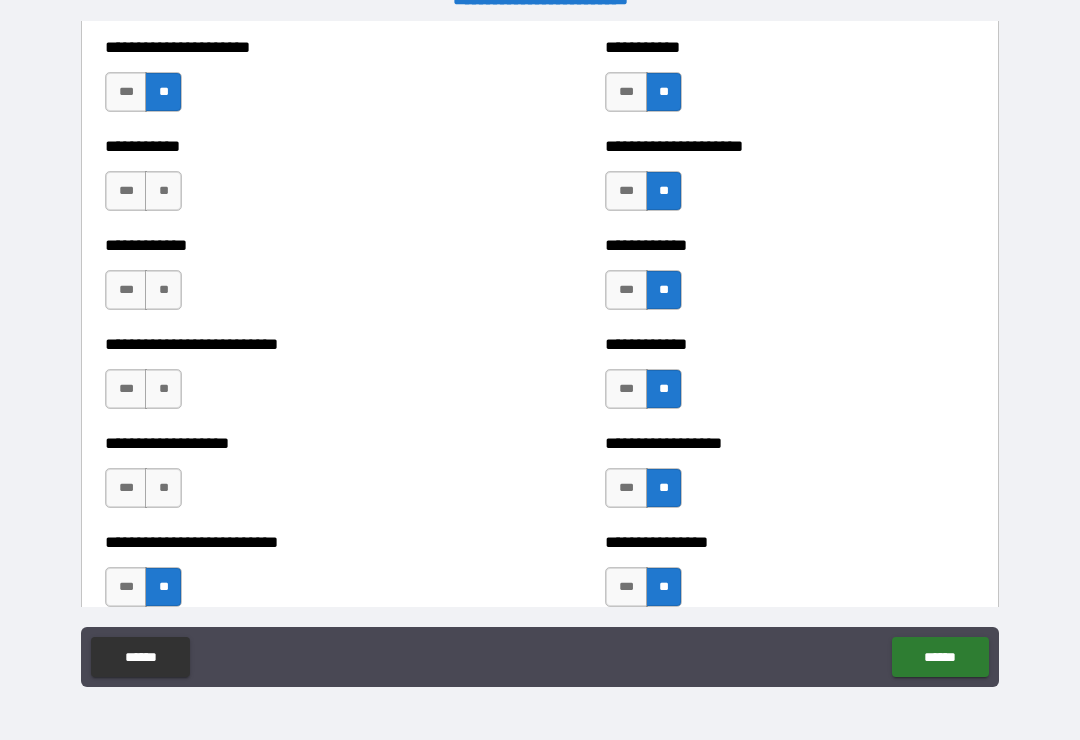 click on "**" at bounding box center (163, 488) 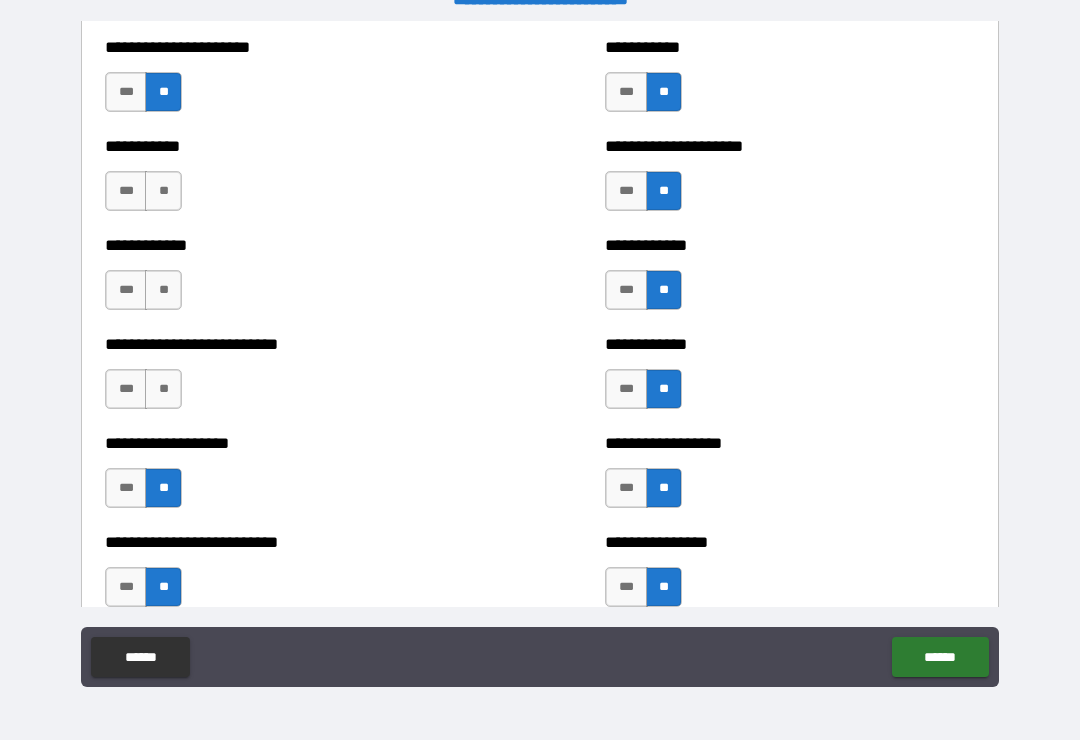 click on "**" at bounding box center (163, 389) 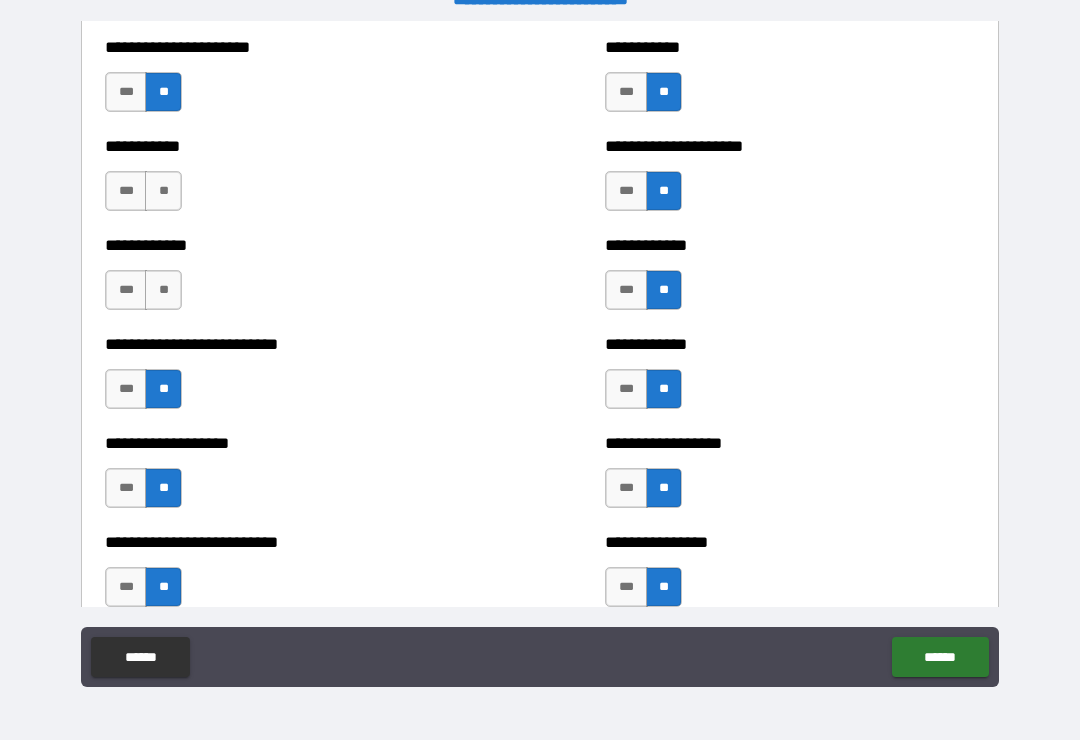 click on "**" at bounding box center [163, 290] 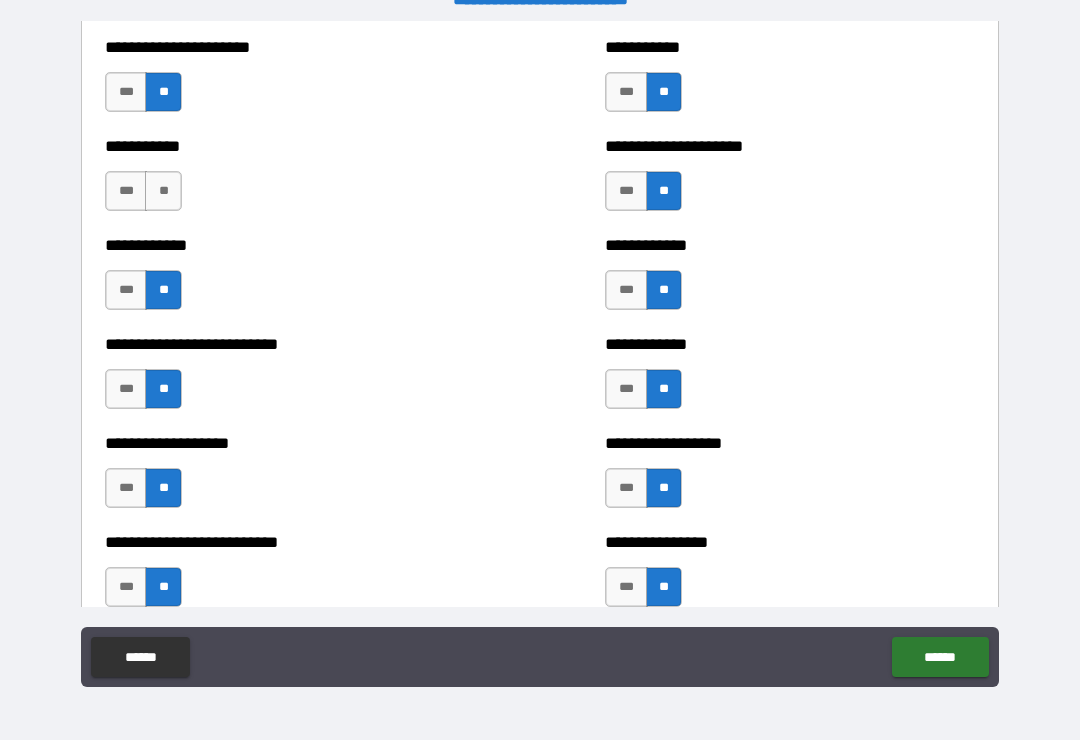 click on "**" at bounding box center (163, 191) 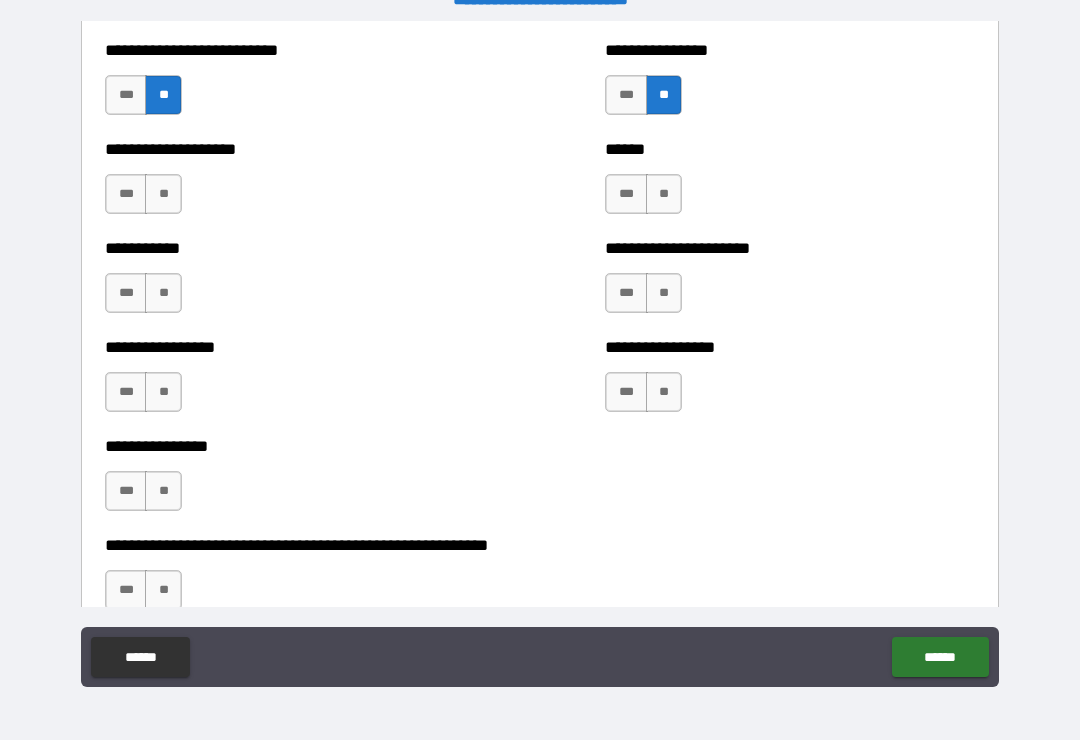 scroll, scrollTop: 5770, scrollLeft: 0, axis: vertical 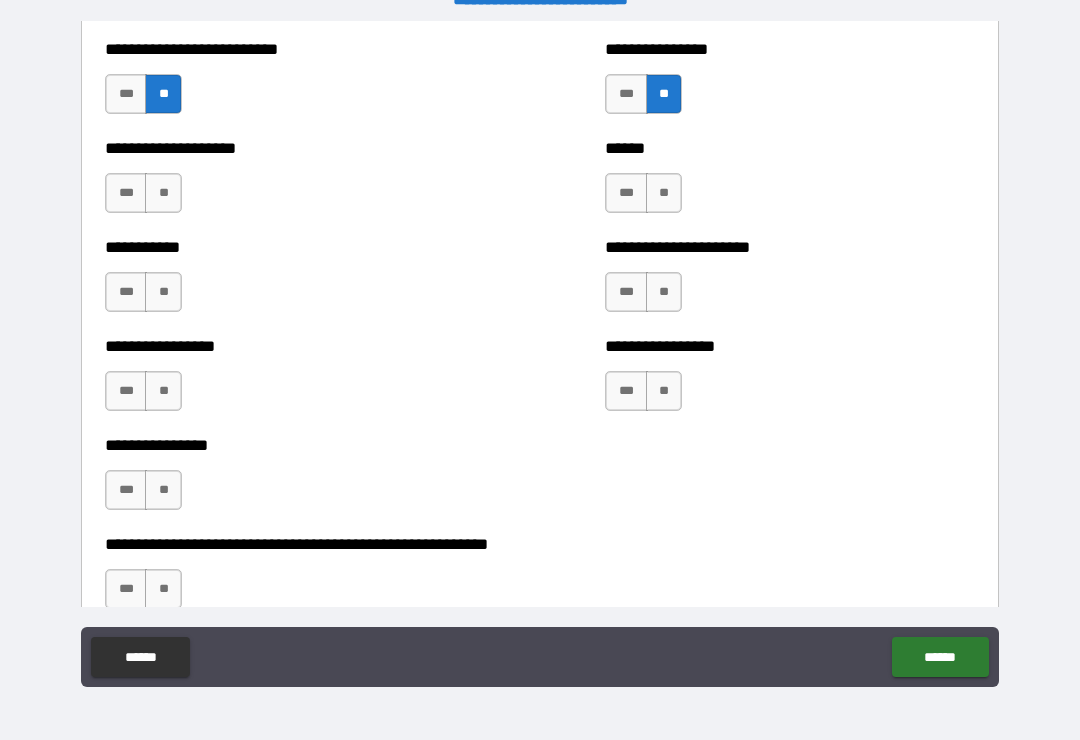 click on "**" at bounding box center (163, 490) 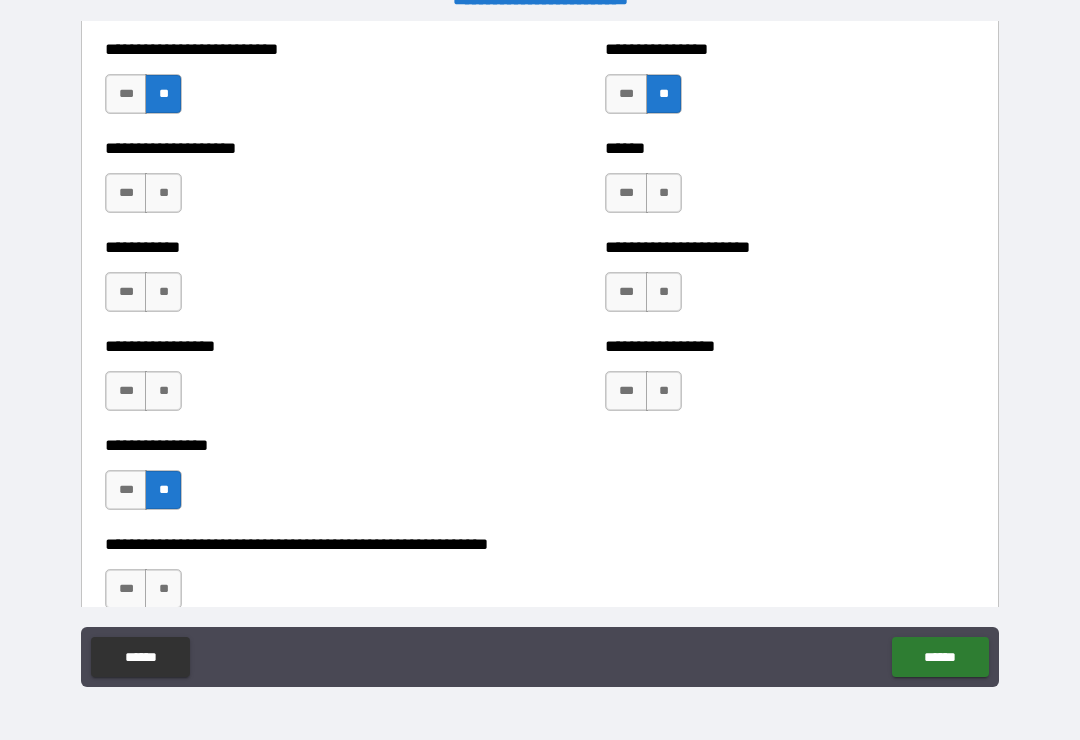 click on "**" at bounding box center [163, 391] 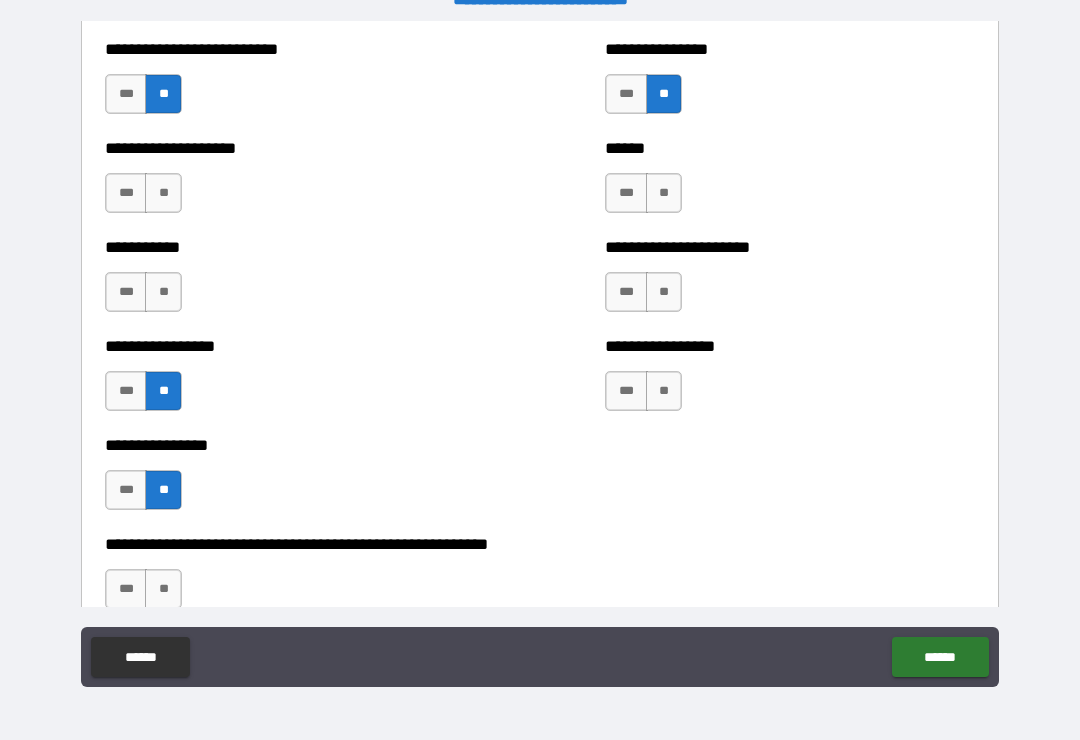 click on "**" at bounding box center (163, 292) 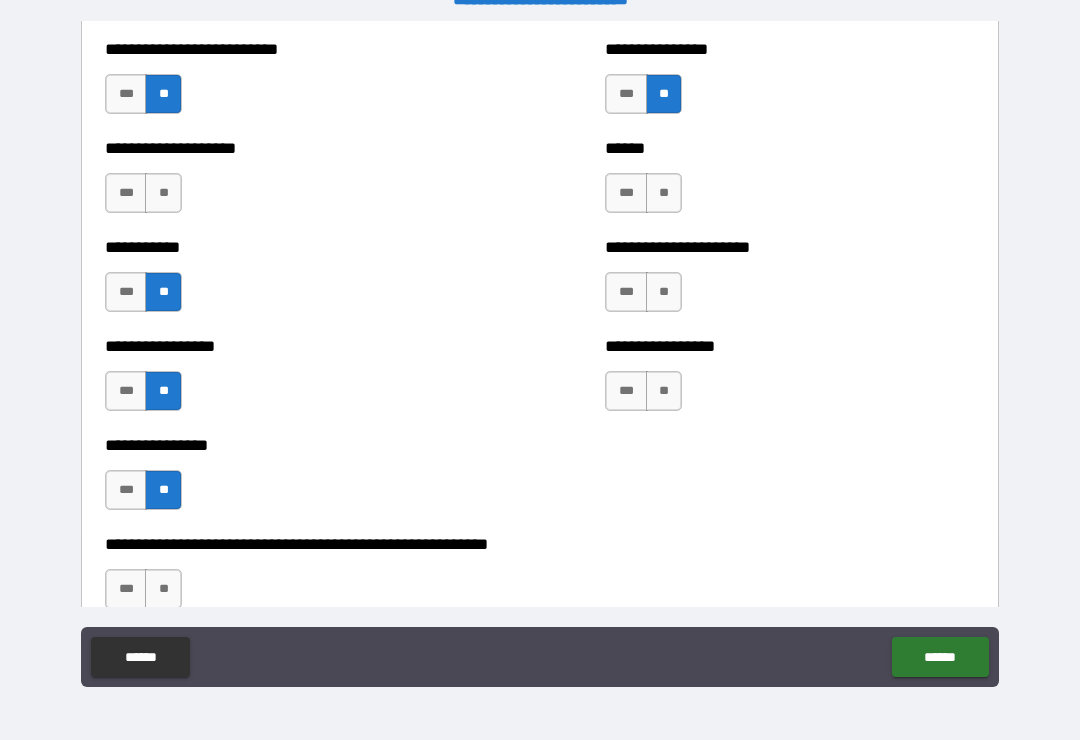 click on "**" at bounding box center (163, 193) 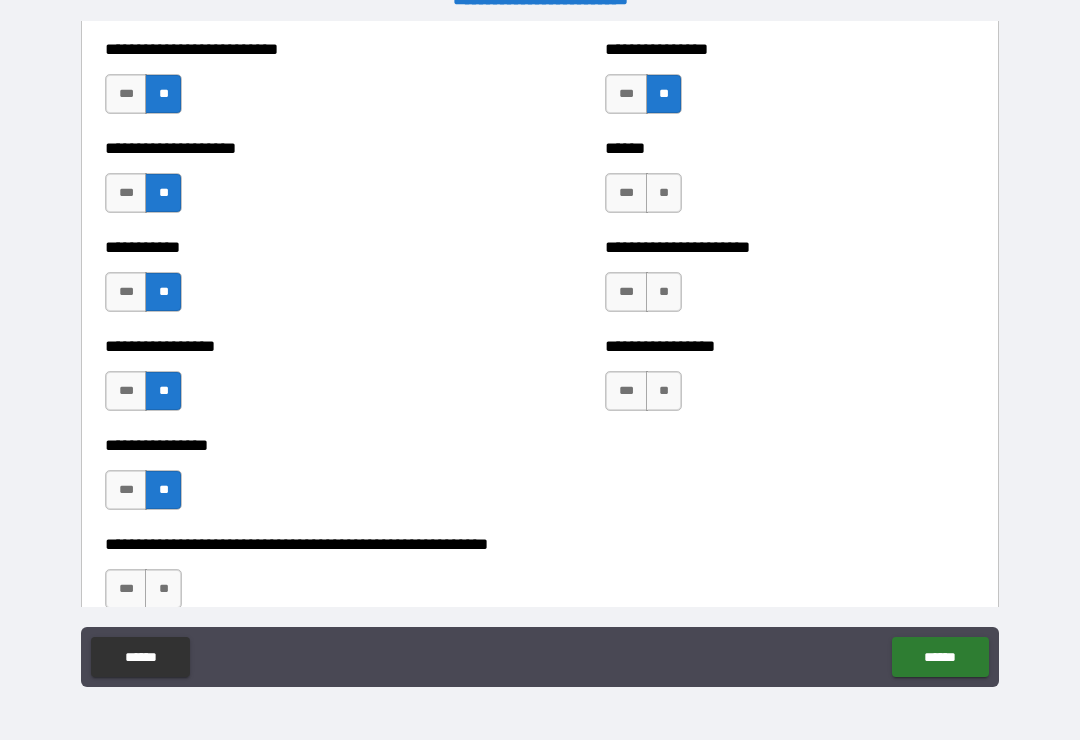 click on "**" at bounding box center [664, 193] 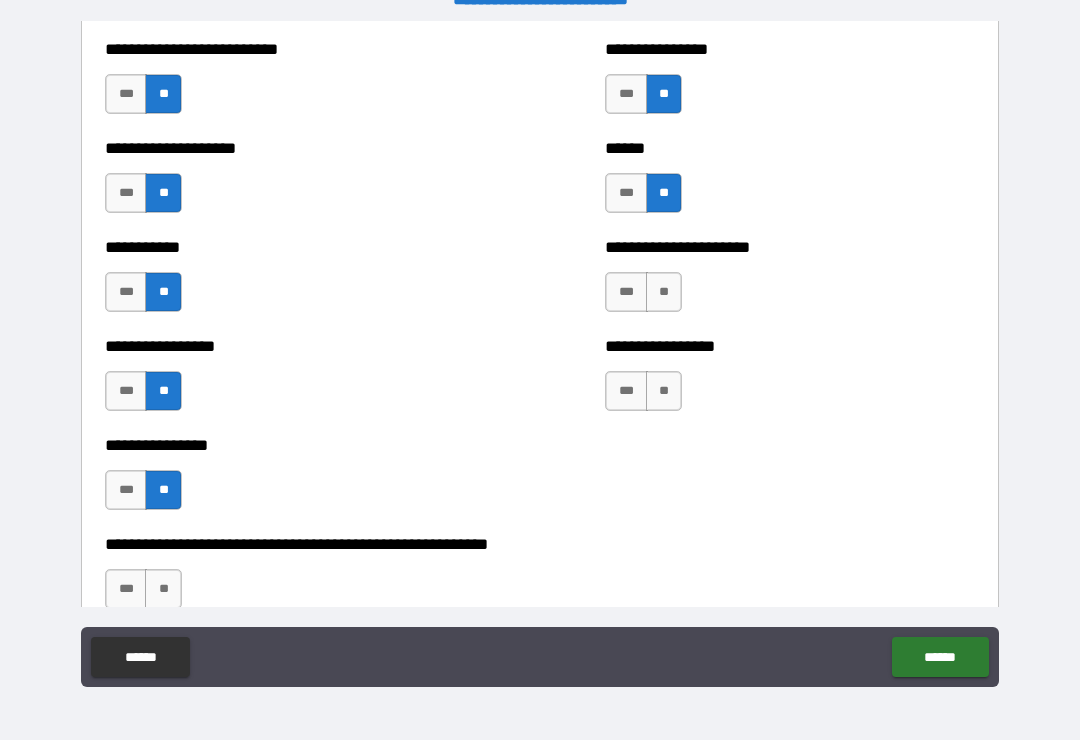 click on "**" at bounding box center [664, 292] 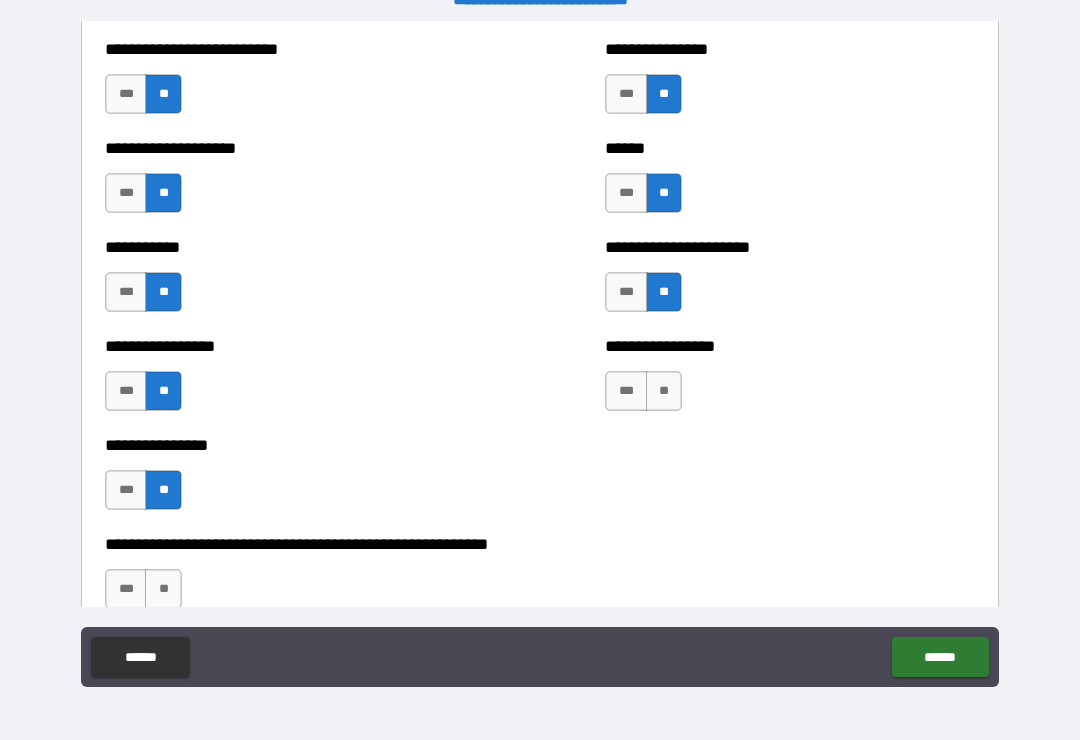 click on "**" at bounding box center [664, 391] 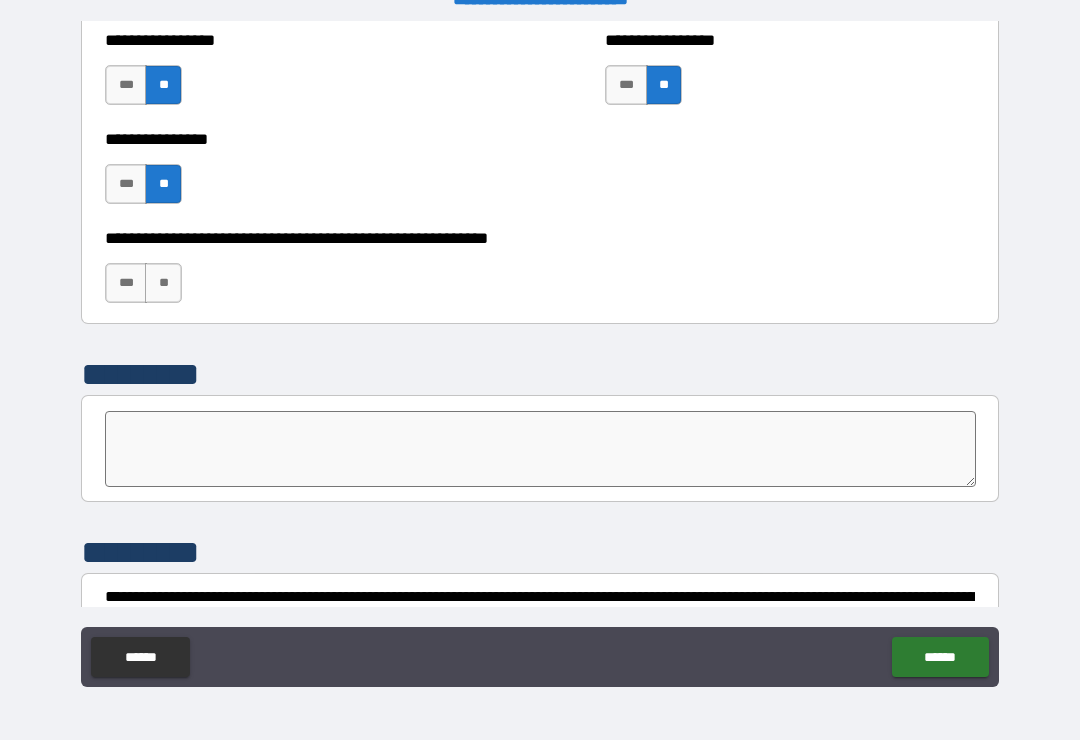 scroll, scrollTop: 6078, scrollLeft: 0, axis: vertical 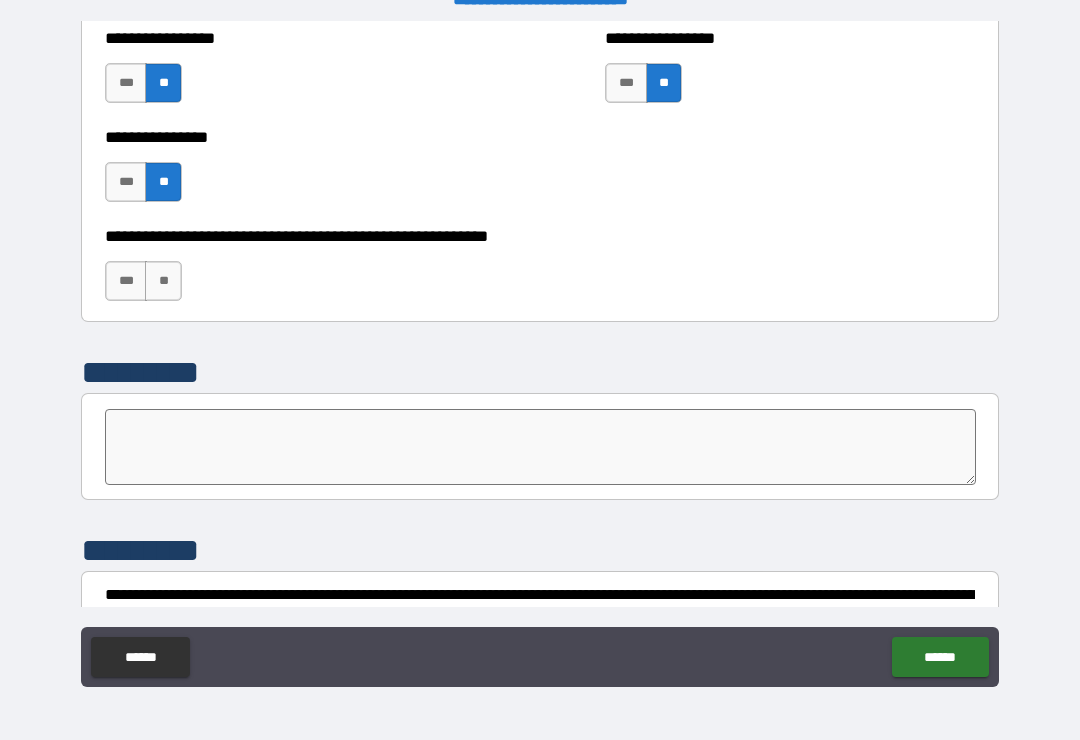 click on "**" at bounding box center (163, 281) 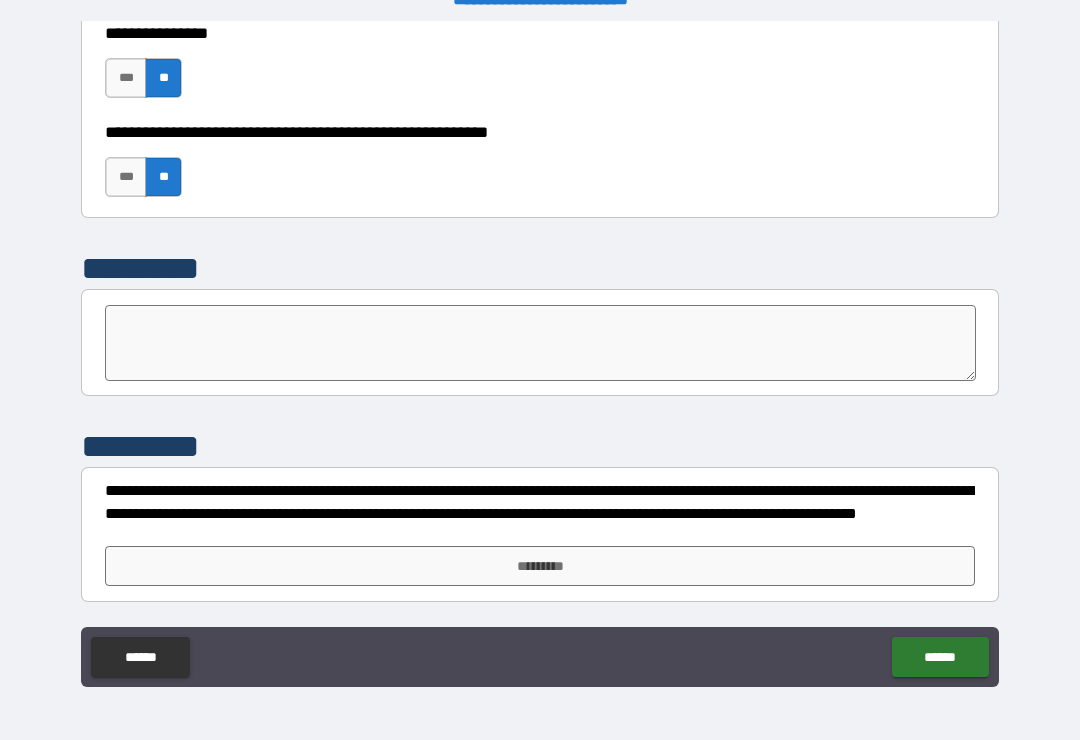 scroll, scrollTop: 6182, scrollLeft: 0, axis: vertical 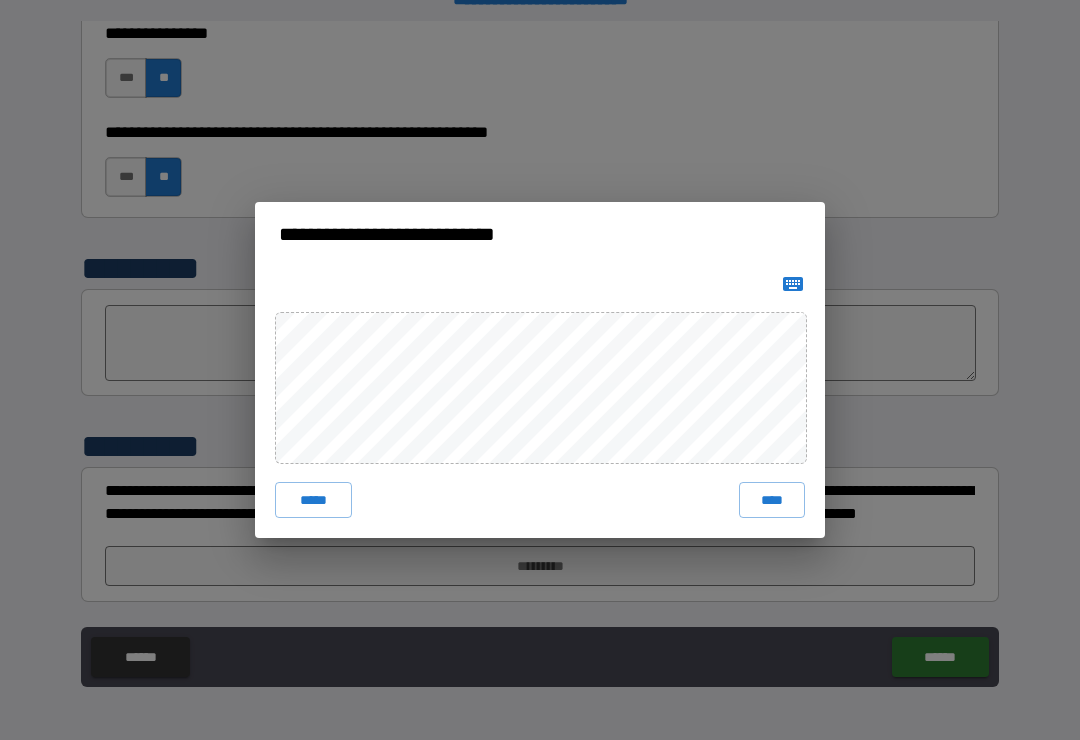 click on "****" at bounding box center [772, 500] 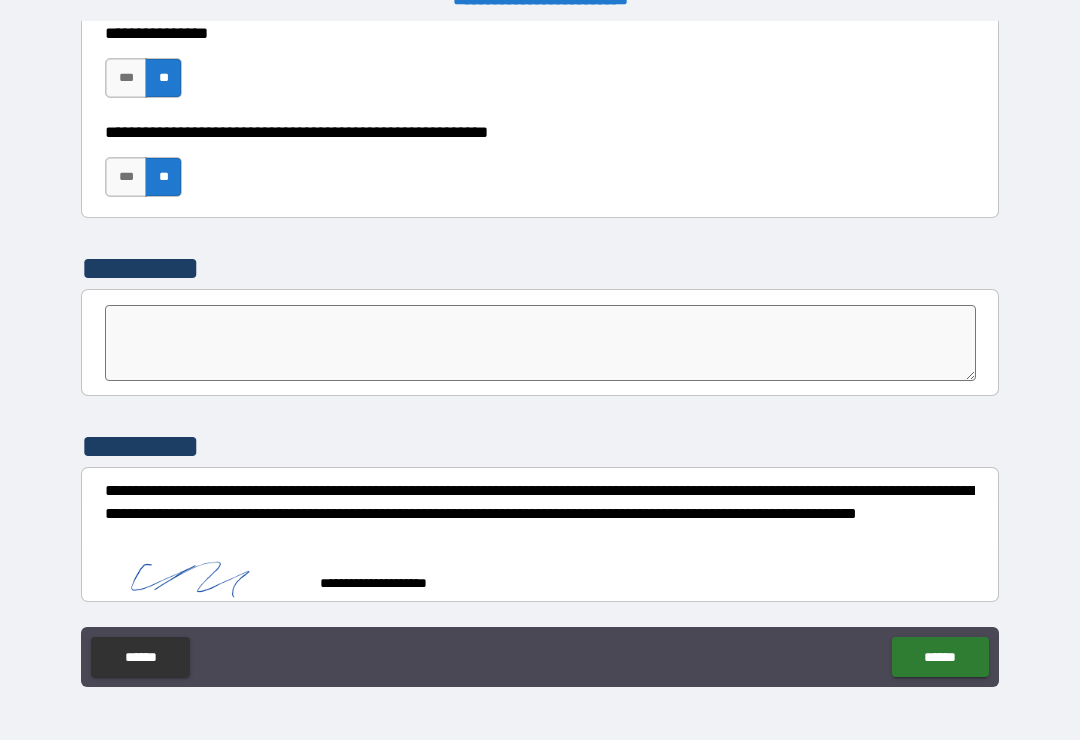 scroll, scrollTop: 6172, scrollLeft: 0, axis: vertical 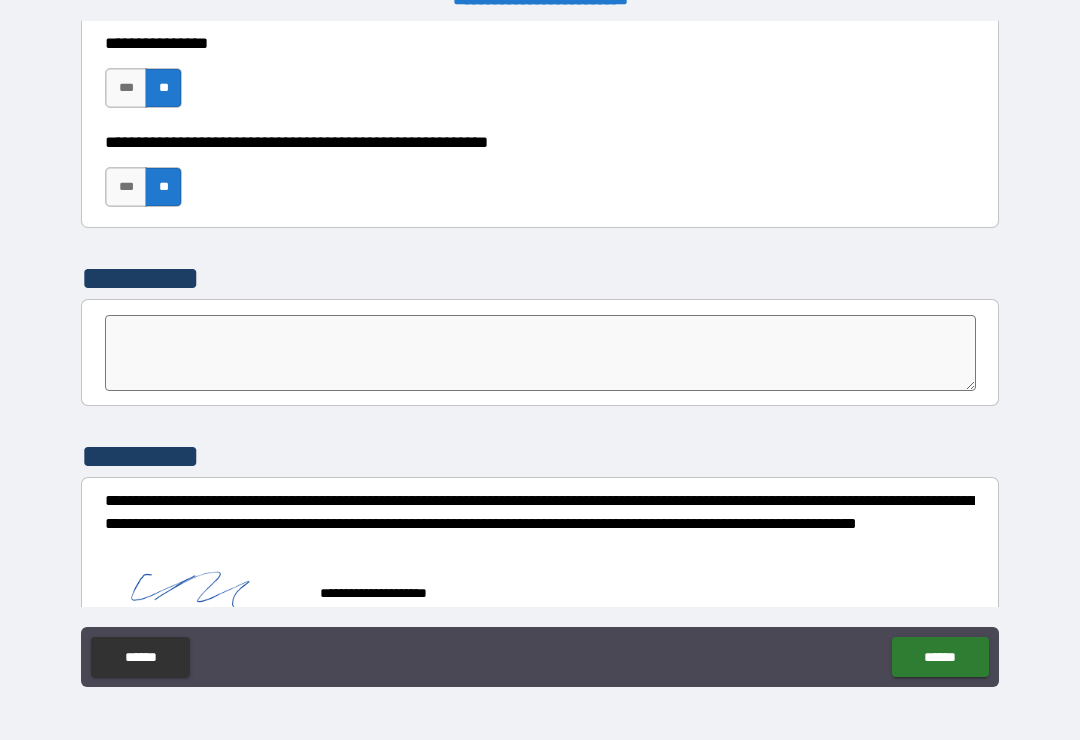 click on "******" at bounding box center [940, 657] 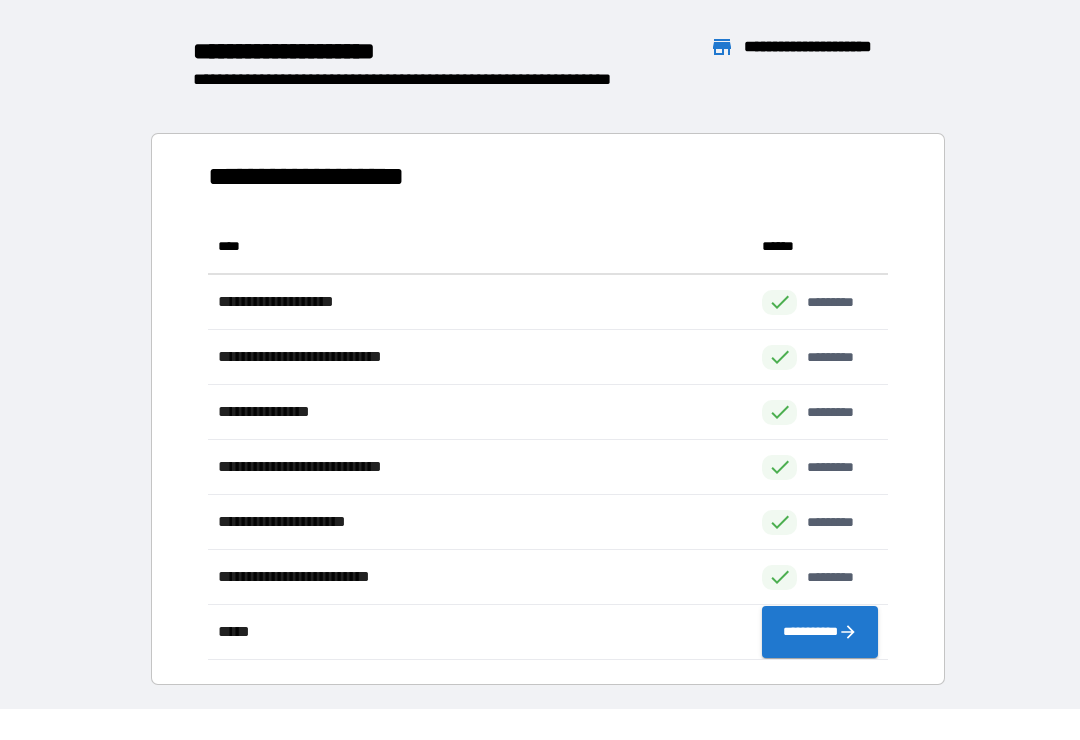 scroll, scrollTop: 441, scrollLeft: 680, axis: both 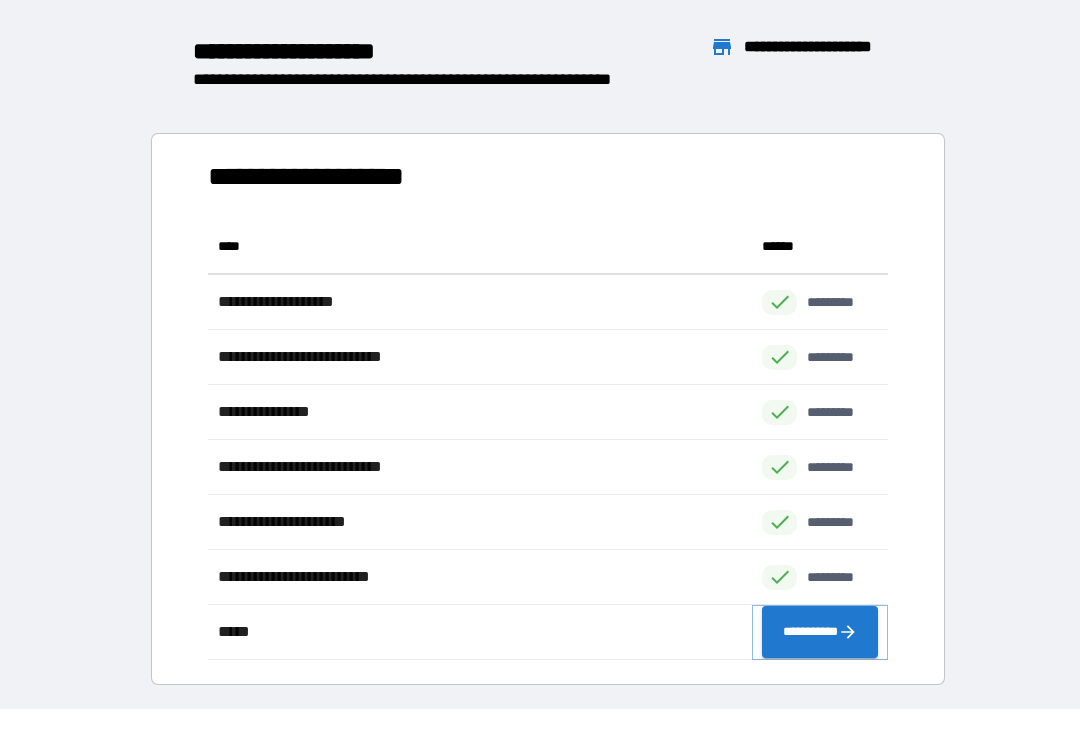 click on "**********" at bounding box center [820, 632] 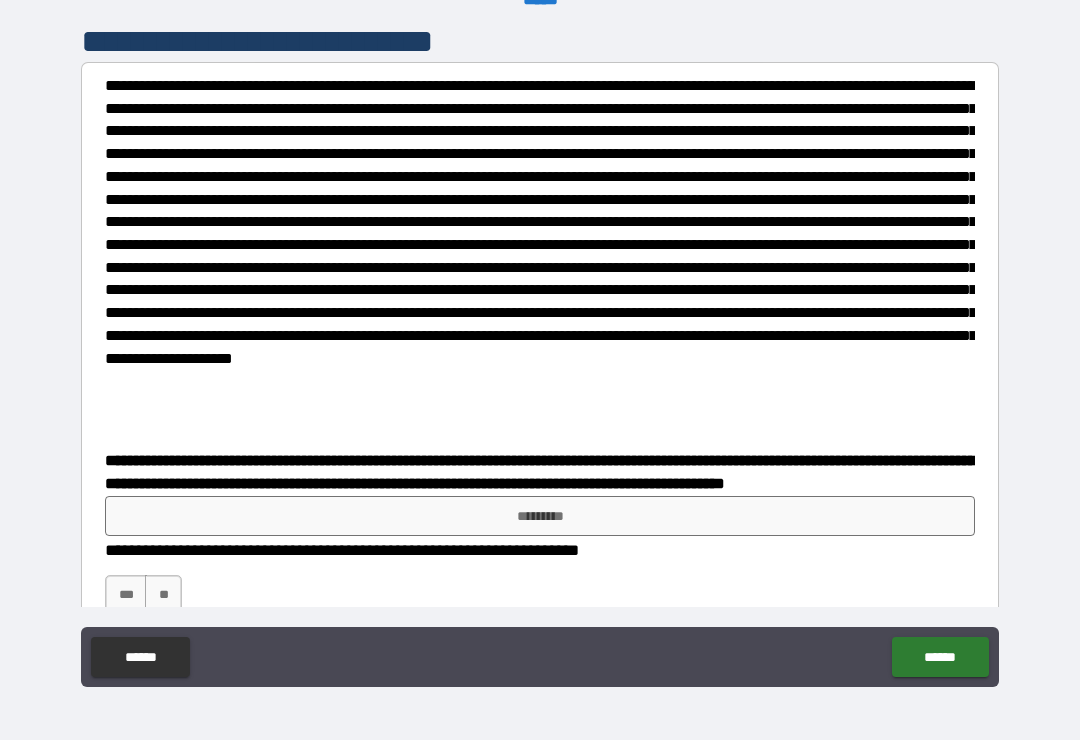 click on "*********" at bounding box center [540, 516] 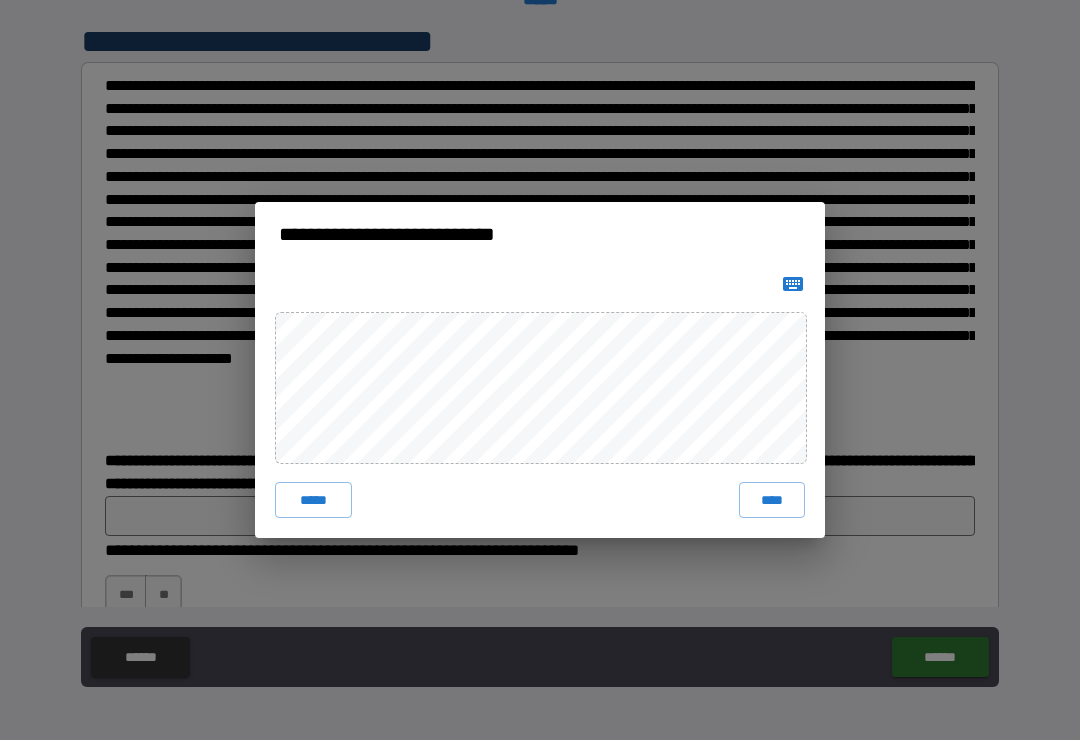 click on "****" at bounding box center (772, 500) 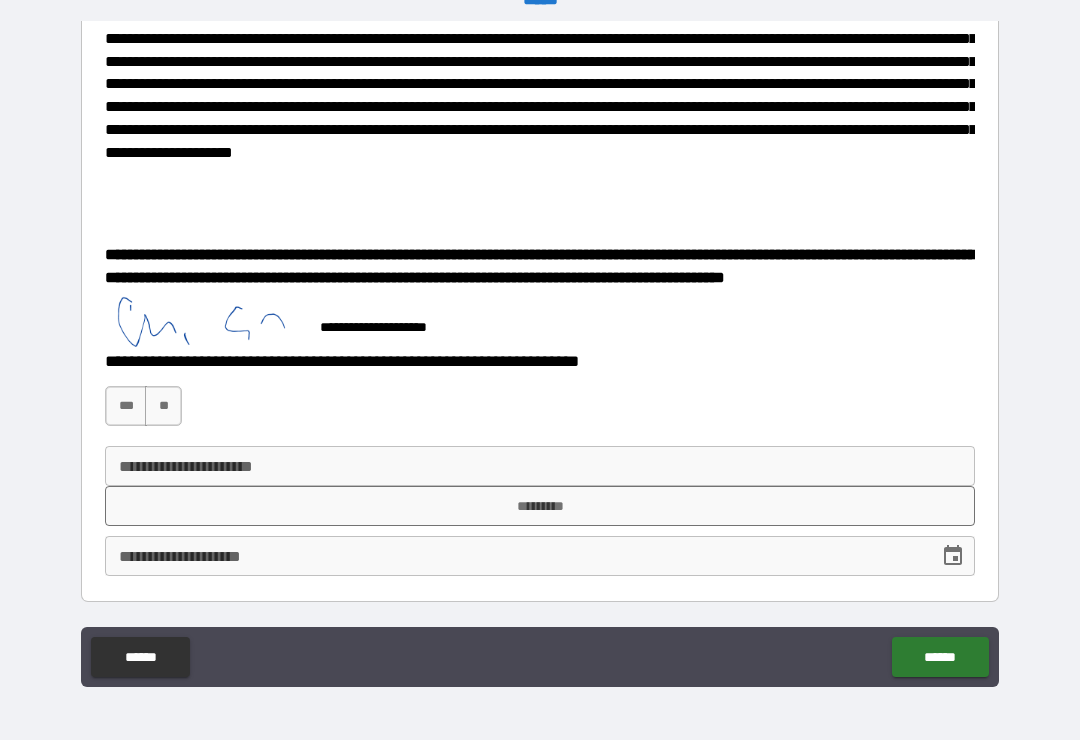 scroll, scrollTop: 225, scrollLeft: 0, axis: vertical 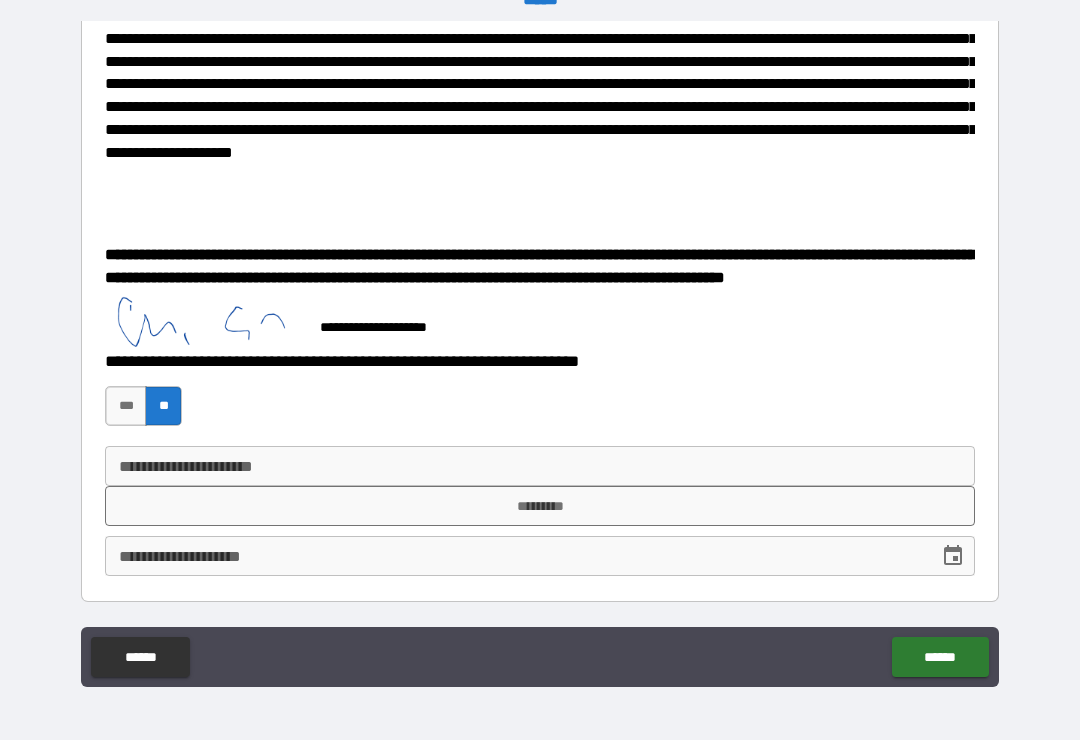 click on "**********" at bounding box center [540, 466] 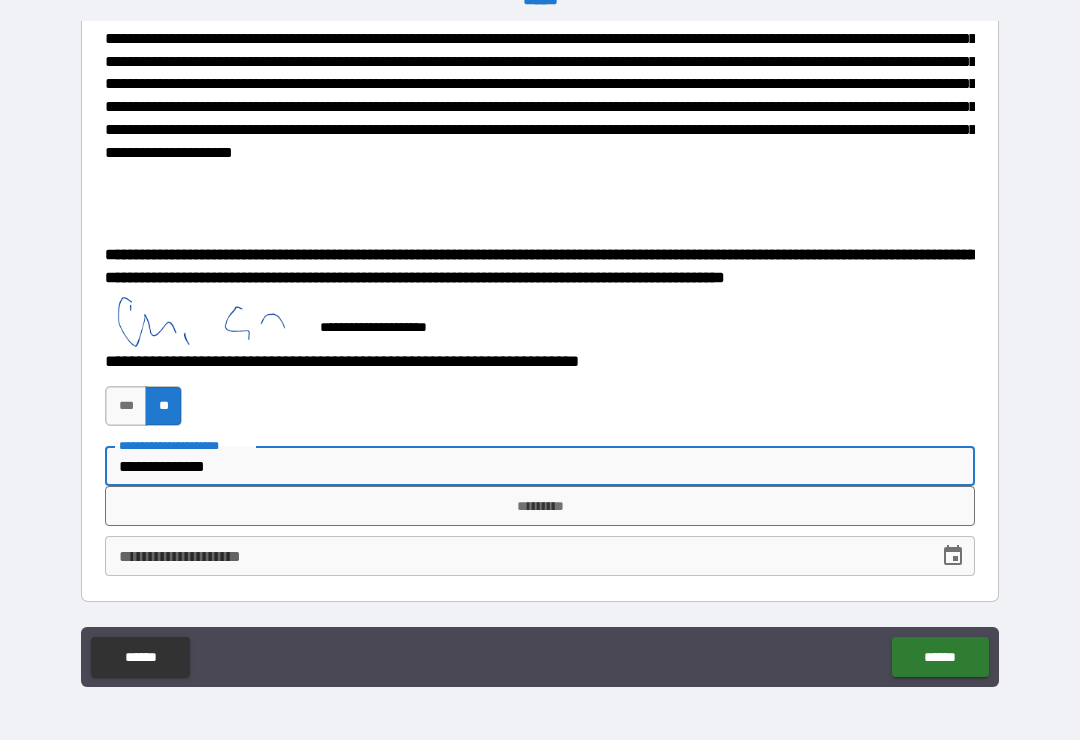 type on "**********" 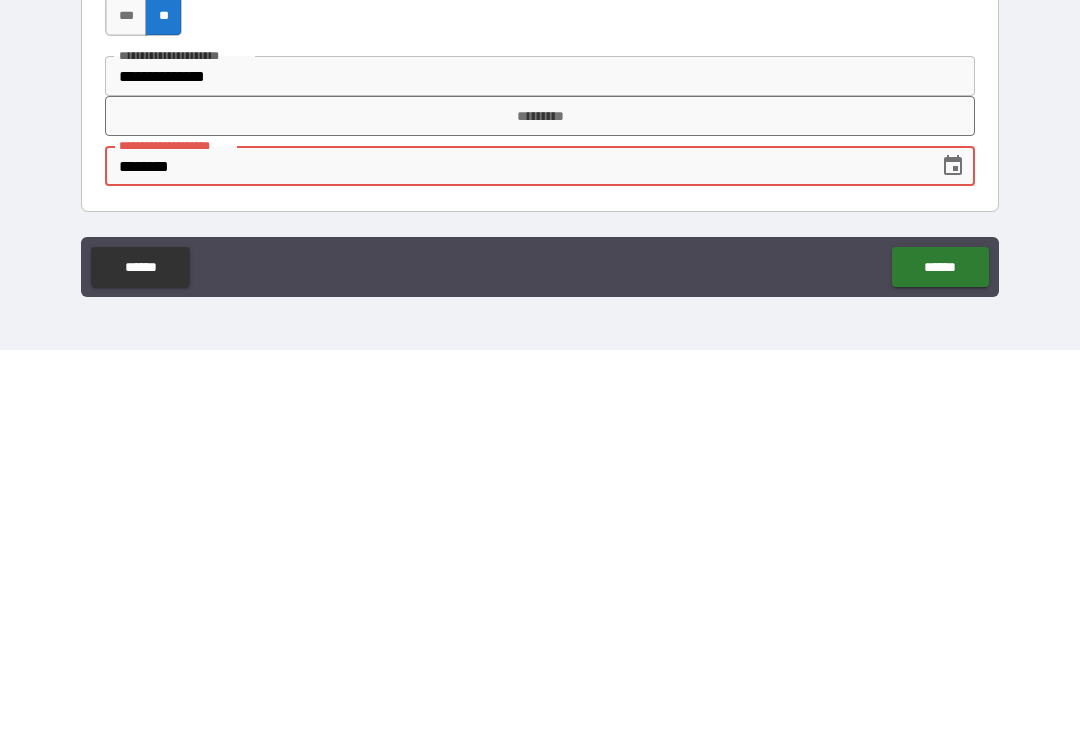 click on "******" at bounding box center (940, 657) 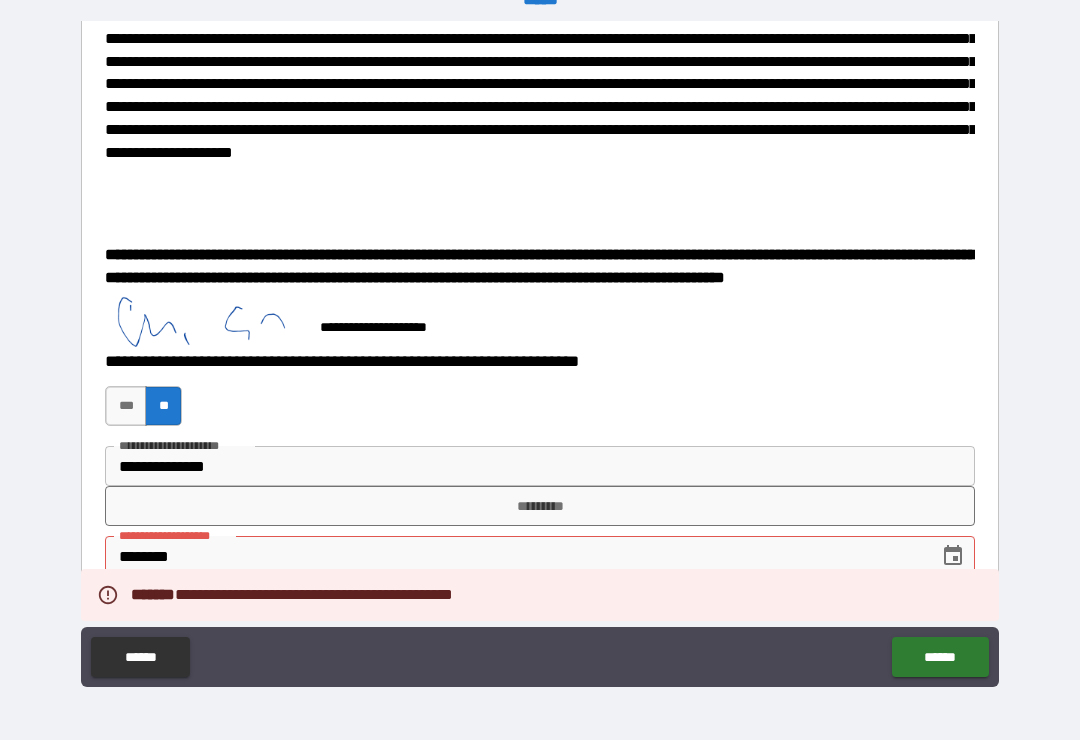 click on "********" at bounding box center (515, 556) 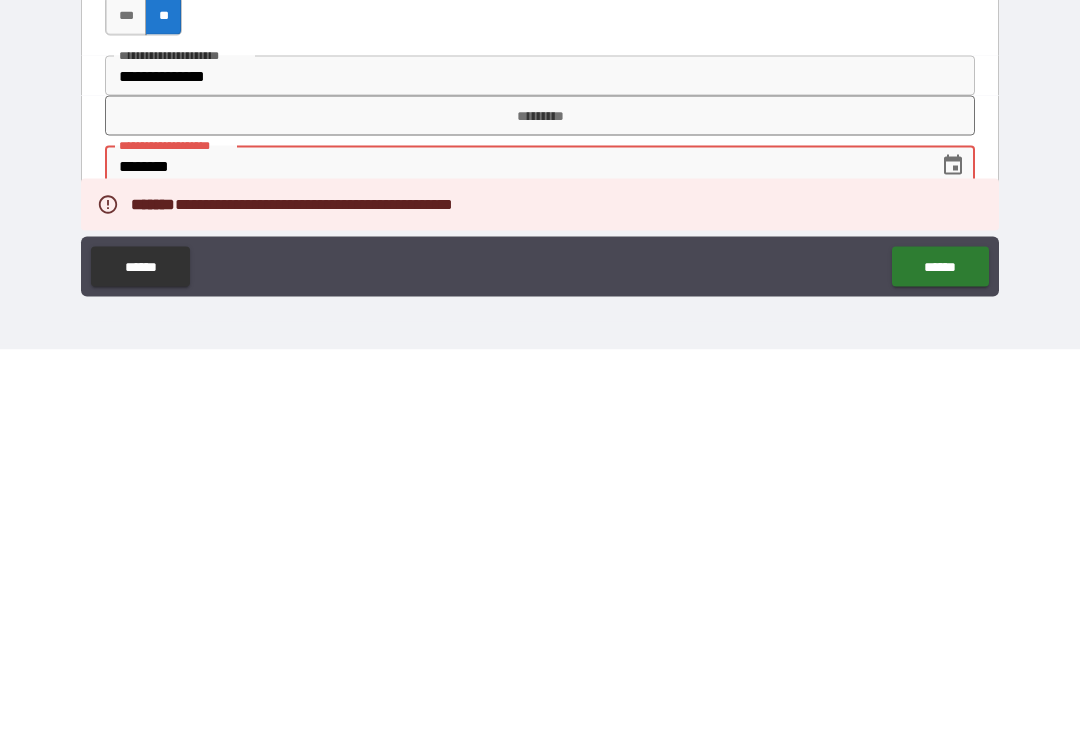 click on "********" at bounding box center (515, 556) 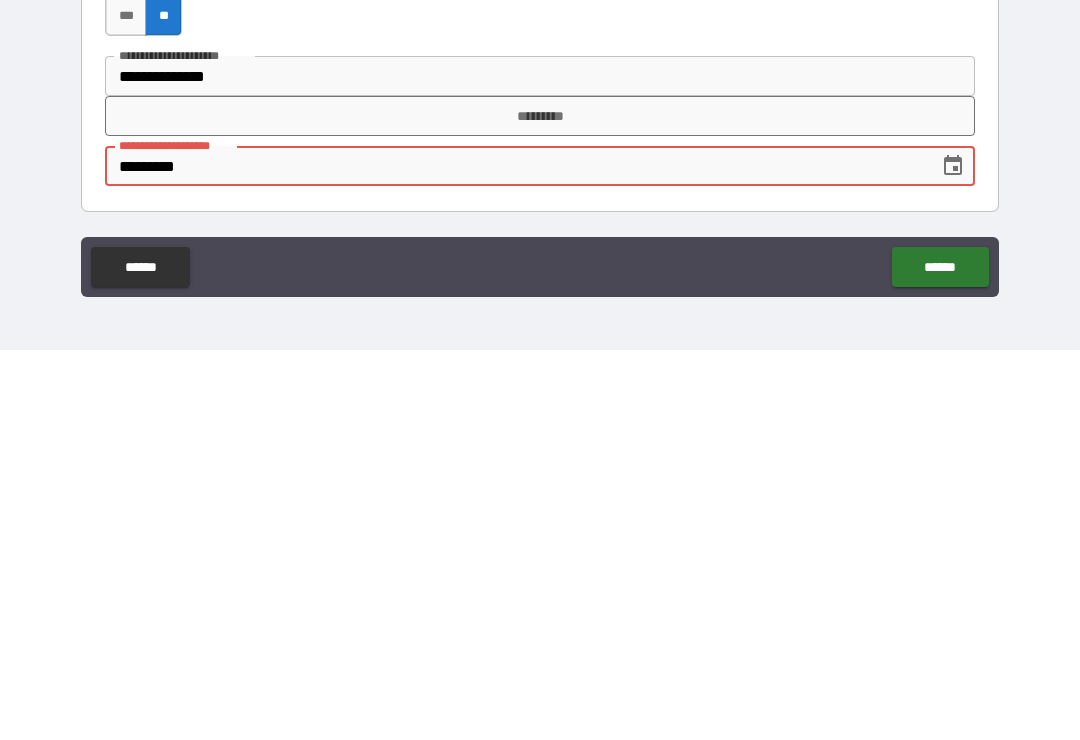 type on "**********" 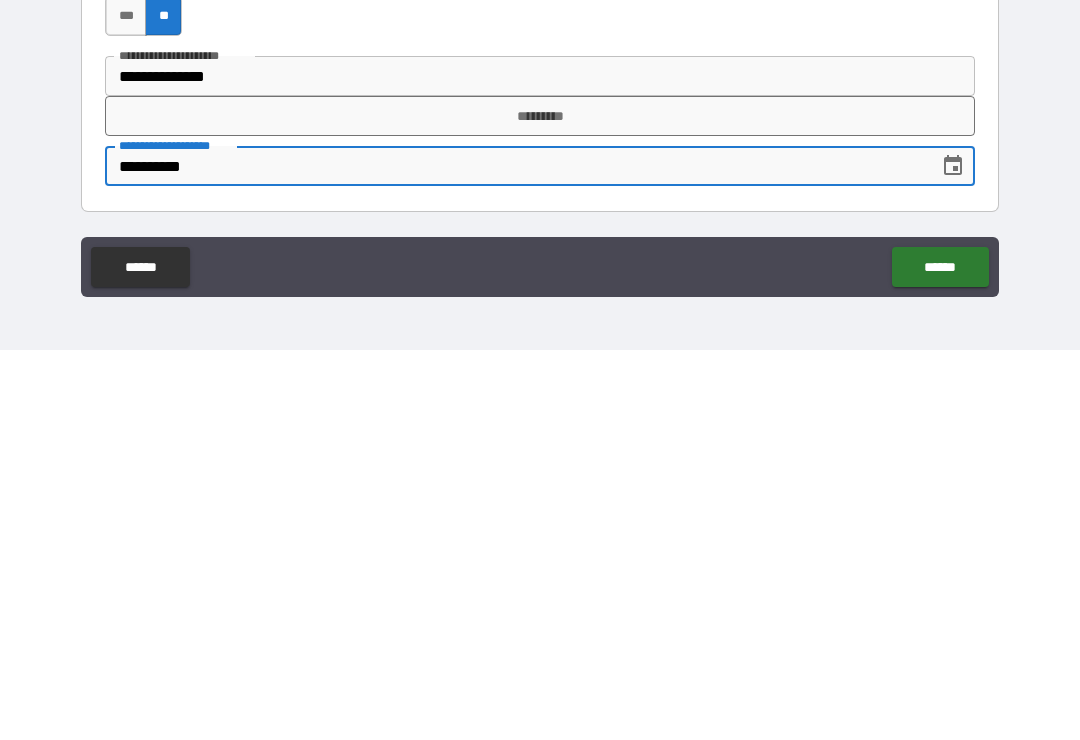 click on "******" at bounding box center [940, 657] 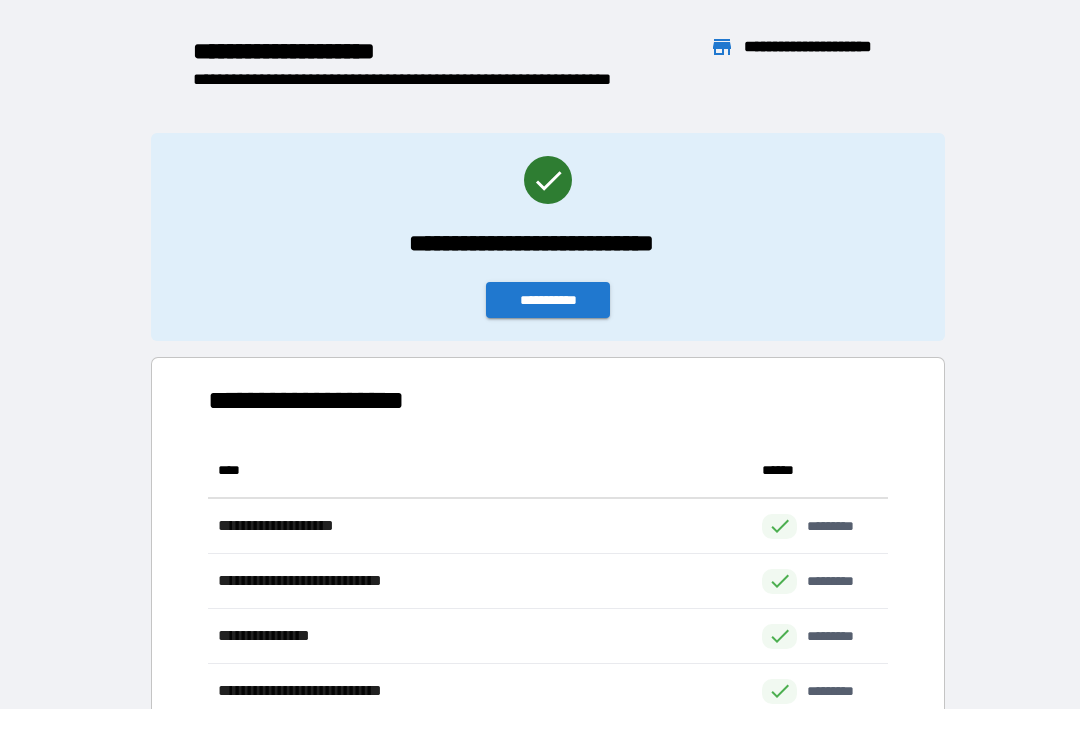 scroll, scrollTop: 1, scrollLeft: 1, axis: both 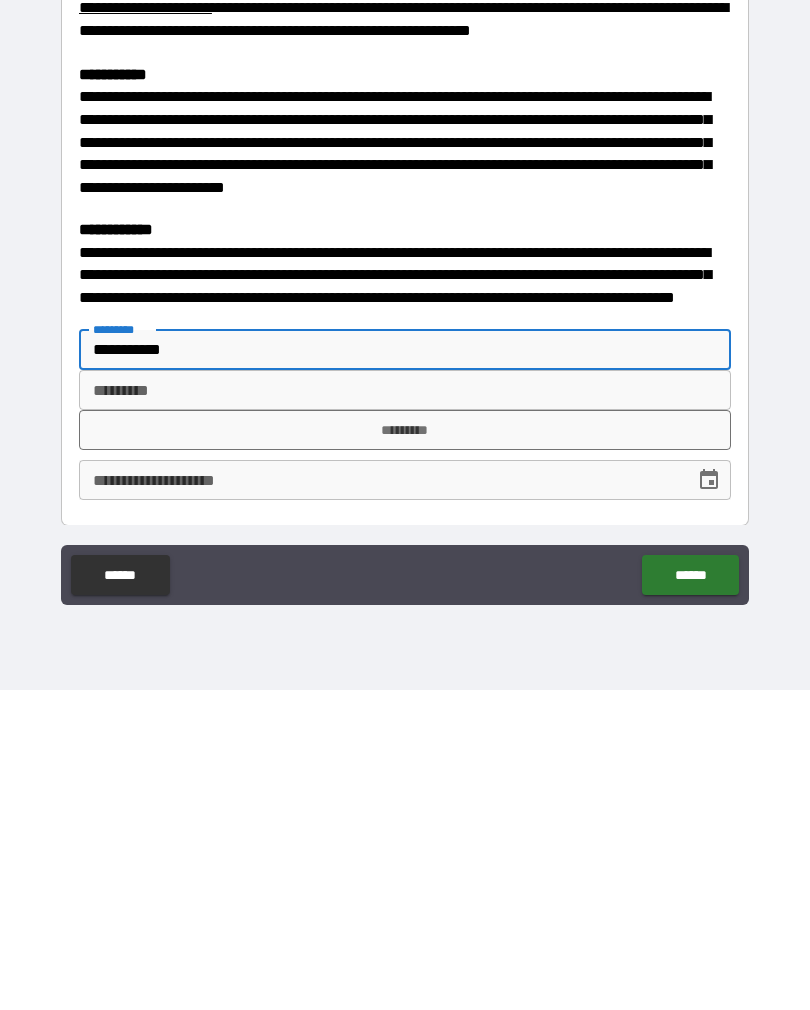 type on "**********" 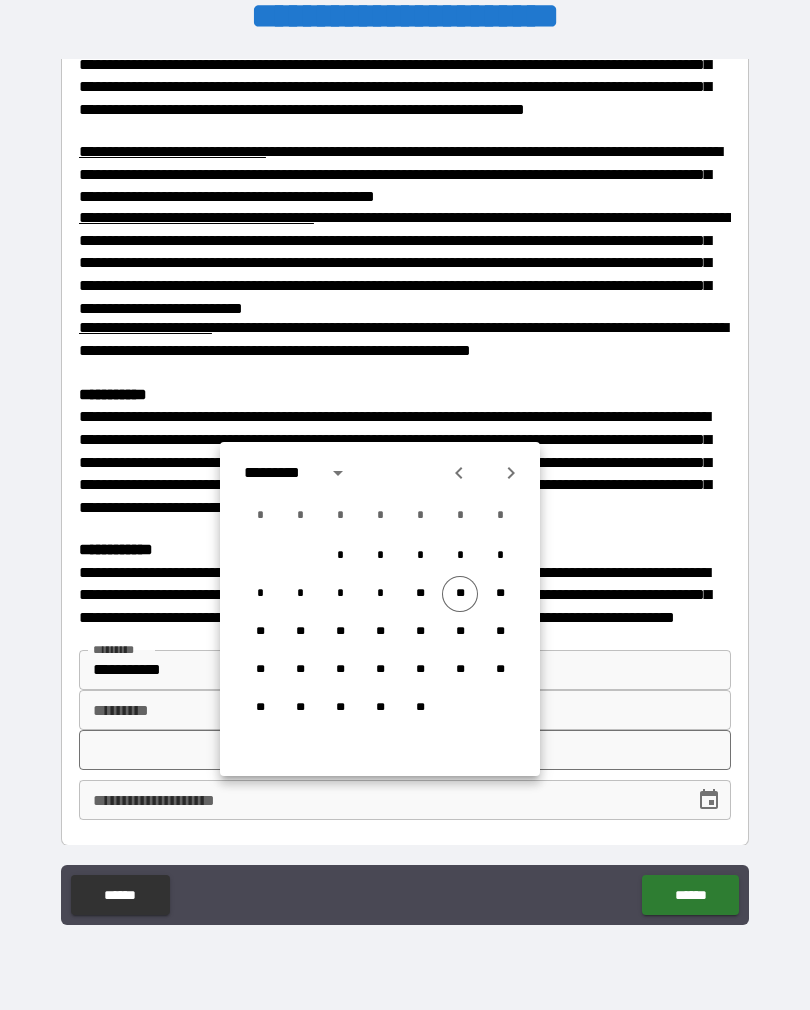 click on "**" at bounding box center (460, 594) 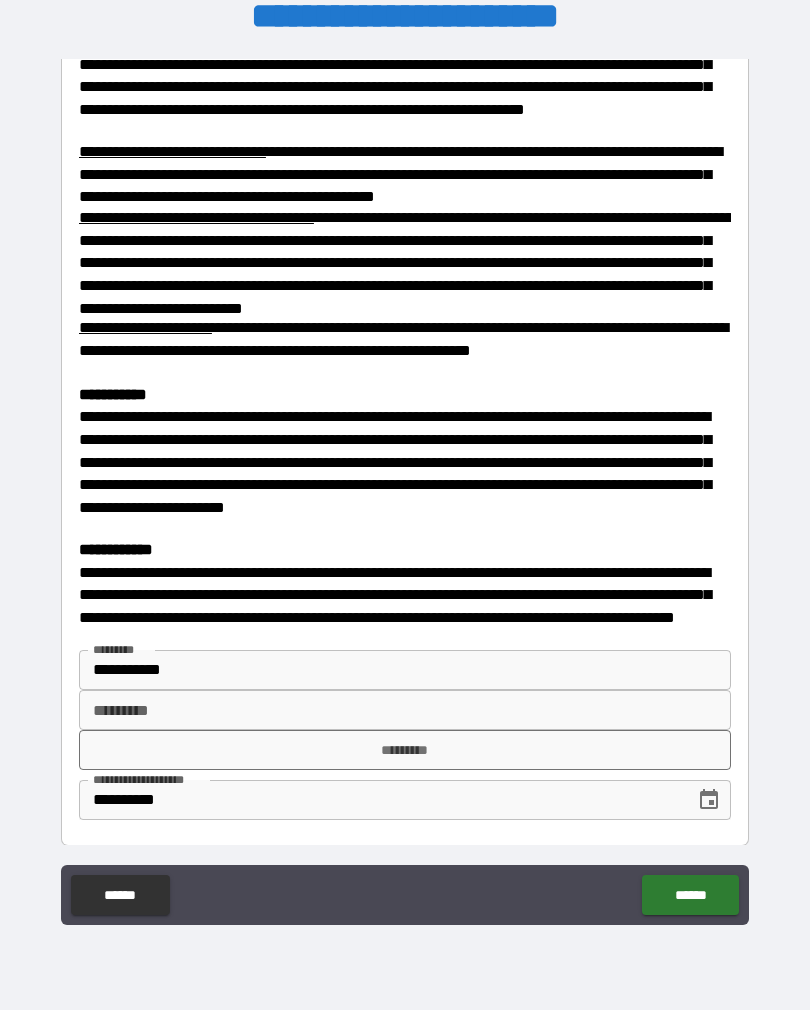 click on "*********" at bounding box center [405, 750] 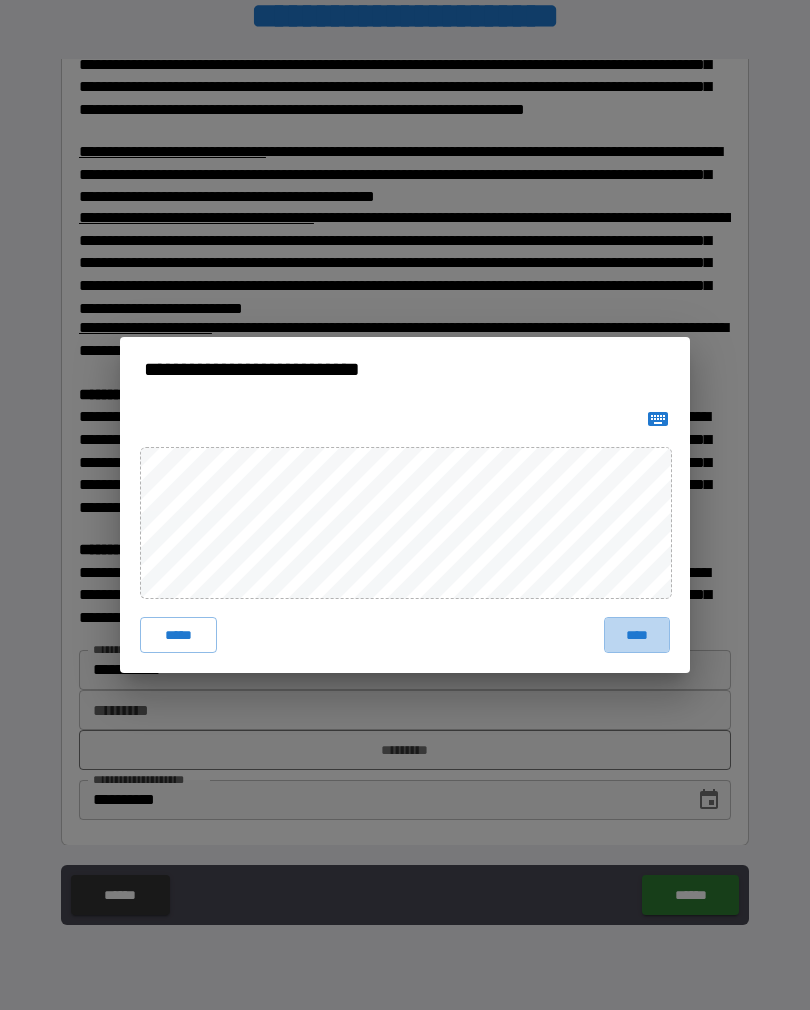 click on "****" at bounding box center (637, 635) 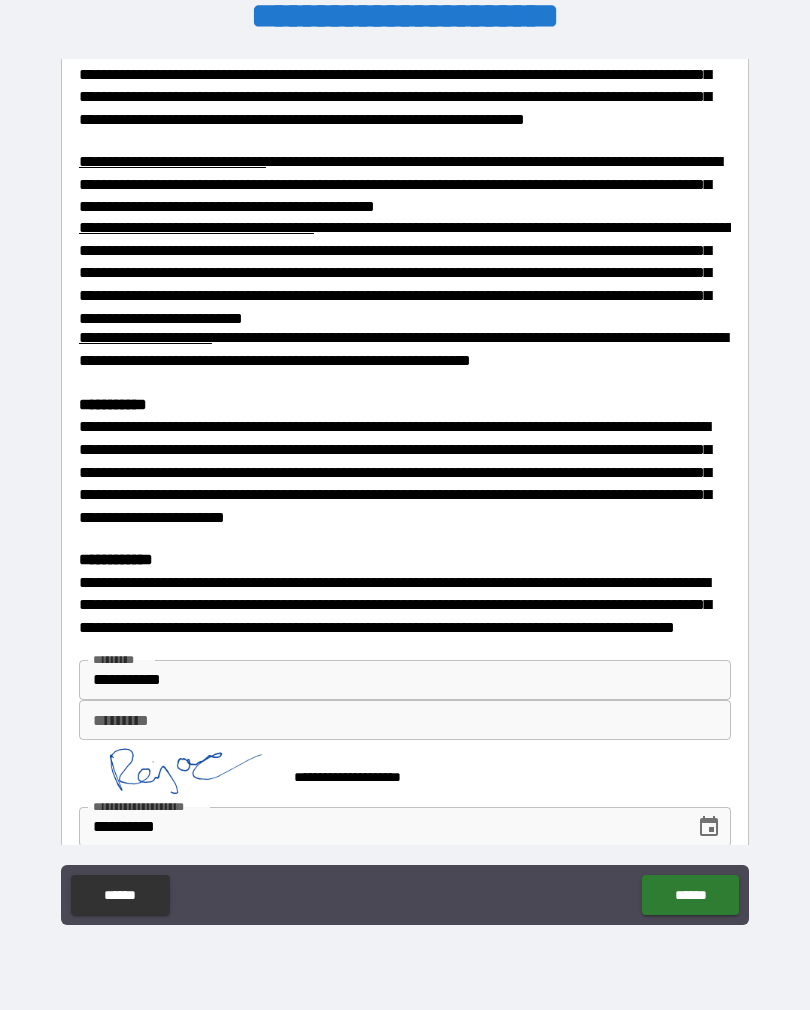 click on "******" at bounding box center [690, 895] 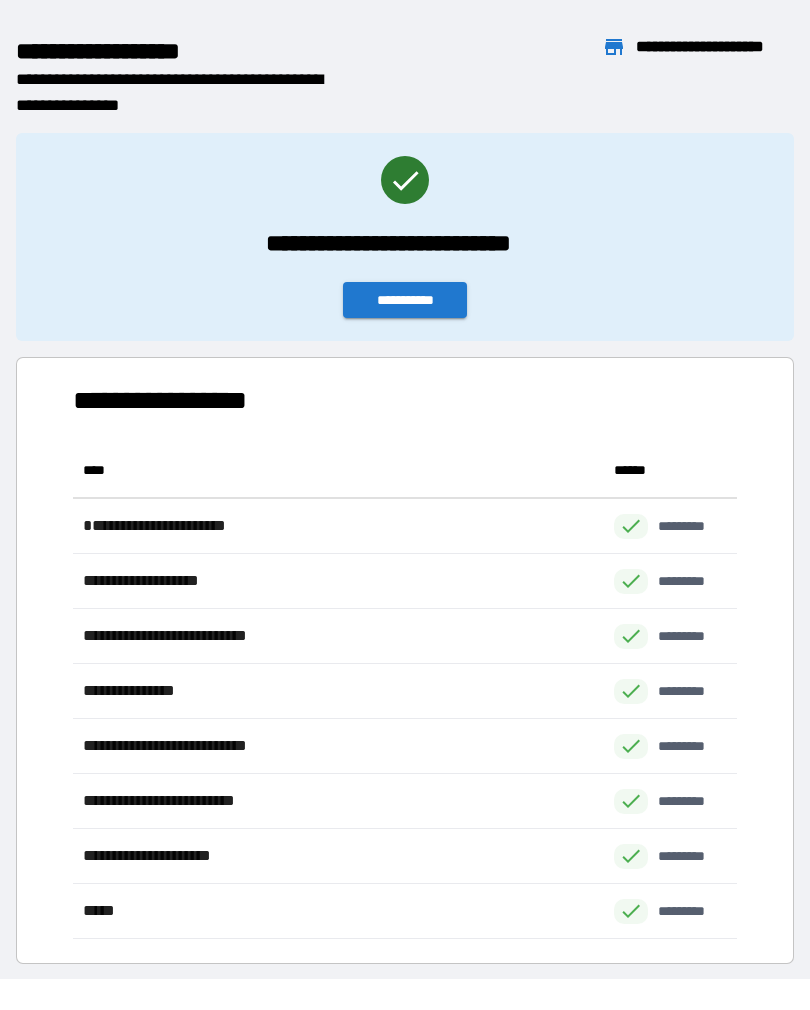 scroll, scrollTop: 1, scrollLeft: 1, axis: both 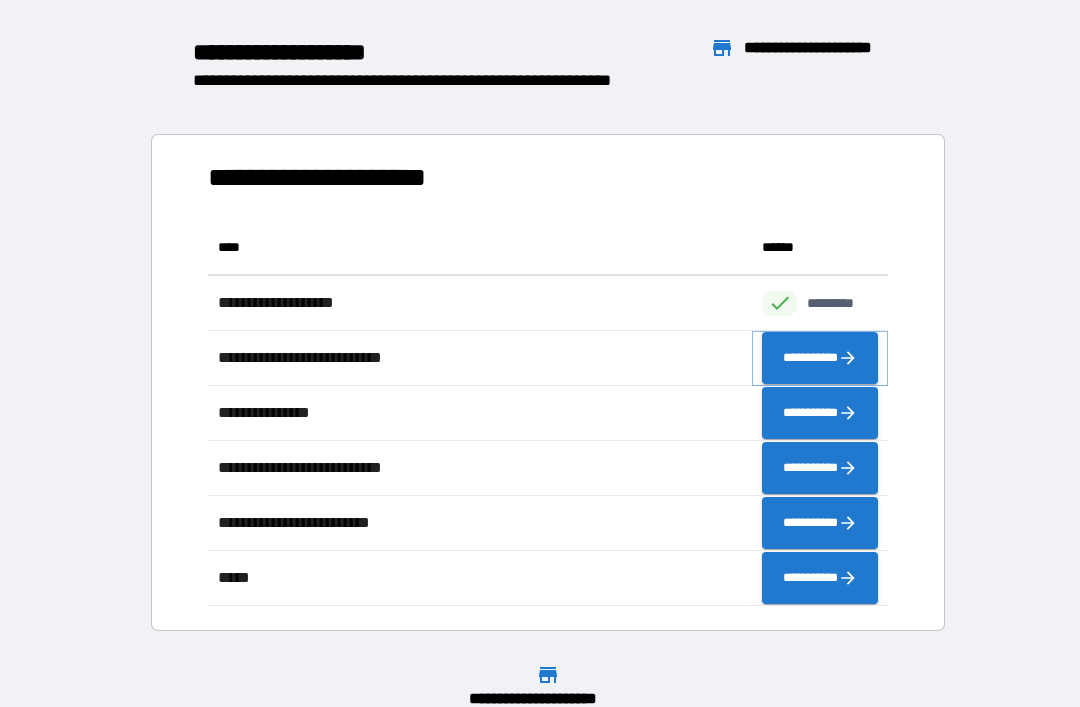 click on "**********" at bounding box center (820, 358) 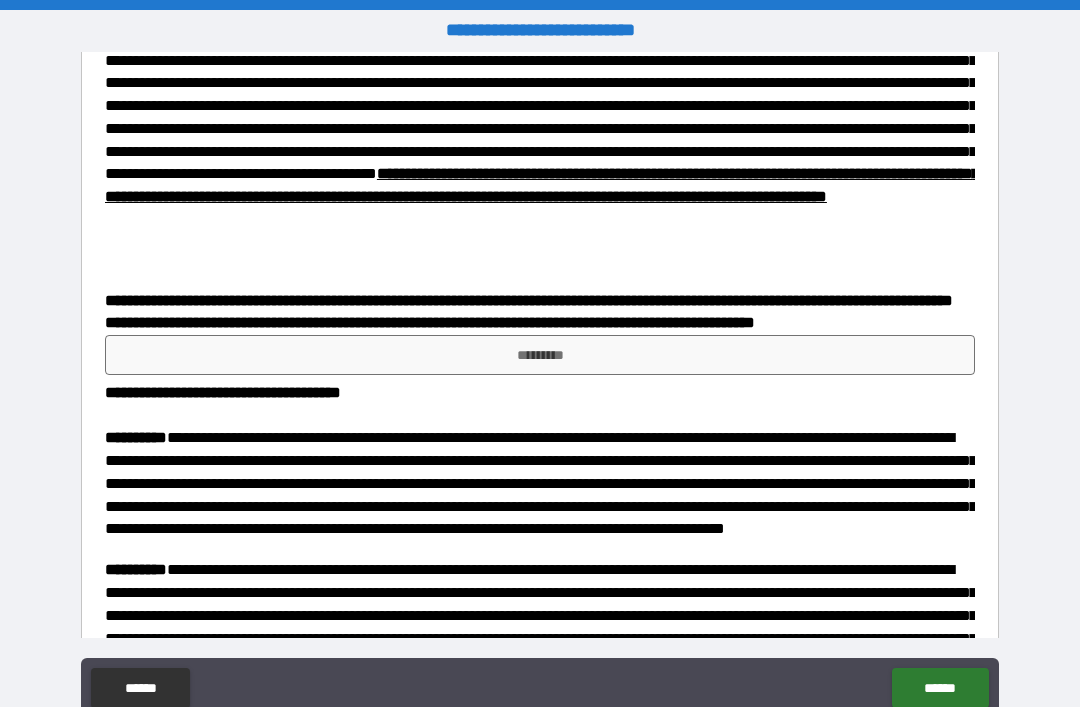 scroll, scrollTop: 454, scrollLeft: 0, axis: vertical 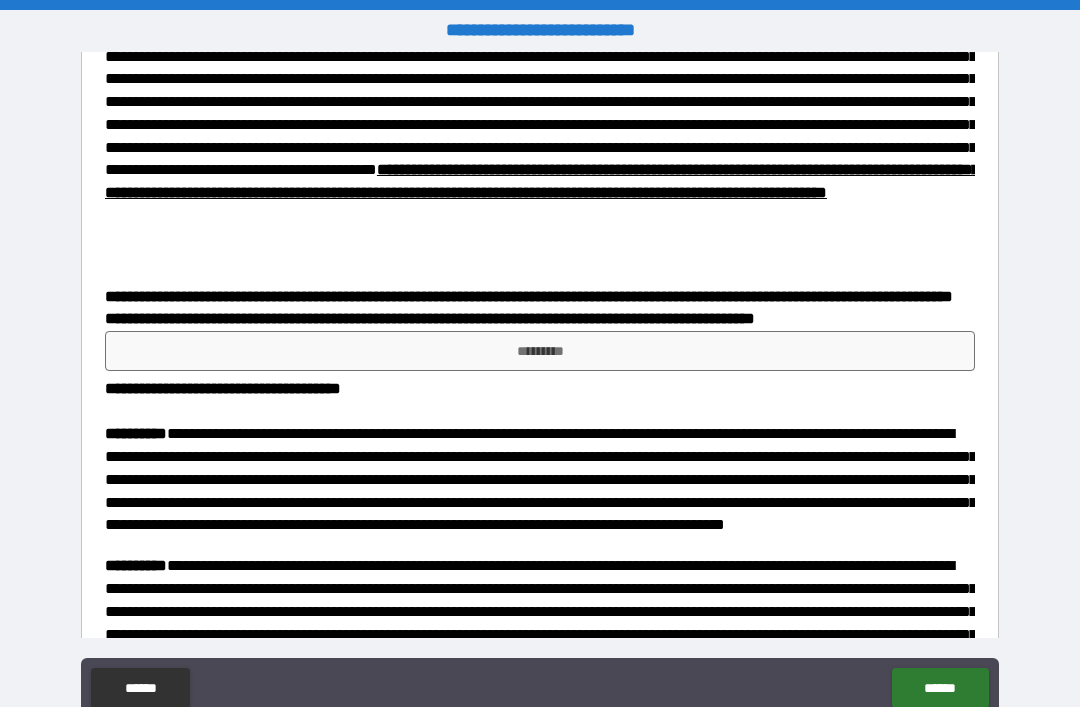 click on "*********" at bounding box center [540, 351] 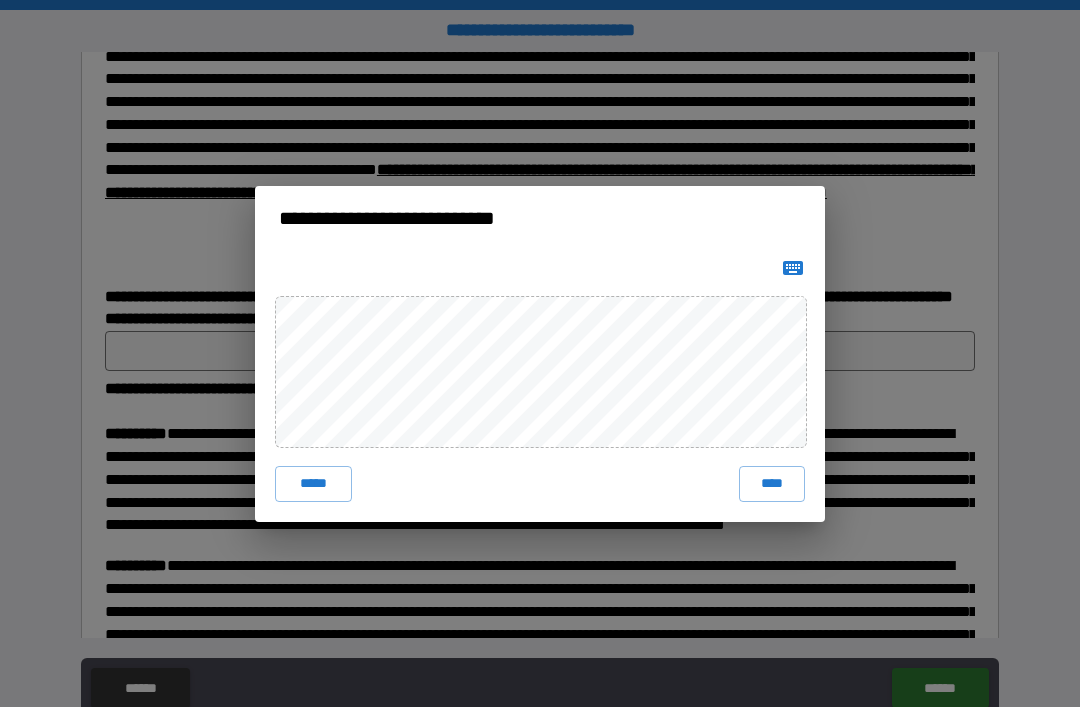 click on "****" at bounding box center (772, 484) 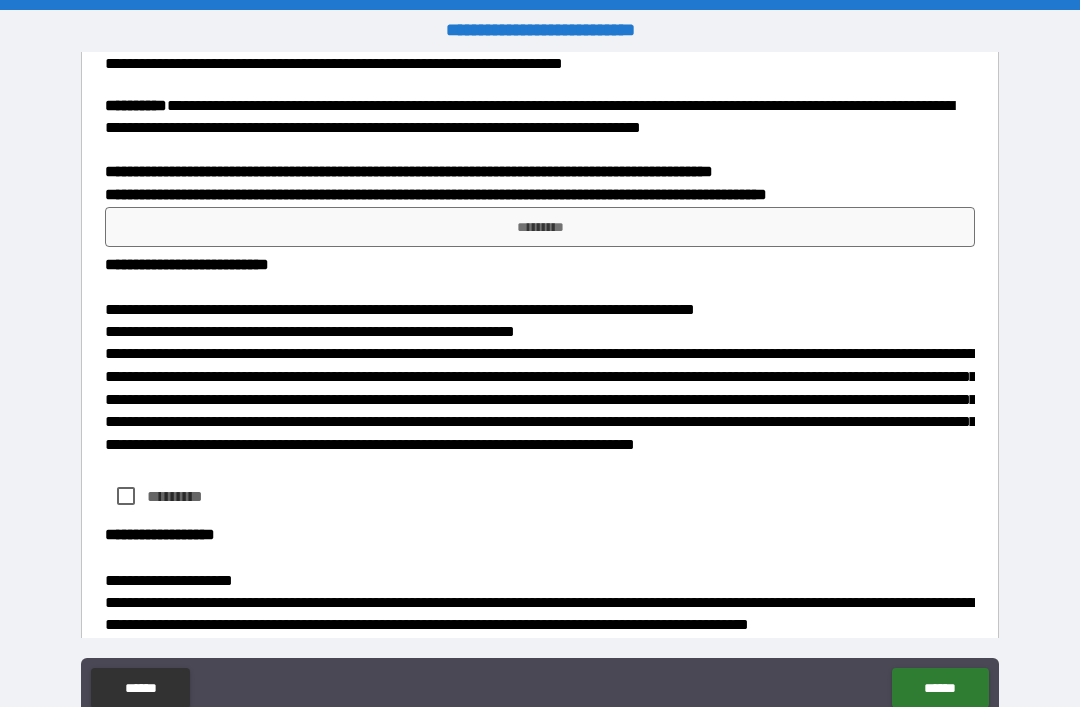scroll, scrollTop: 1574, scrollLeft: 0, axis: vertical 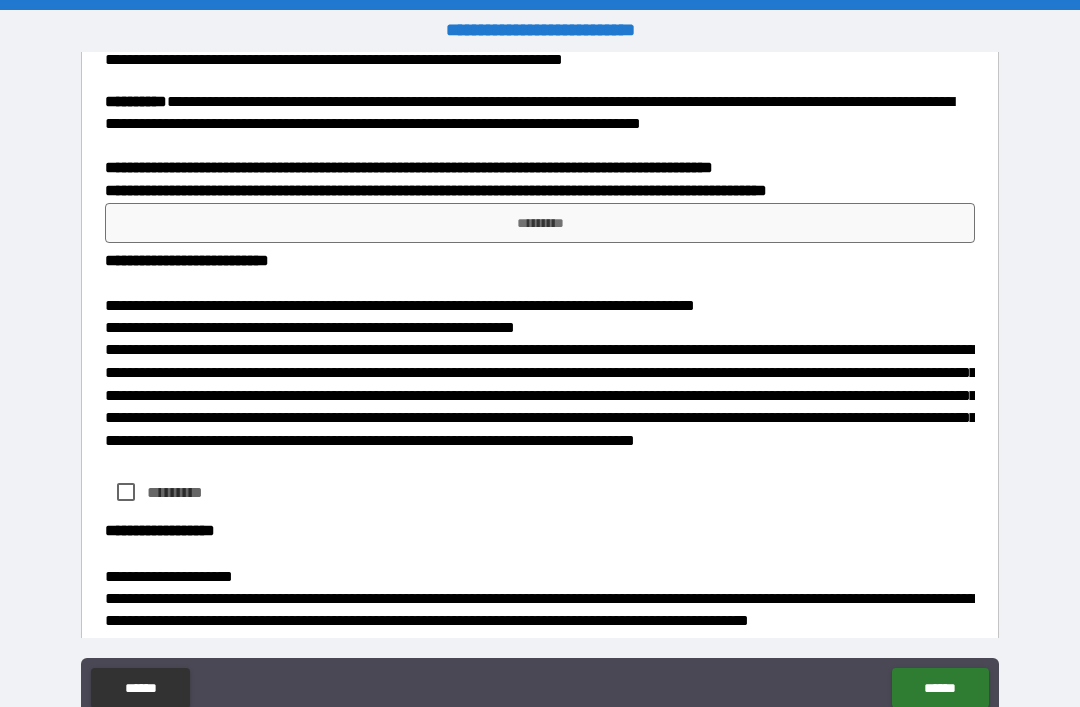 click on "*********" at bounding box center (540, 223) 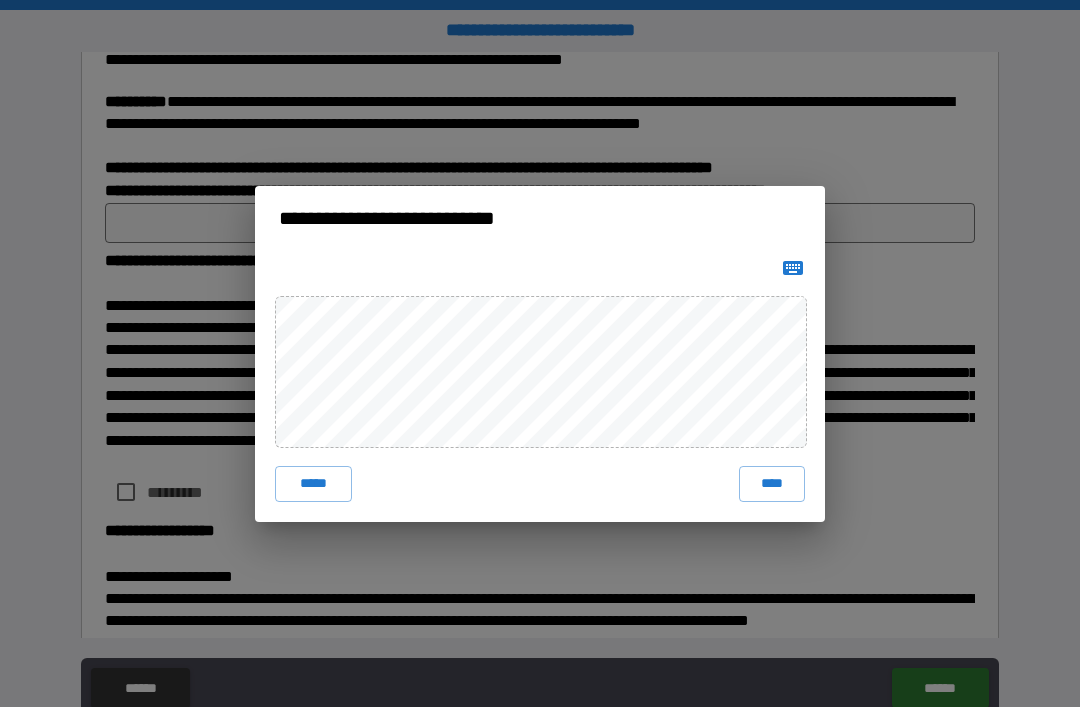click on "****" at bounding box center [772, 484] 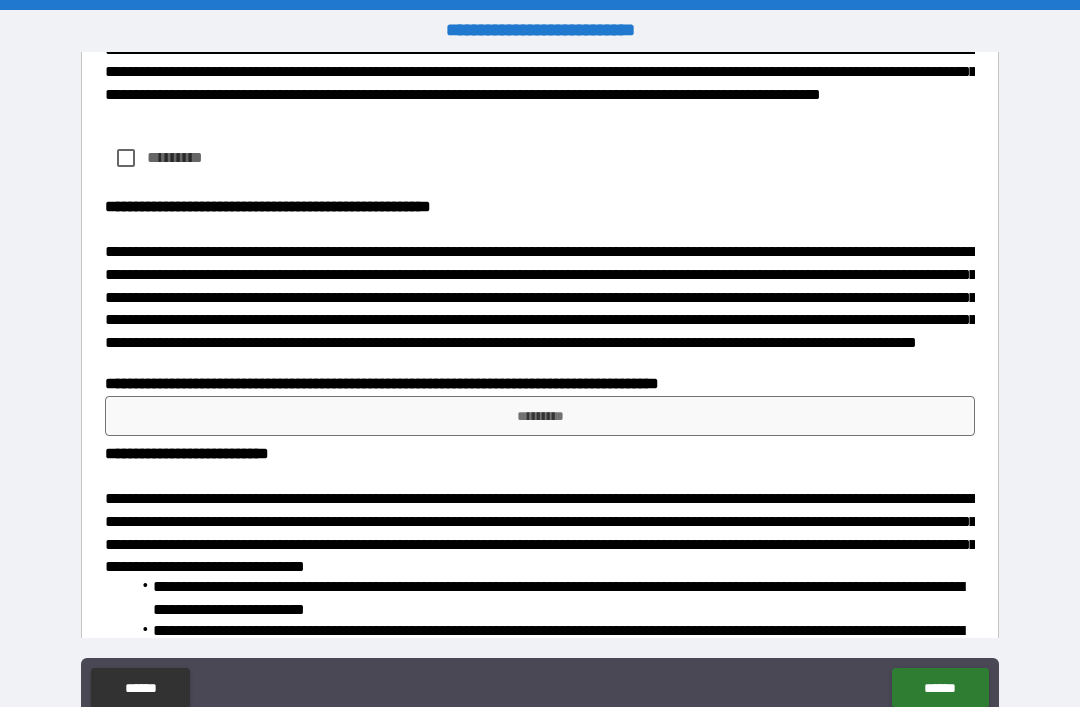 scroll, scrollTop: 3292, scrollLeft: 0, axis: vertical 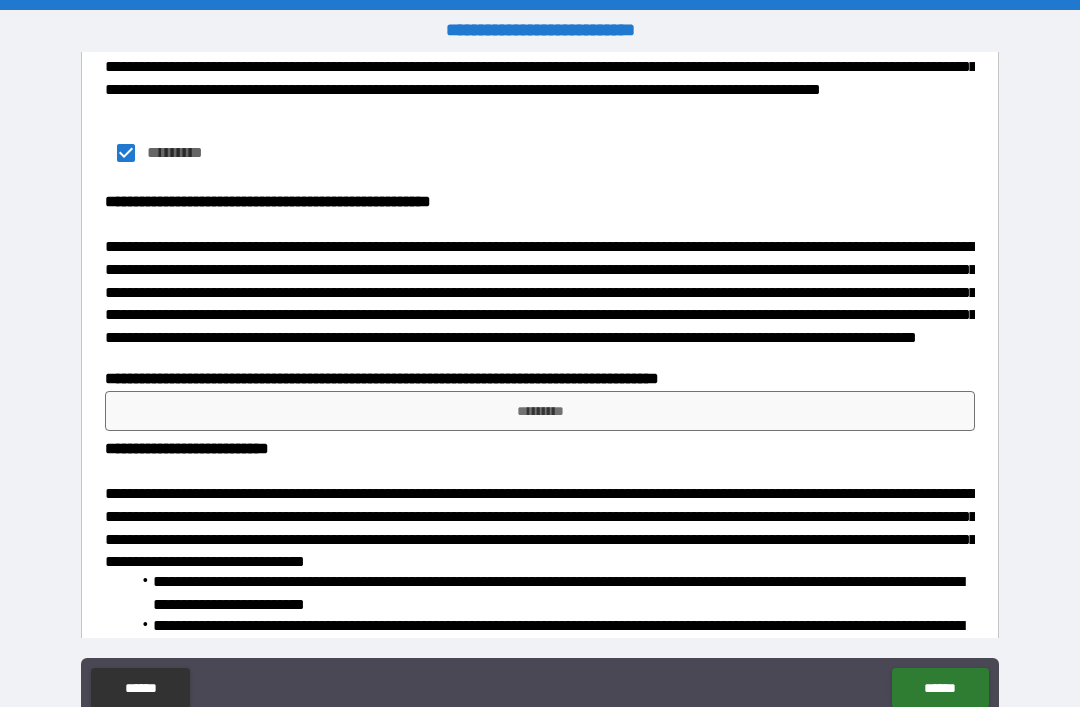 click on "*********" at bounding box center (540, 411) 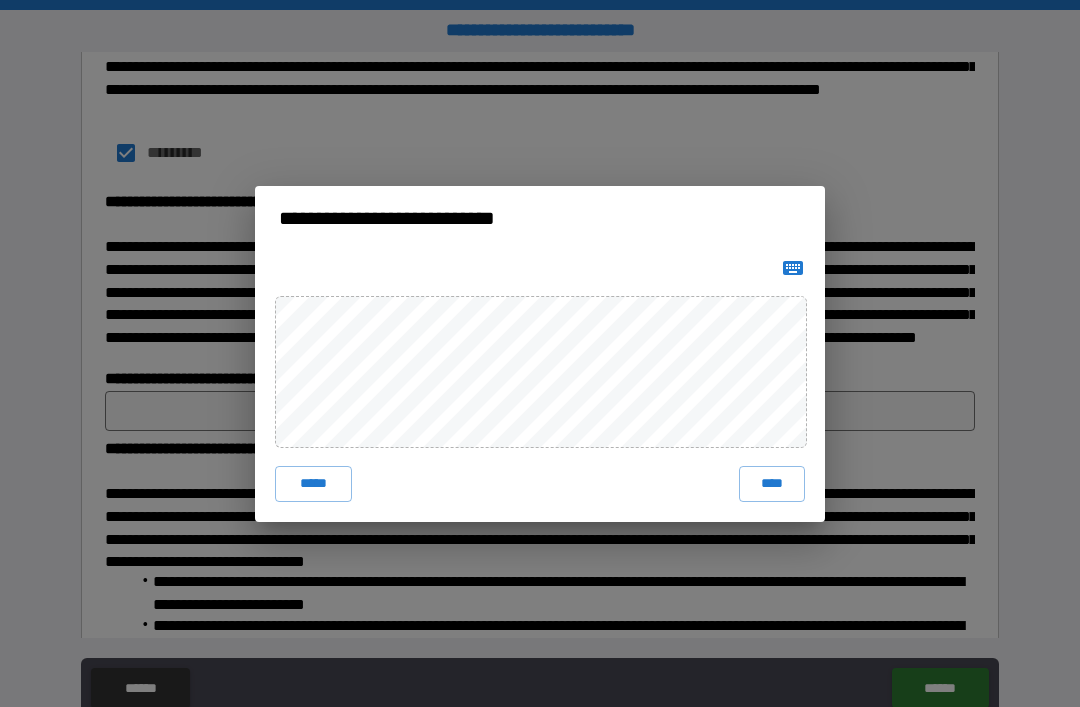 click on "****" at bounding box center (772, 484) 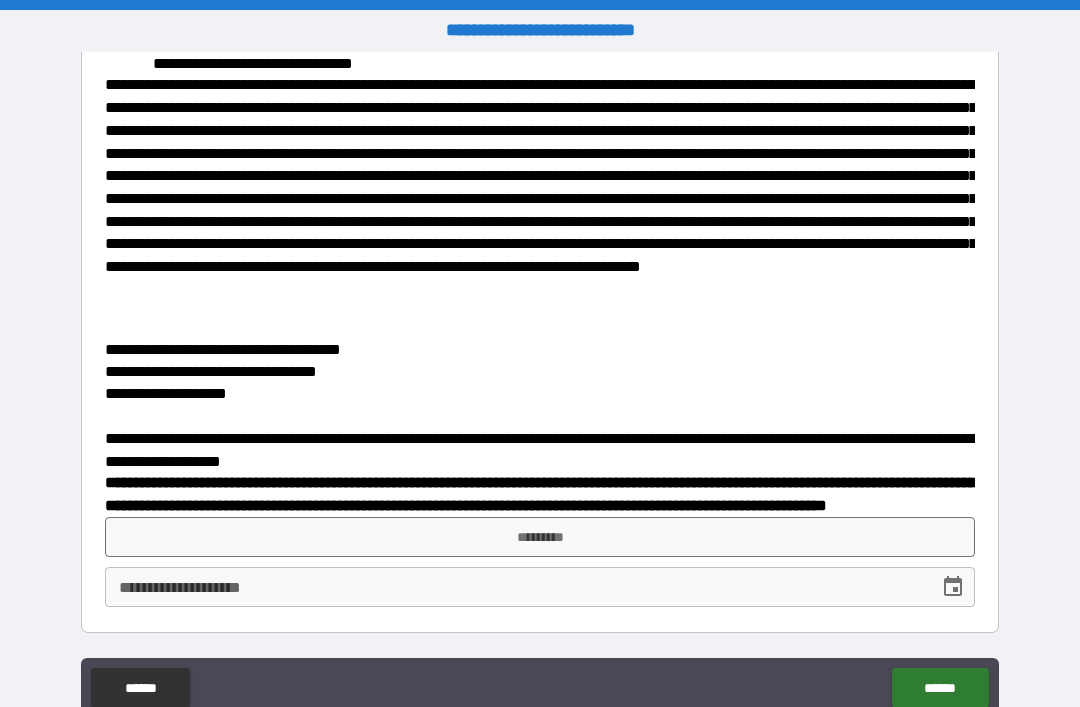 scroll, scrollTop: 4159, scrollLeft: 0, axis: vertical 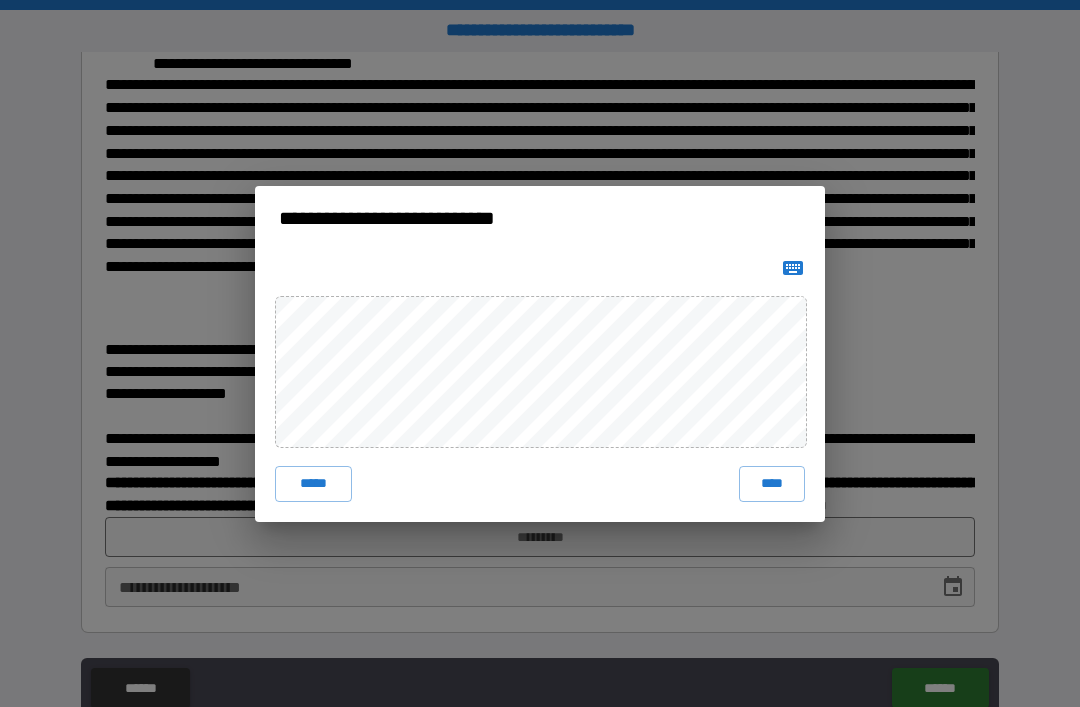 click on "****" at bounding box center (772, 484) 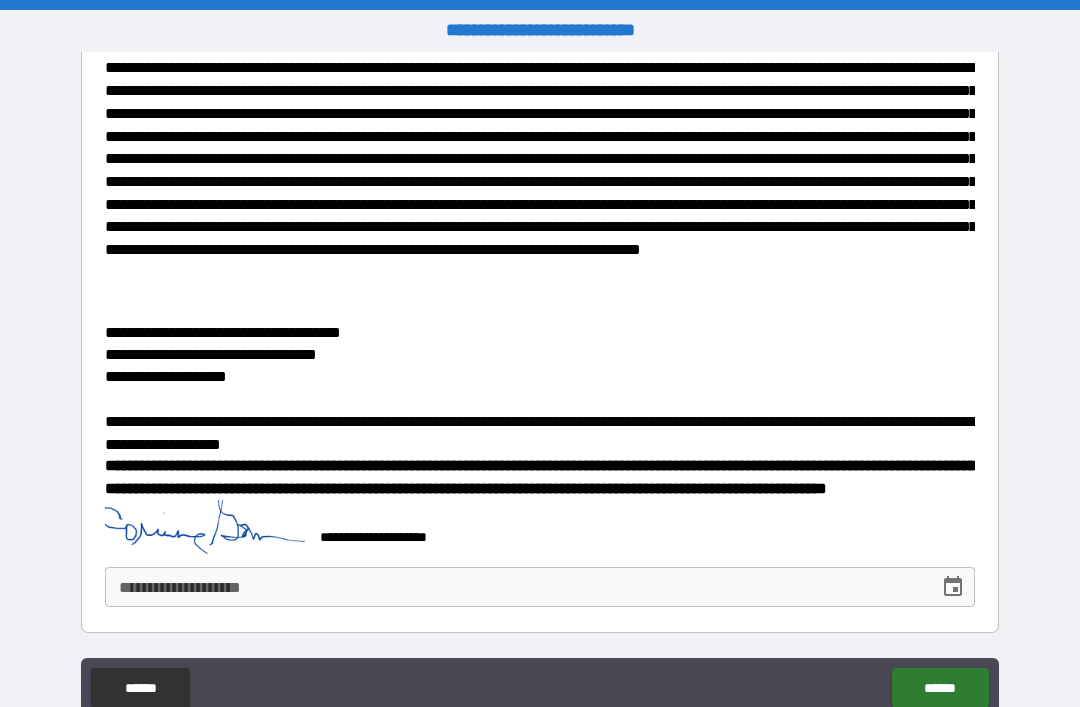 scroll, scrollTop: 4174, scrollLeft: 0, axis: vertical 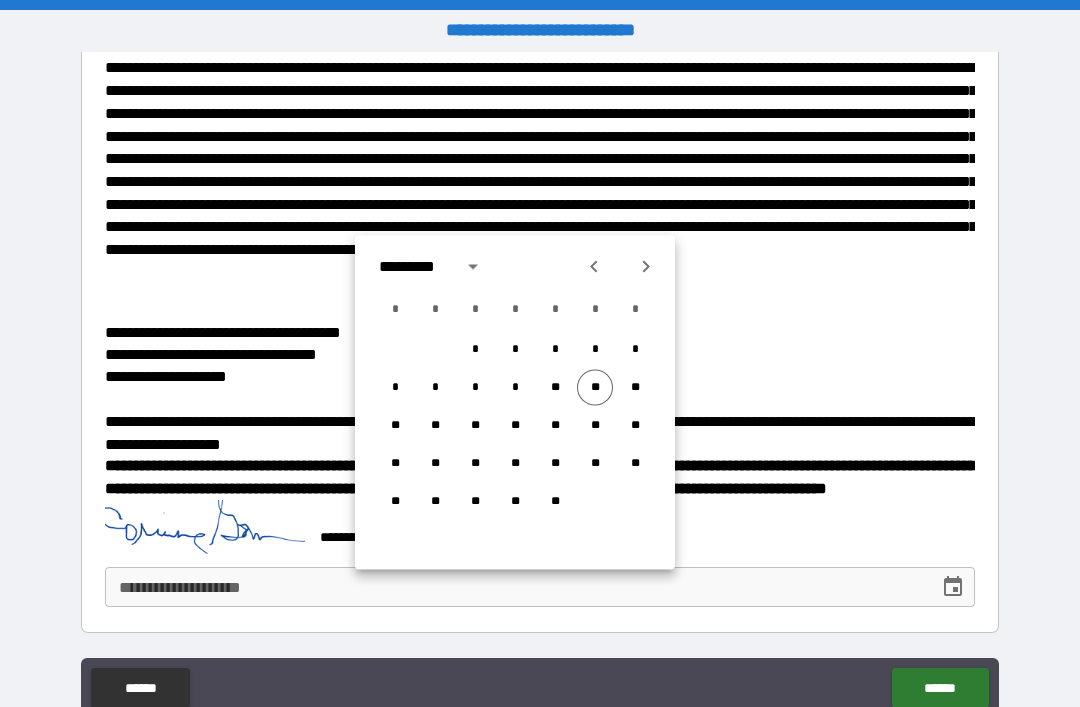 click on "**" at bounding box center [595, 388] 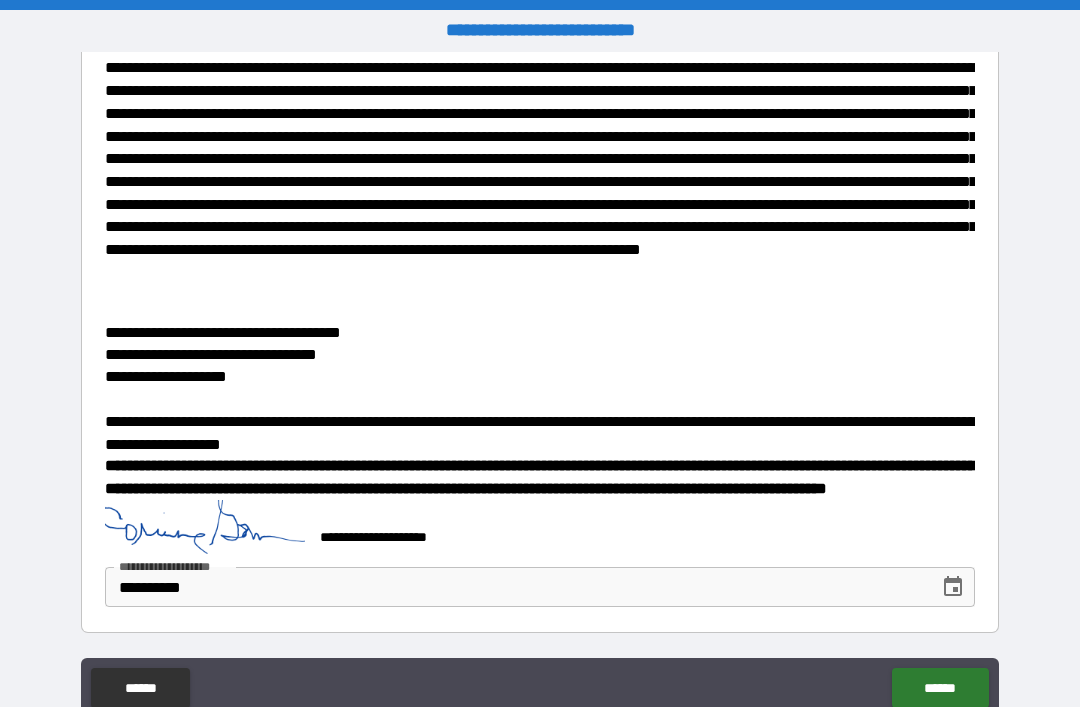 click on "******" at bounding box center (940, 688) 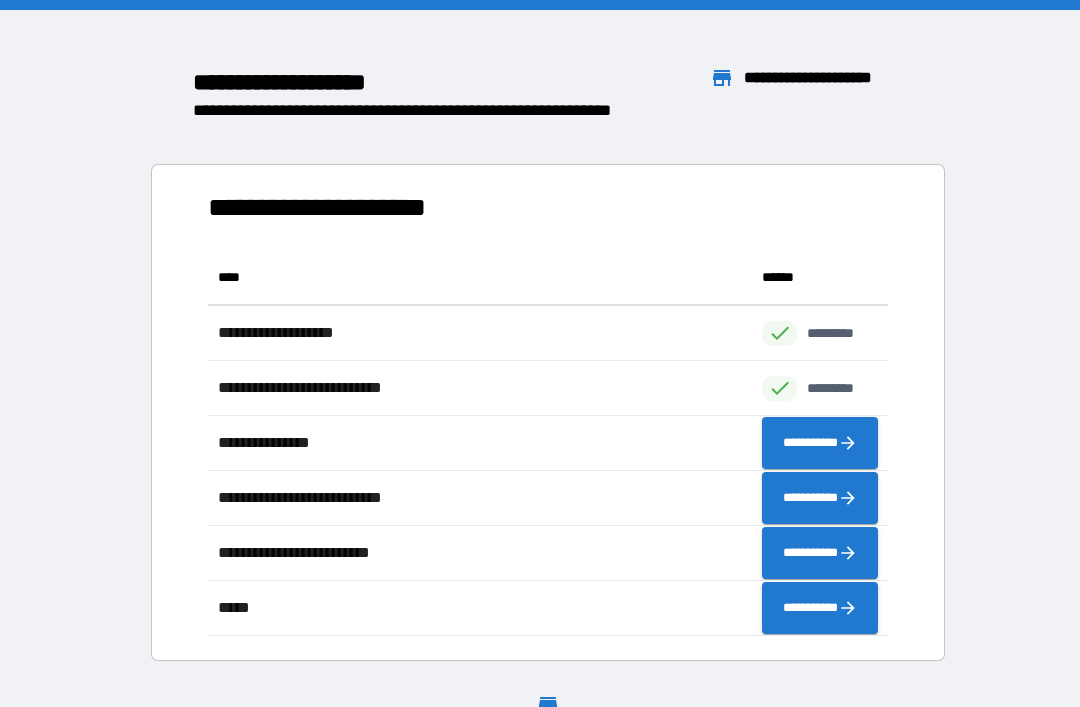 scroll, scrollTop: 1, scrollLeft: 1, axis: both 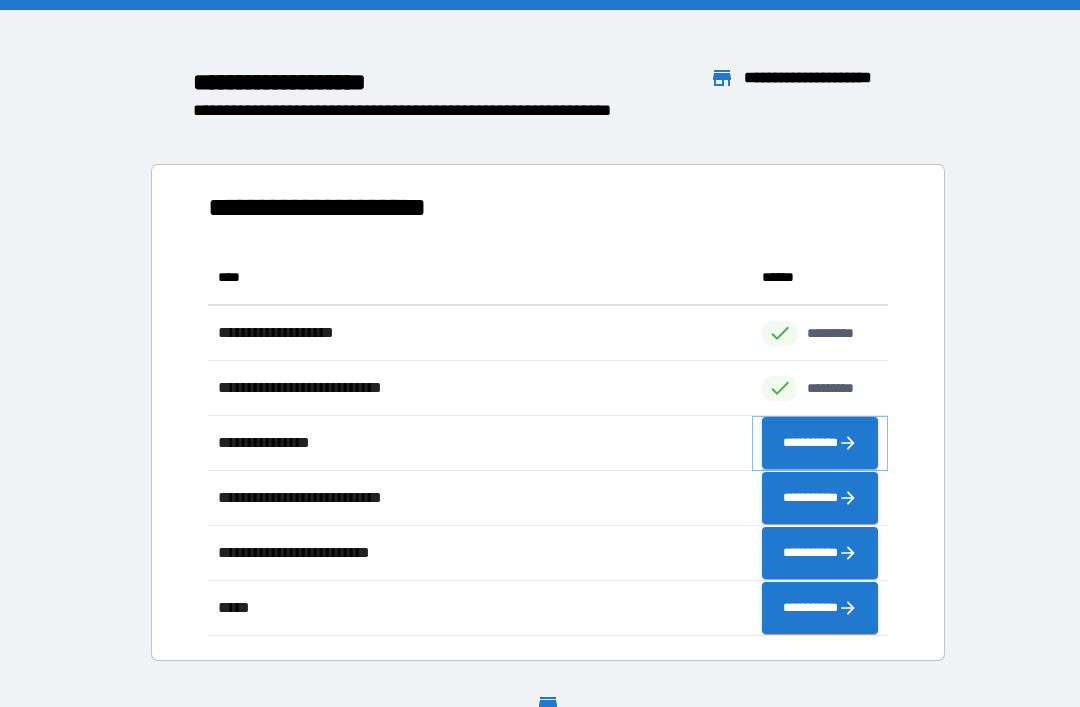 click on "**********" at bounding box center (820, 443) 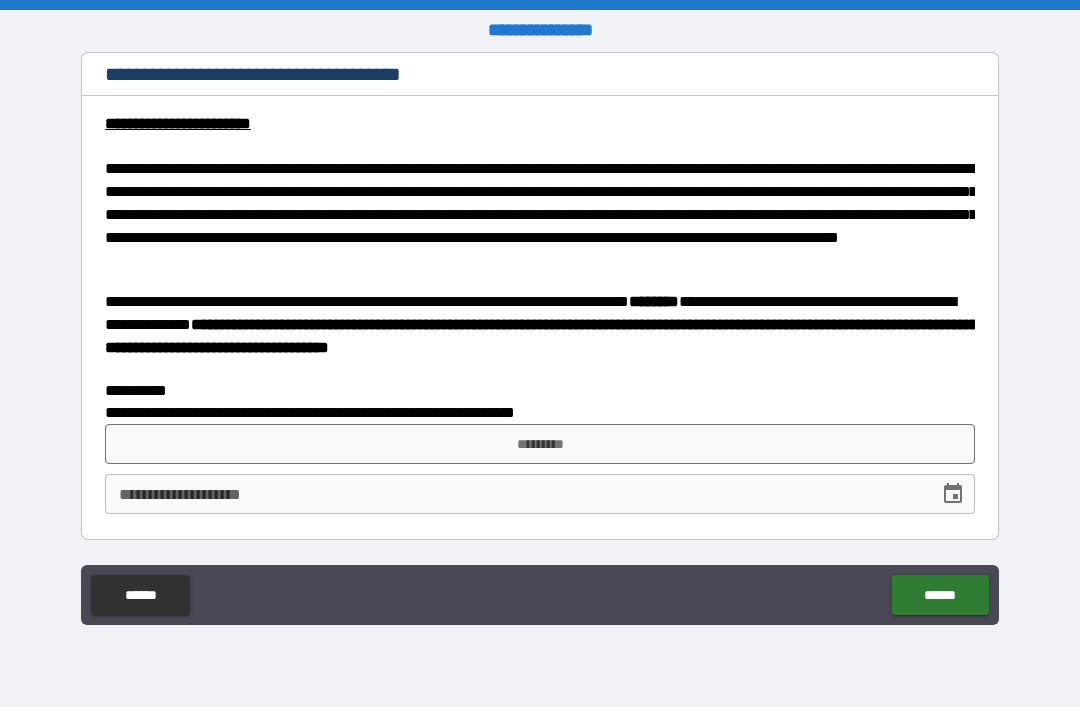click on "*********" at bounding box center (540, 444) 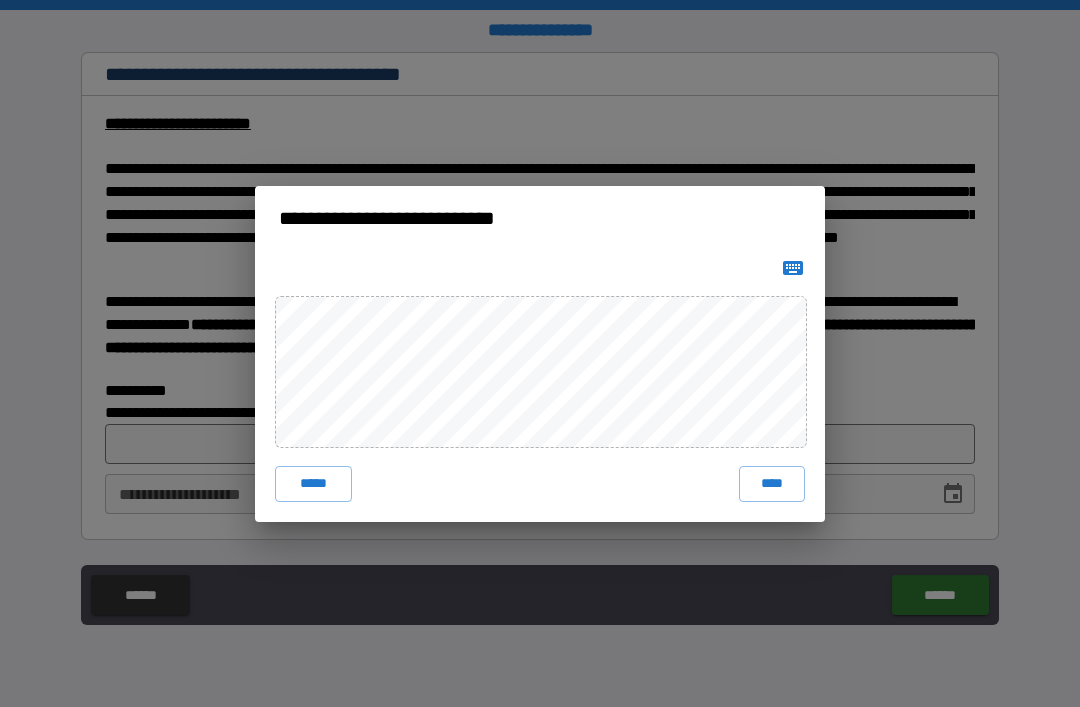 click on "****" at bounding box center [772, 484] 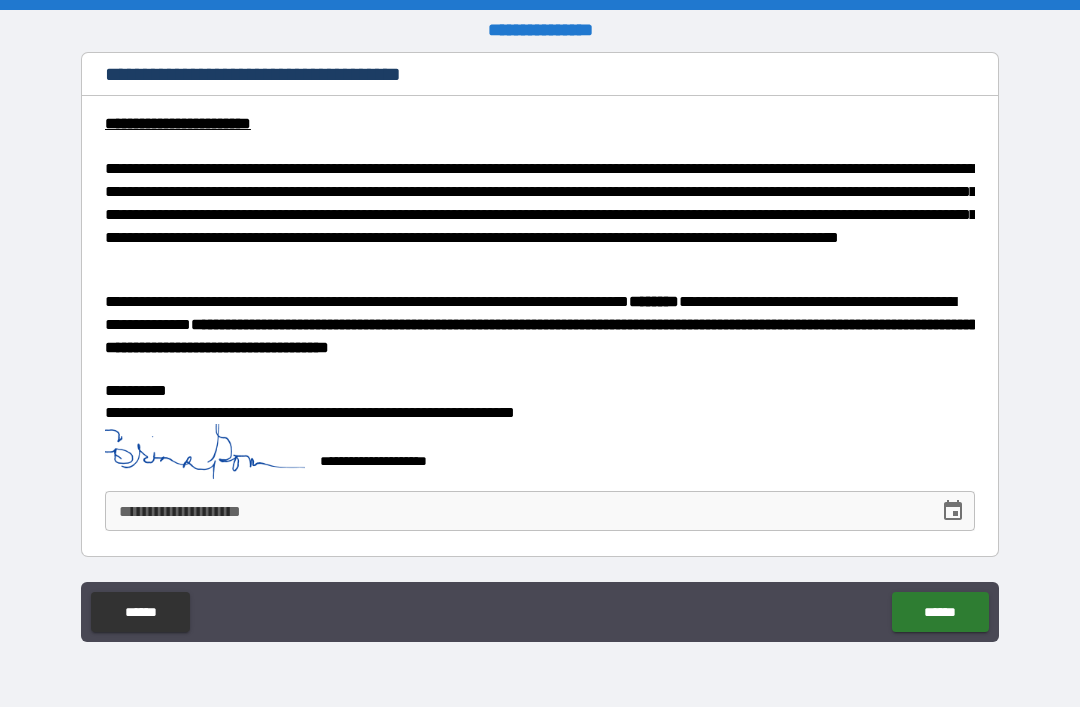 click 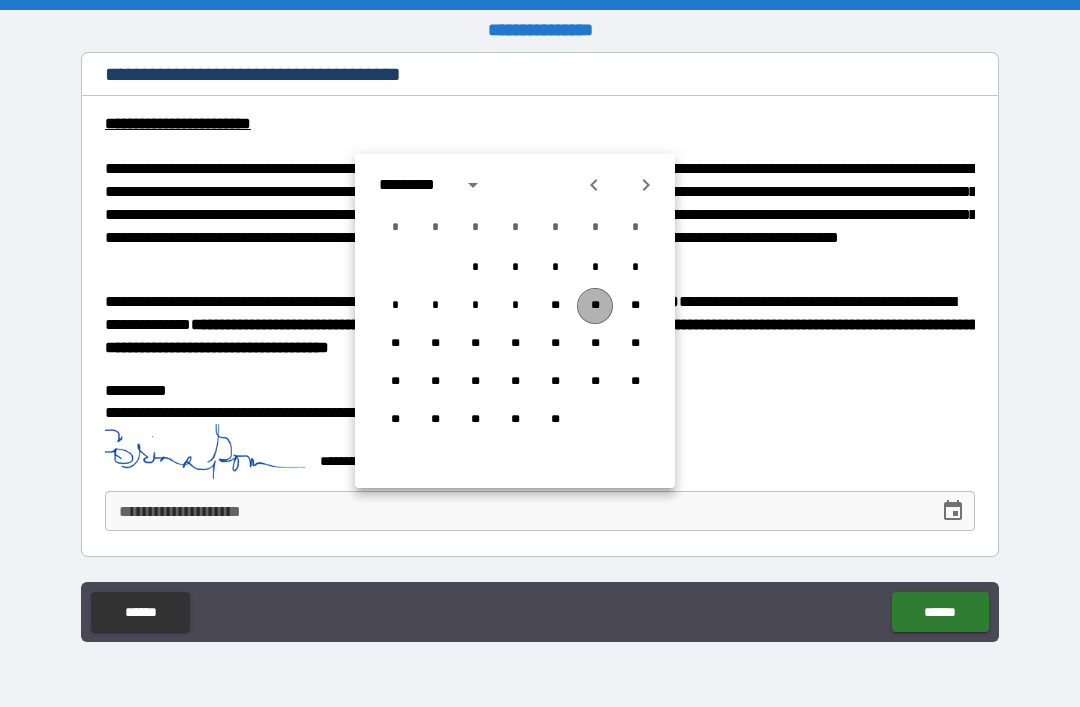 click on "**" at bounding box center [595, 306] 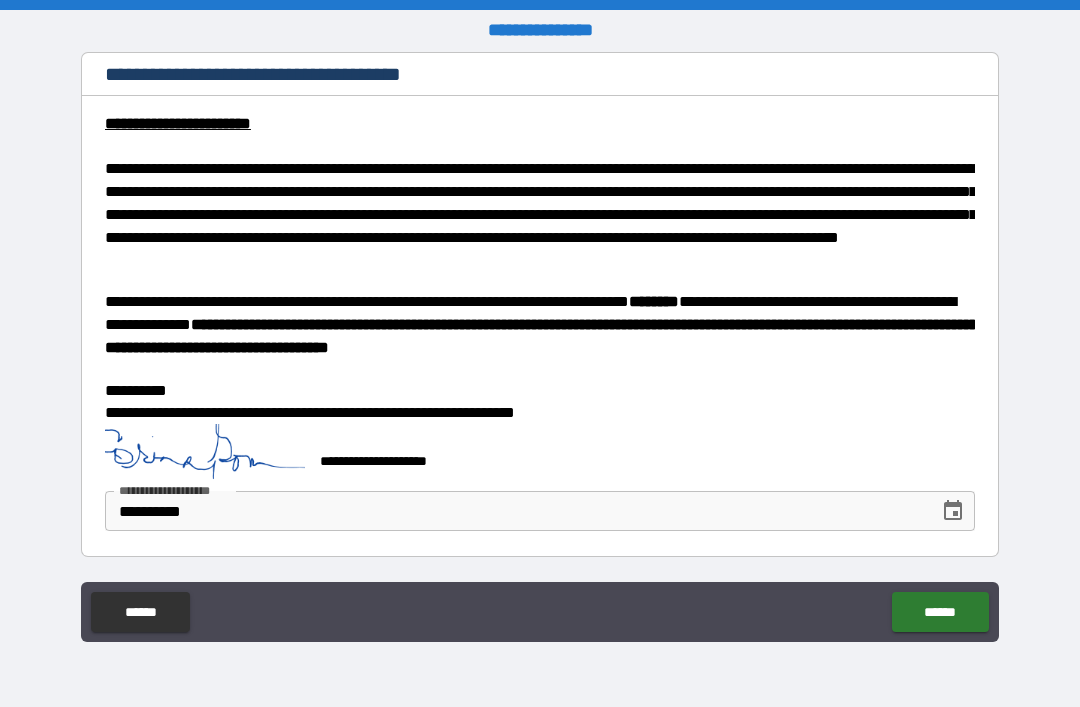 click on "******" at bounding box center [940, 612] 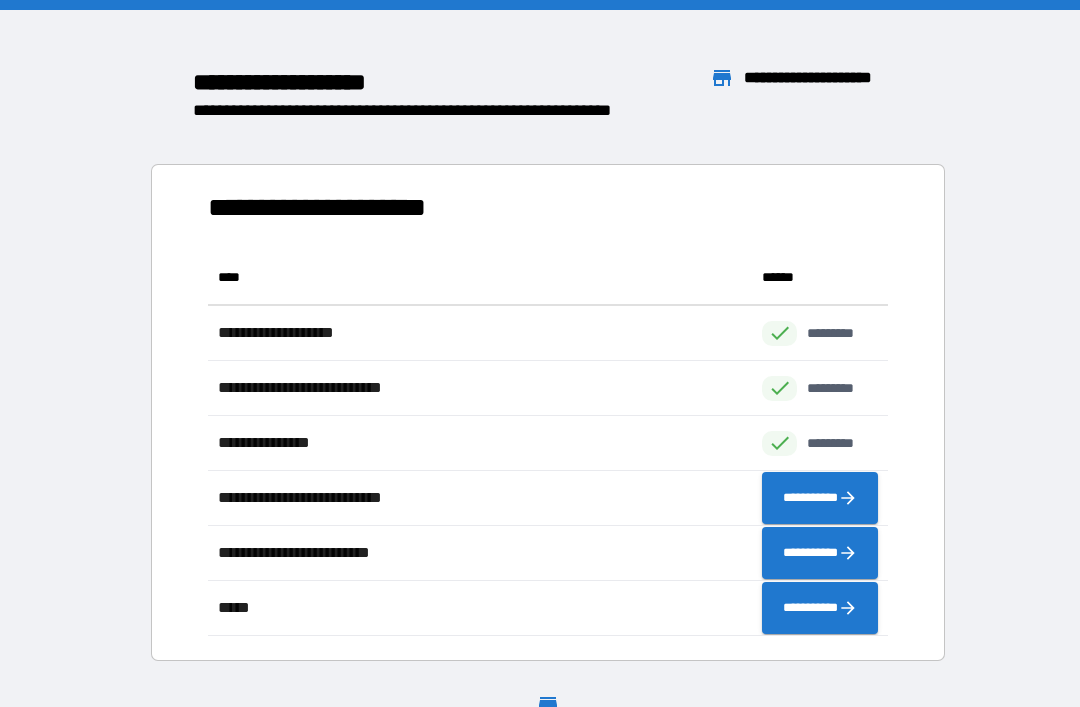 scroll, scrollTop: 1, scrollLeft: 1, axis: both 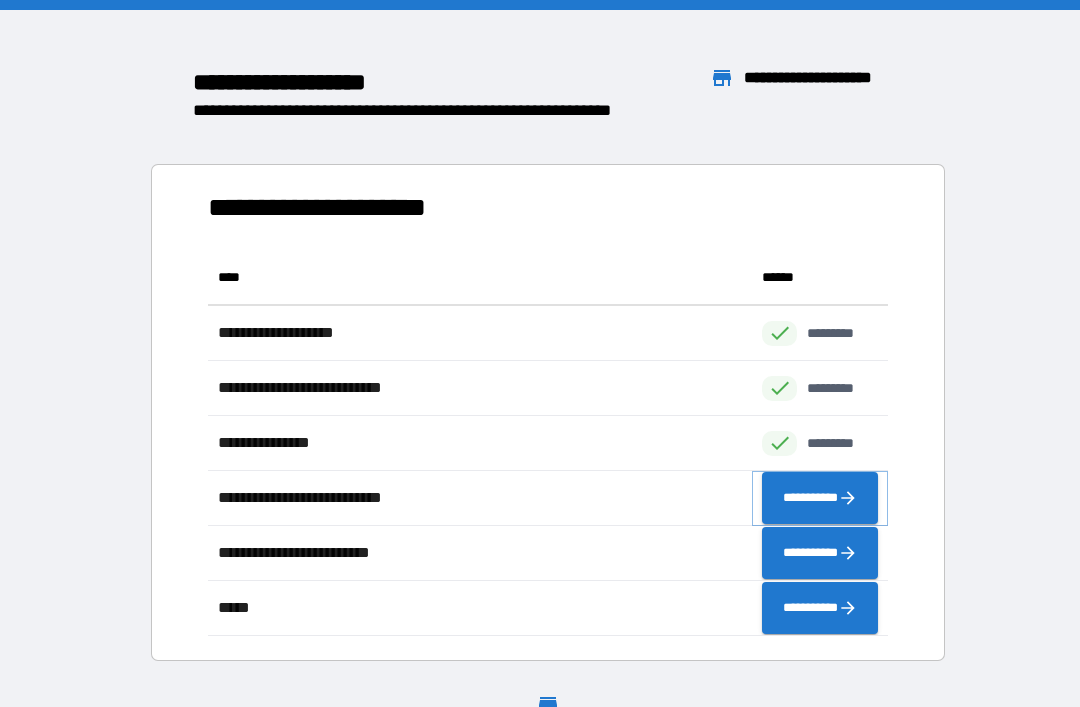 click on "**********" at bounding box center [820, 498] 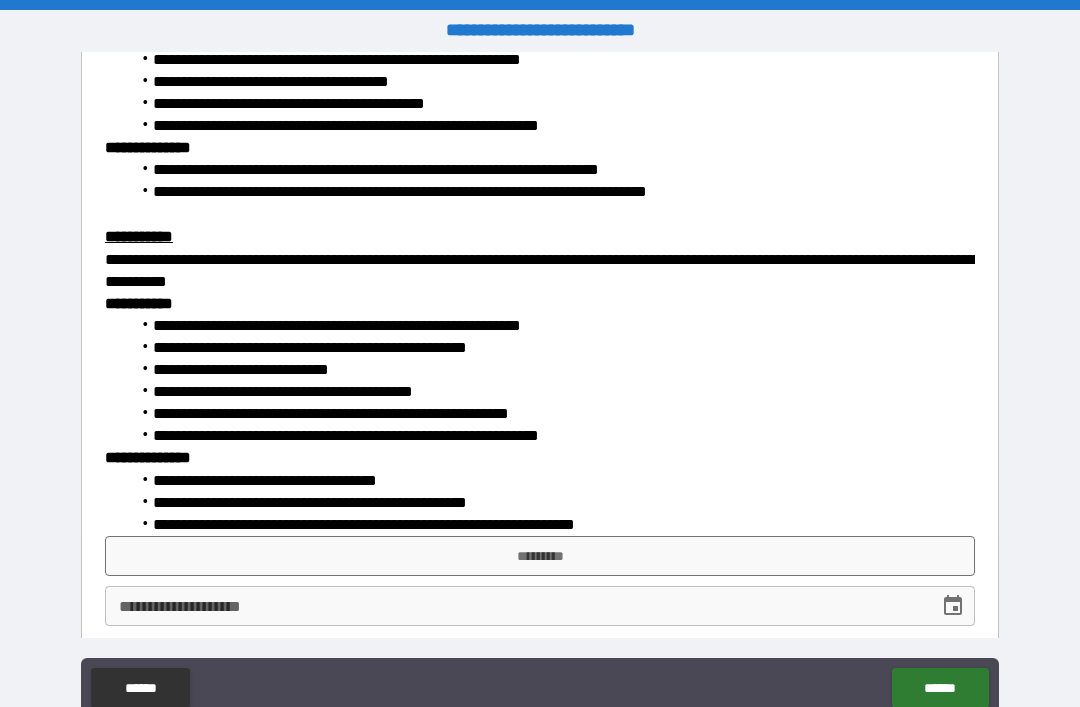 scroll, scrollTop: 2852, scrollLeft: 0, axis: vertical 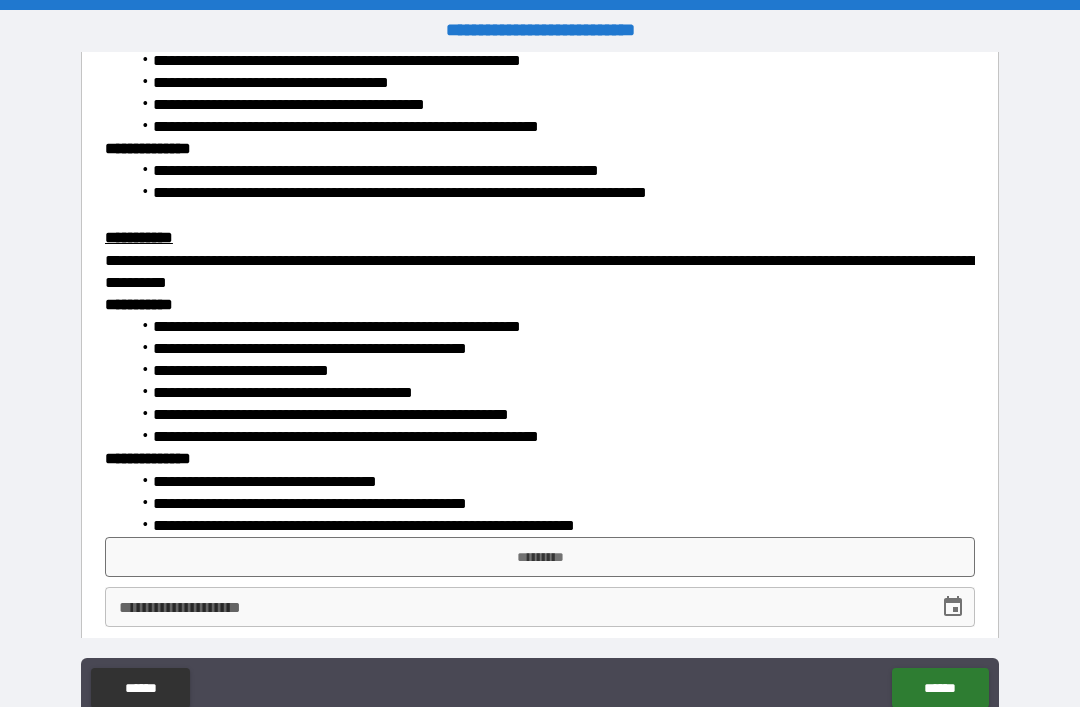 click on "*********" at bounding box center (540, 557) 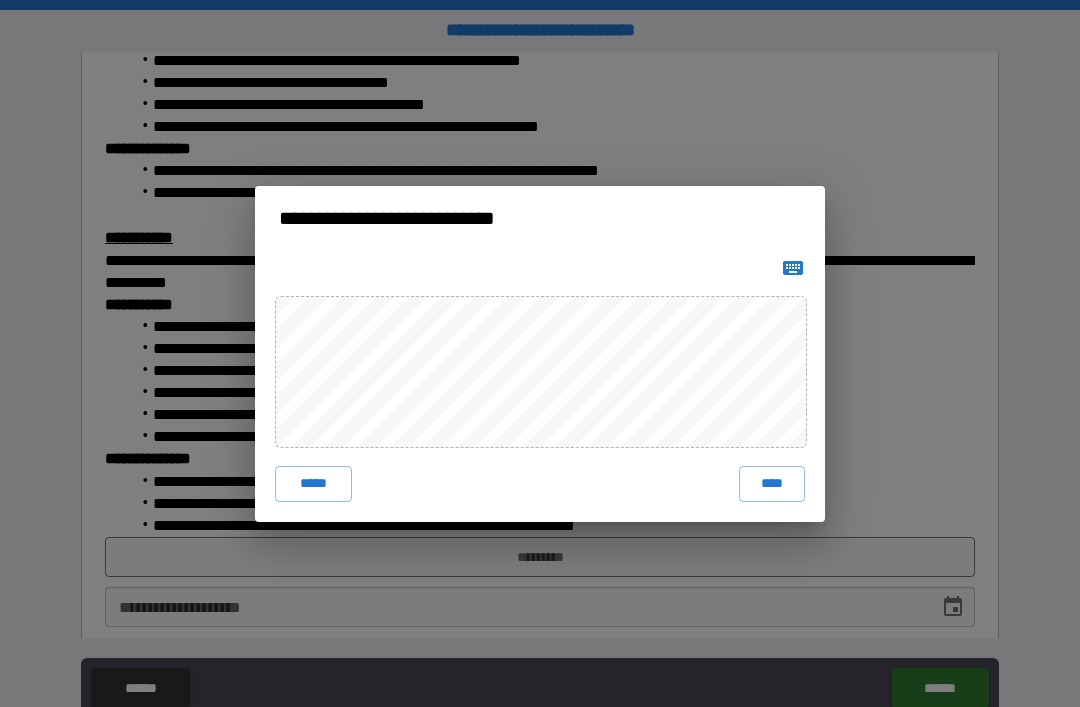 click on "****" at bounding box center [772, 484] 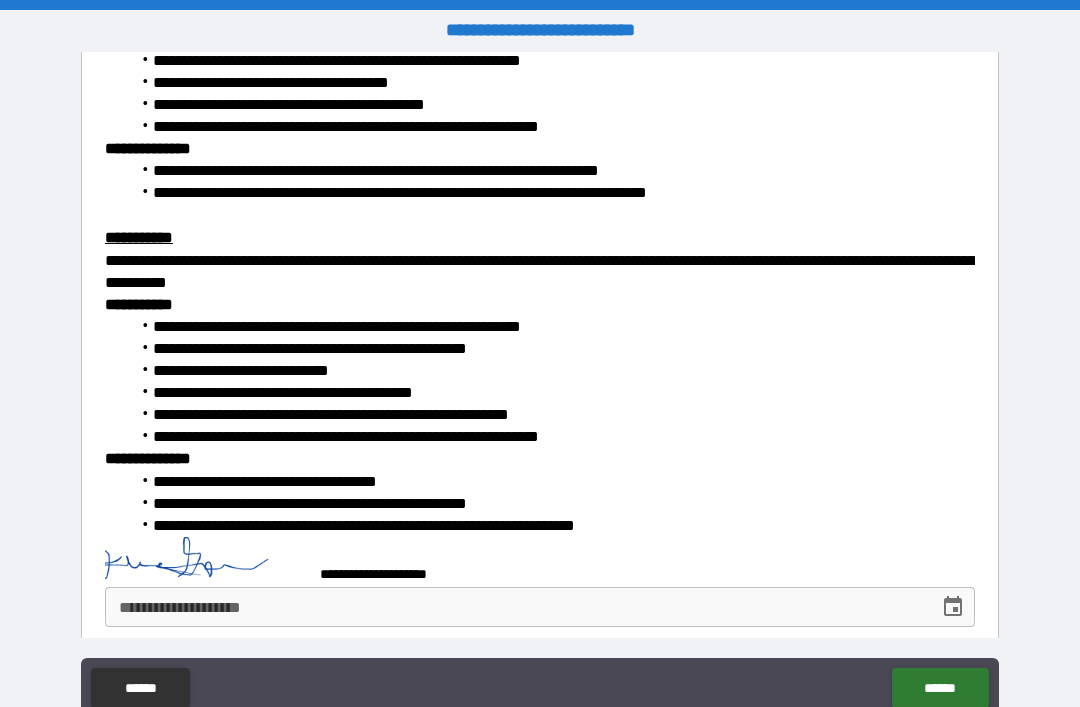 scroll, scrollTop: 2842, scrollLeft: 0, axis: vertical 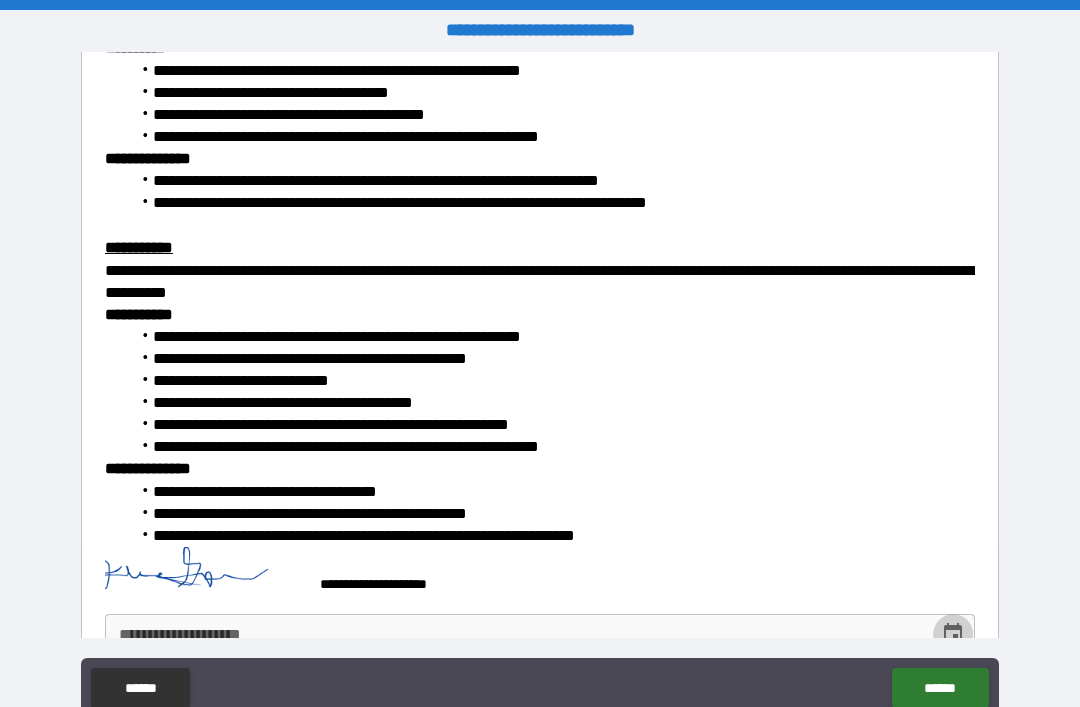 click 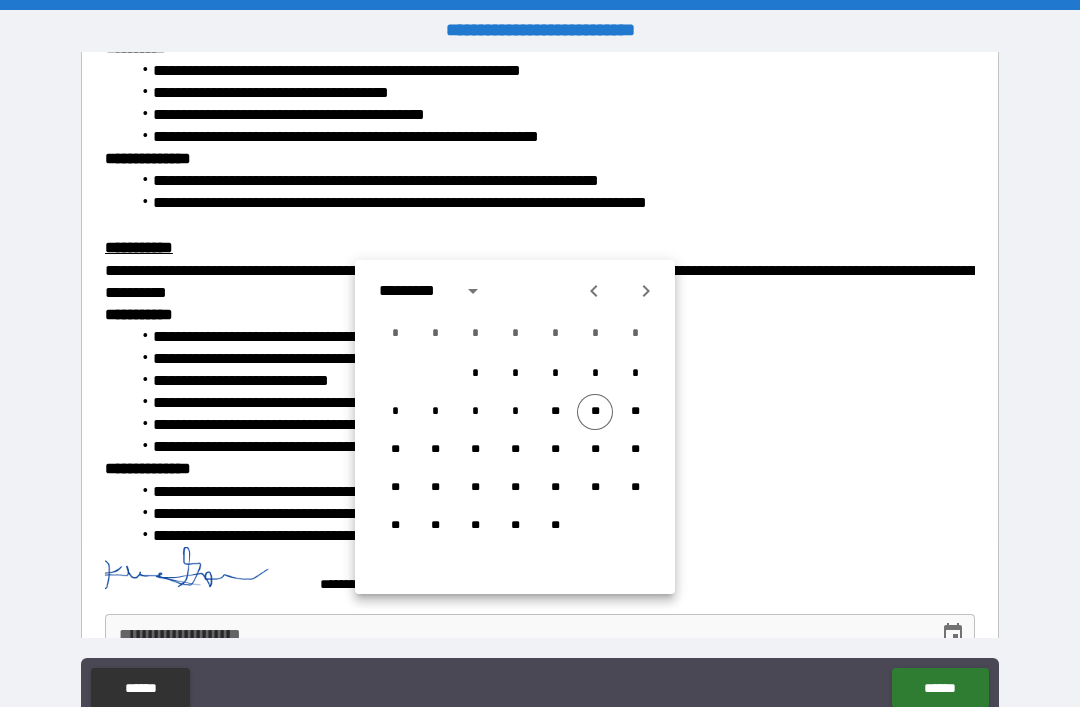 click on "**" at bounding box center (595, 412) 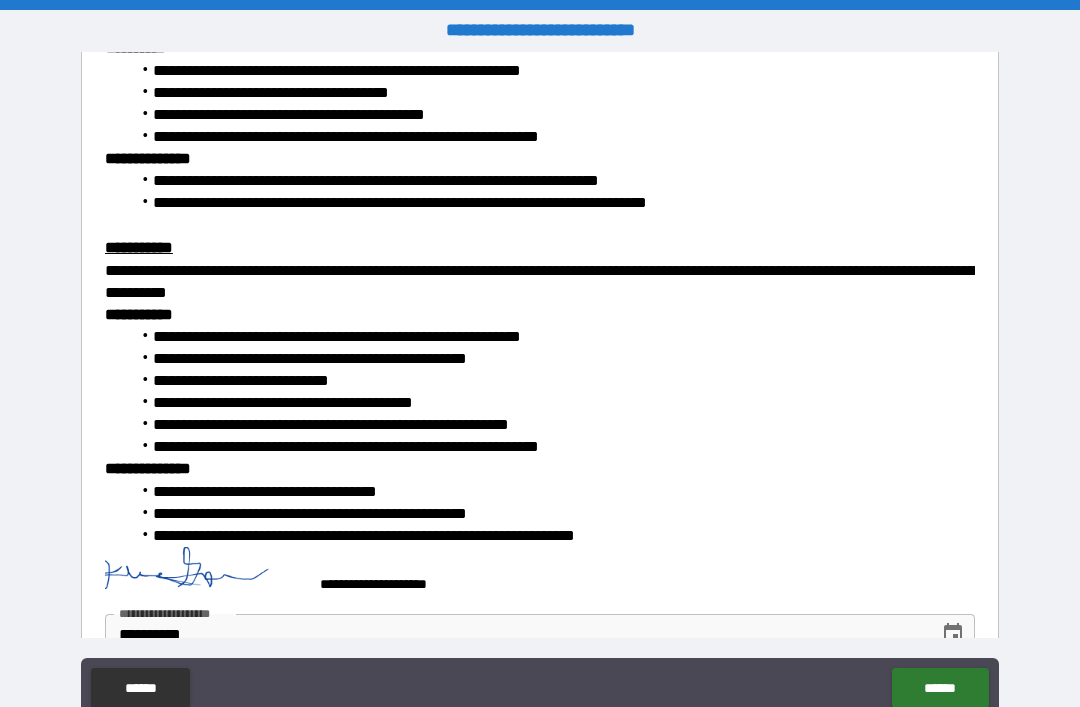 type on "**********" 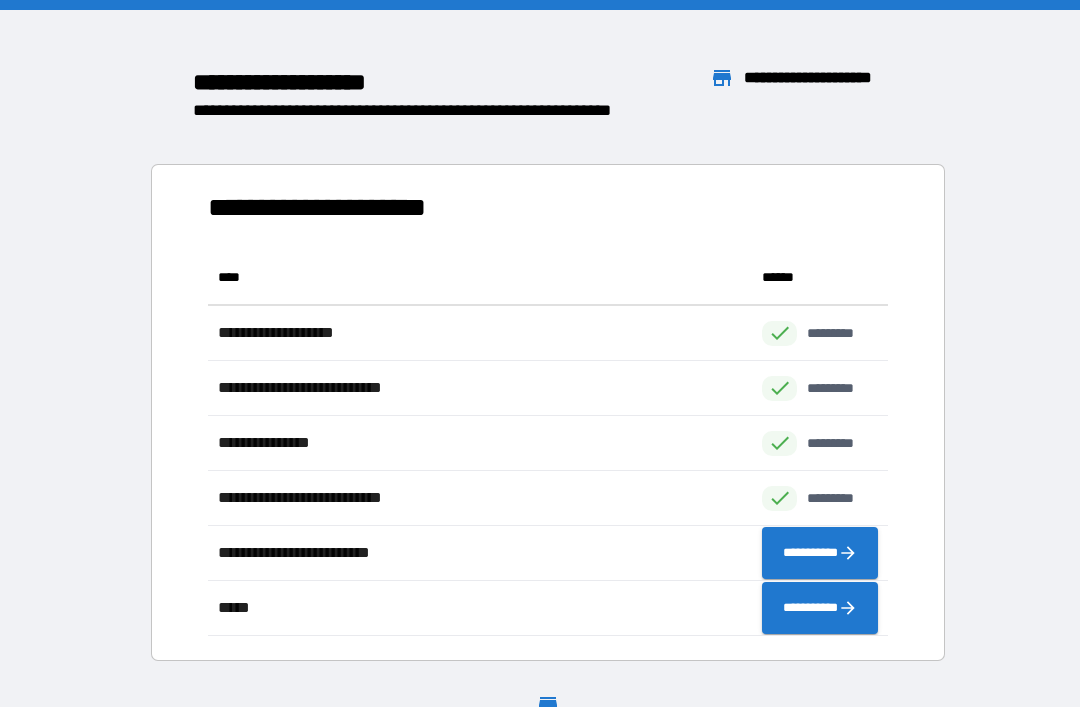 scroll, scrollTop: 1, scrollLeft: 1, axis: both 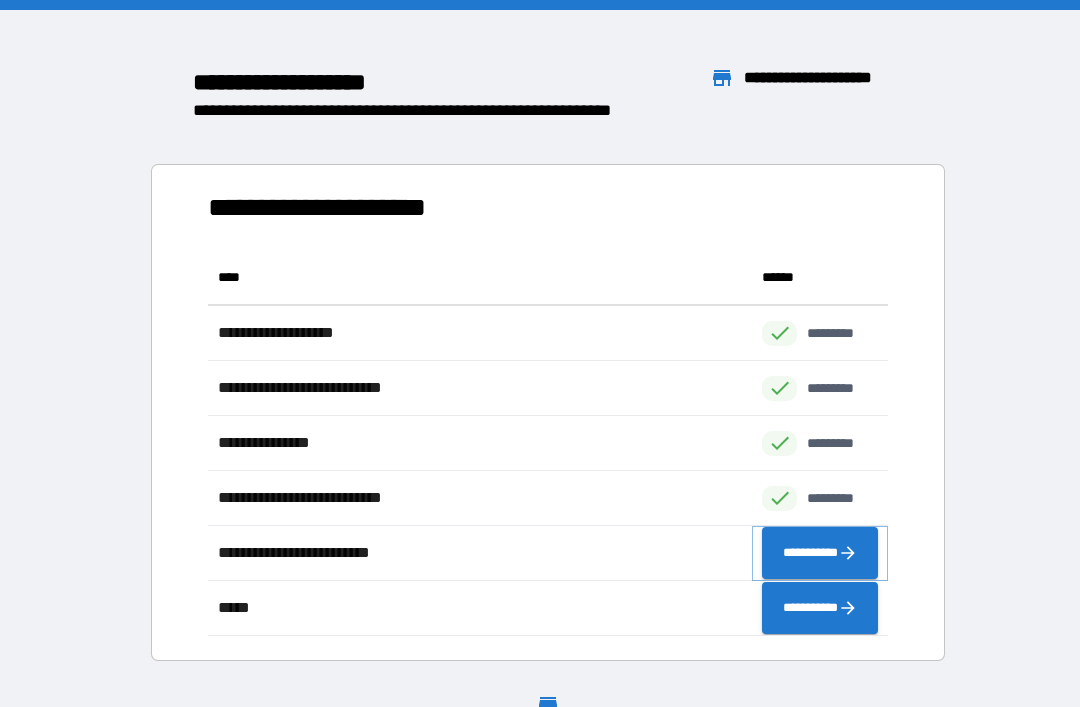 click on "**********" at bounding box center [820, 553] 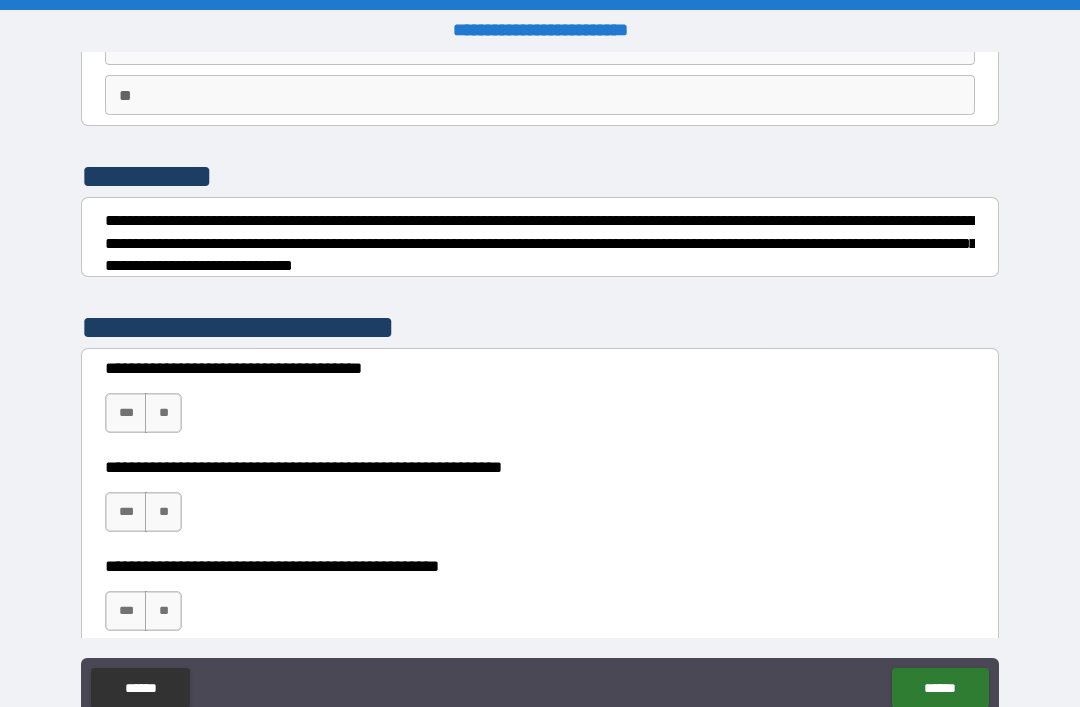 scroll, scrollTop: 188, scrollLeft: 0, axis: vertical 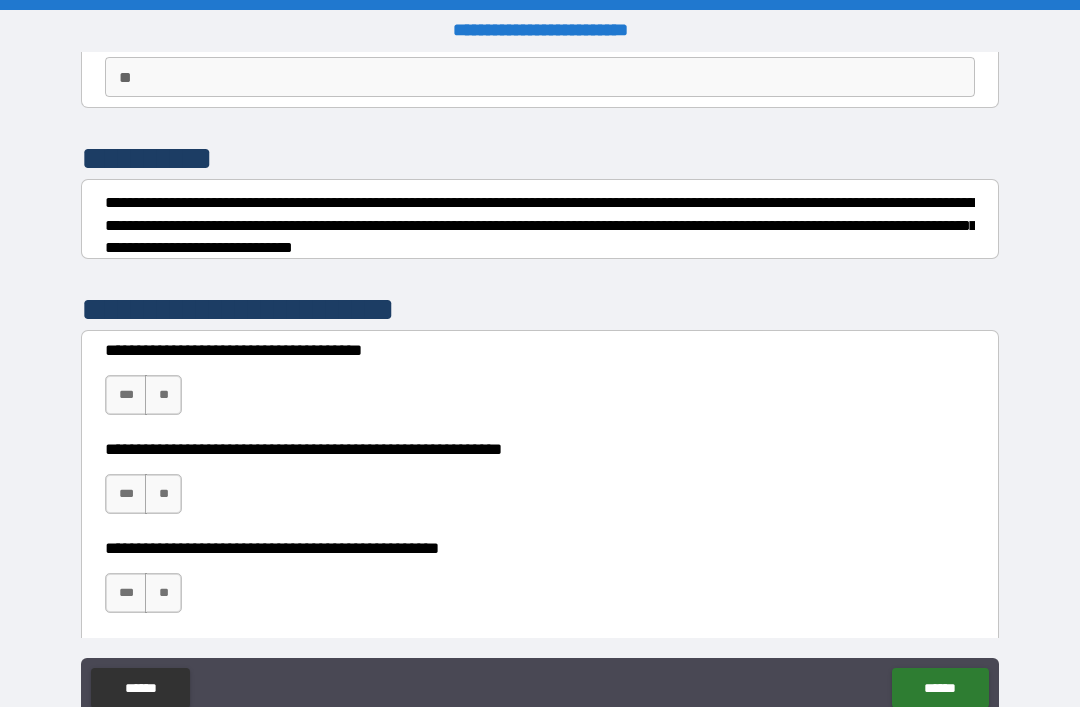 click on "***" at bounding box center [126, 395] 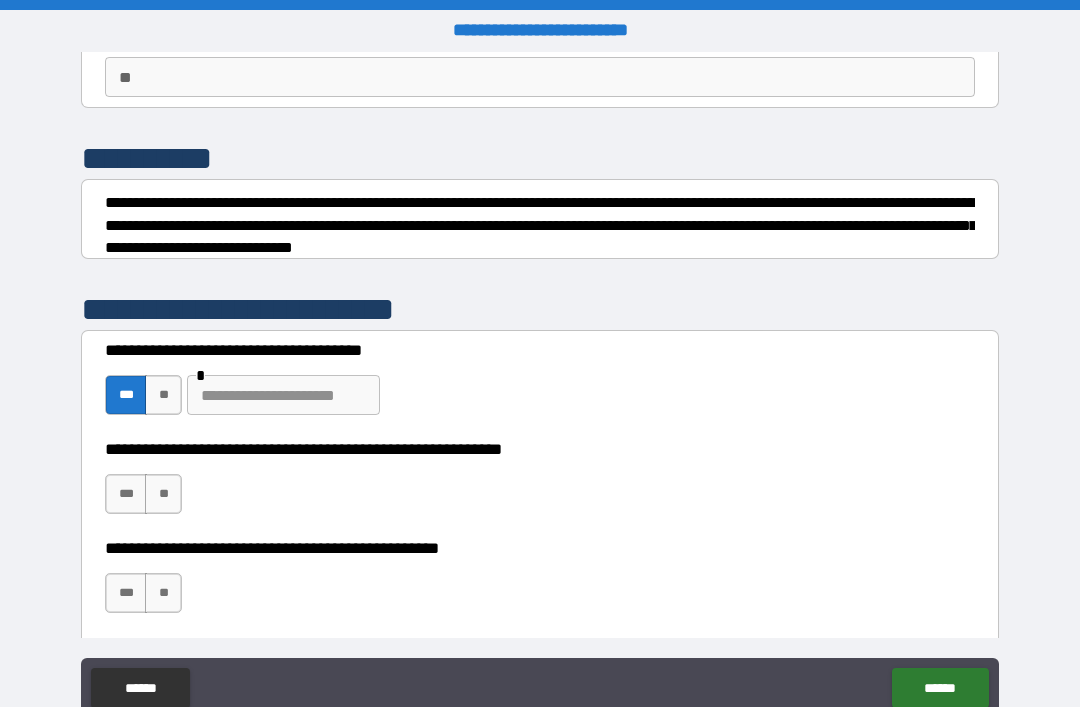 click on "***" at bounding box center [126, 494] 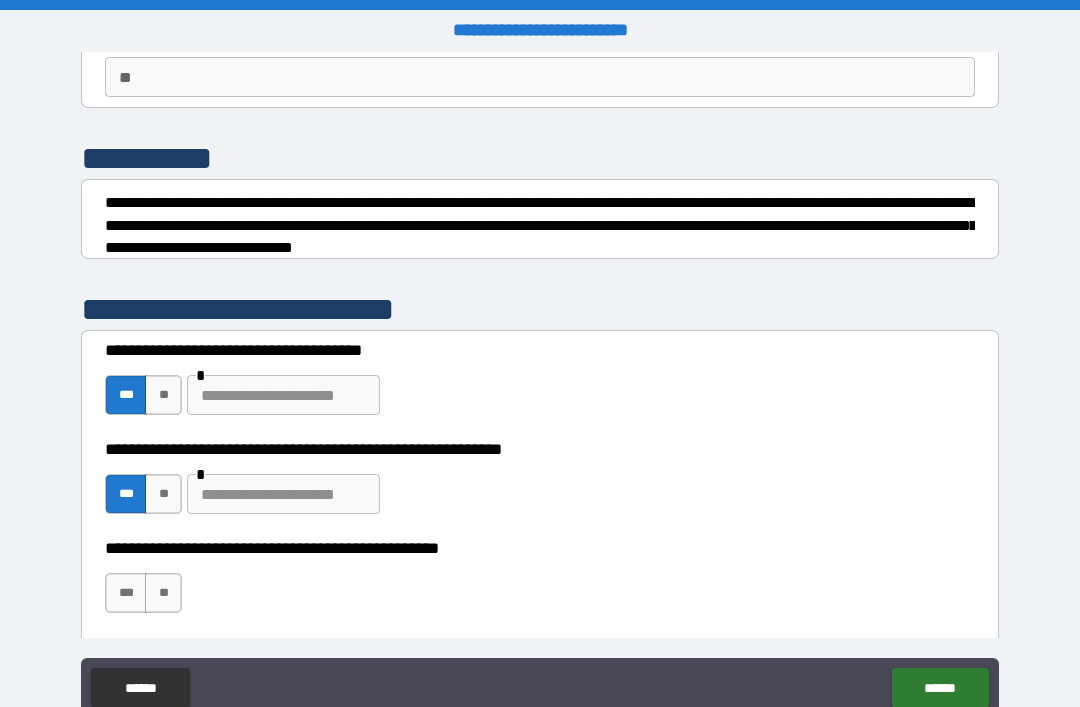 click at bounding box center [283, 494] 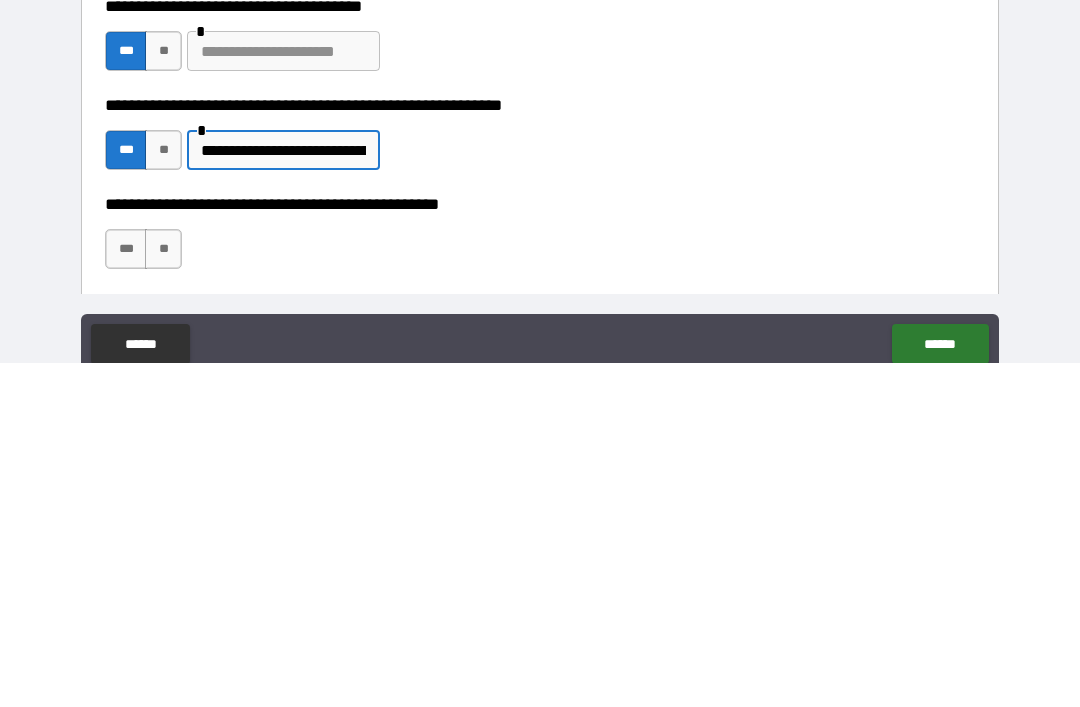 type on "**********" 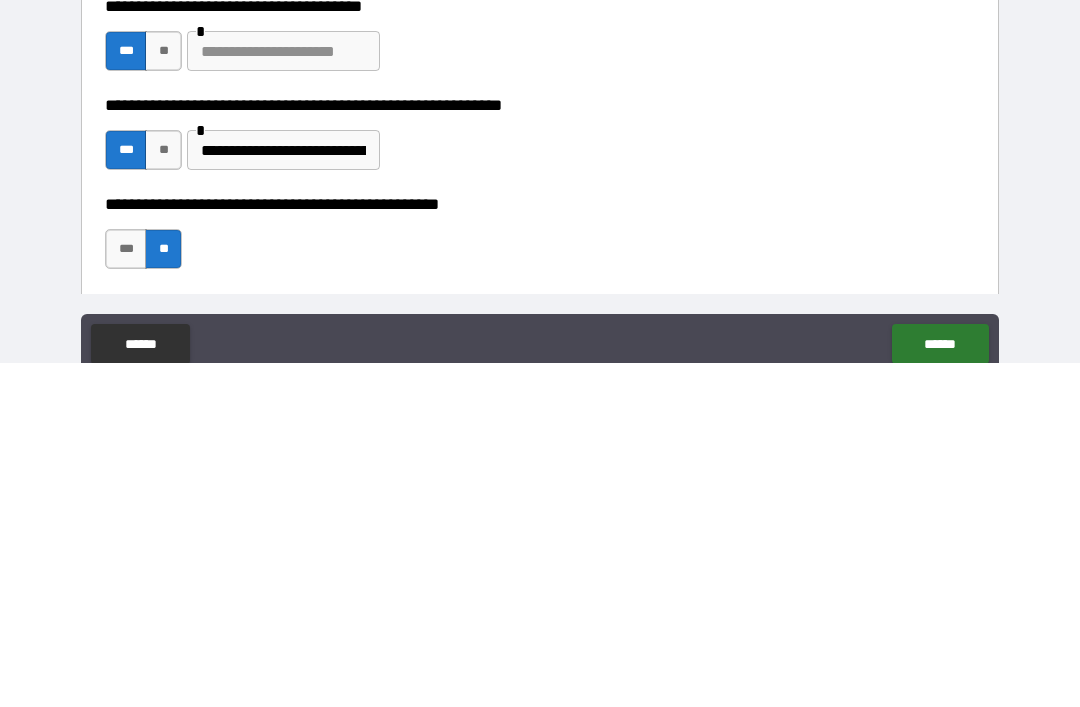 scroll, scrollTop: 64, scrollLeft: 0, axis: vertical 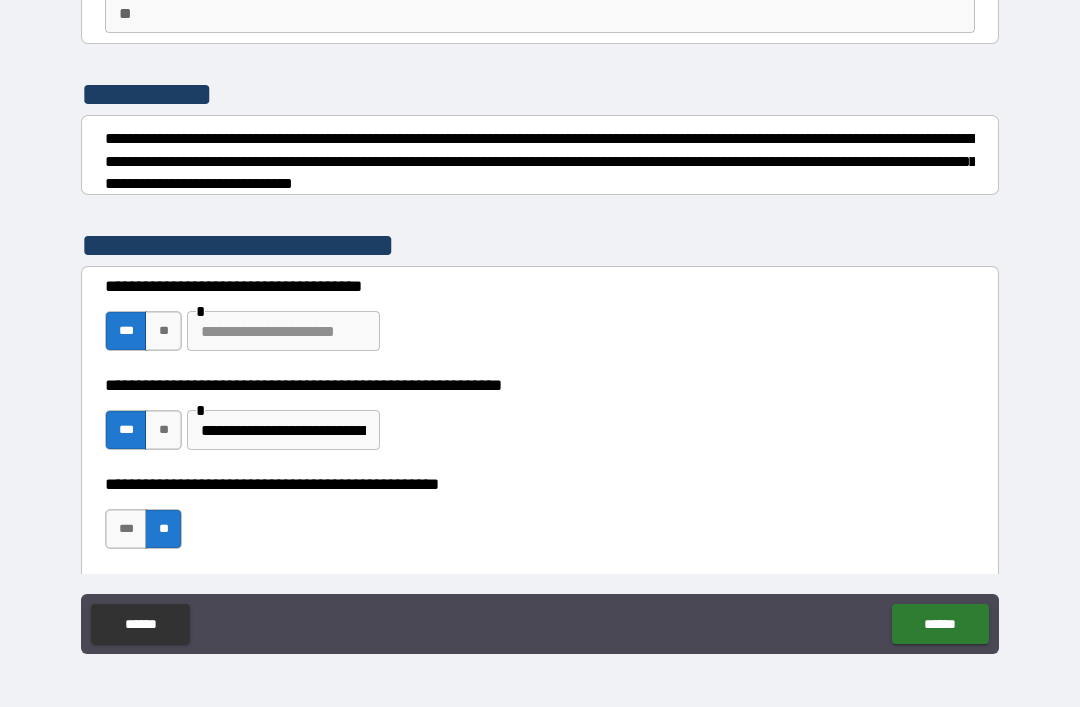 click on "******" at bounding box center [940, 624] 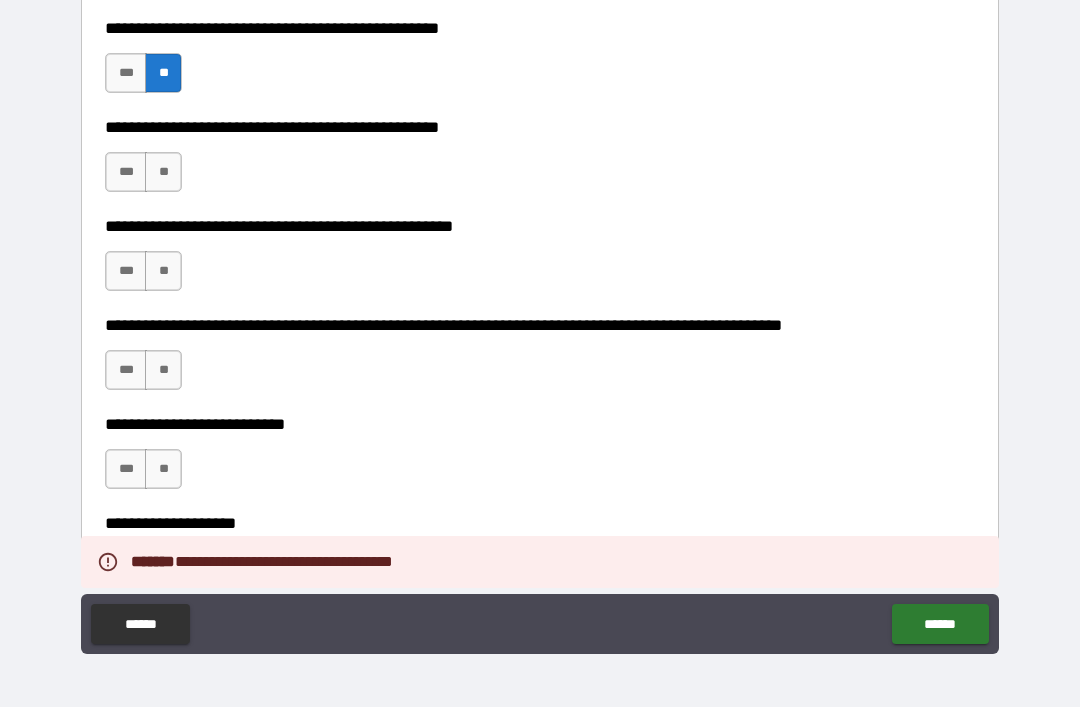 scroll, scrollTop: 653, scrollLeft: 0, axis: vertical 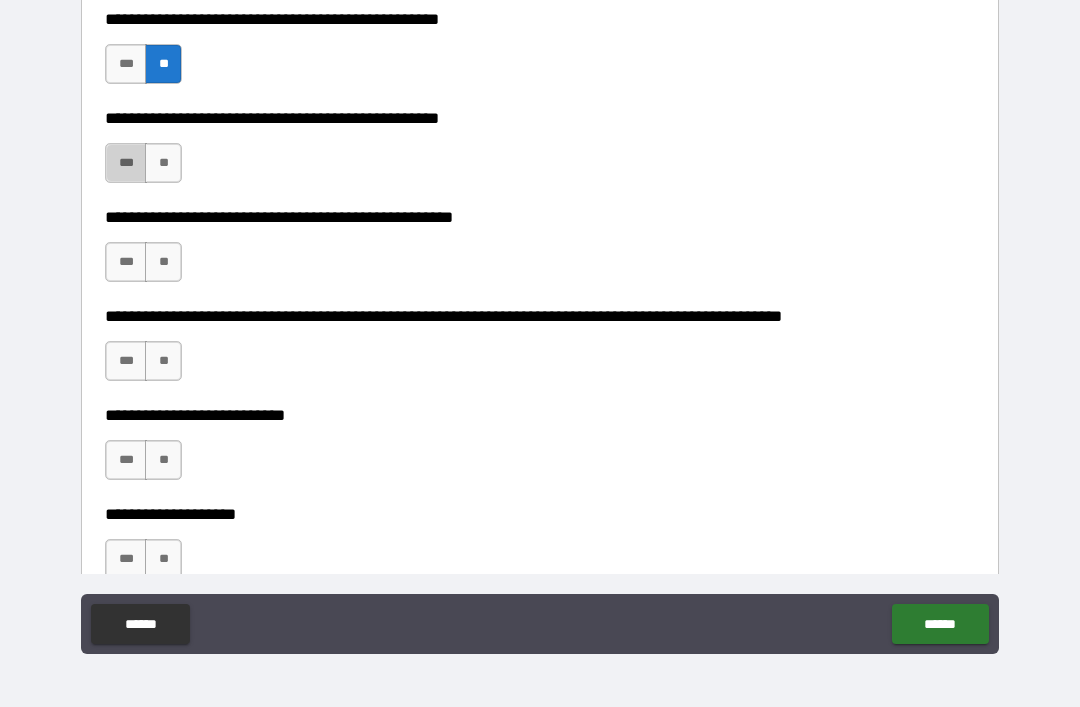 click on "***" at bounding box center (126, 163) 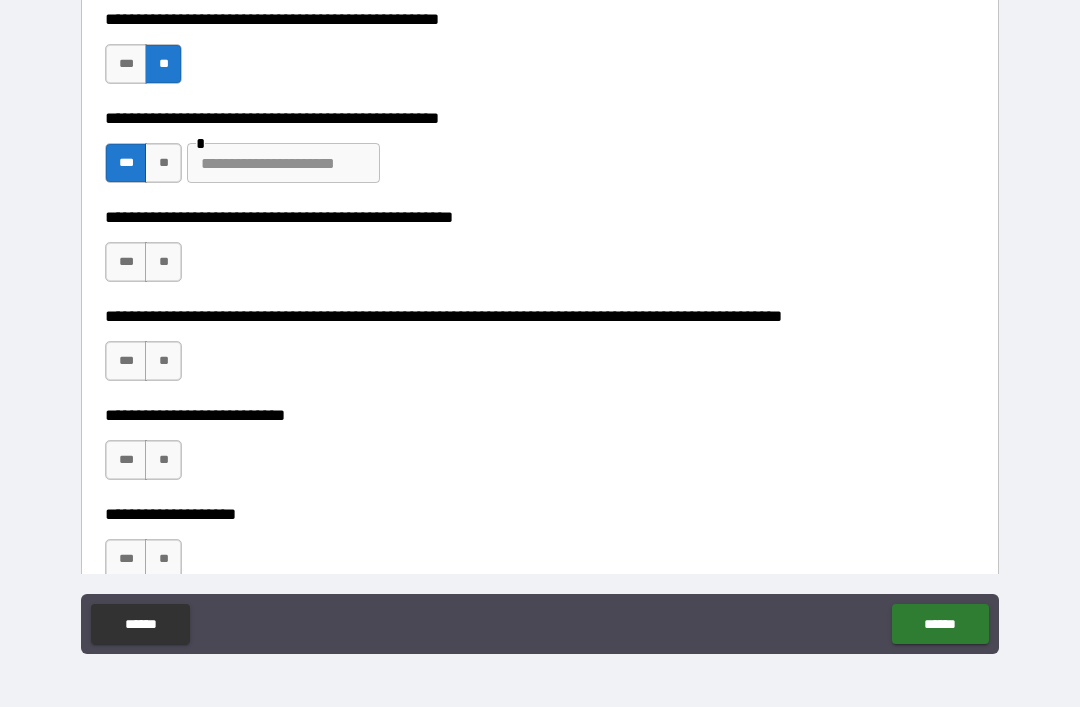 click at bounding box center (283, 163) 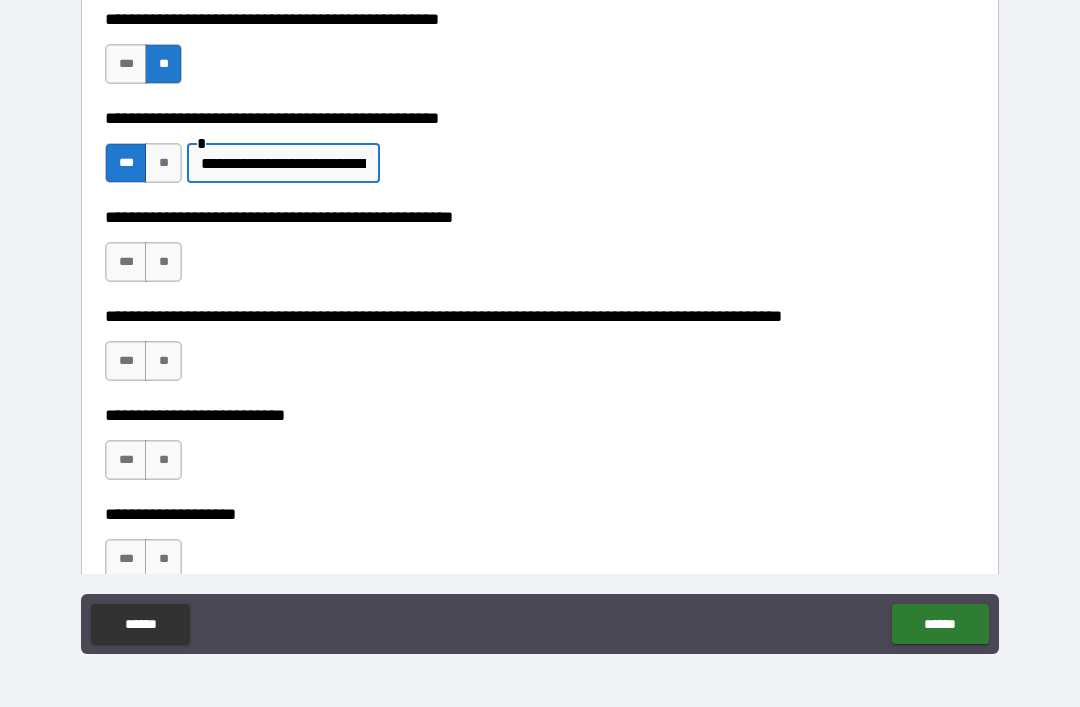type on "**********" 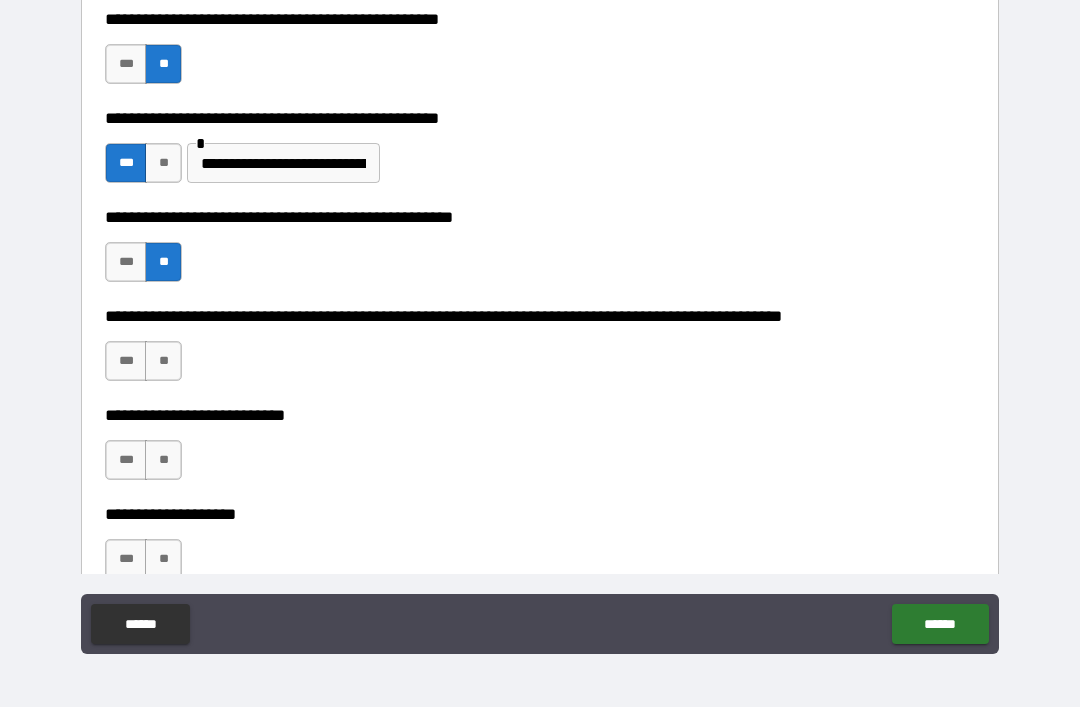 click on "**" at bounding box center (163, 361) 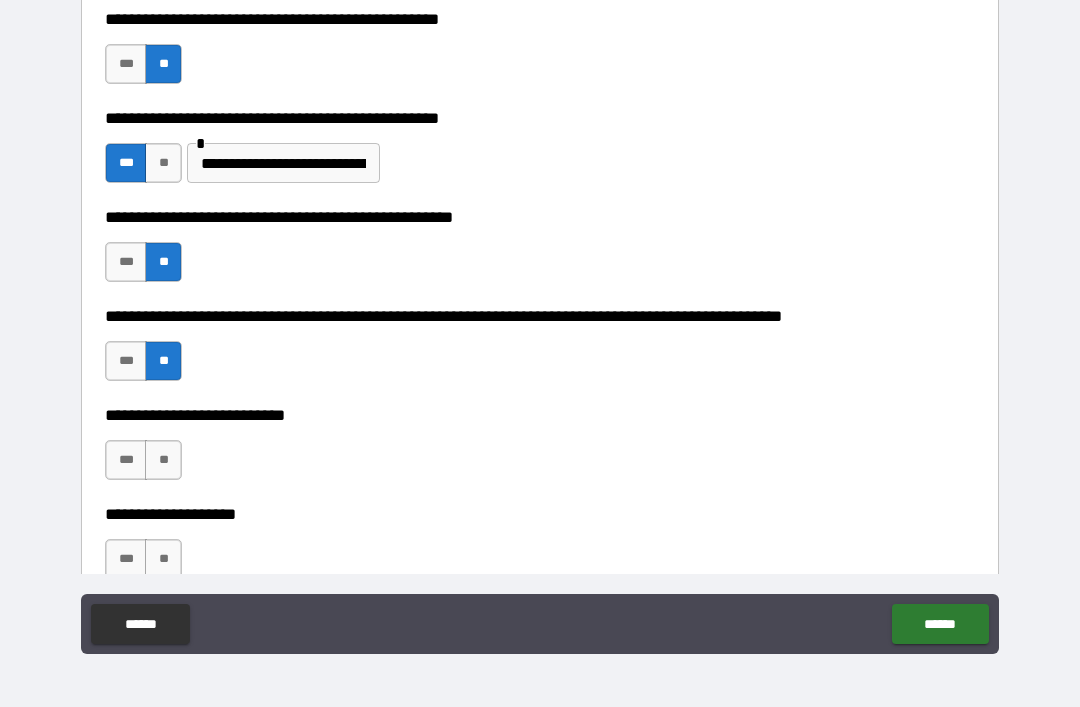 scroll, scrollTop: 649, scrollLeft: 0, axis: vertical 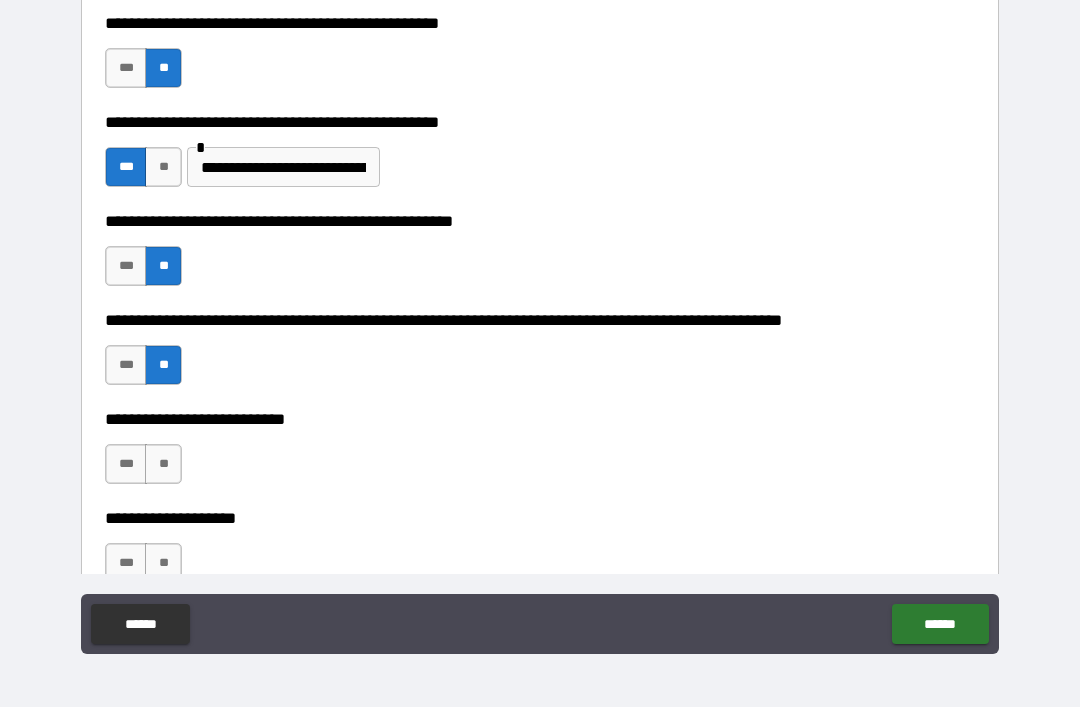 click on "**" at bounding box center (163, 464) 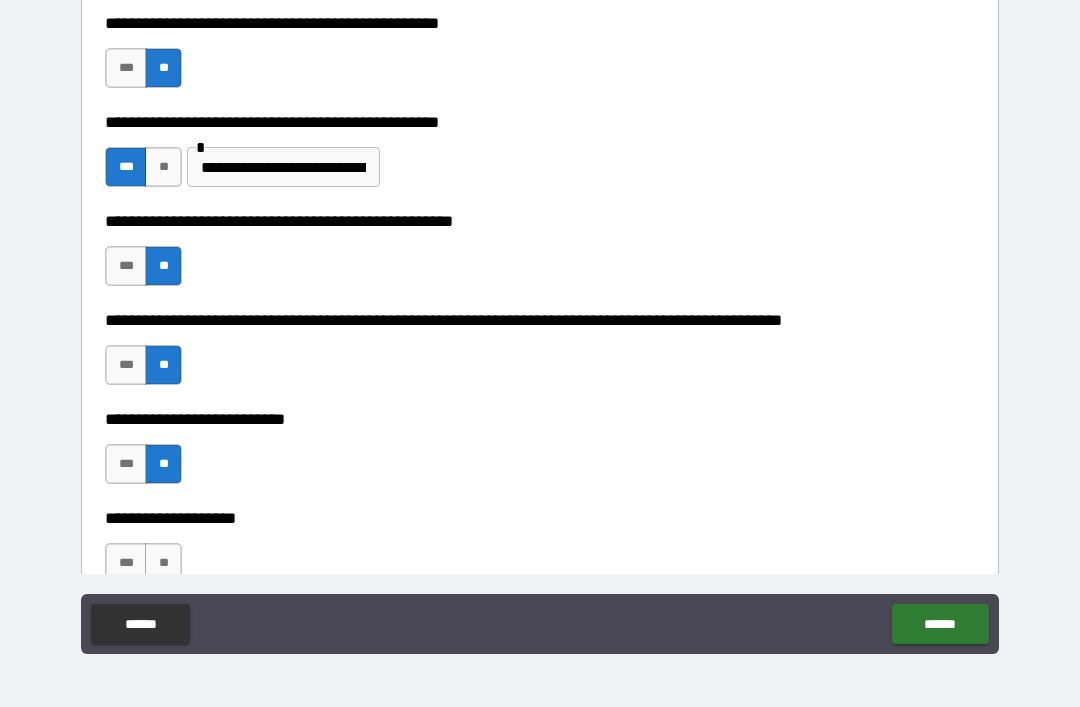 click on "**" at bounding box center (163, 563) 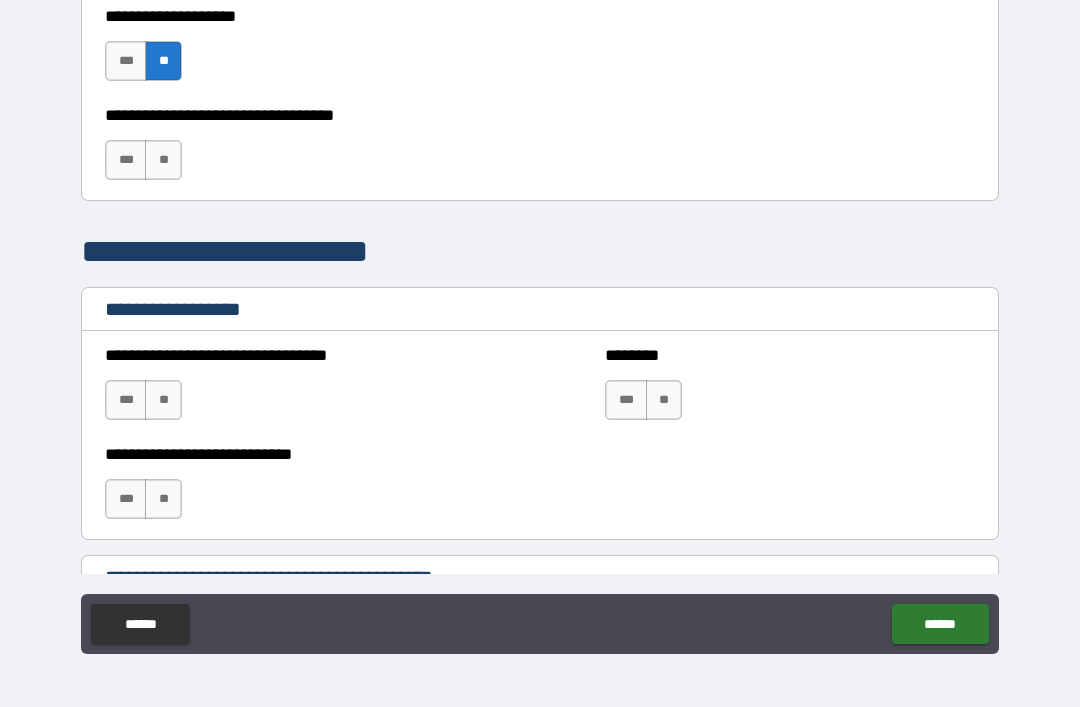 scroll, scrollTop: 1150, scrollLeft: 0, axis: vertical 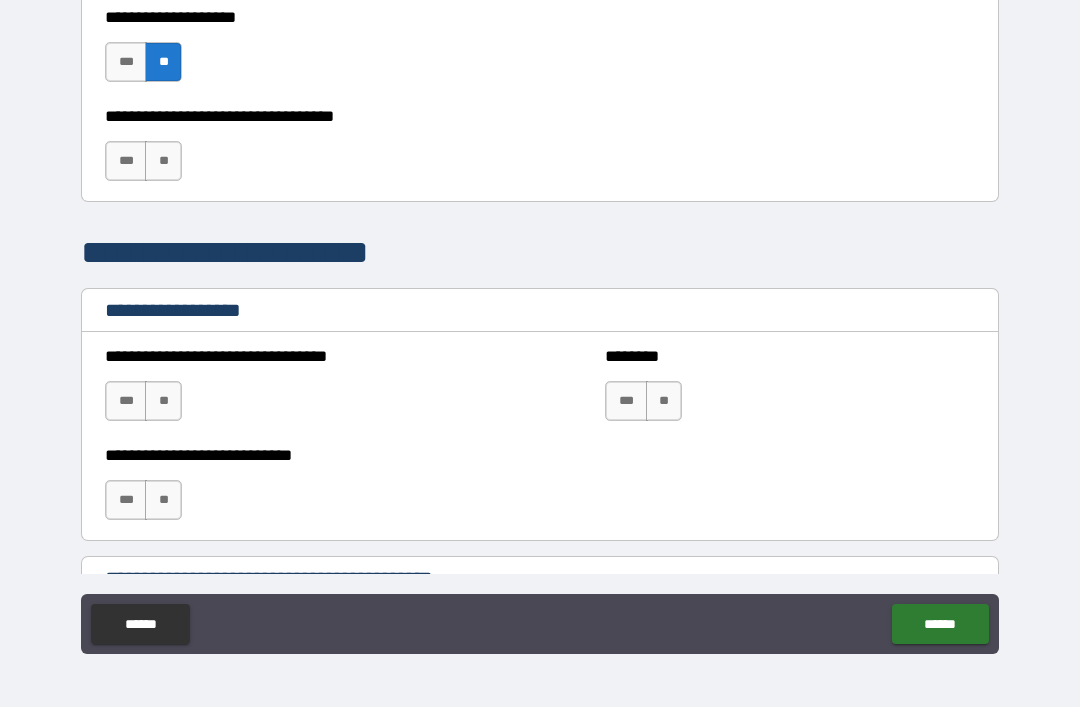 click on "**" at bounding box center (163, 161) 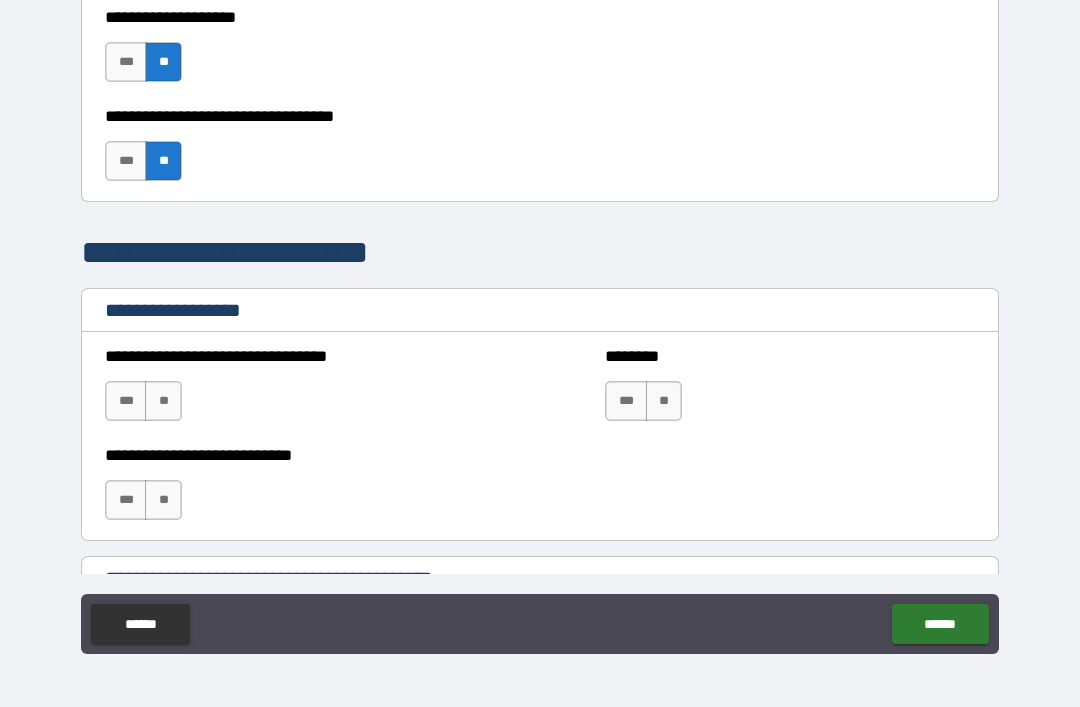 click on "**" at bounding box center (163, 401) 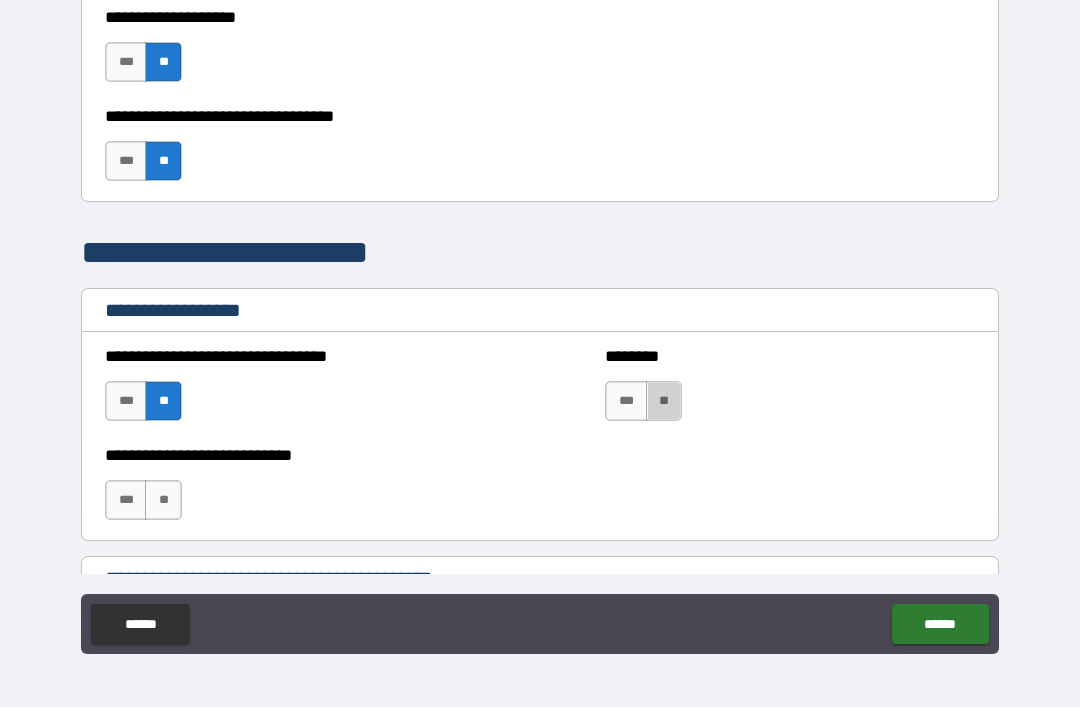 scroll, scrollTop: 1149, scrollLeft: 0, axis: vertical 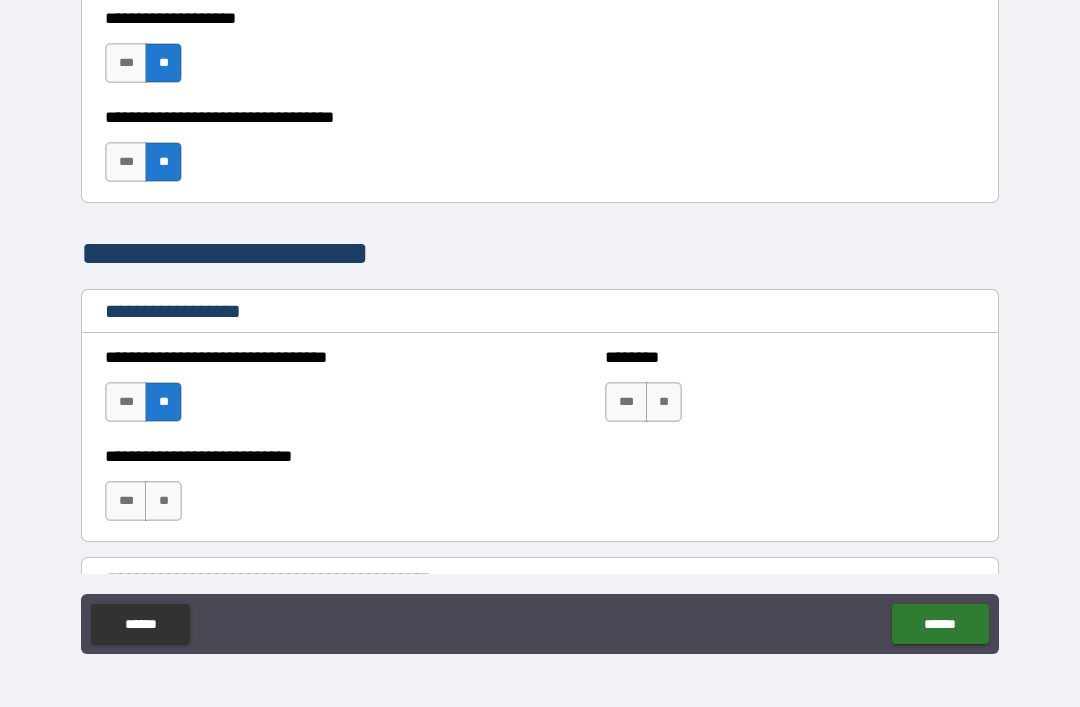 click on "**" at bounding box center [163, 501] 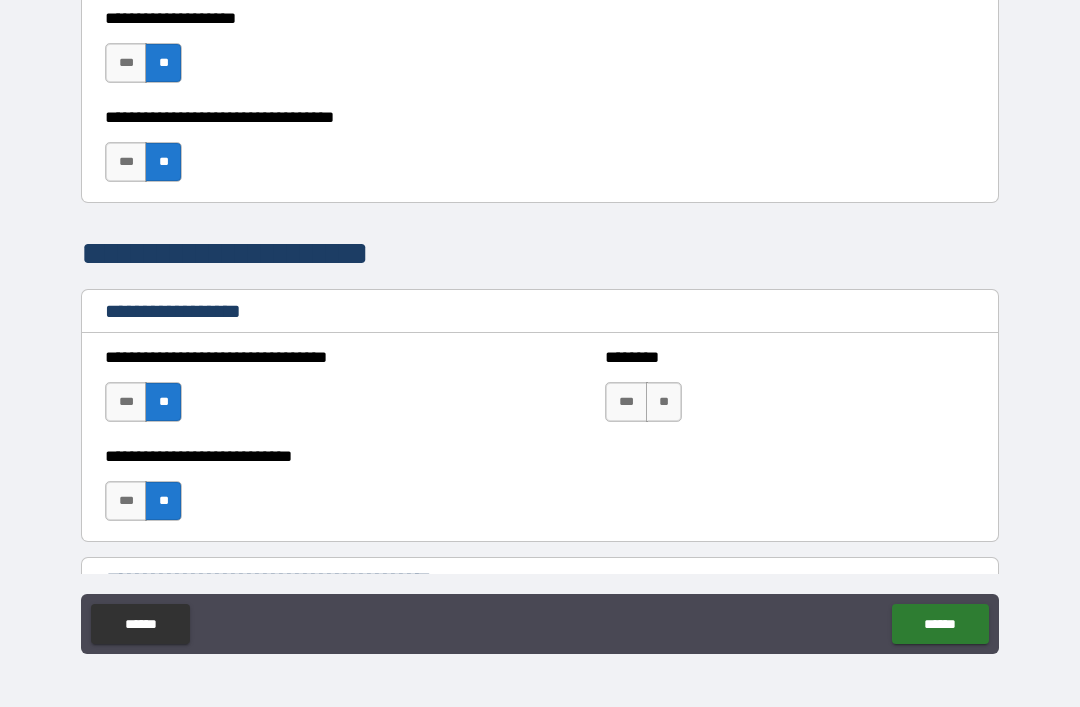click on "**" at bounding box center [664, 402] 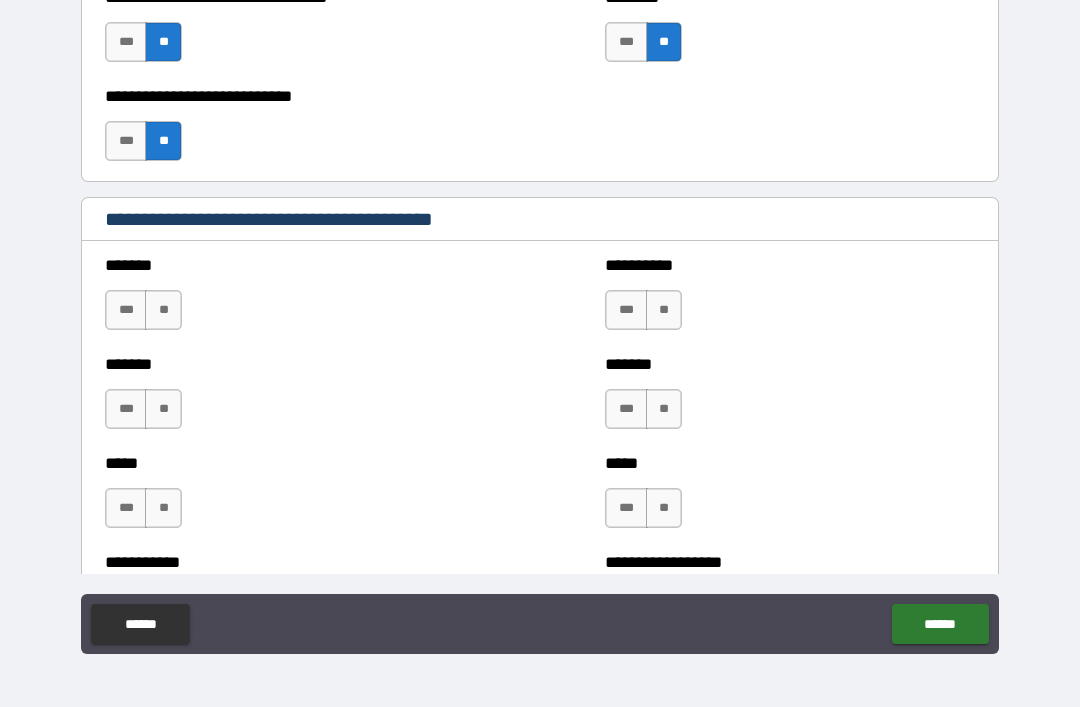 scroll, scrollTop: 1510, scrollLeft: 0, axis: vertical 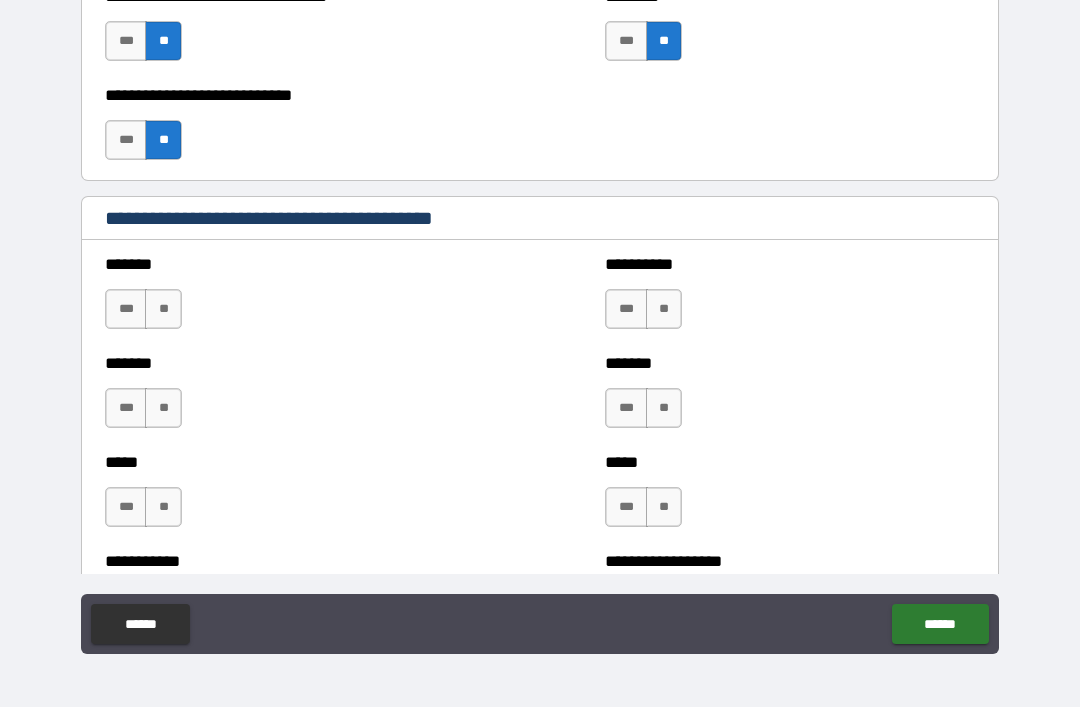 click on "***" at bounding box center [626, 309] 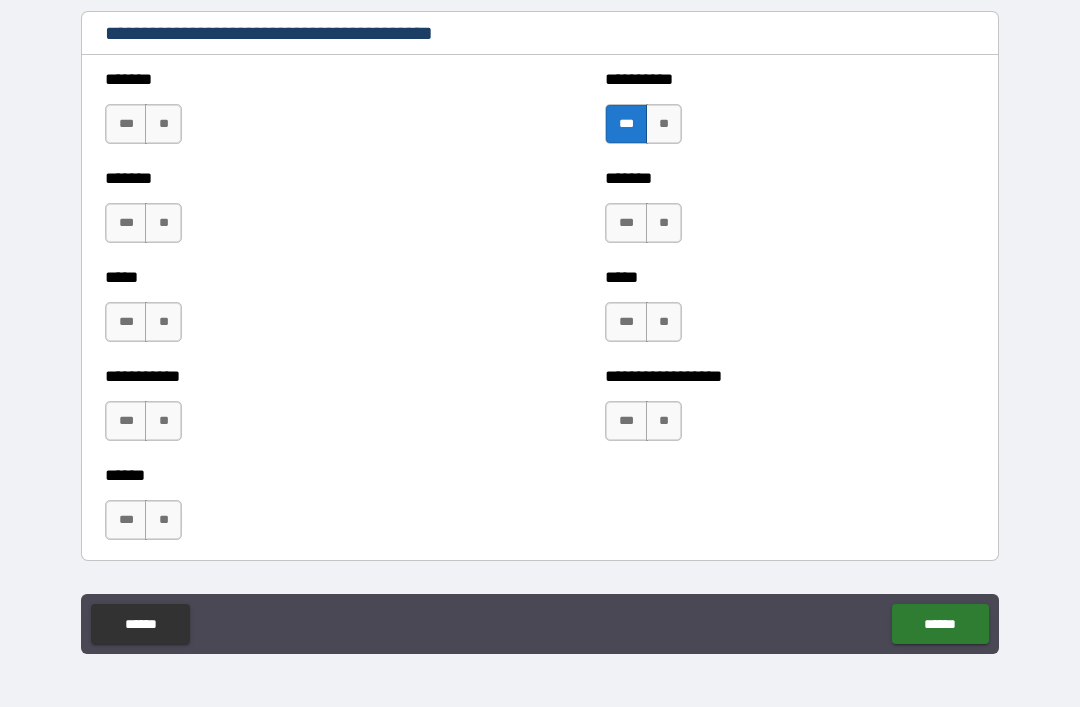 scroll, scrollTop: 1697, scrollLeft: 0, axis: vertical 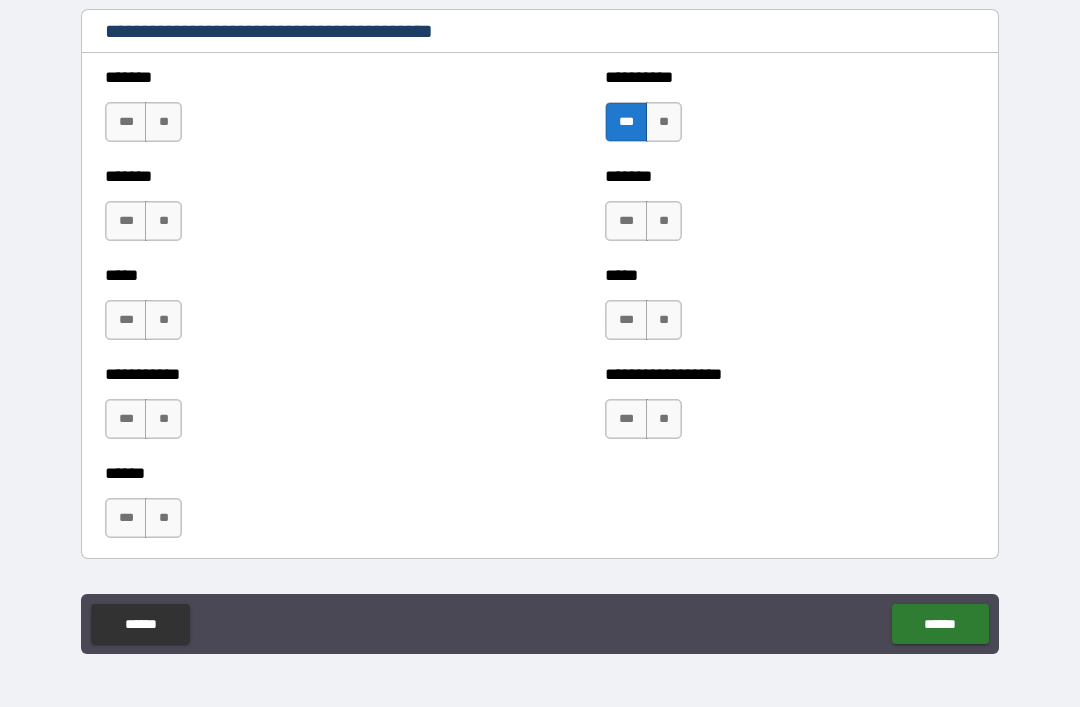 click on "***" at bounding box center (126, 419) 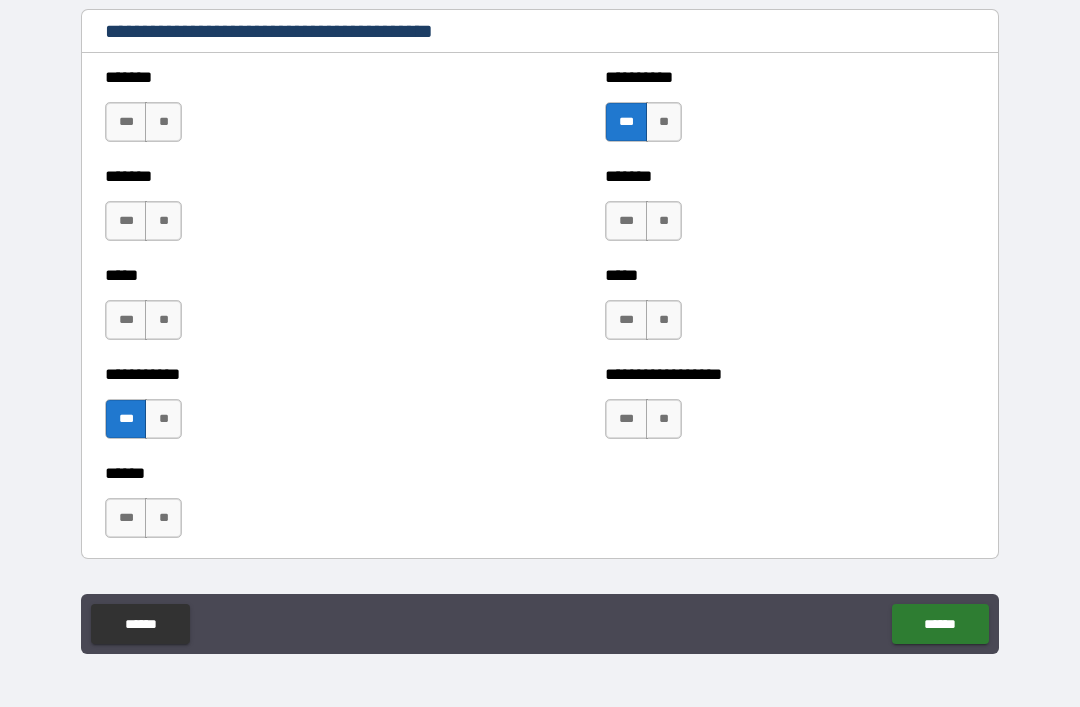 click on "******" at bounding box center (940, 624) 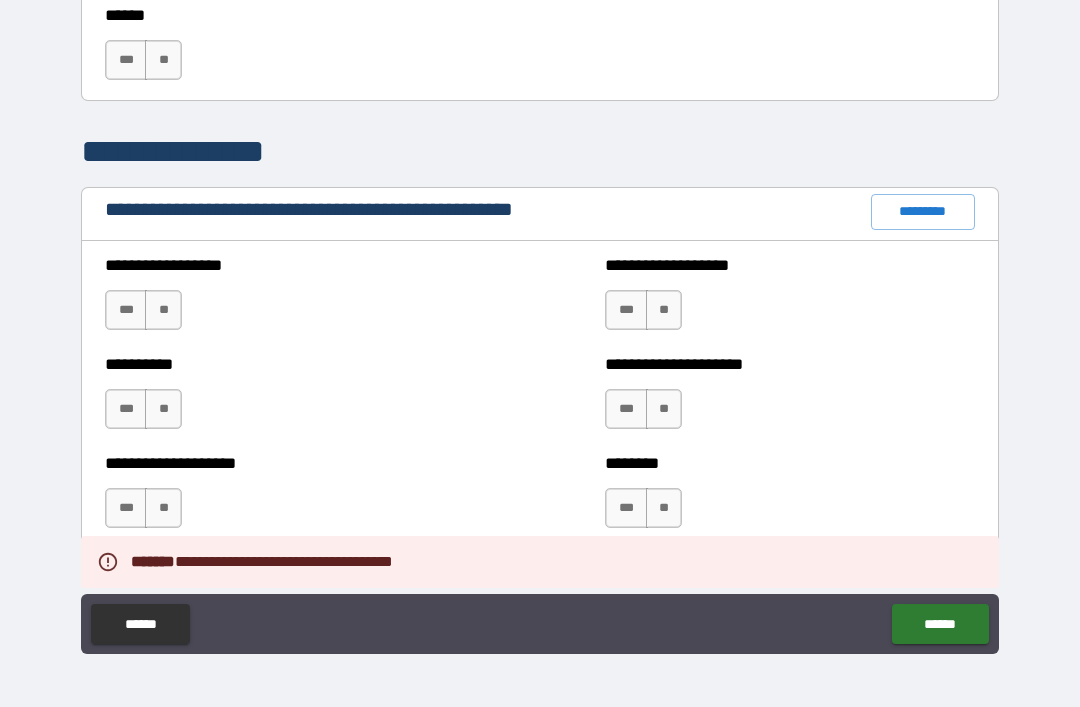 scroll, scrollTop: 2199, scrollLeft: 0, axis: vertical 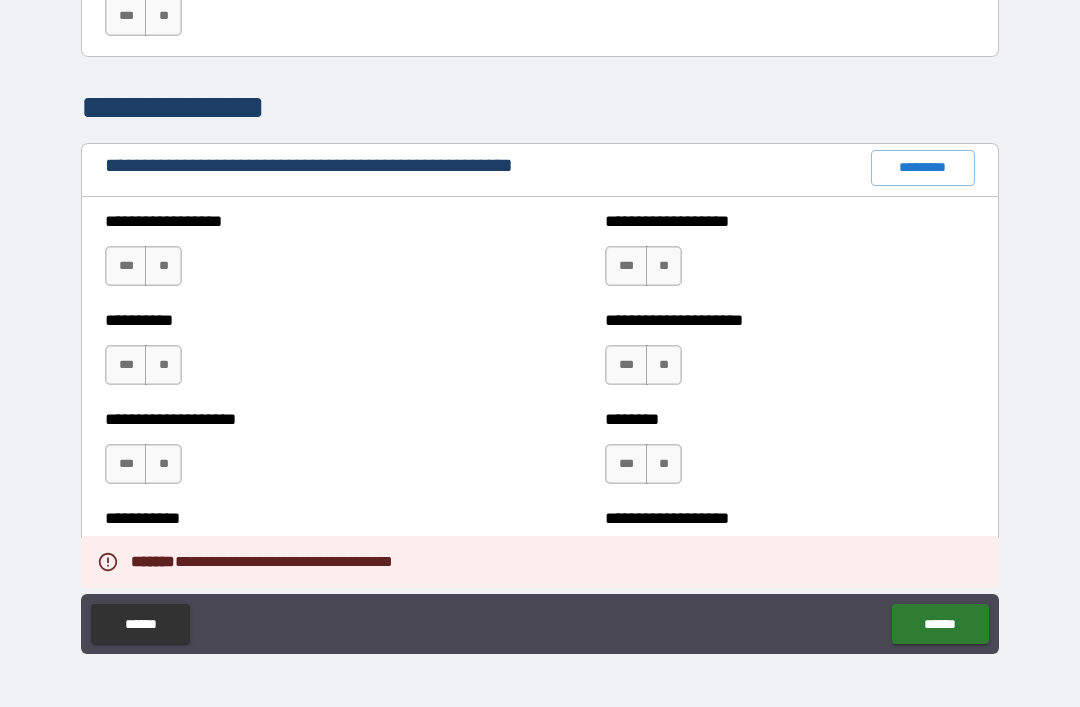 click on "**" at bounding box center (163, 266) 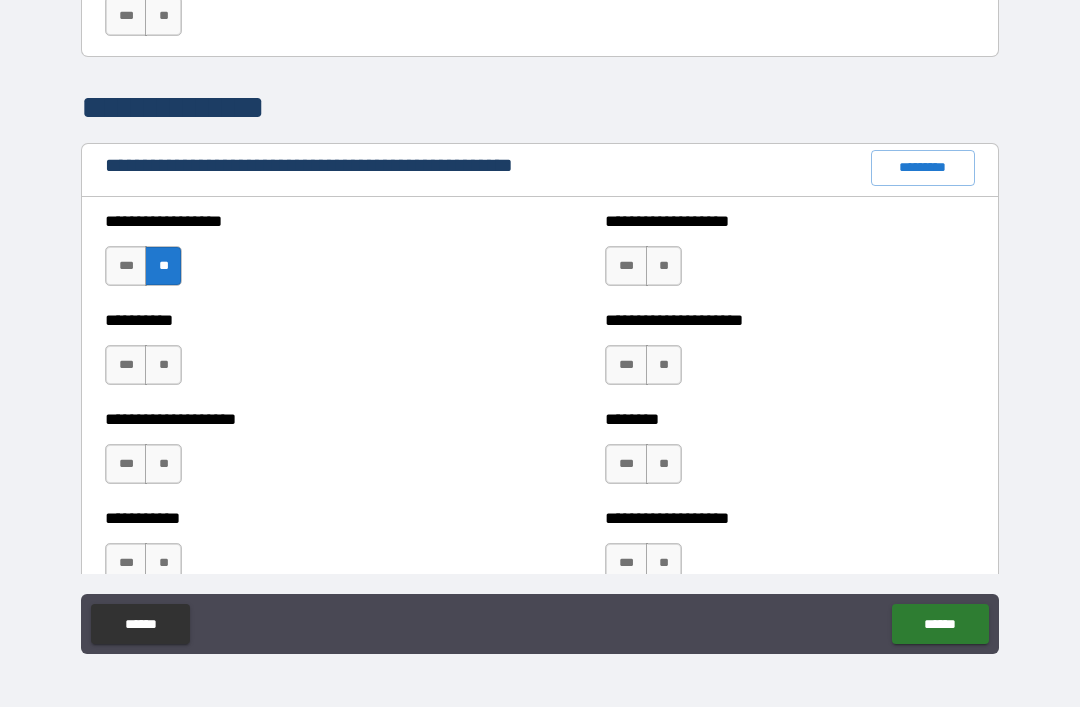 click on "**" at bounding box center [163, 365] 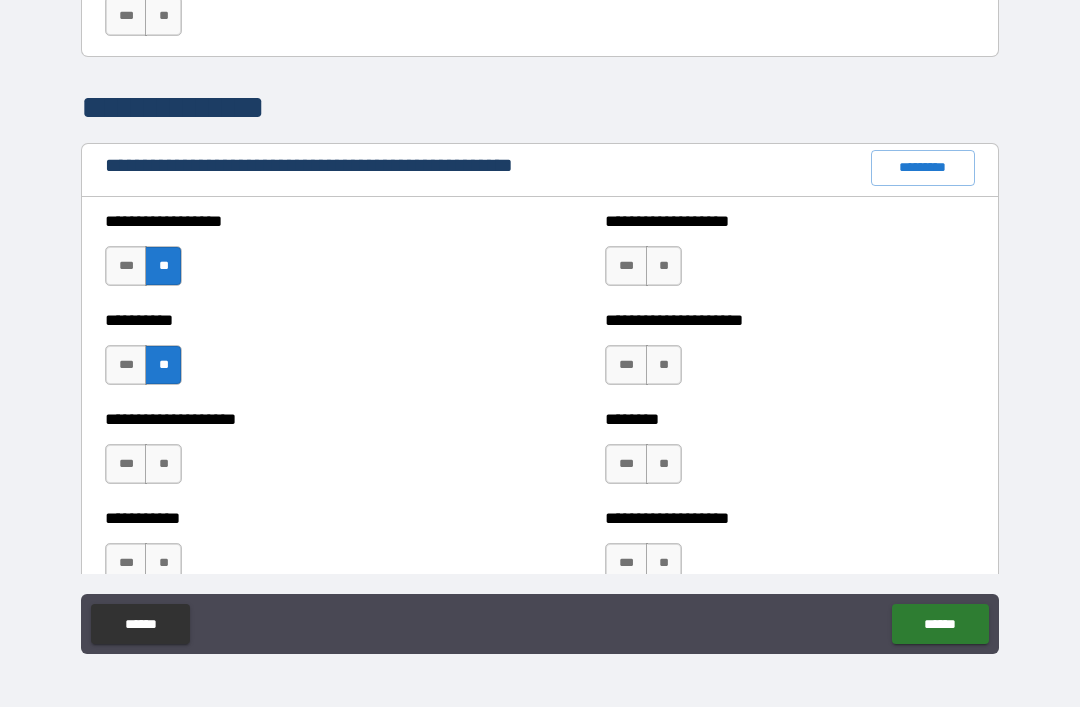 click on "**" at bounding box center (163, 464) 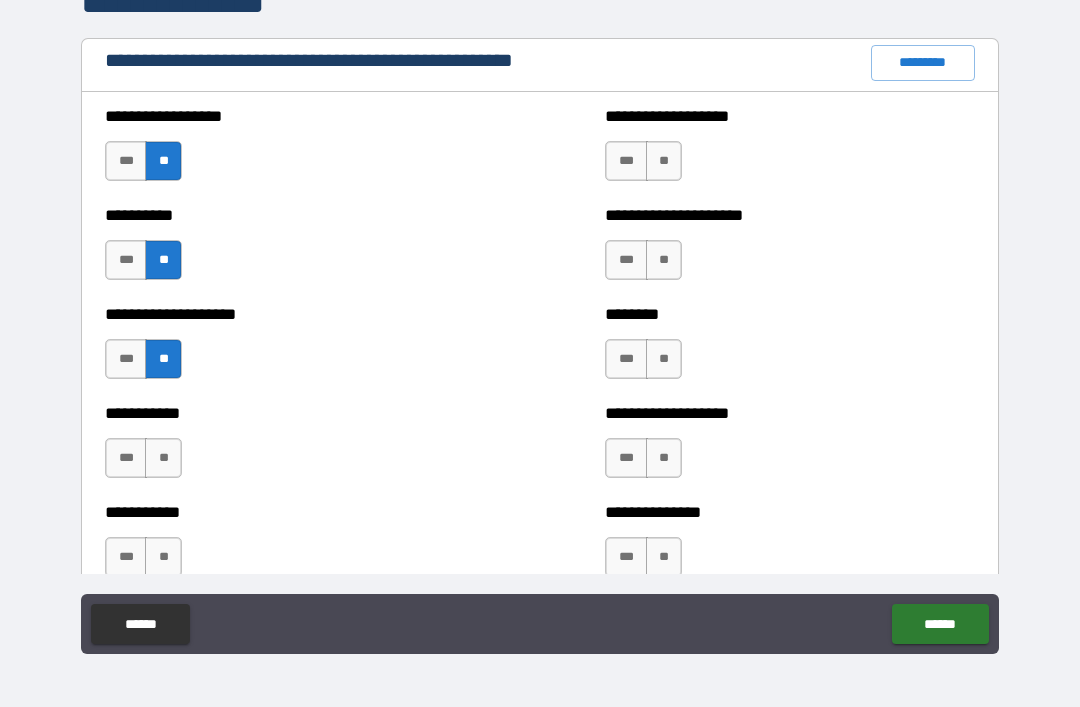 scroll, scrollTop: 2340, scrollLeft: 0, axis: vertical 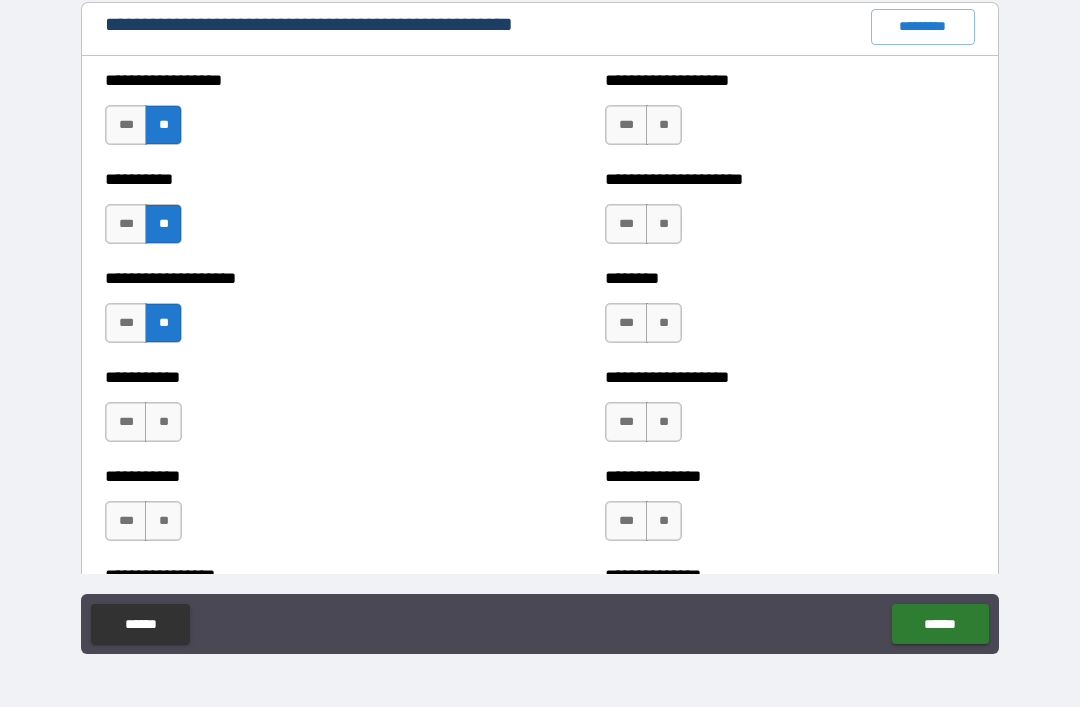 click on "**" at bounding box center [163, 422] 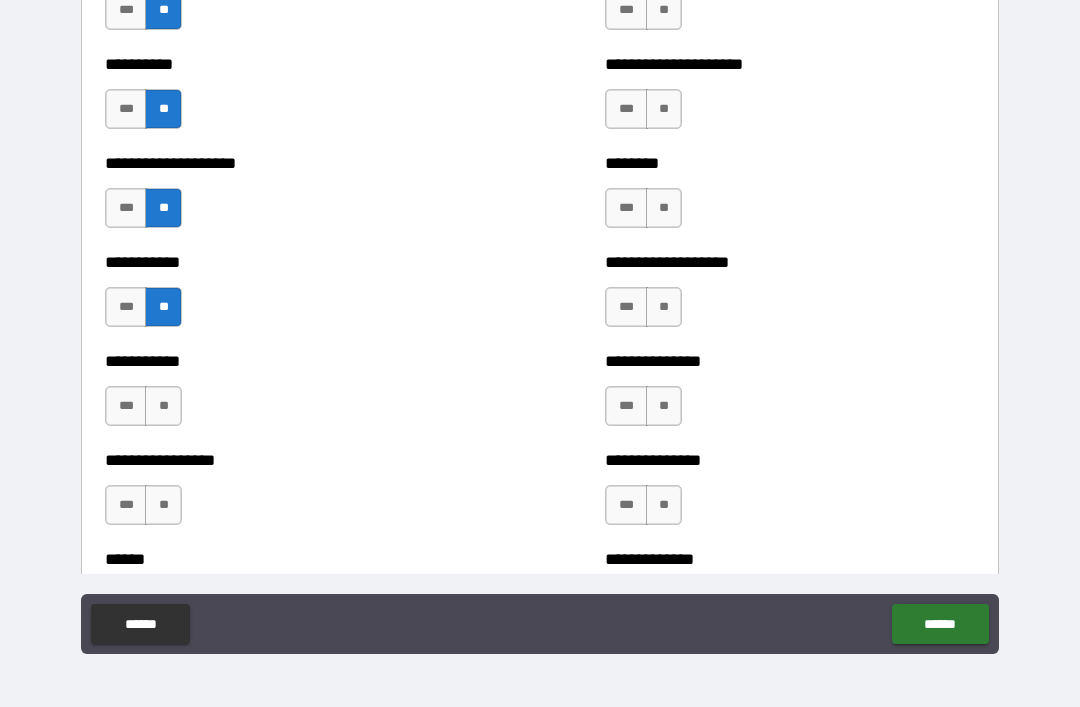 scroll, scrollTop: 2534, scrollLeft: 0, axis: vertical 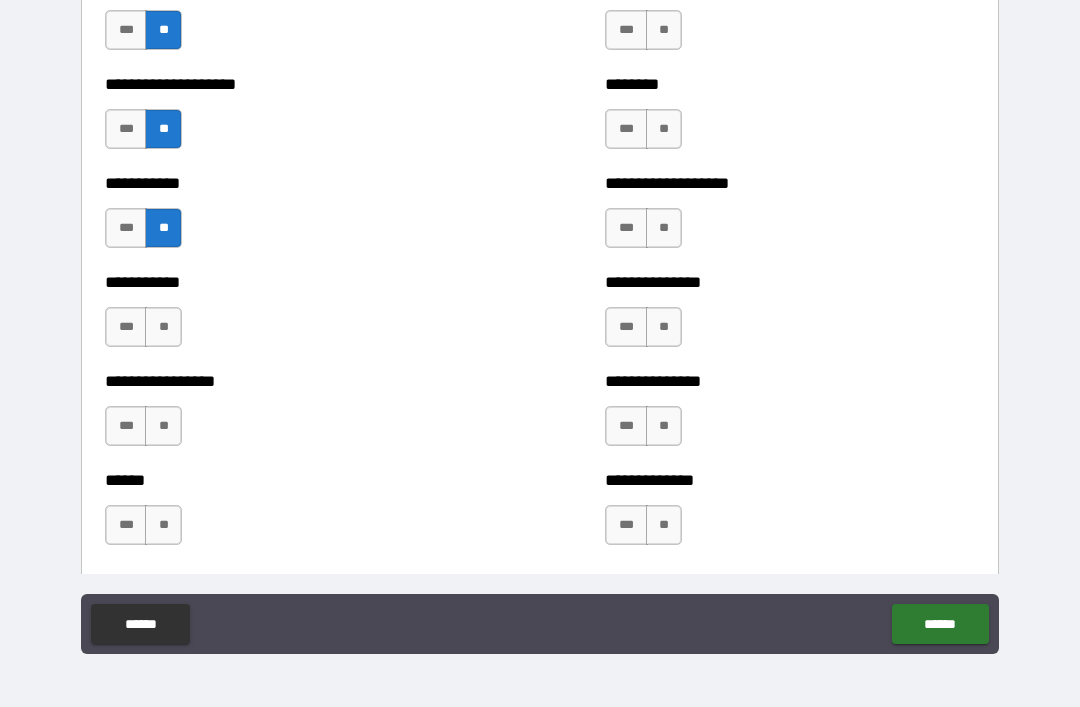 click on "**" at bounding box center (163, 327) 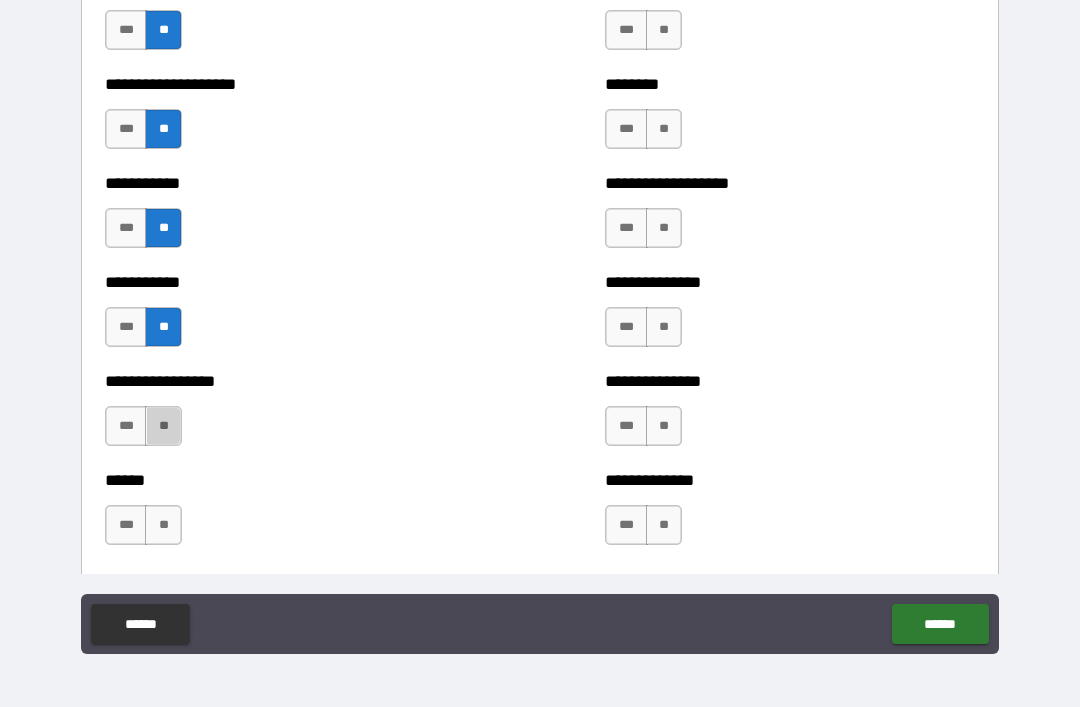 click on "**" at bounding box center (163, 426) 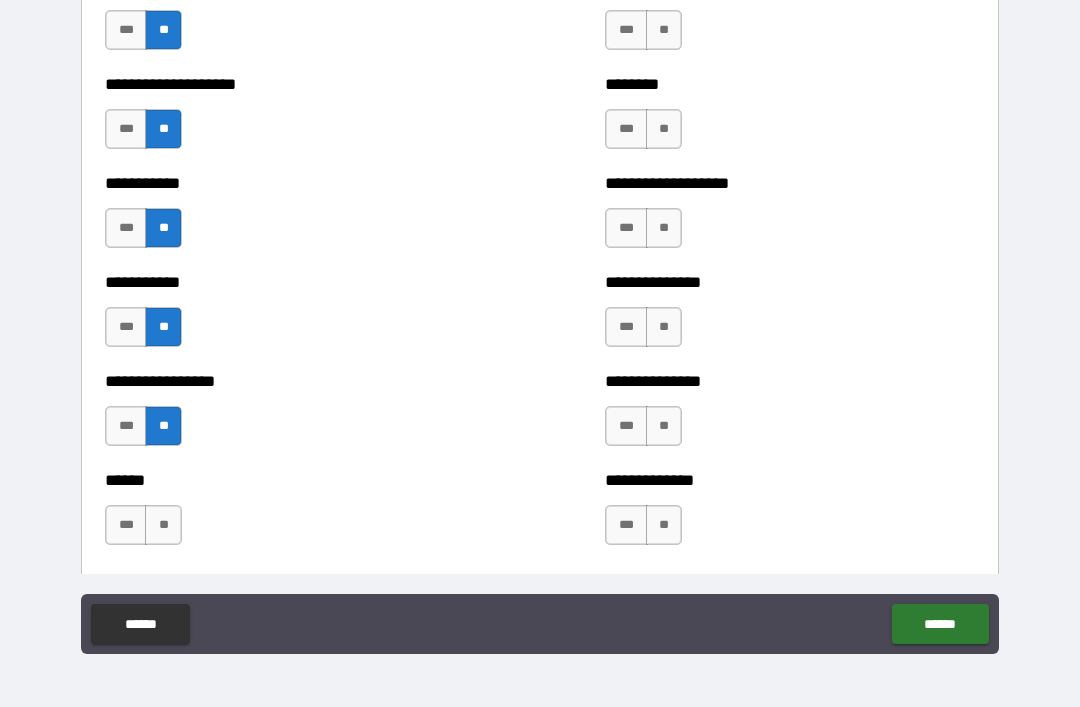 click on "**" at bounding box center (163, 525) 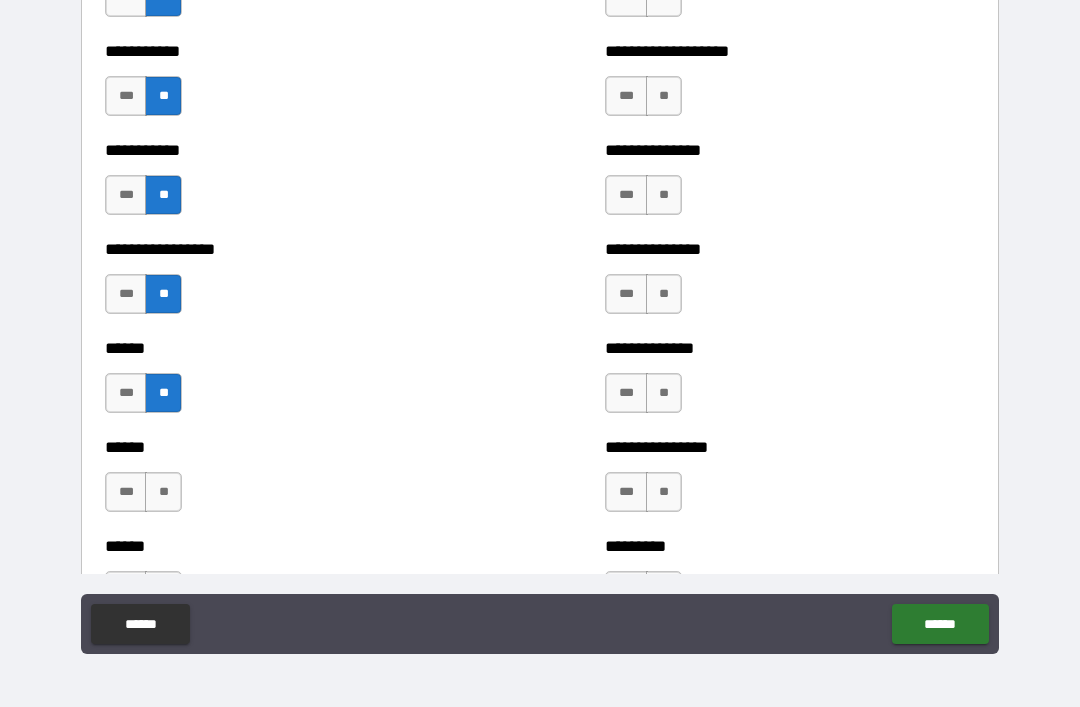 scroll, scrollTop: 2675, scrollLeft: 0, axis: vertical 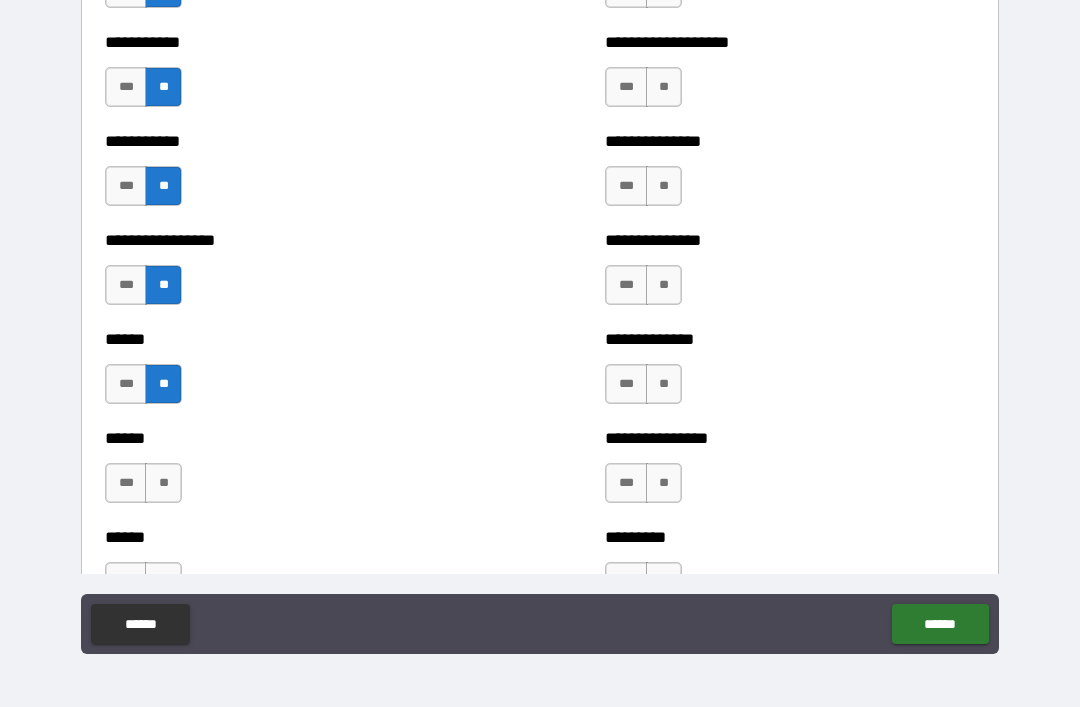 click on "**" at bounding box center [163, 483] 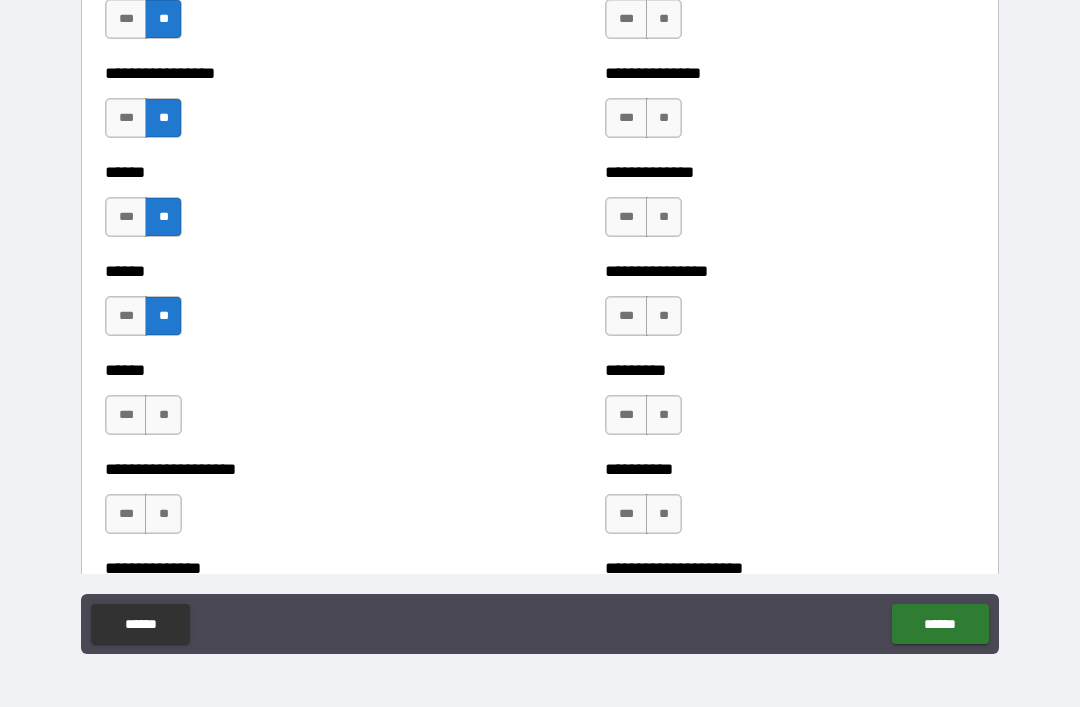 scroll, scrollTop: 2842, scrollLeft: 0, axis: vertical 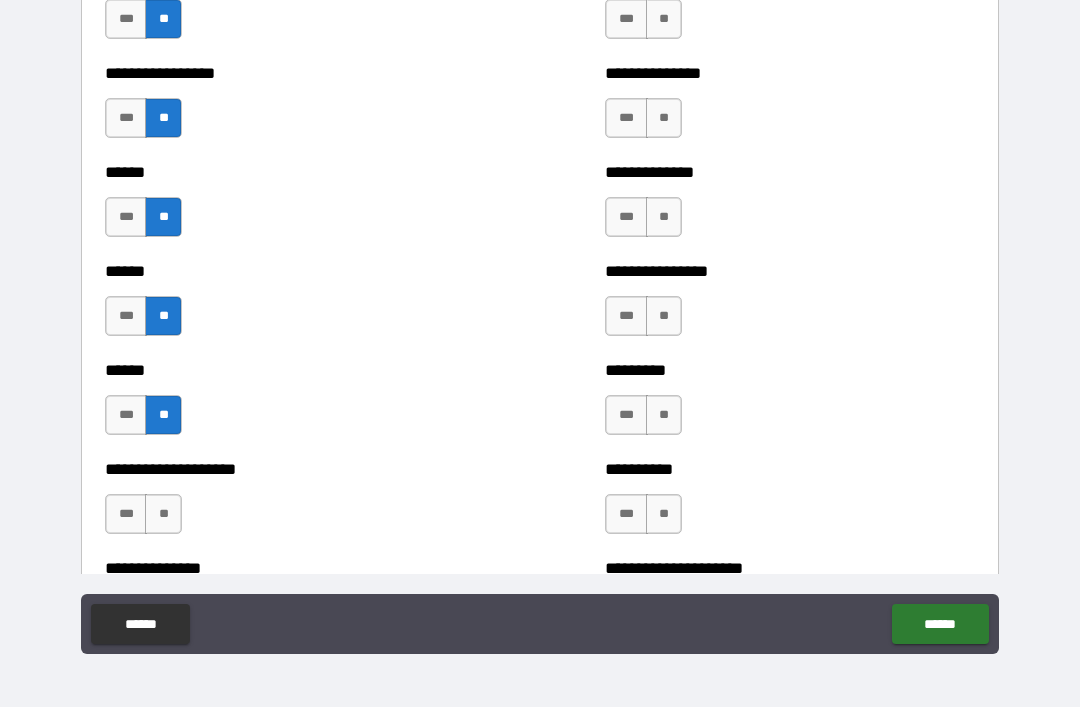 click on "***" at bounding box center [126, 514] 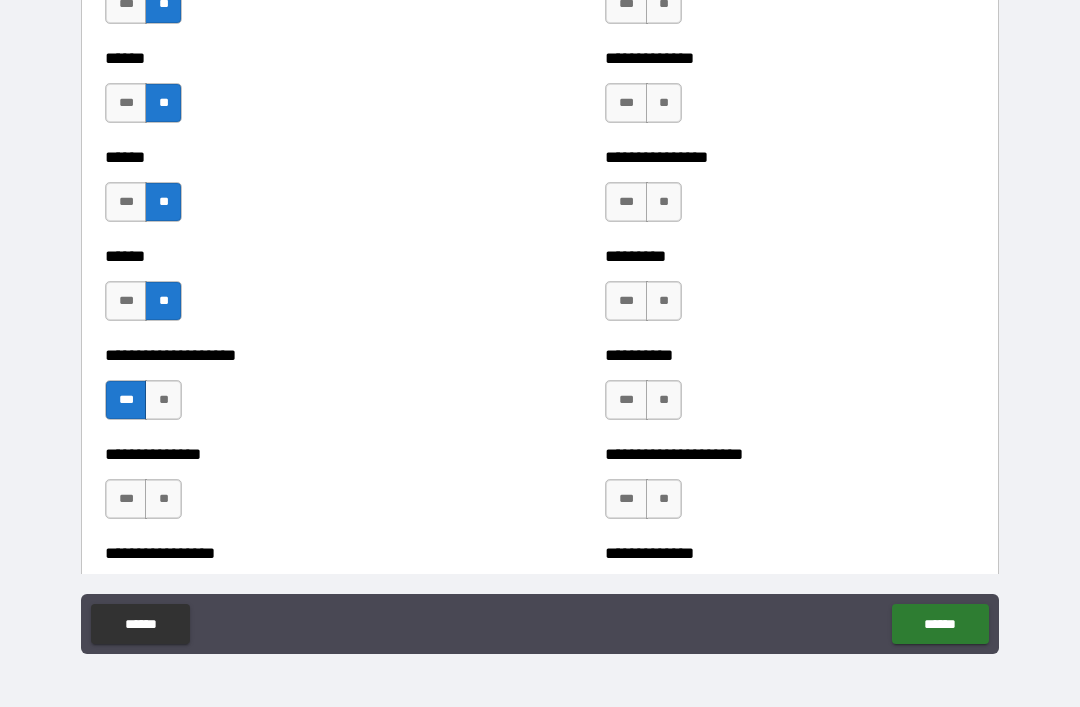 scroll, scrollTop: 2958, scrollLeft: 0, axis: vertical 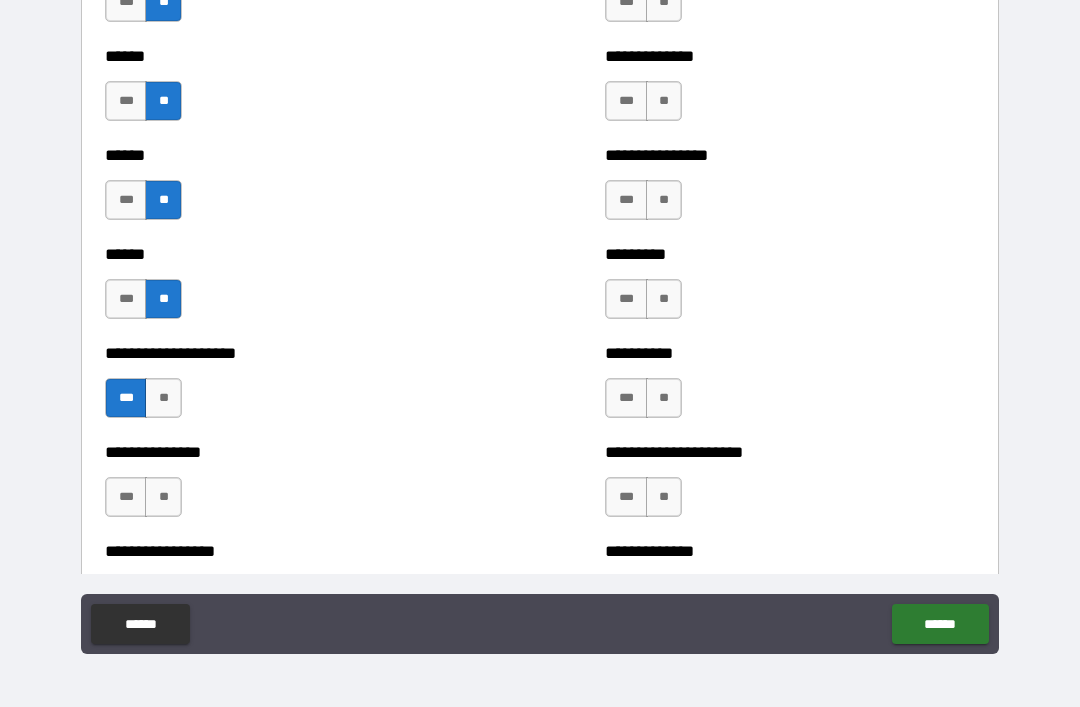 click on "**" at bounding box center [163, 497] 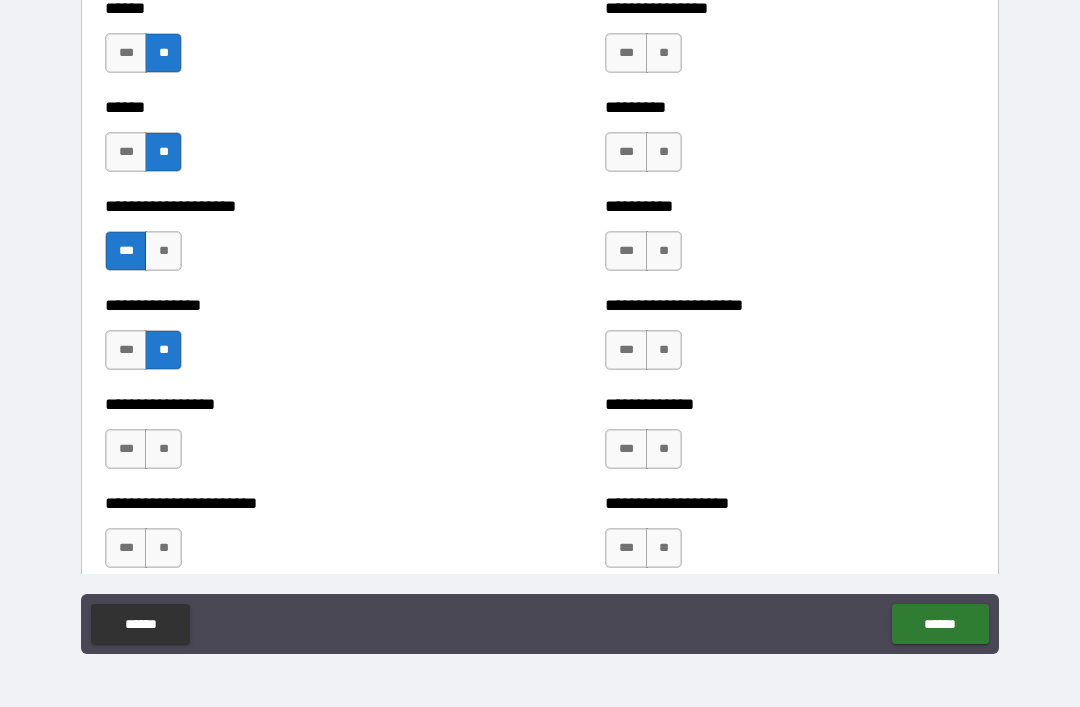 scroll, scrollTop: 3106, scrollLeft: 0, axis: vertical 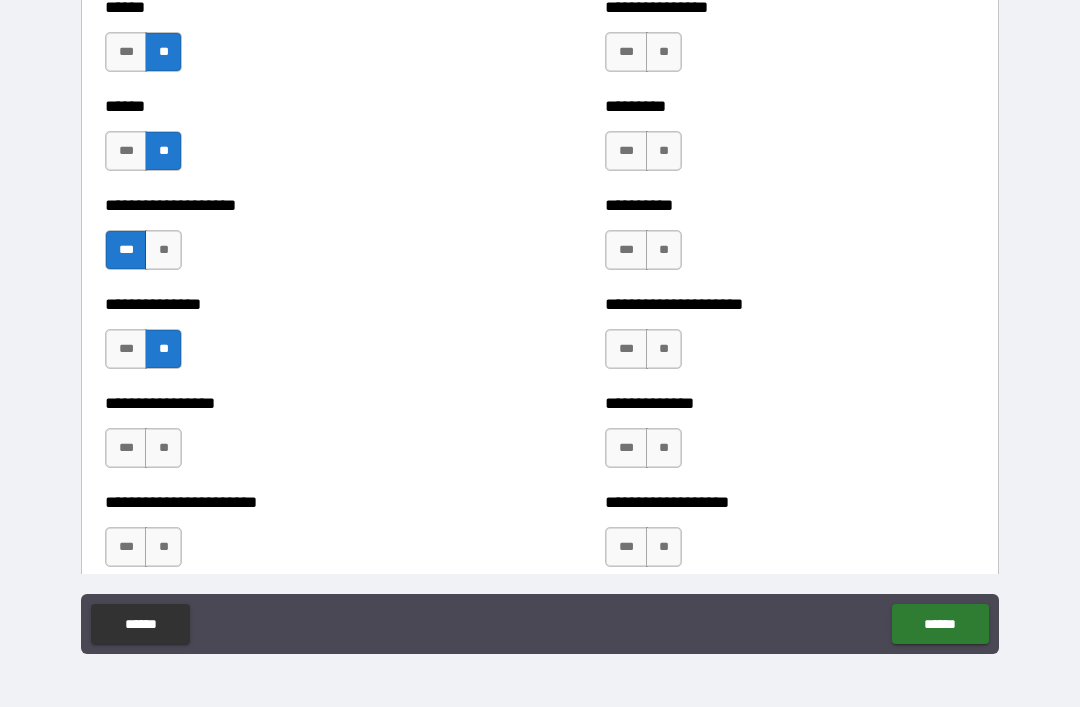 click on "***" at bounding box center [126, 448] 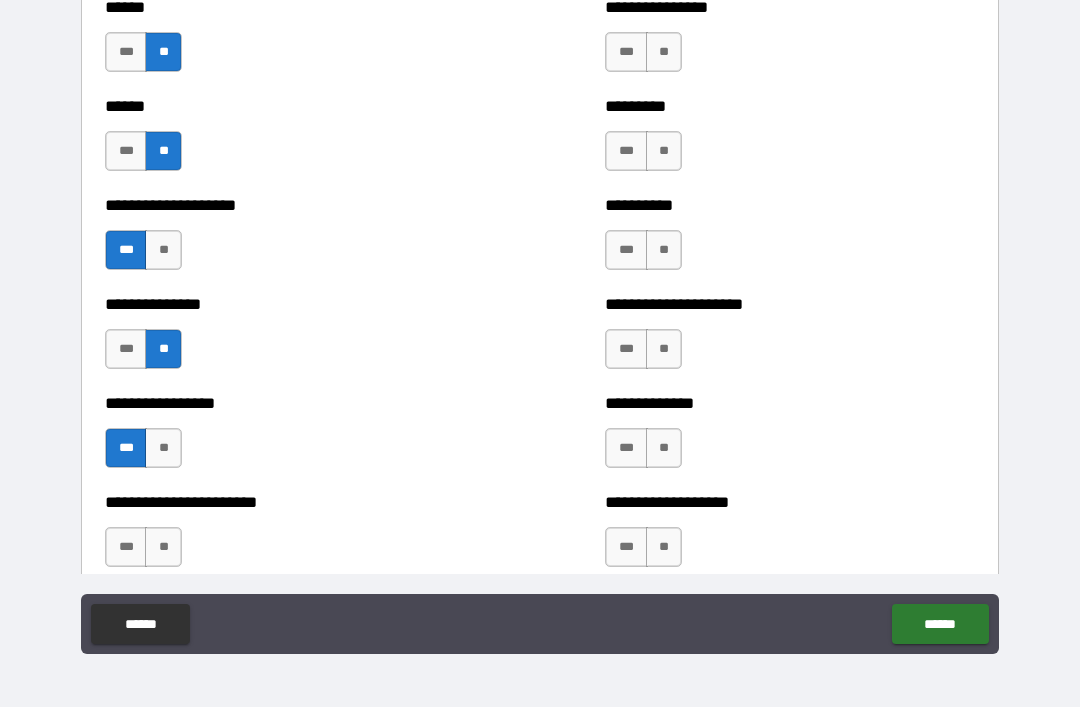 click on "**" at bounding box center (163, 547) 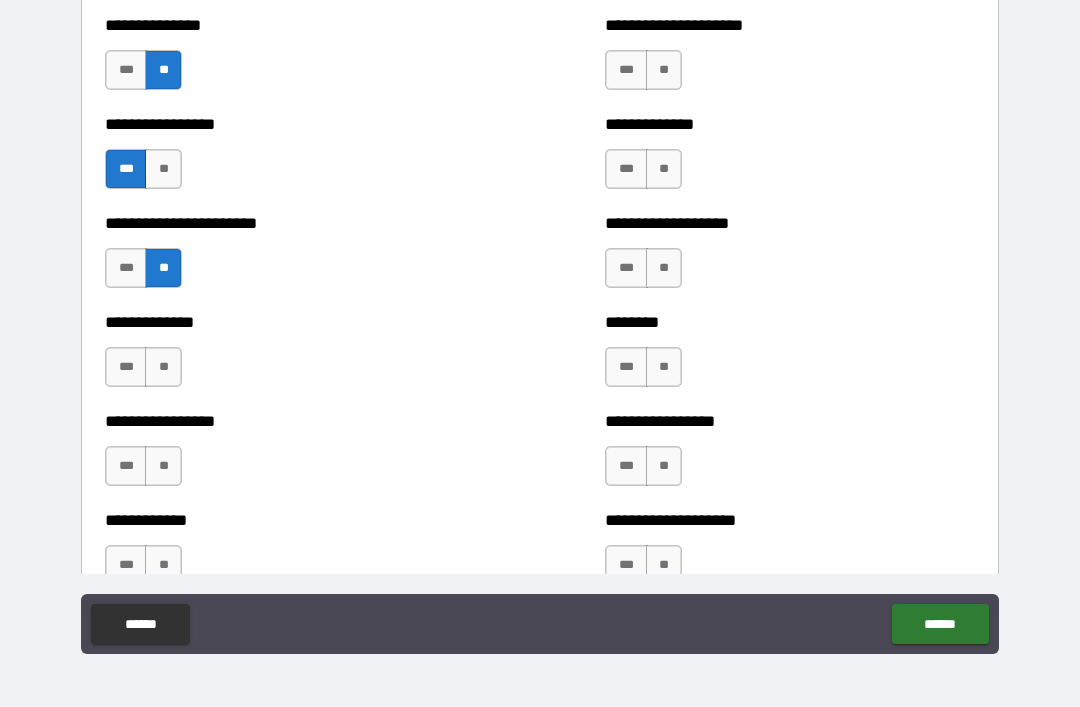 scroll, scrollTop: 3390, scrollLeft: 0, axis: vertical 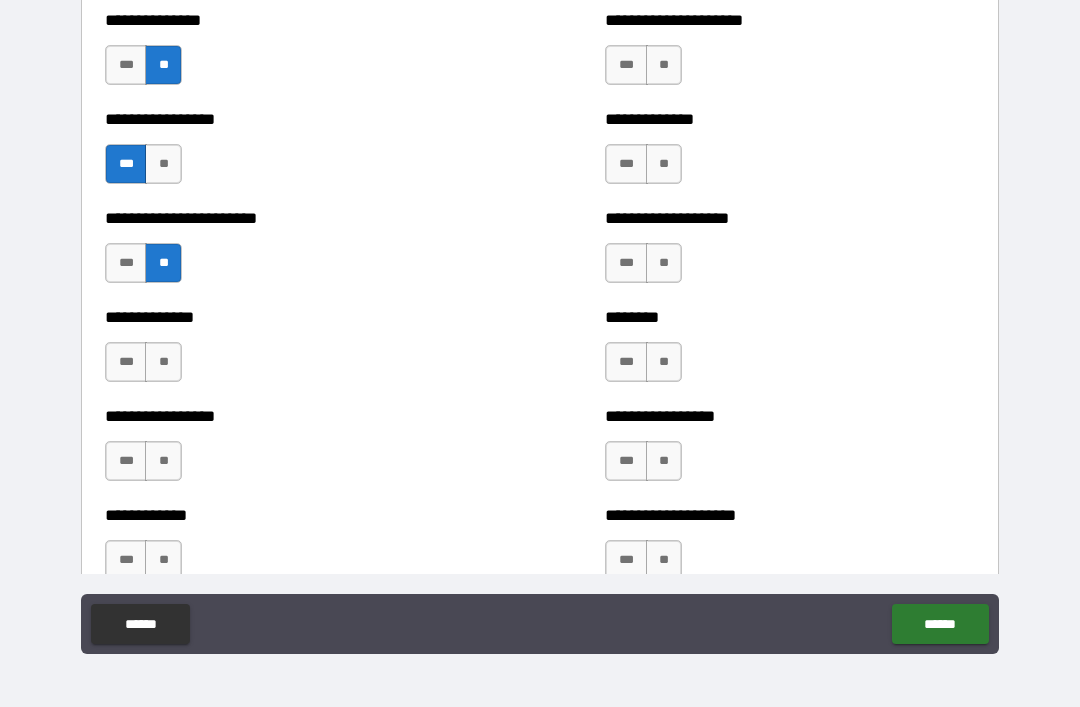click on "**" at bounding box center [163, 362] 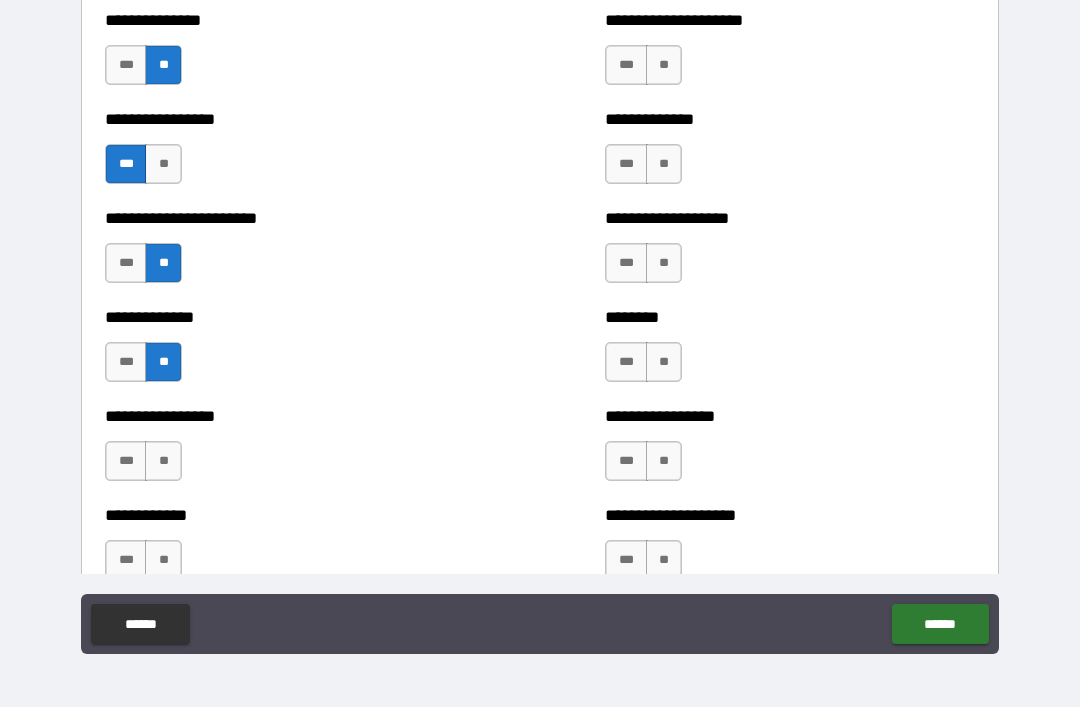 click on "**" at bounding box center [163, 461] 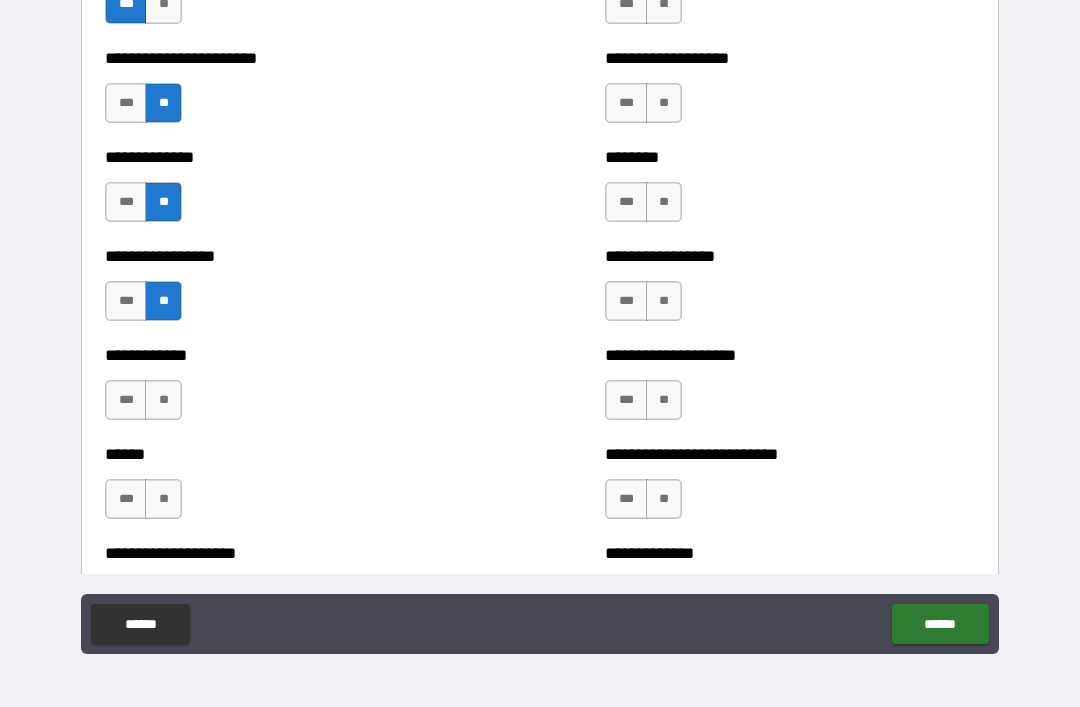 scroll, scrollTop: 3556, scrollLeft: 0, axis: vertical 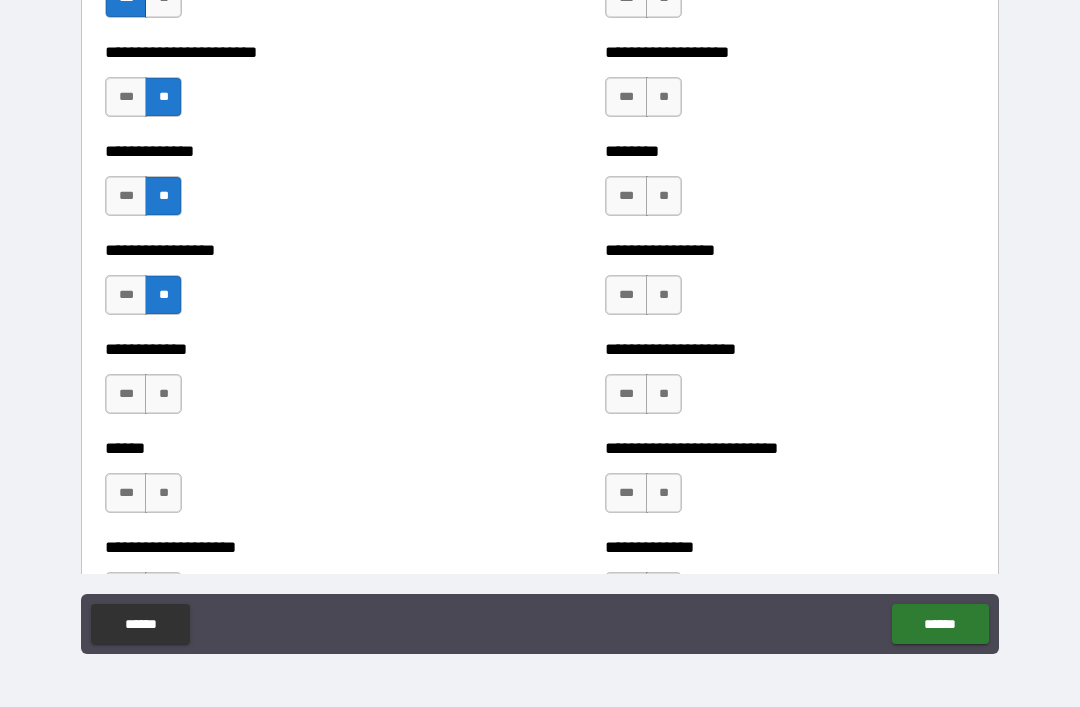 click on "**" at bounding box center (163, 394) 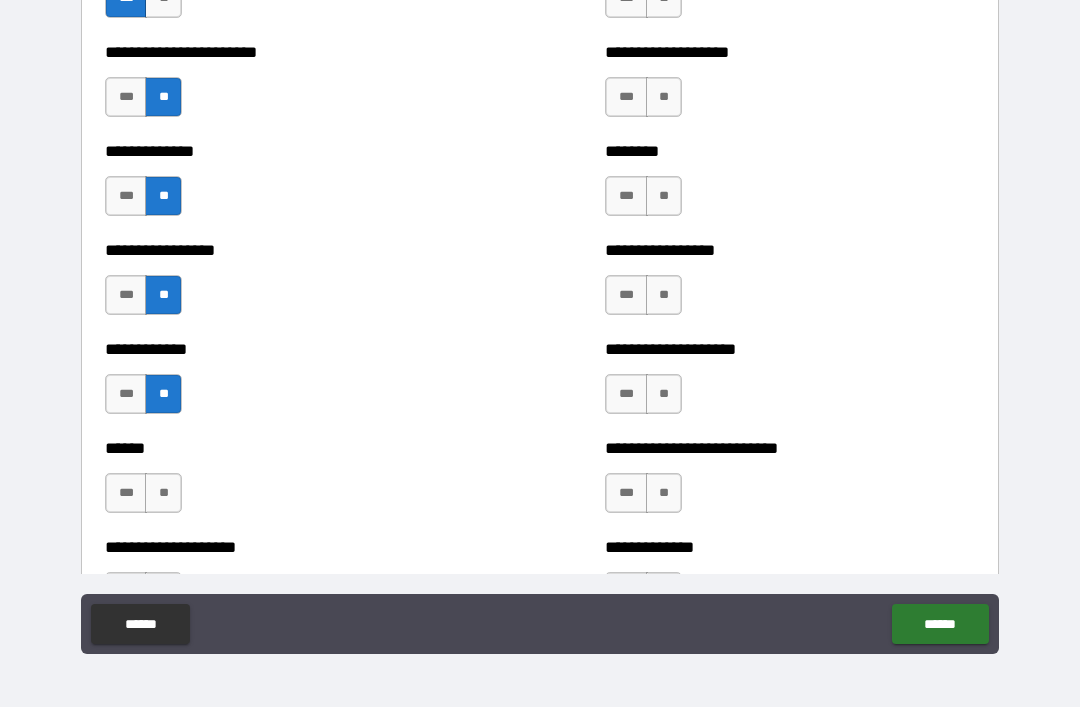 click on "**" at bounding box center (163, 493) 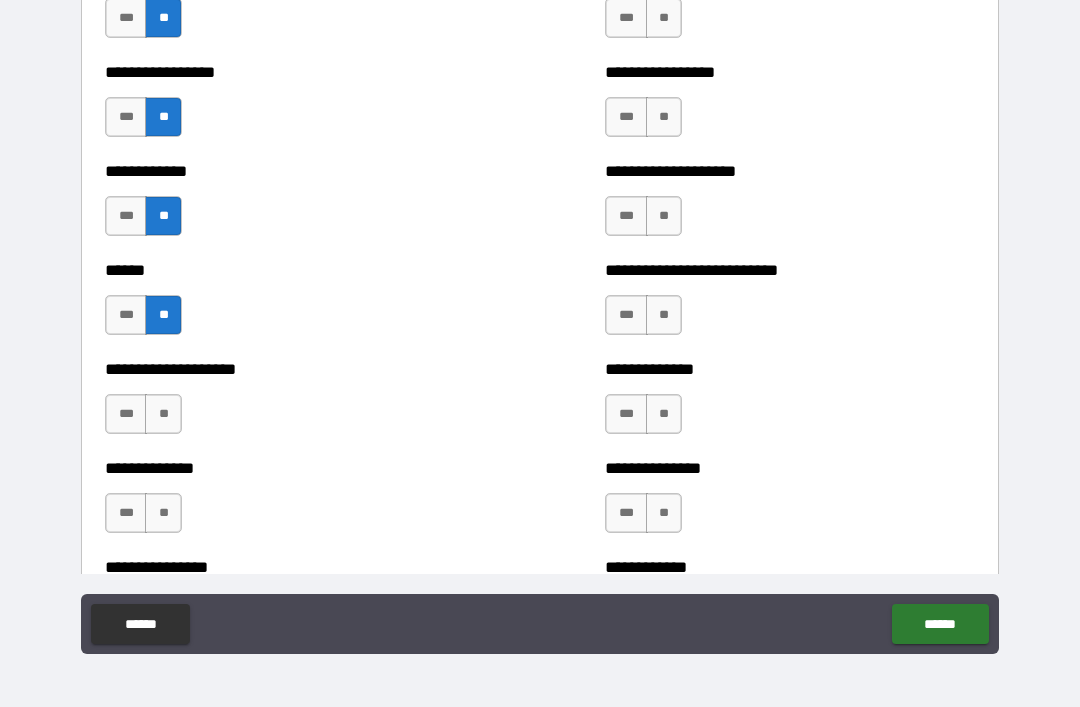 scroll, scrollTop: 3745, scrollLeft: 0, axis: vertical 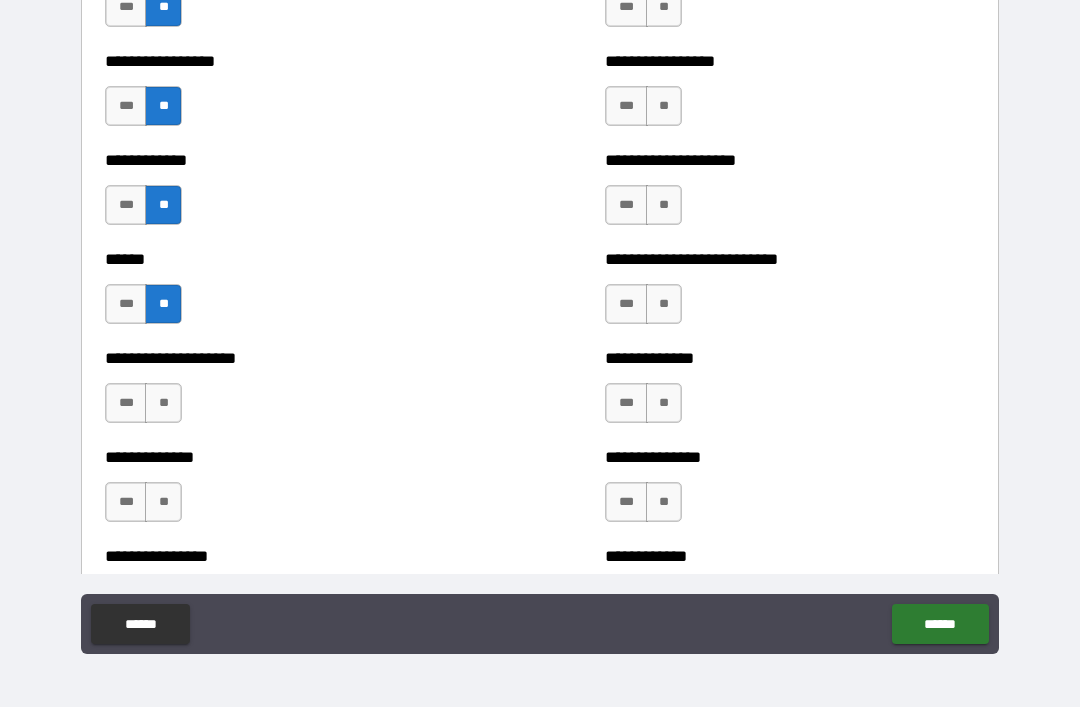 click on "**" at bounding box center (163, 403) 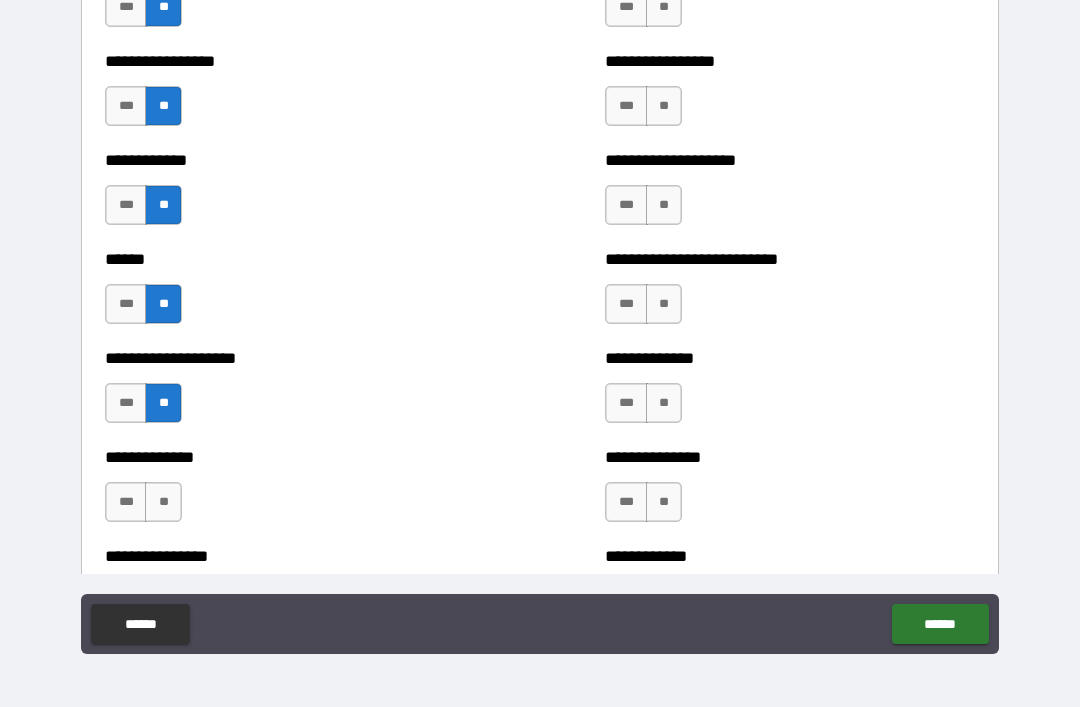 click on "**" at bounding box center (163, 502) 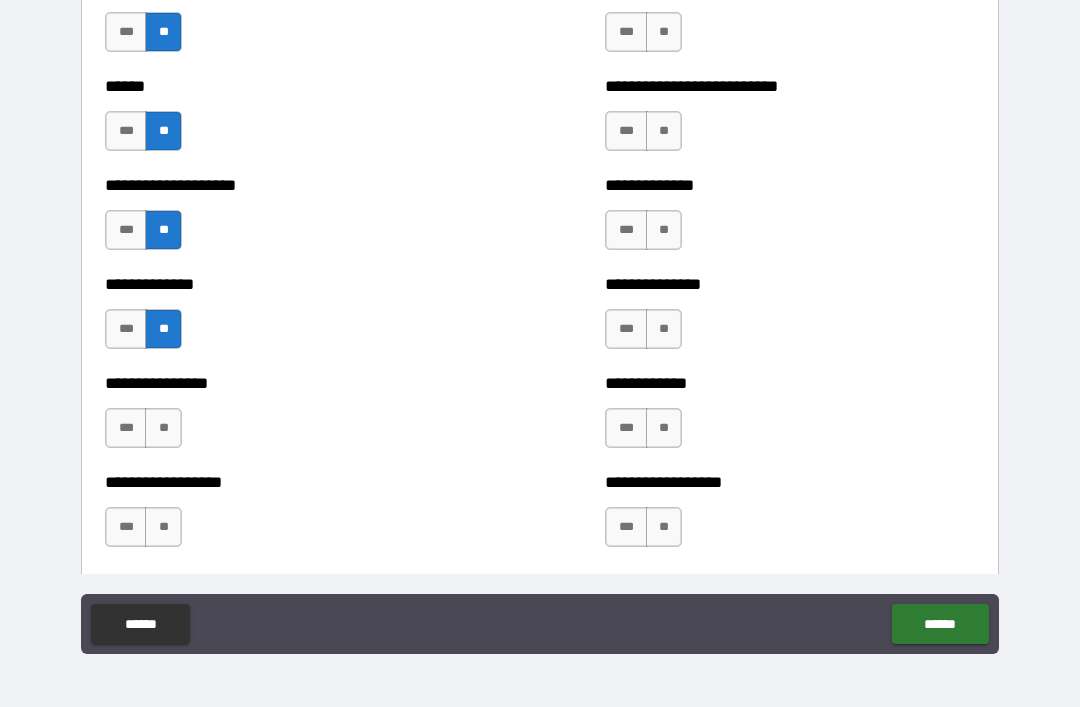 scroll, scrollTop: 3917, scrollLeft: 0, axis: vertical 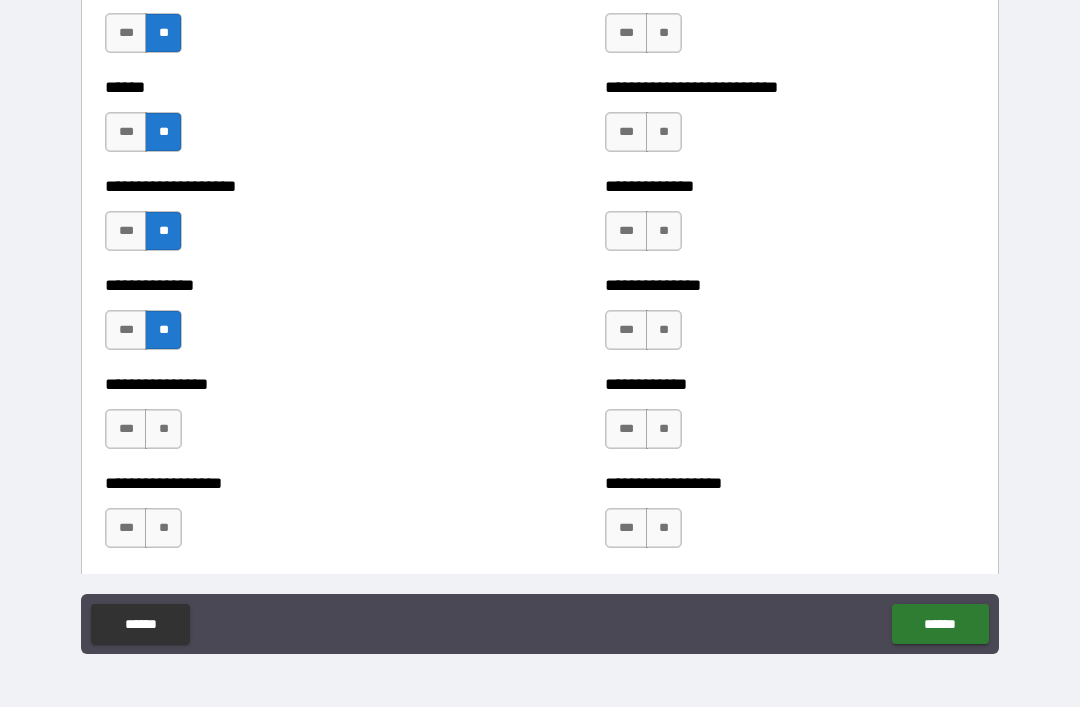 click on "**" at bounding box center [163, 429] 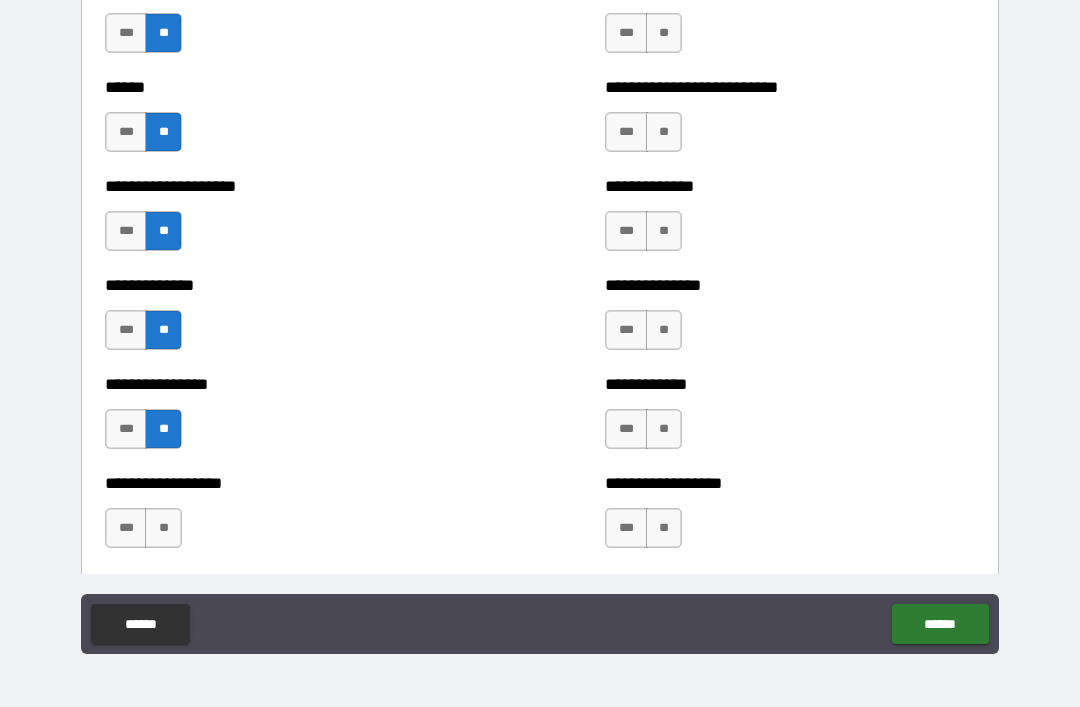 click on "**" at bounding box center (163, 528) 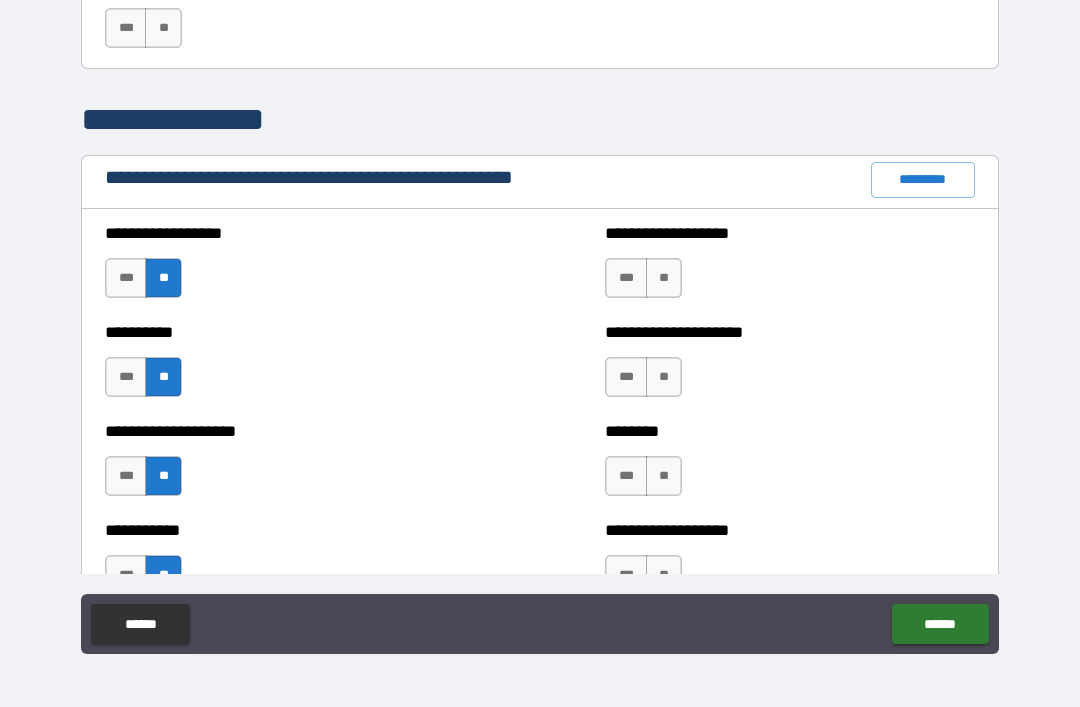 scroll, scrollTop: 2205, scrollLeft: 0, axis: vertical 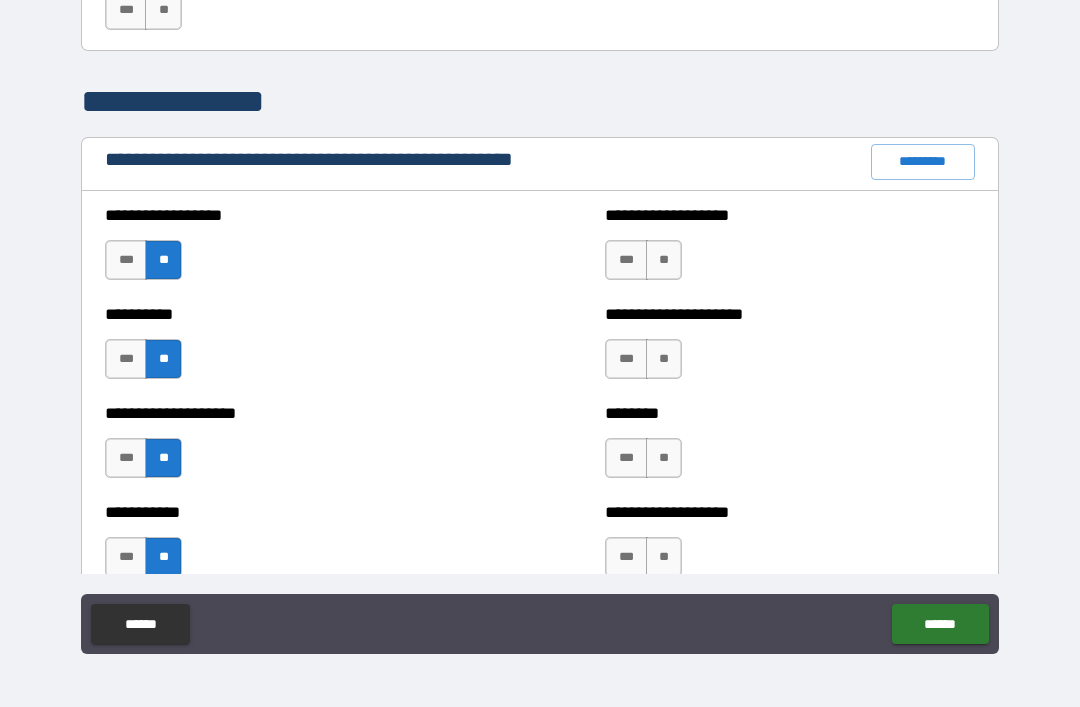 click on "**" at bounding box center (664, 260) 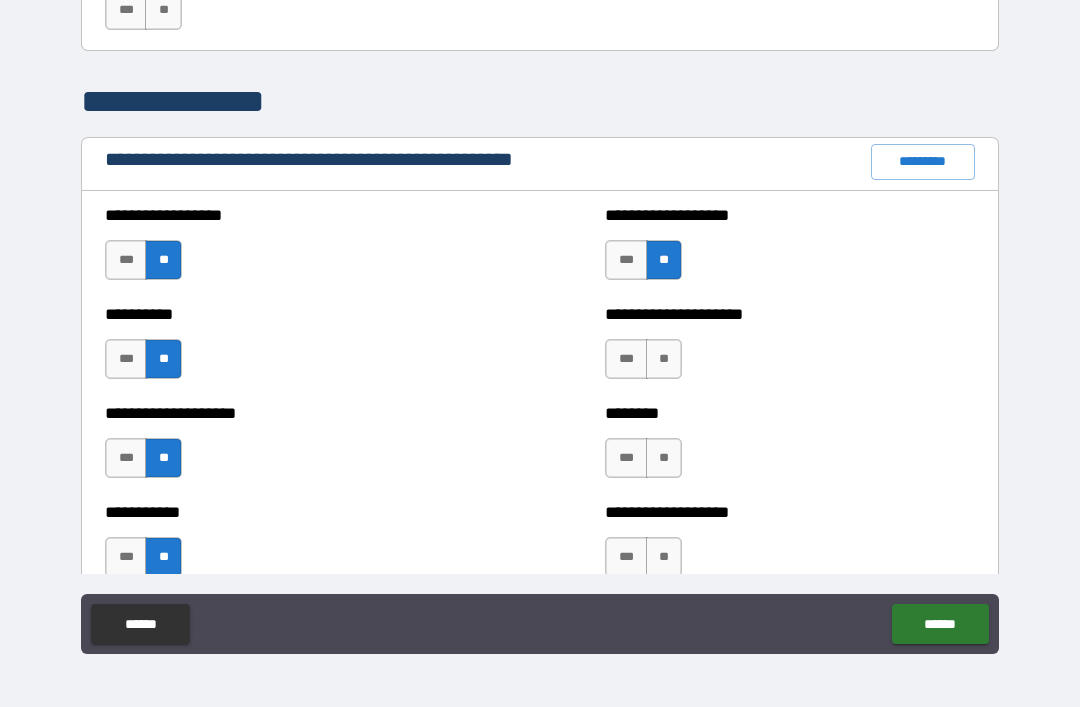 click on "**" at bounding box center [664, 359] 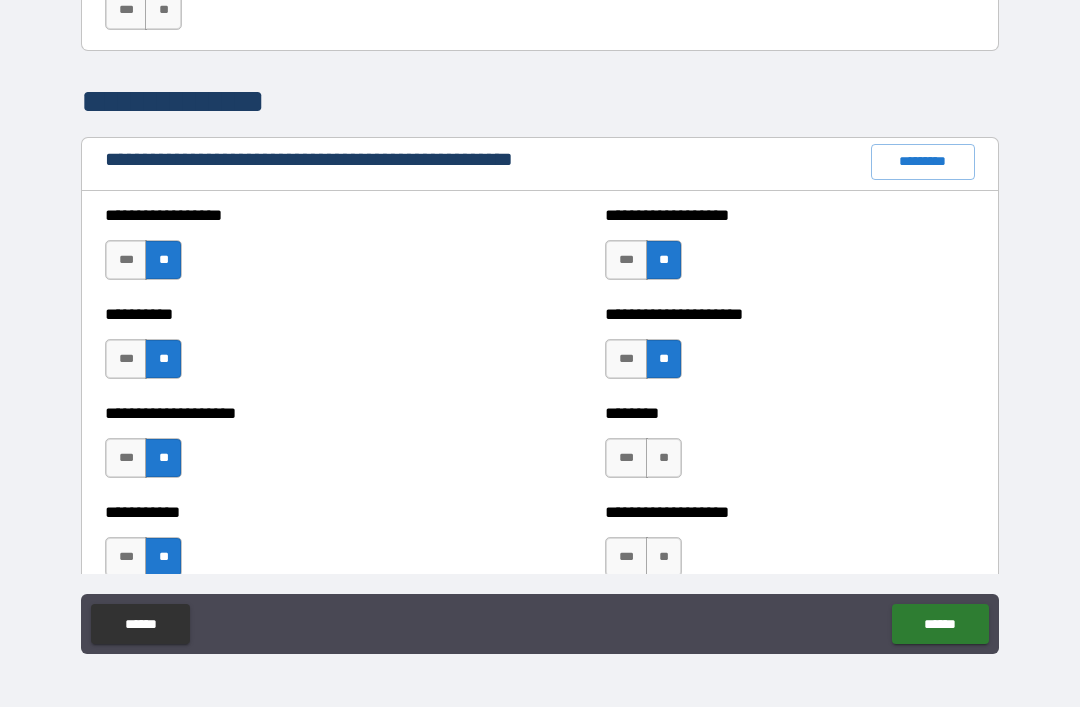 click on "**" at bounding box center [664, 458] 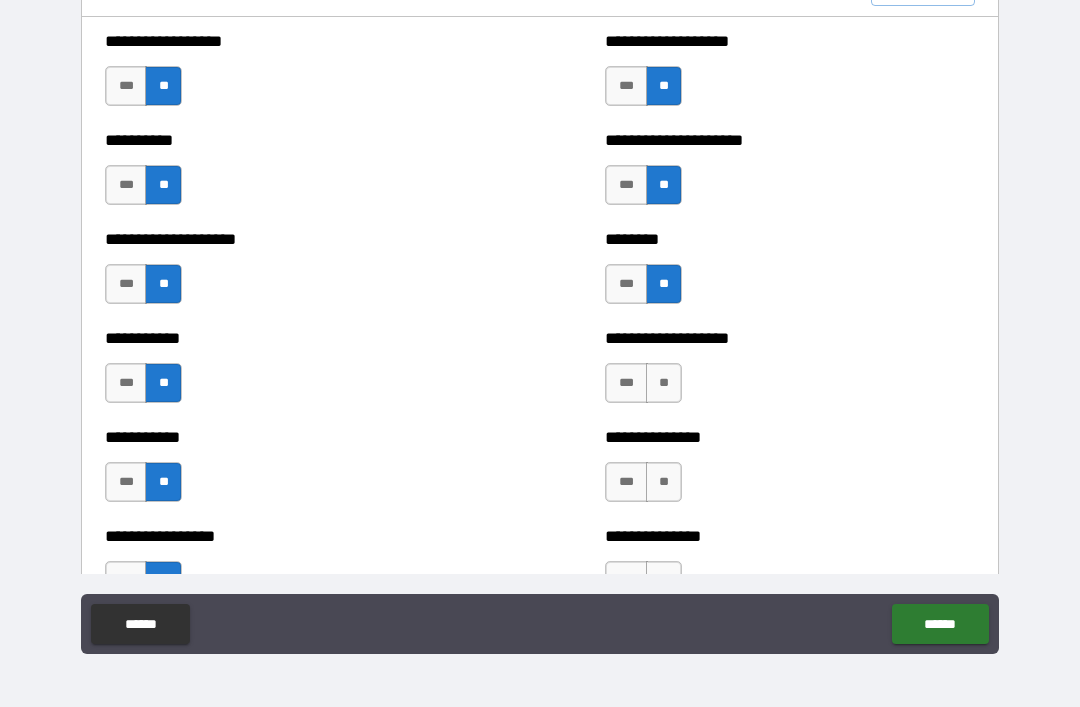 scroll, scrollTop: 2427, scrollLeft: 0, axis: vertical 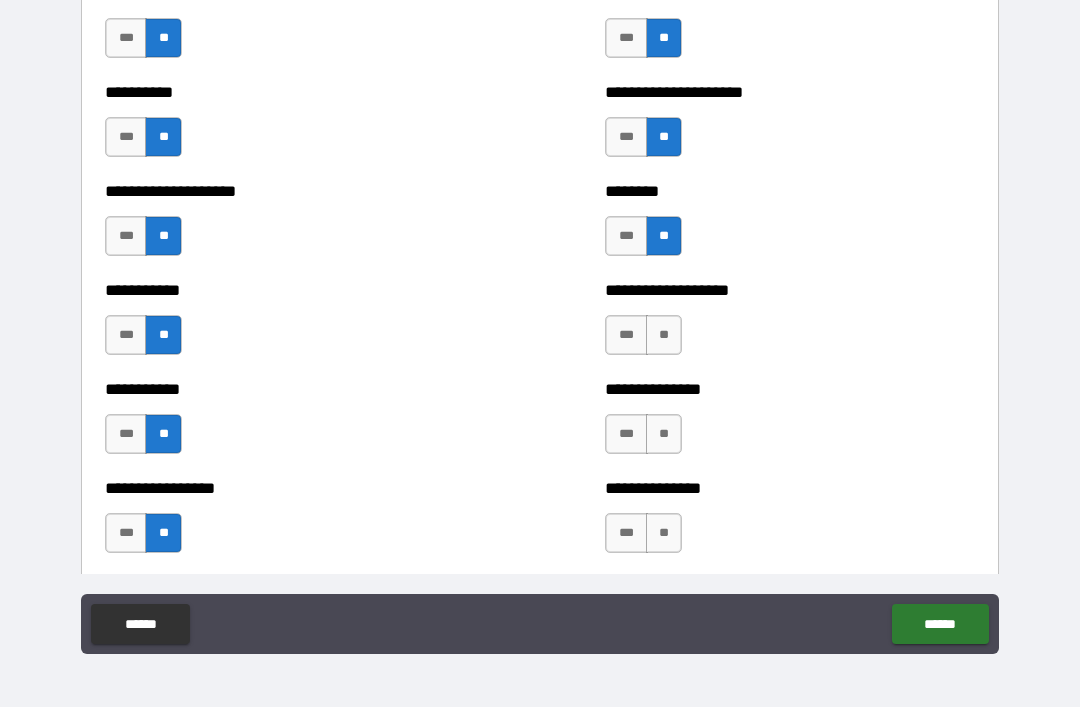 click on "**" at bounding box center (664, 335) 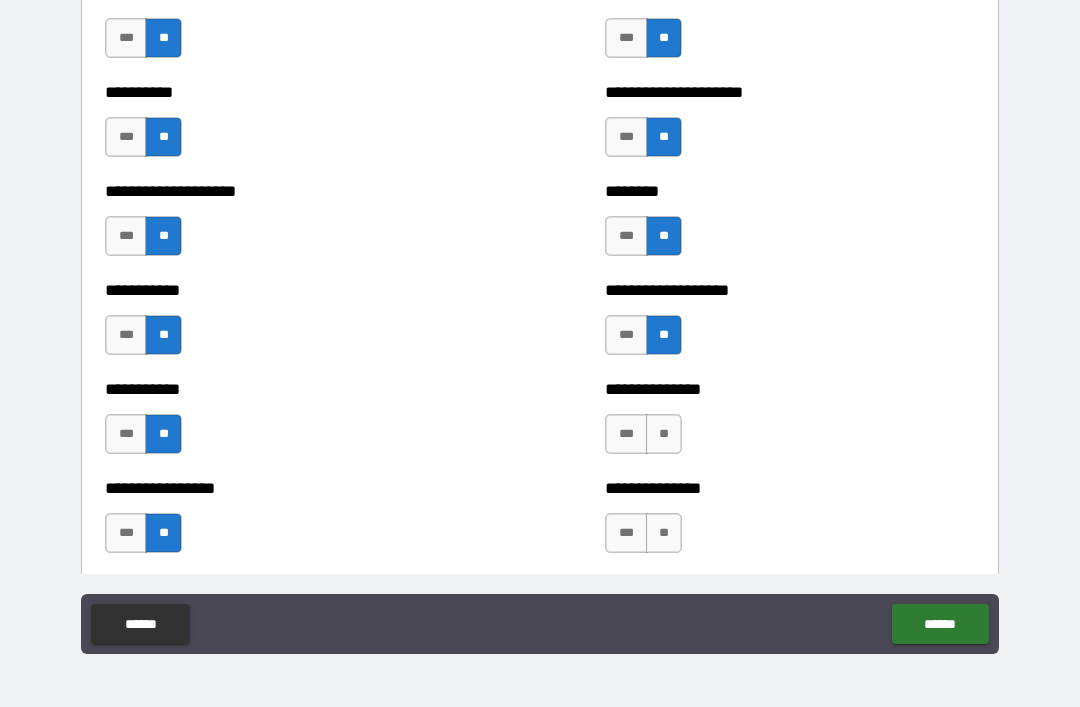 click on "**" at bounding box center [664, 434] 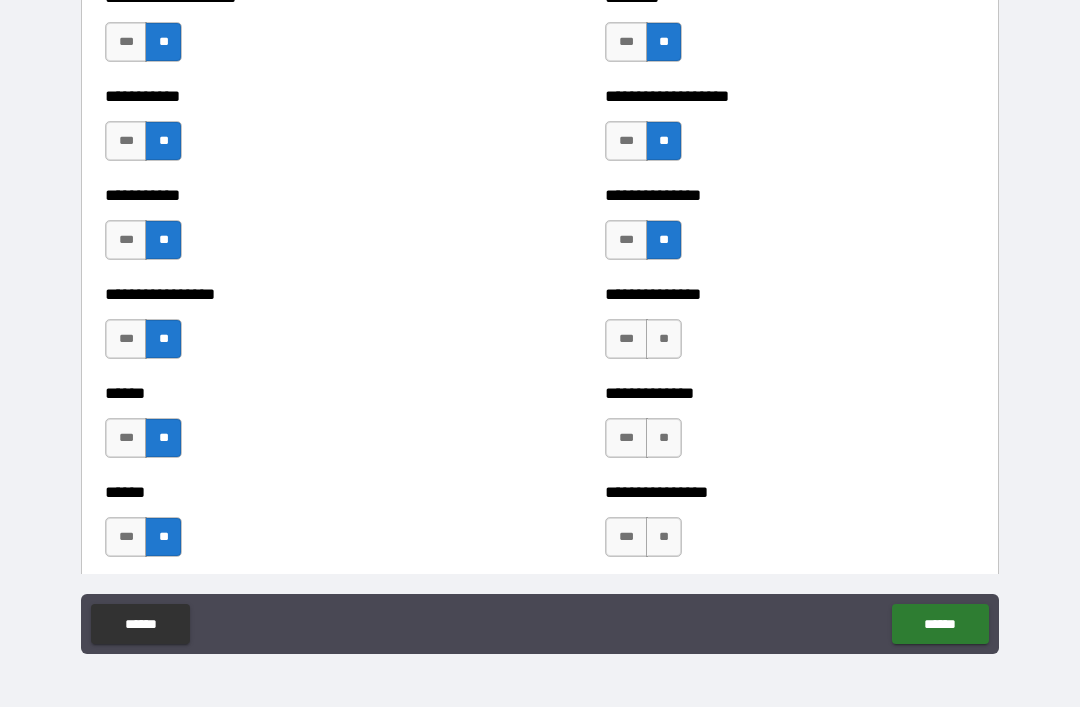scroll, scrollTop: 2627, scrollLeft: 0, axis: vertical 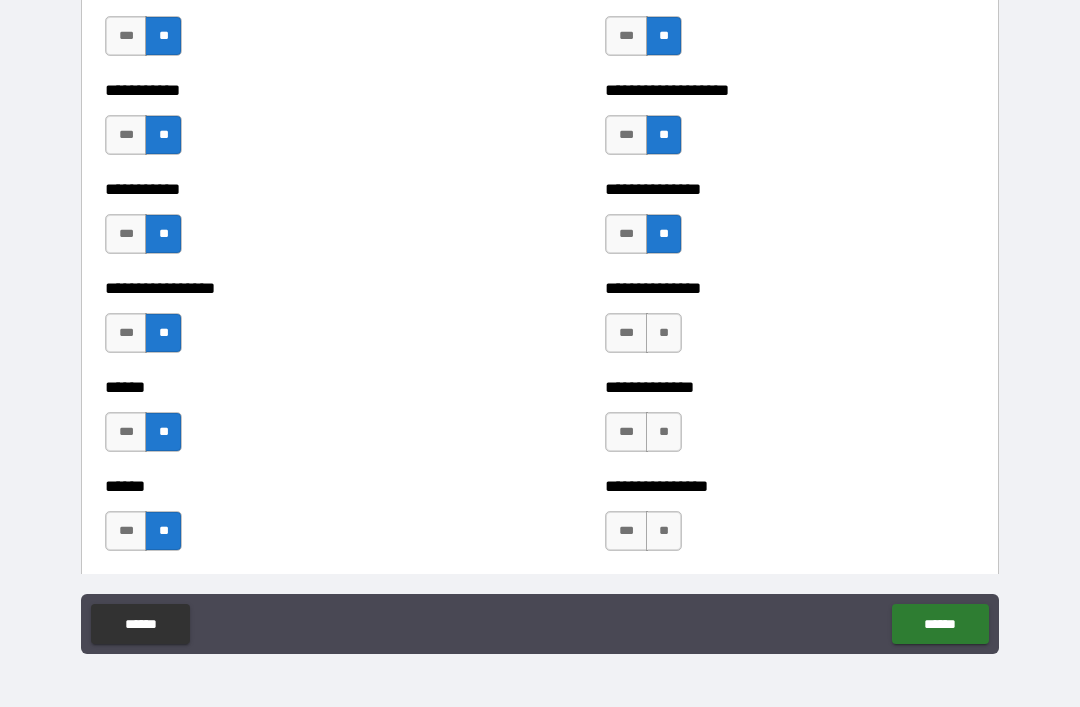 click on "**" at bounding box center [664, 333] 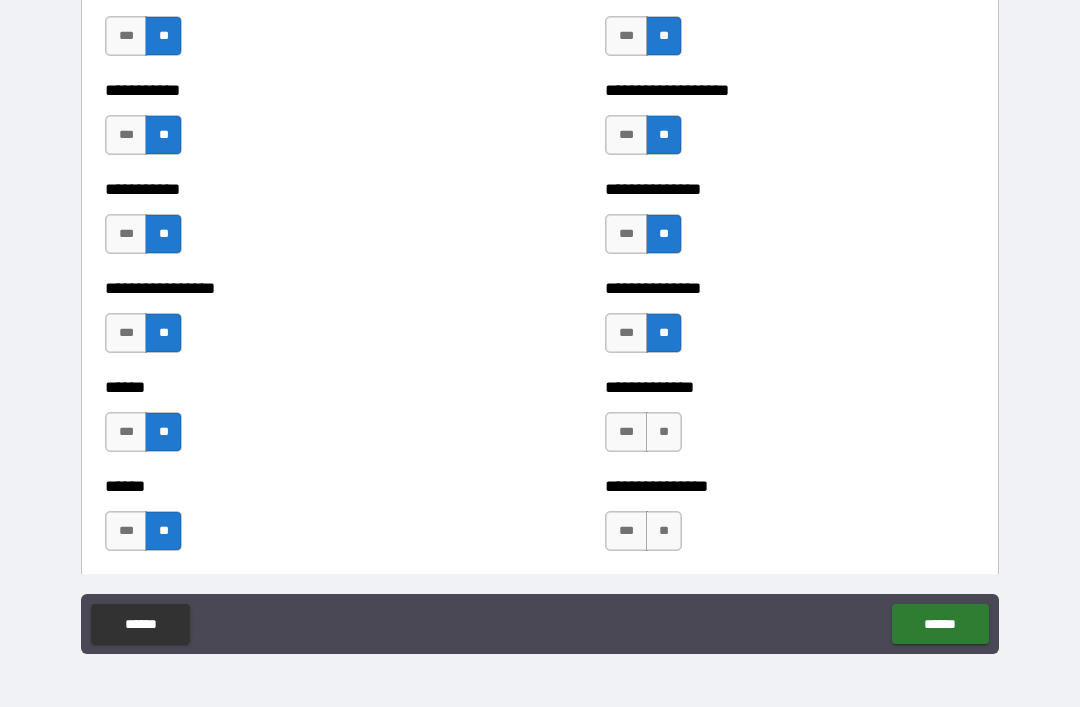 click on "**" at bounding box center [664, 432] 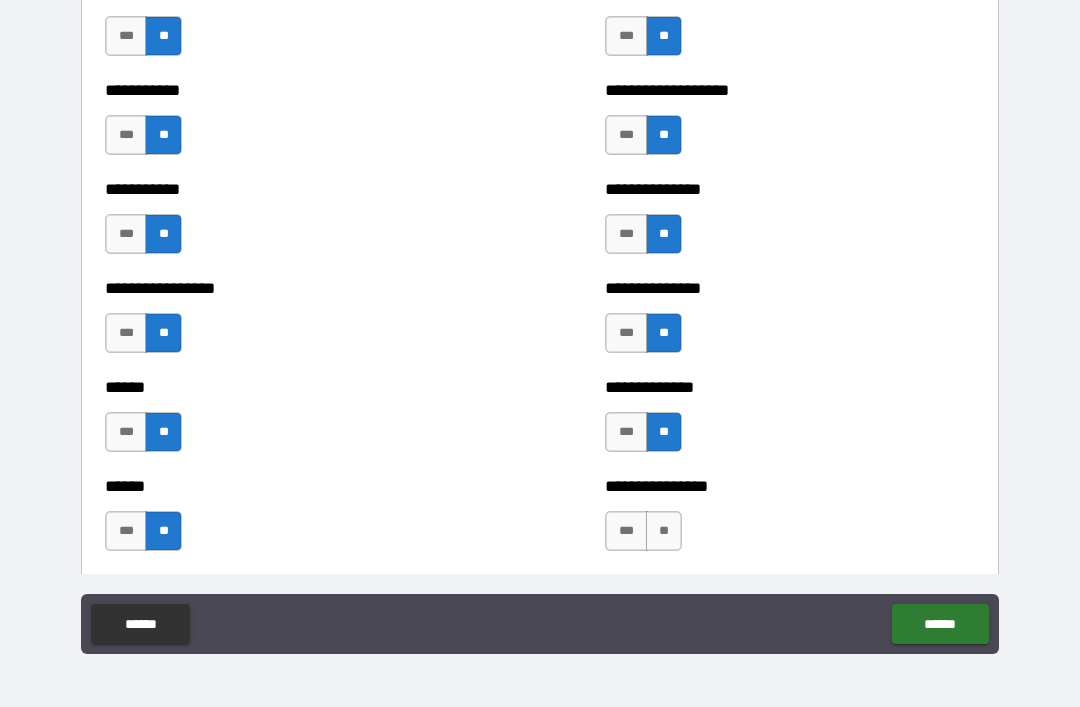 click on "**" at bounding box center [664, 531] 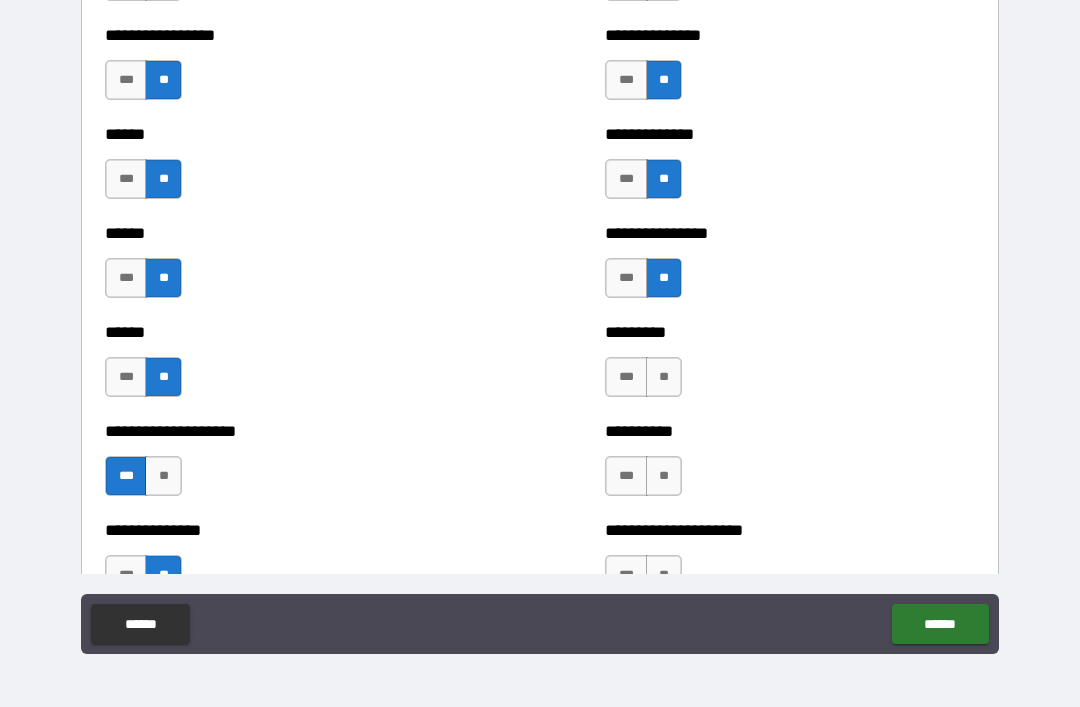 scroll, scrollTop: 2887, scrollLeft: 0, axis: vertical 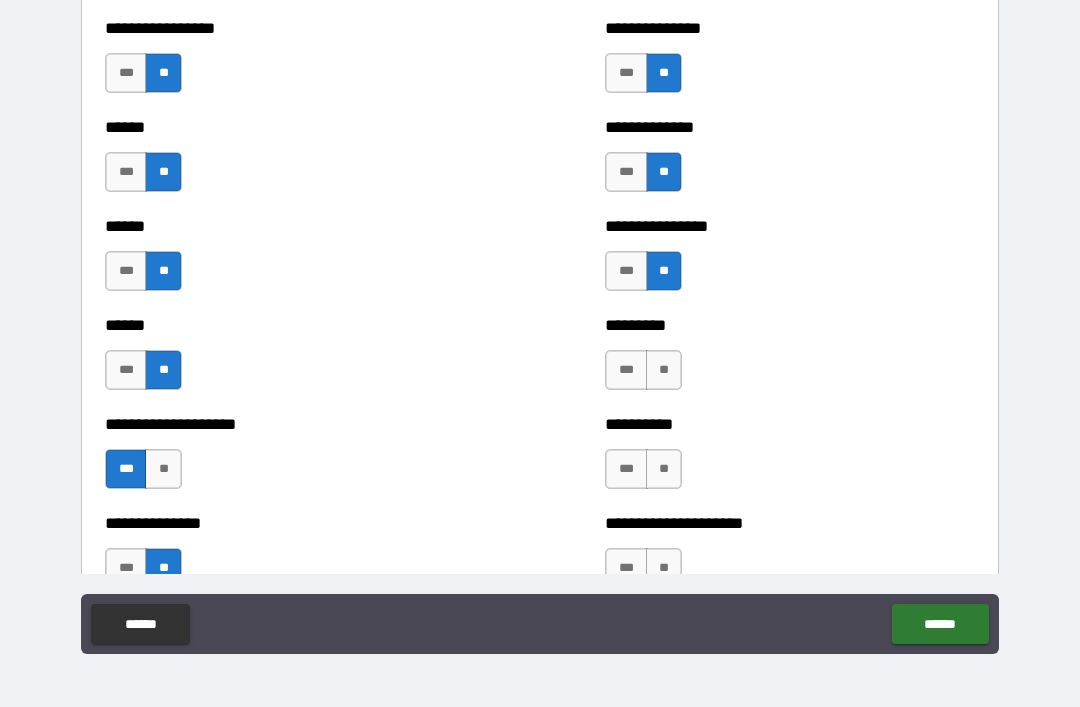 click on "**" at bounding box center (664, 370) 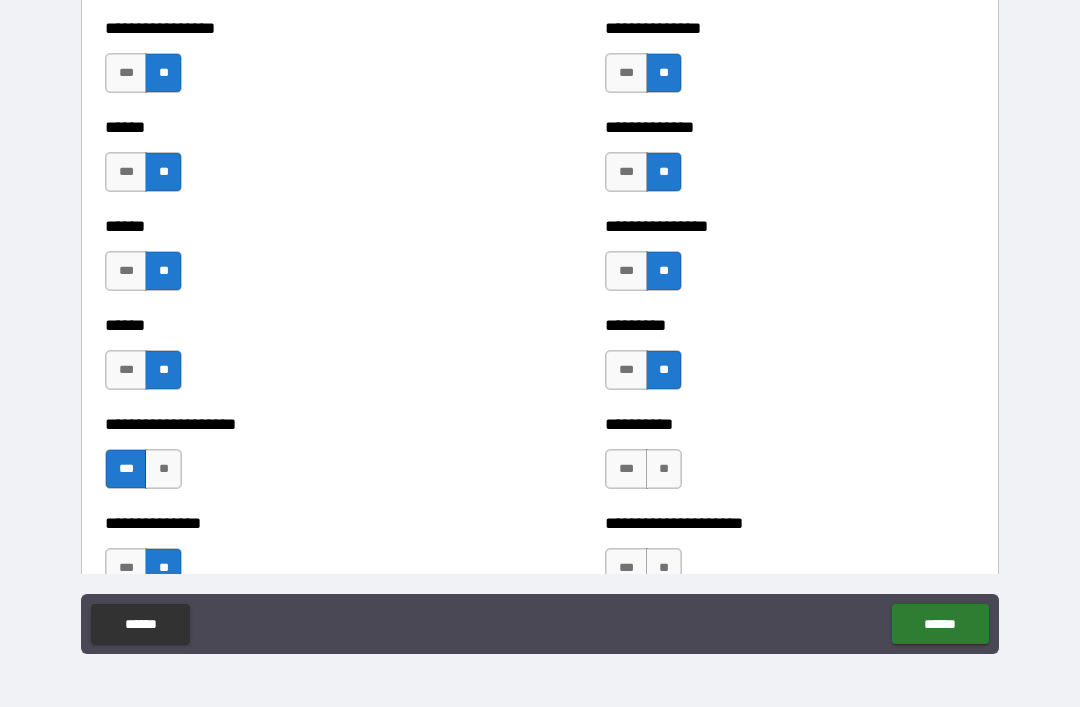 click on "**" at bounding box center (664, 469) 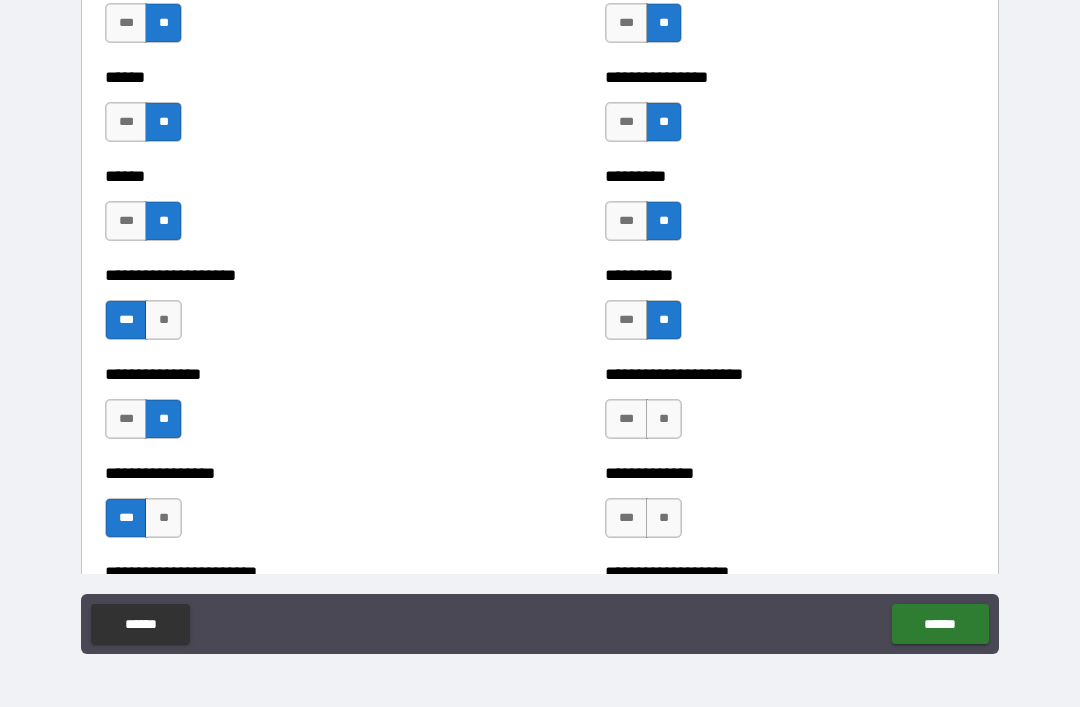 scroll, scrollTop: 3040, scrollLeft: 0, axis: vertical 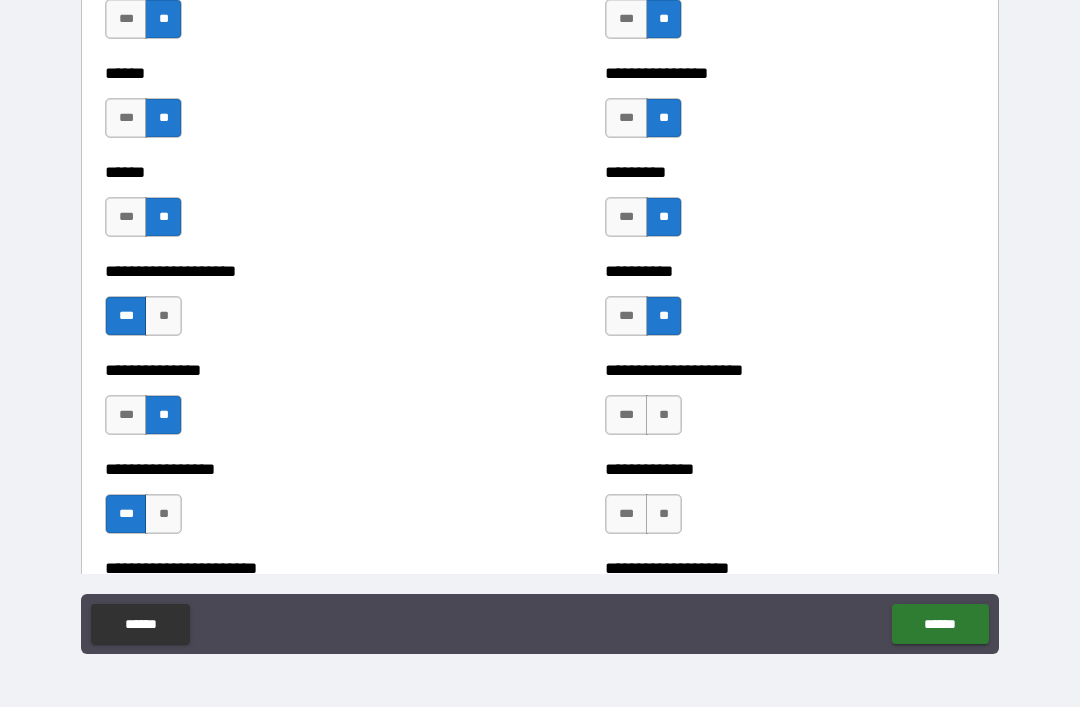 click on "**" at bounding box center (664, 415) 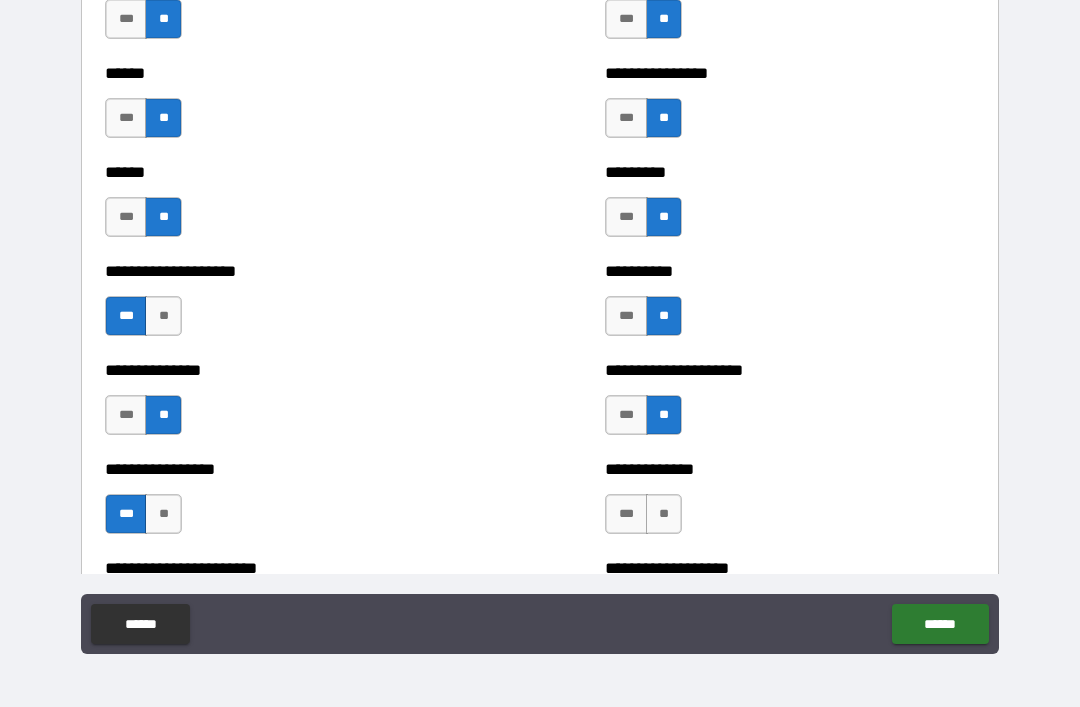 click on "**" at bounding box center [664, 514] 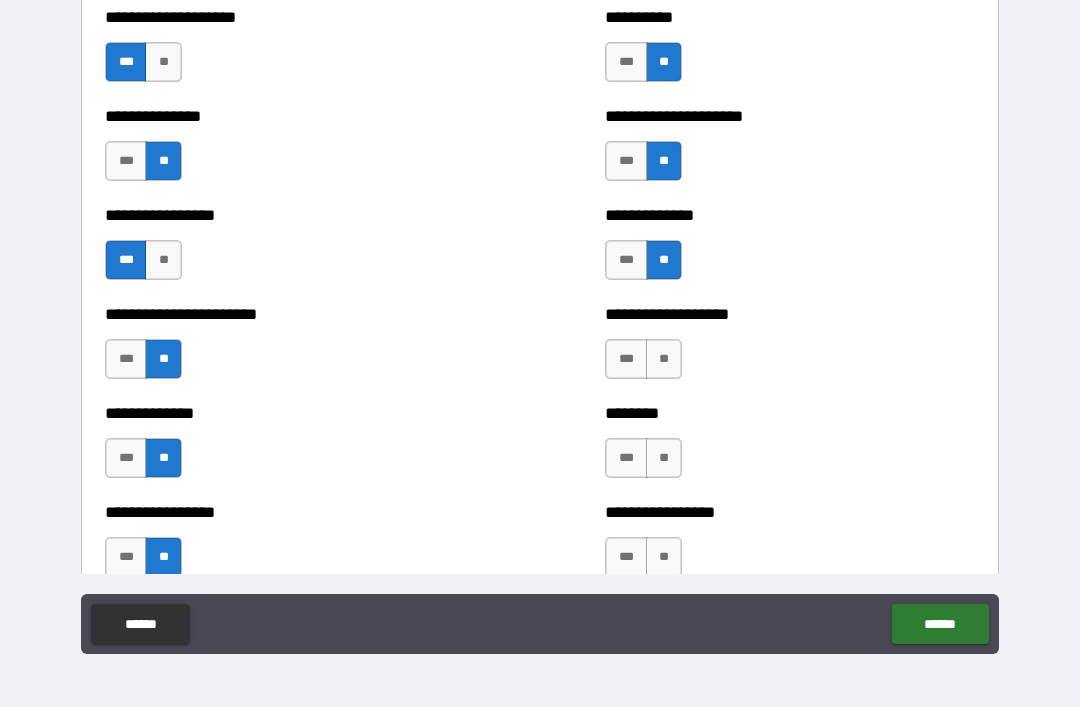 scroll, scrollTop: 3296, scrollLeft: 0, axis: vertical 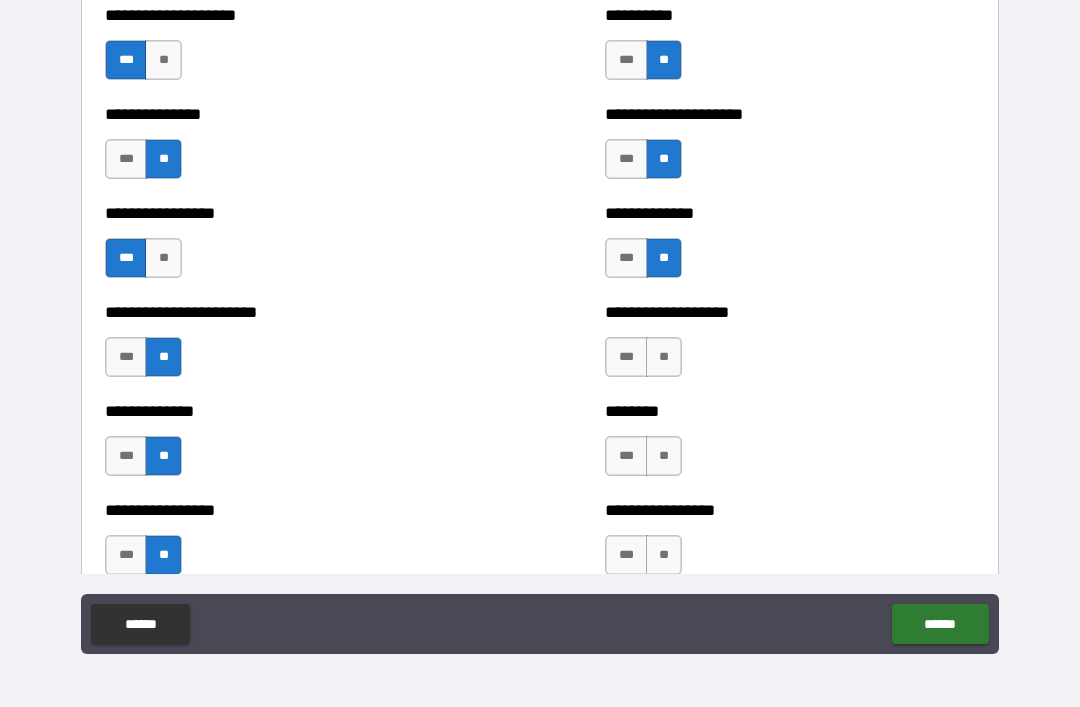 click on "**" at bounding box center (664, 357) 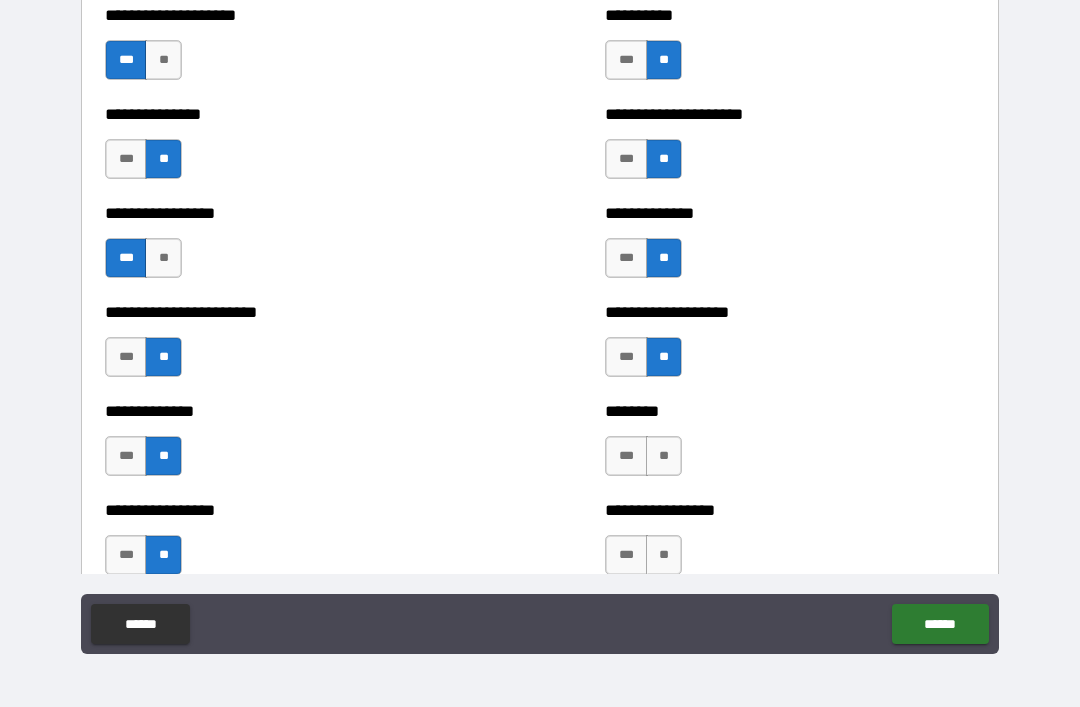 click on "**" at bounding box center [664, 456] 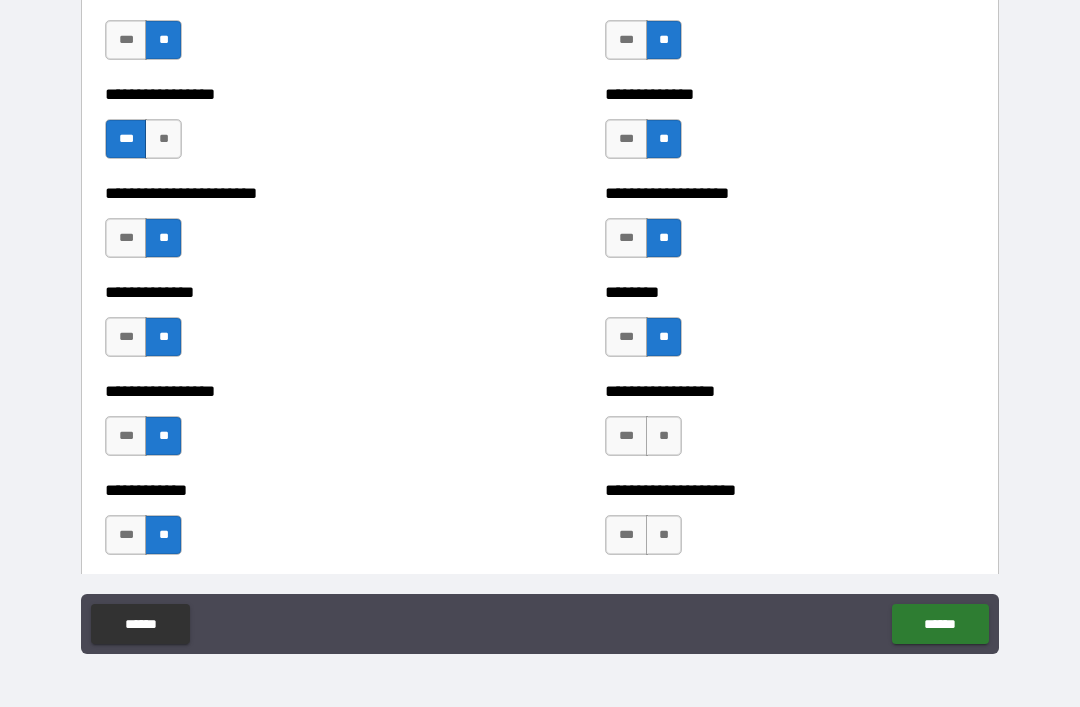 click on "**" at bounding box center (664, 436) 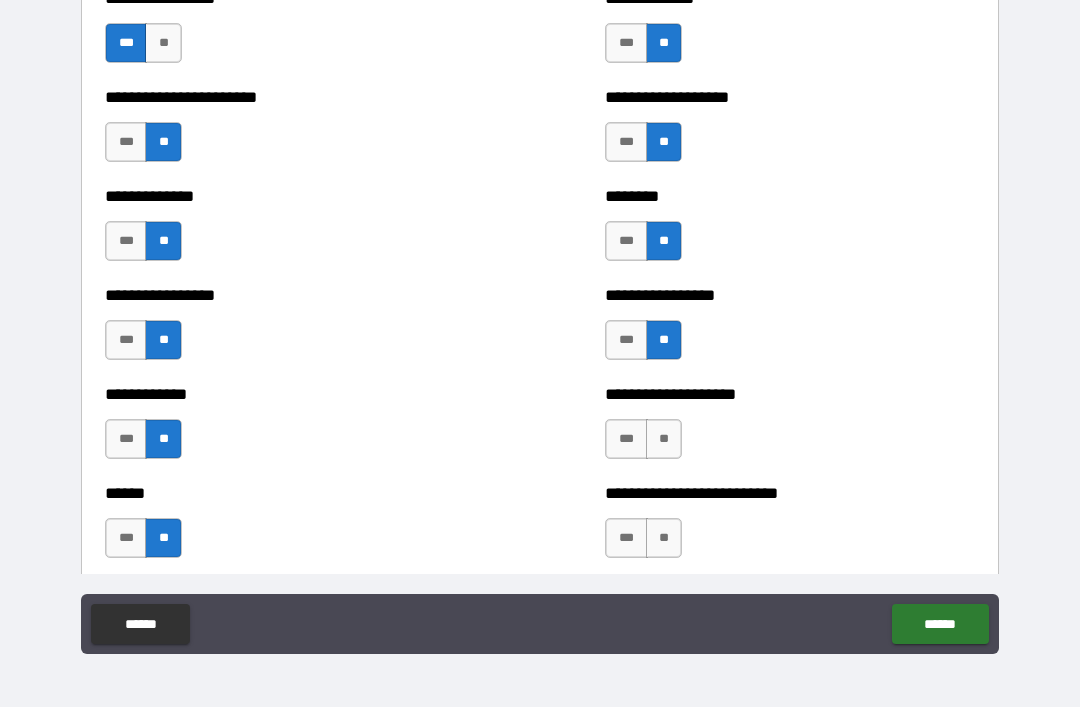 scroll, scrollTop: 3515, scrollLeft: 0, axis: vertical 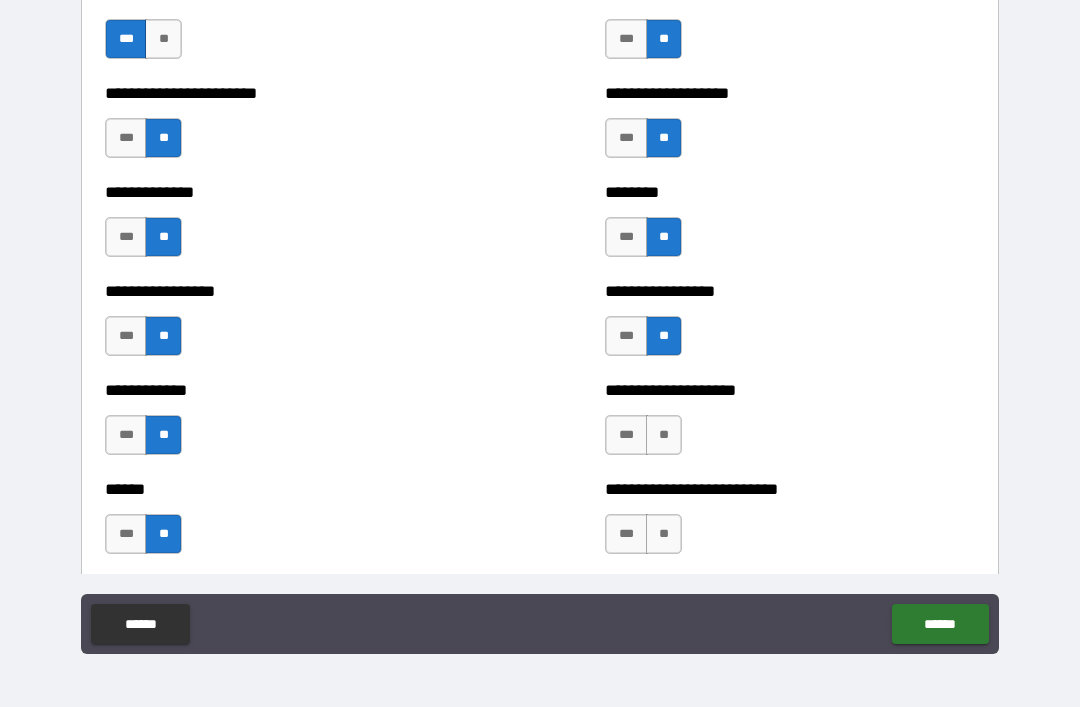 click on "**" at bounding box center [664, 435] 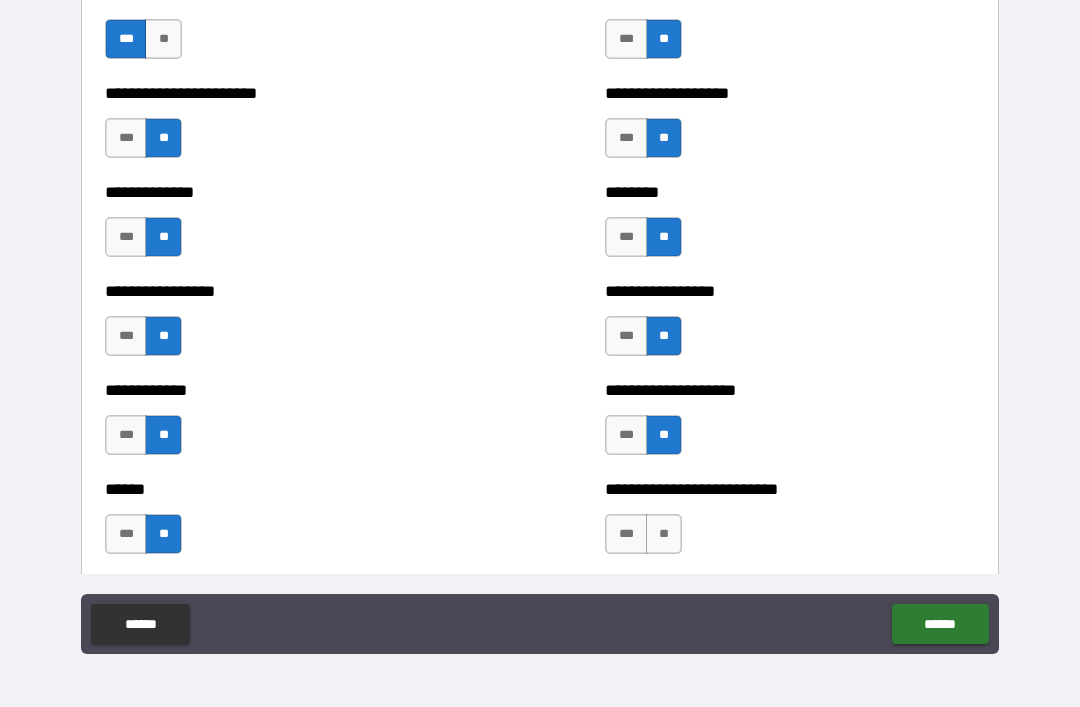 click on "**" at bounding box center (664, 534) 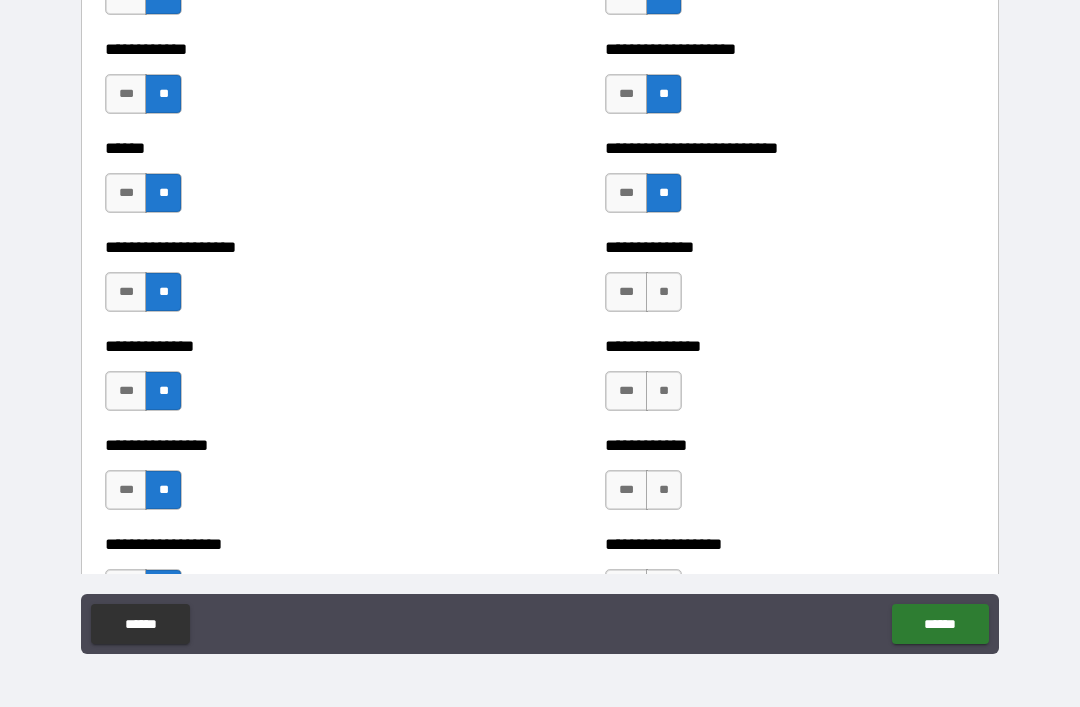 scroll, scrollTop: 3882, scrollLeft: 0, axis: vertical 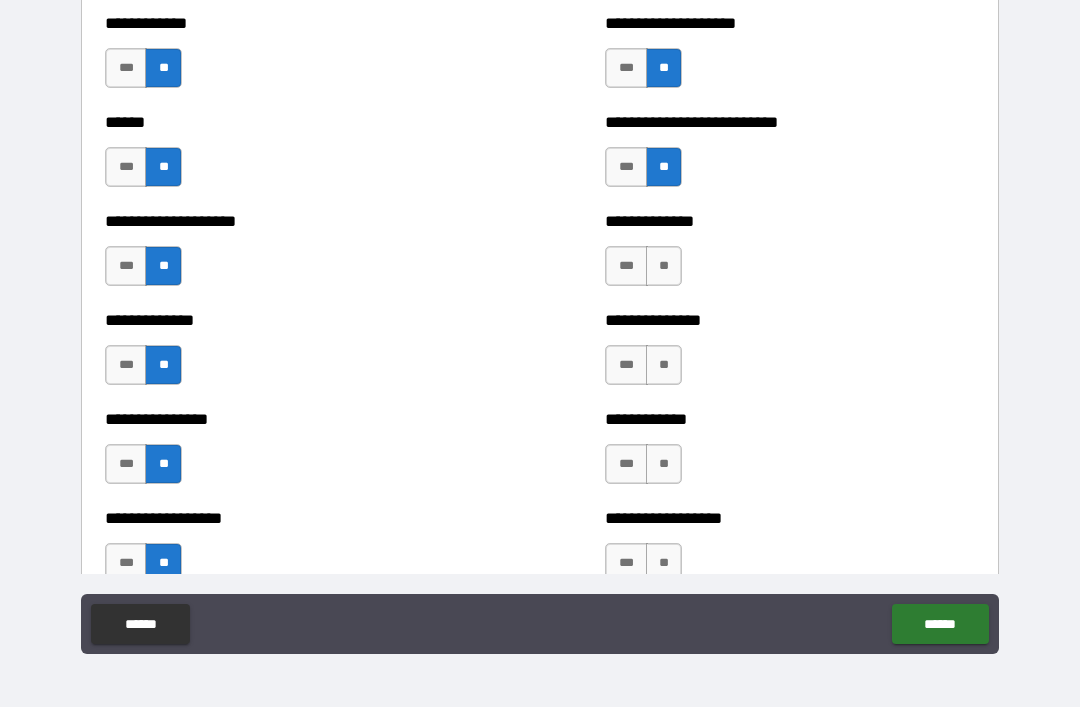 click on "***" at bounding box center [626, 266] 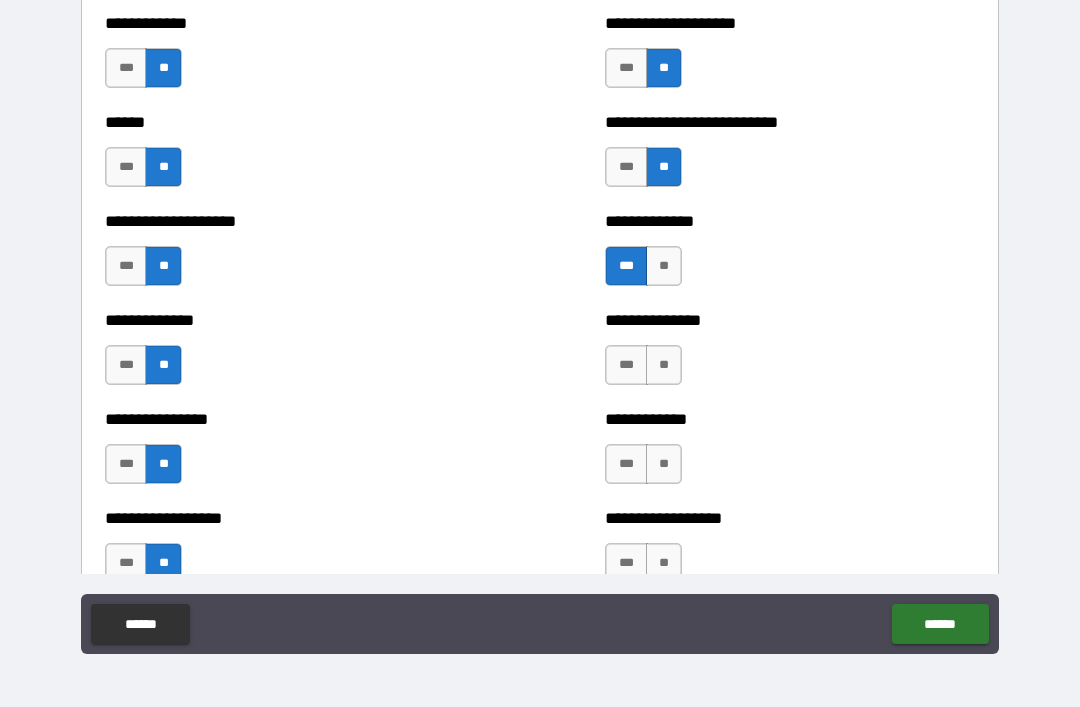 click on "**" at bounding box center [664, 365] 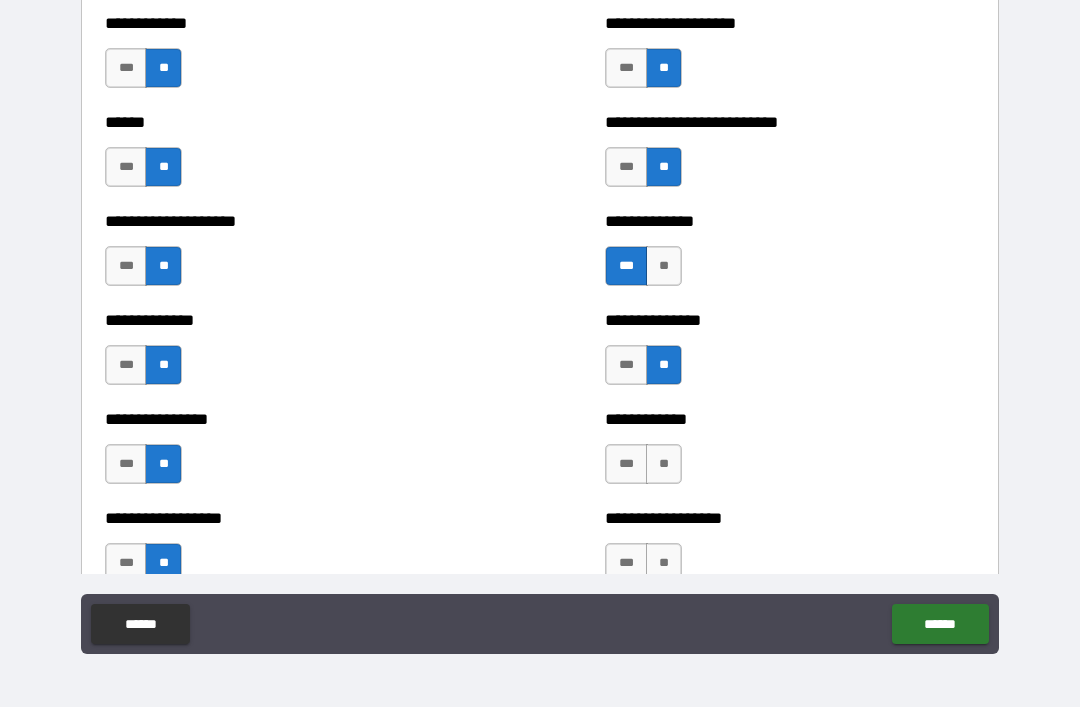 click on "***" at bounding box center [626, 464] 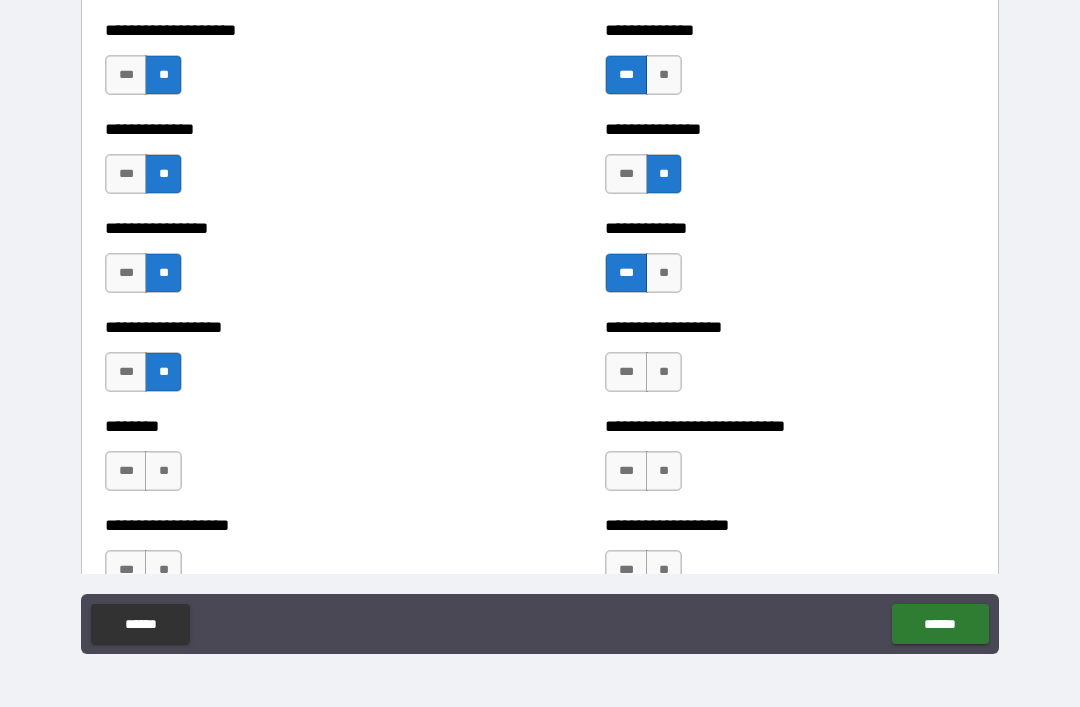 scroll, scrollTop: 4074, scrollLeft: 0, axis: vertical 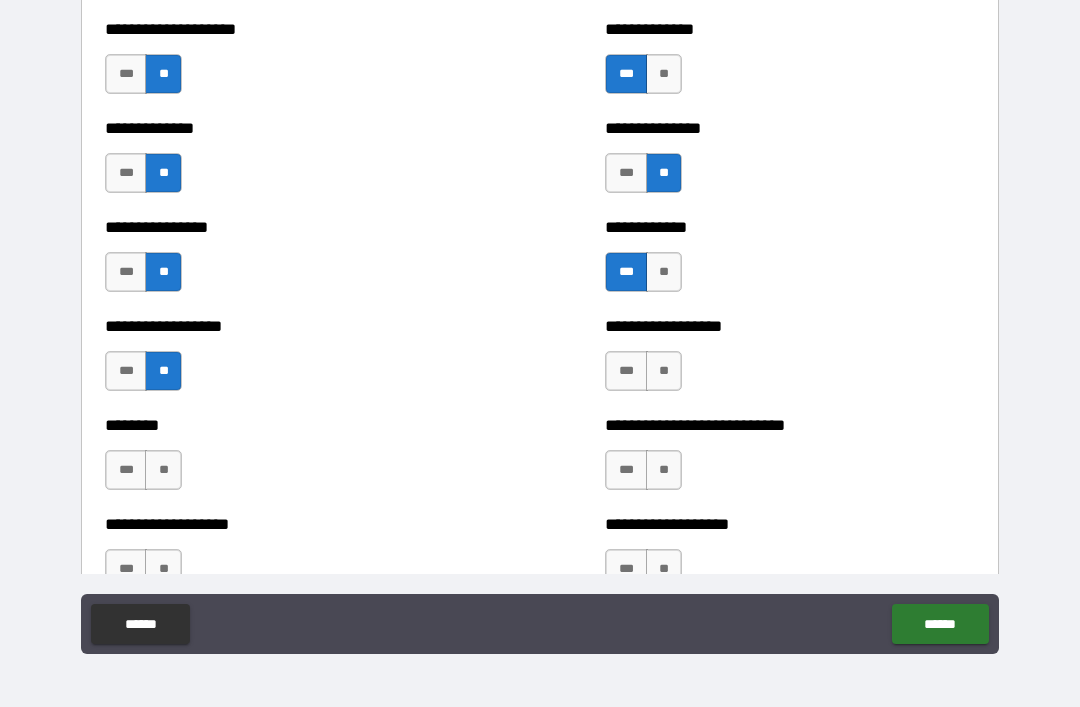 click on "***" at bounding box center [626, 371] 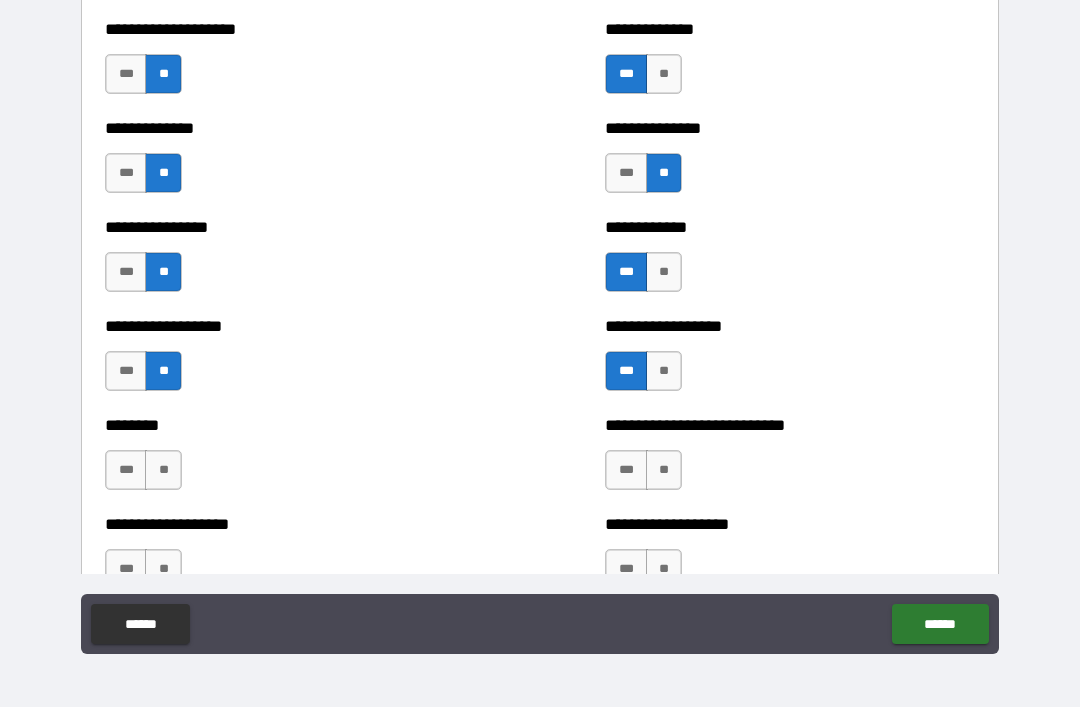 click on "**" at bounding box center [163, 470] 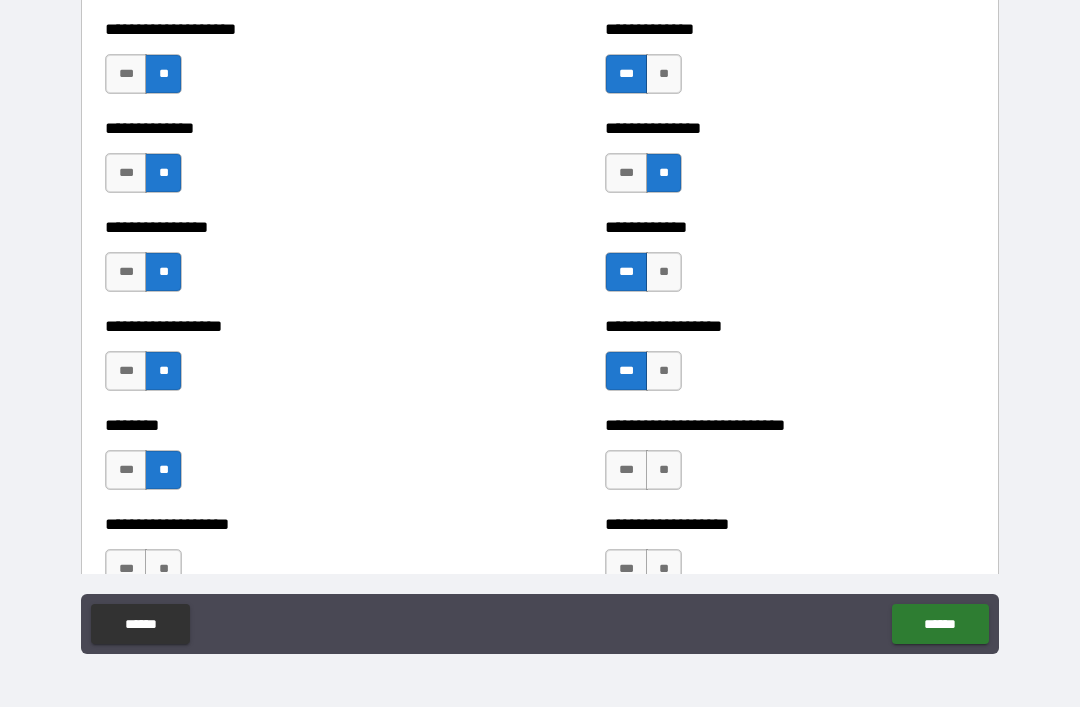 click on "**" at bounding box center (664, 470) 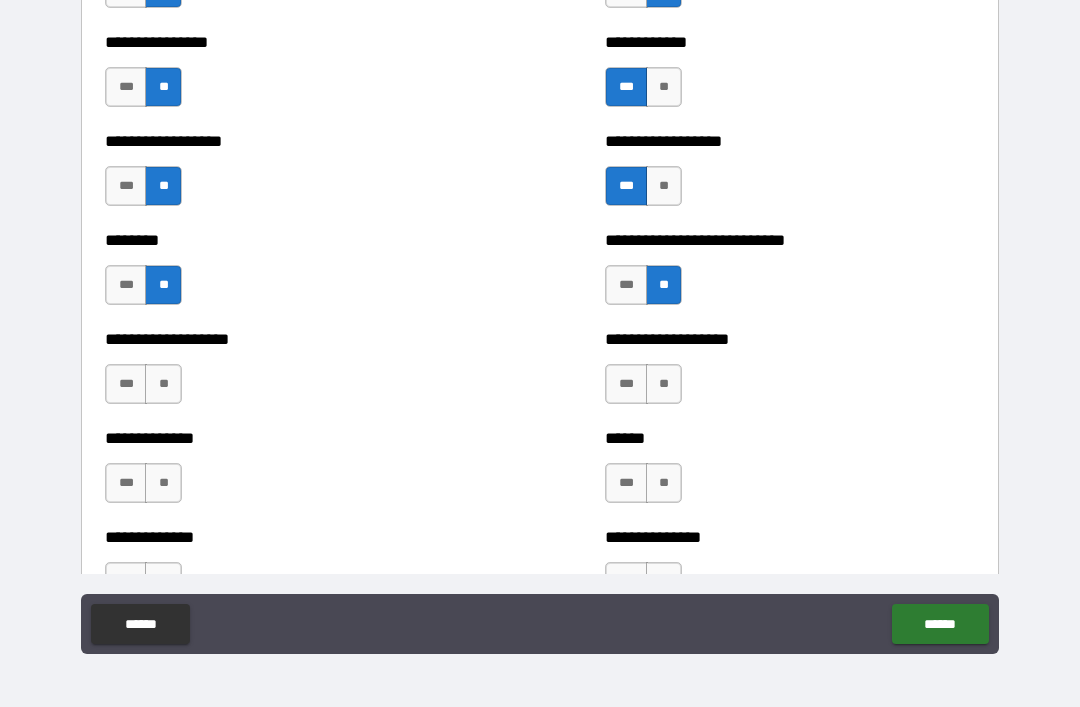 scroll, scrollTop: 4278, scrollLeft: 0, axis: vertical 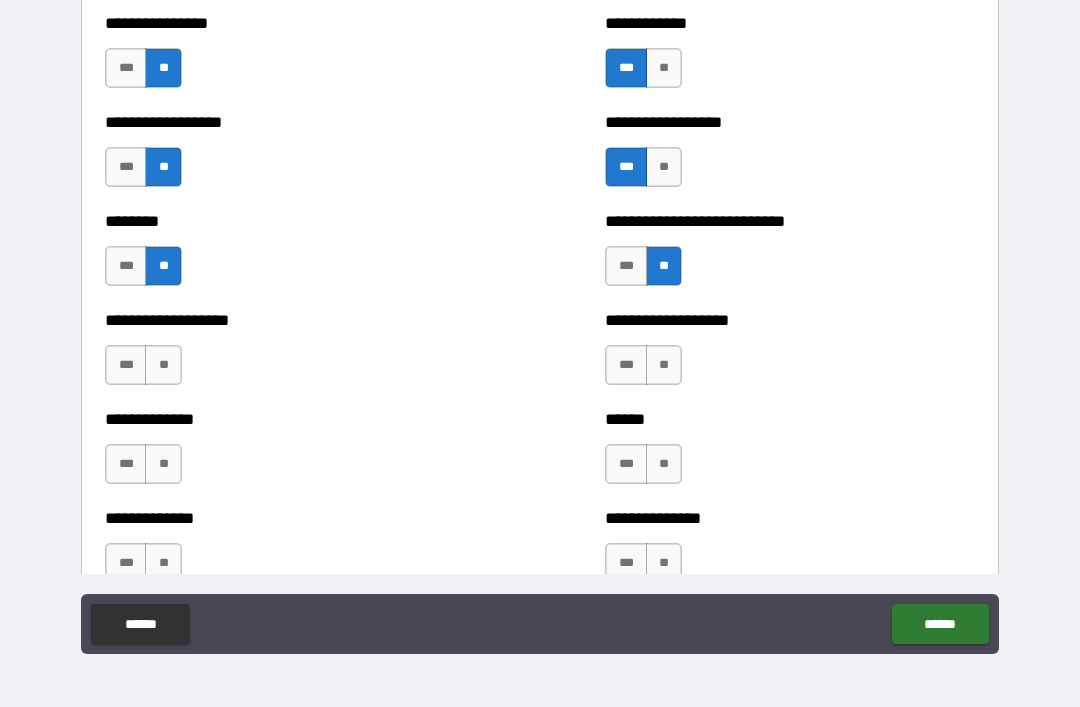 click on "**" at bounding box center [163, 365] 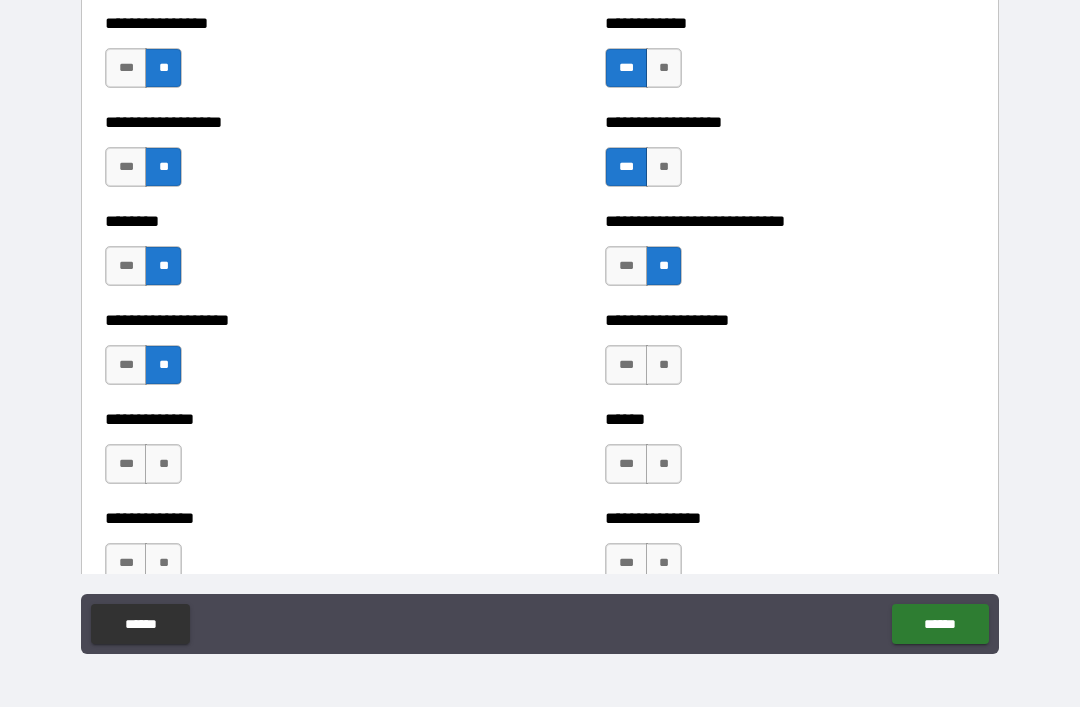 click on "**" at bounding box center (664, 365) 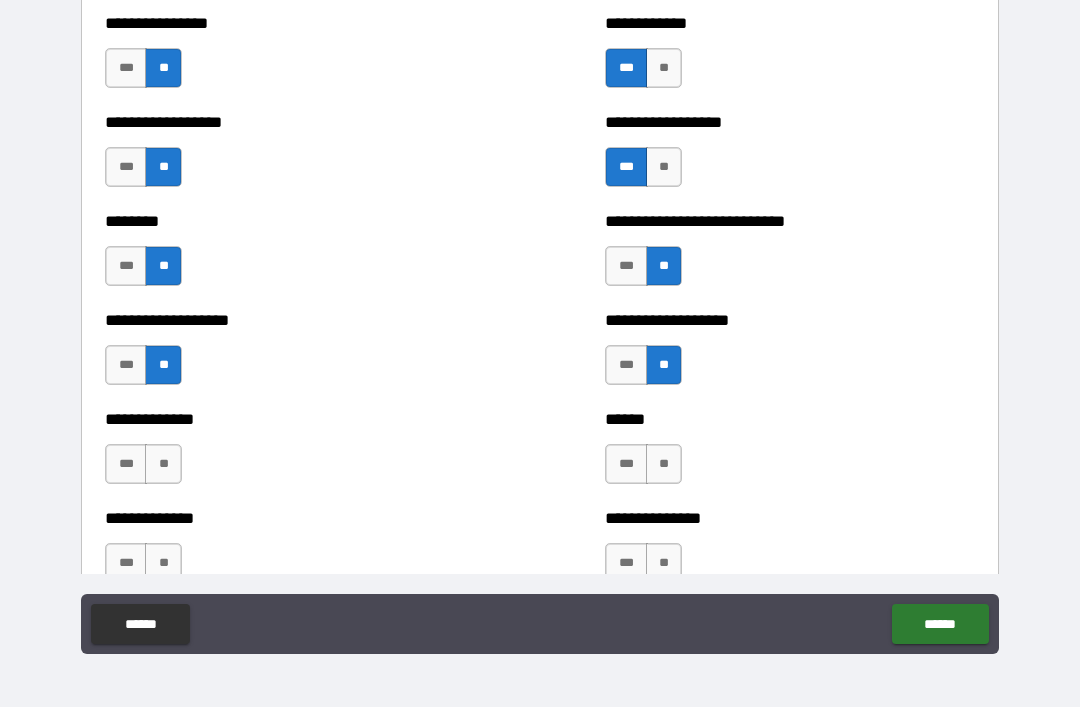 click on "**" at bounding box center [163, 464] 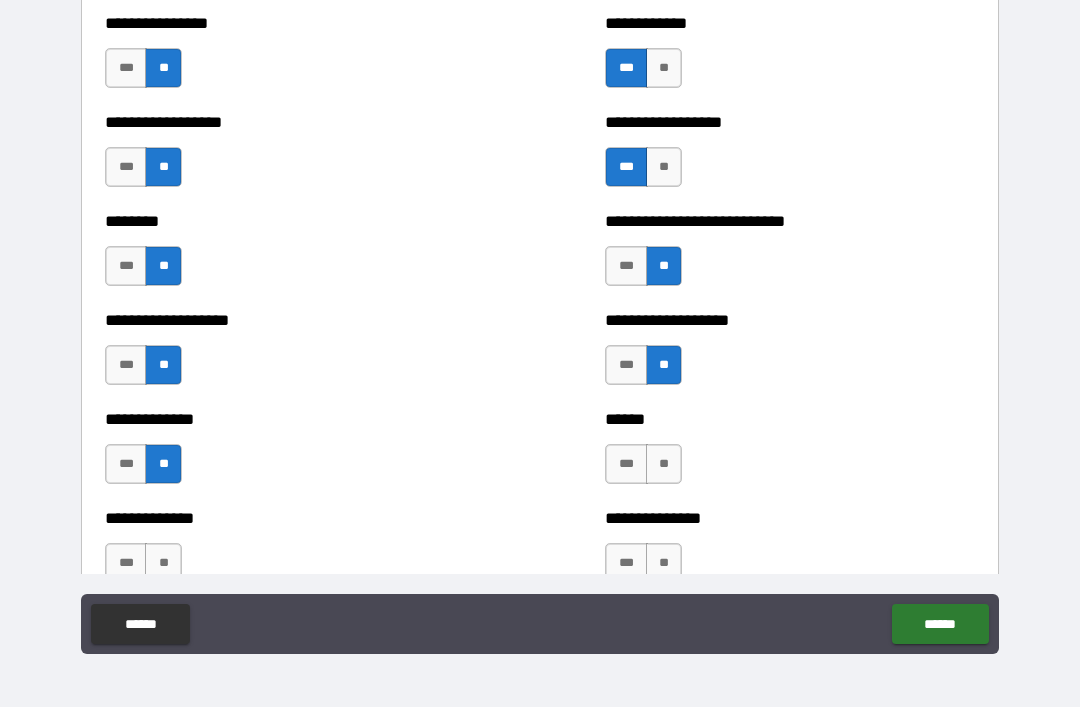 click on "****** *** **" at bounding box center [790, 454] 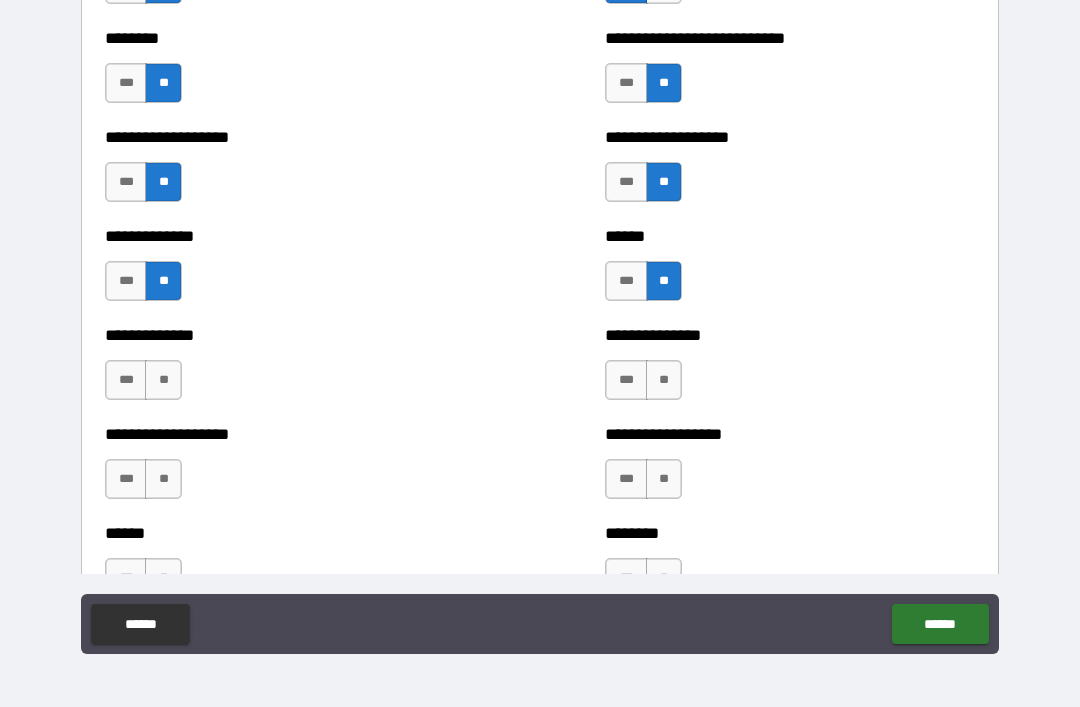 scroll, scrollTop: 4506, scrollLeft: 0, axis: vertical 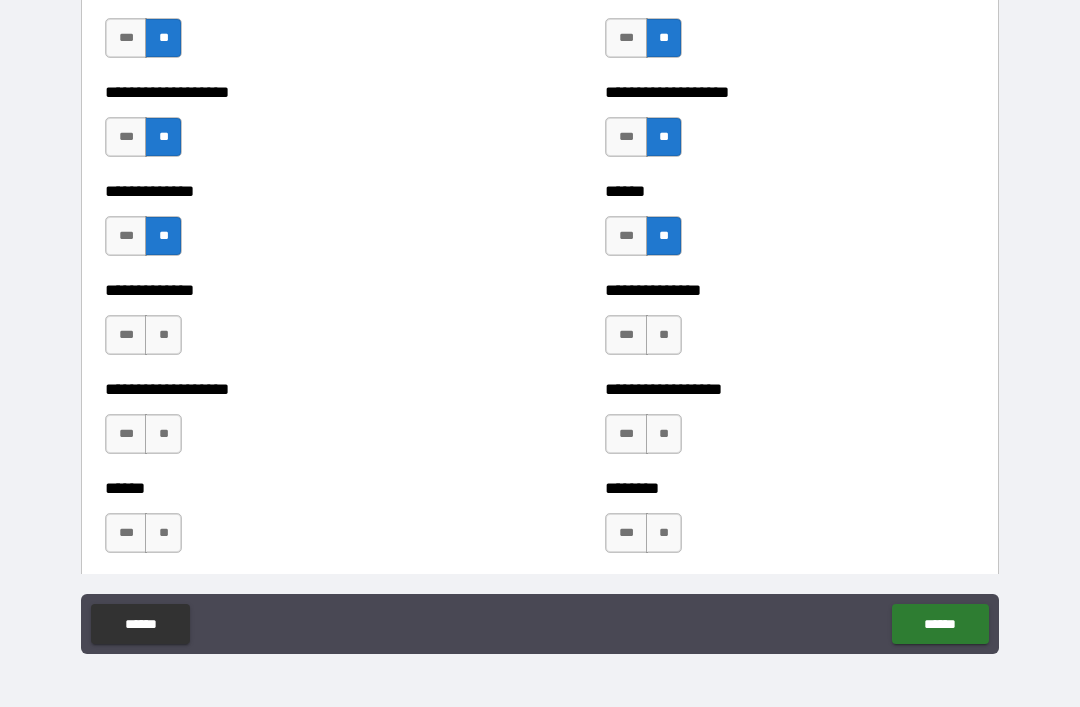 click on "**" at bounding box center [664, 335] 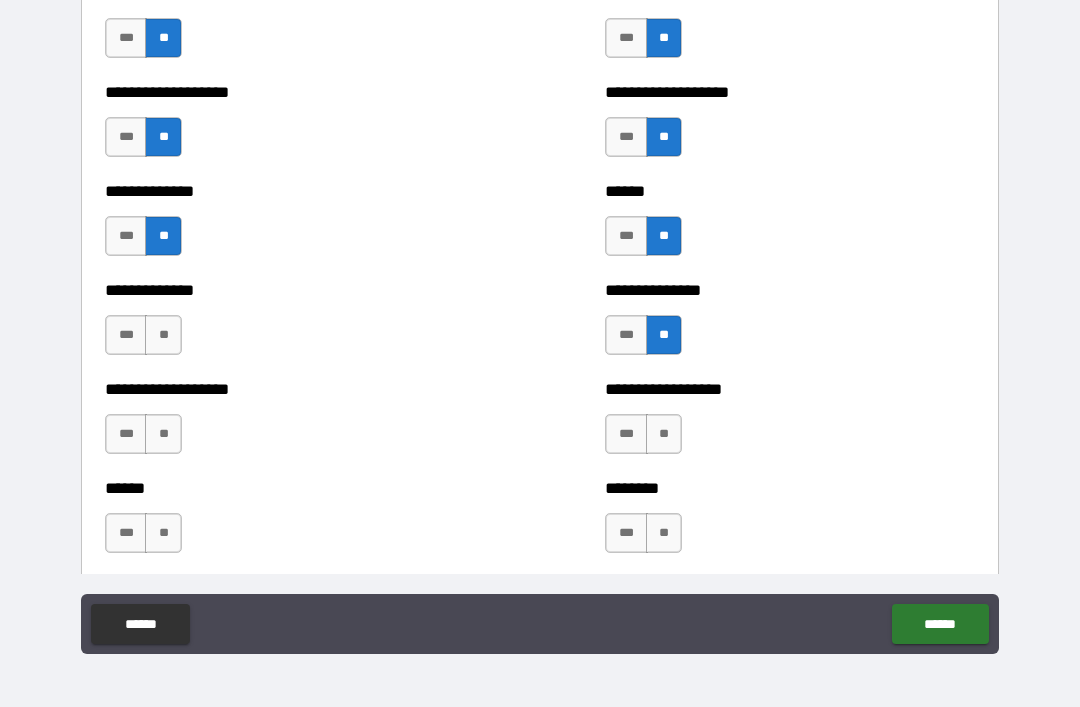 click on "**" at bounding box center [163, 335] 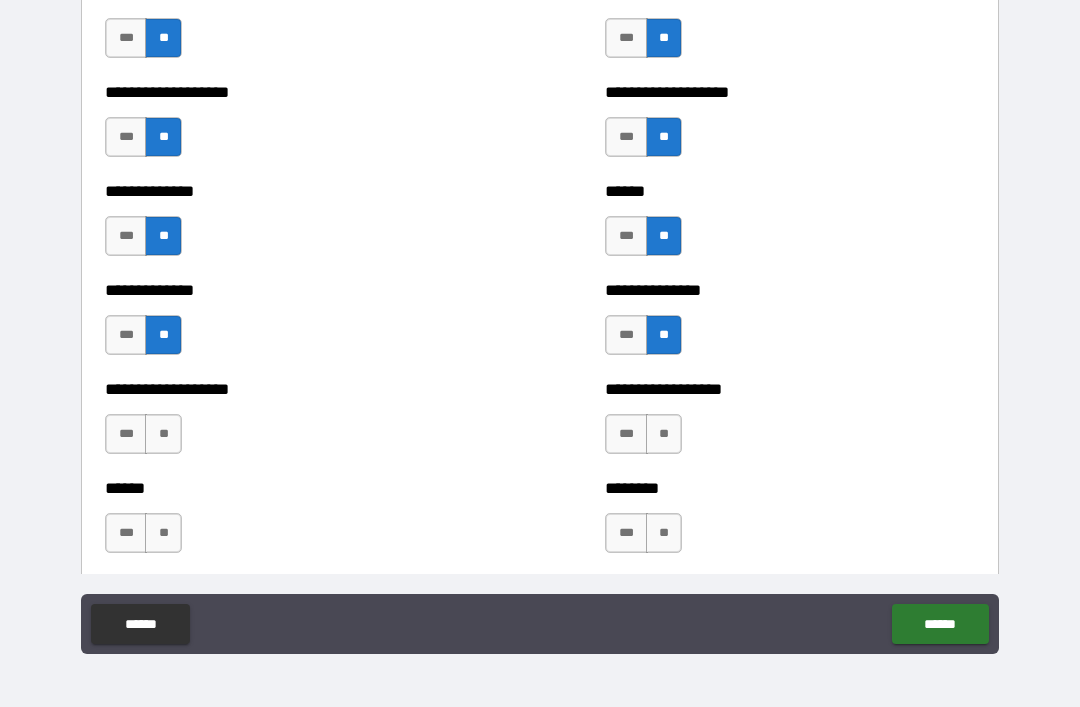 click on "**" at bounding box center (163, 434) 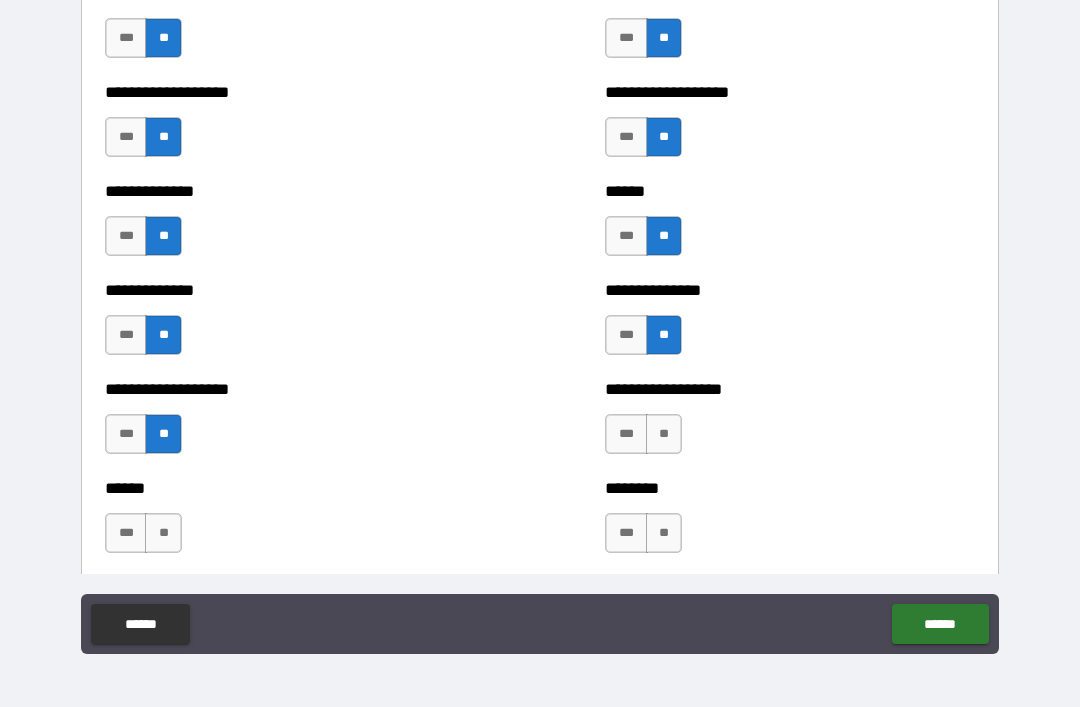 click on "**" at bounding box center [664, 434] 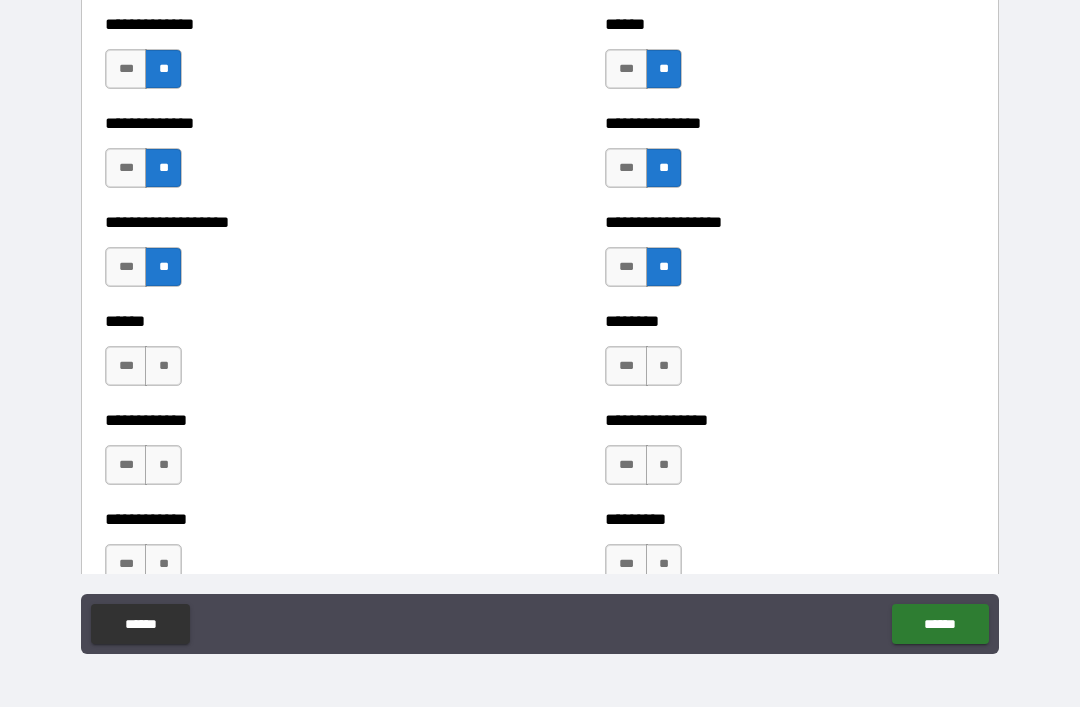 scroll, scrollTop: 4674, scrollLeft: 0, axis: vertical 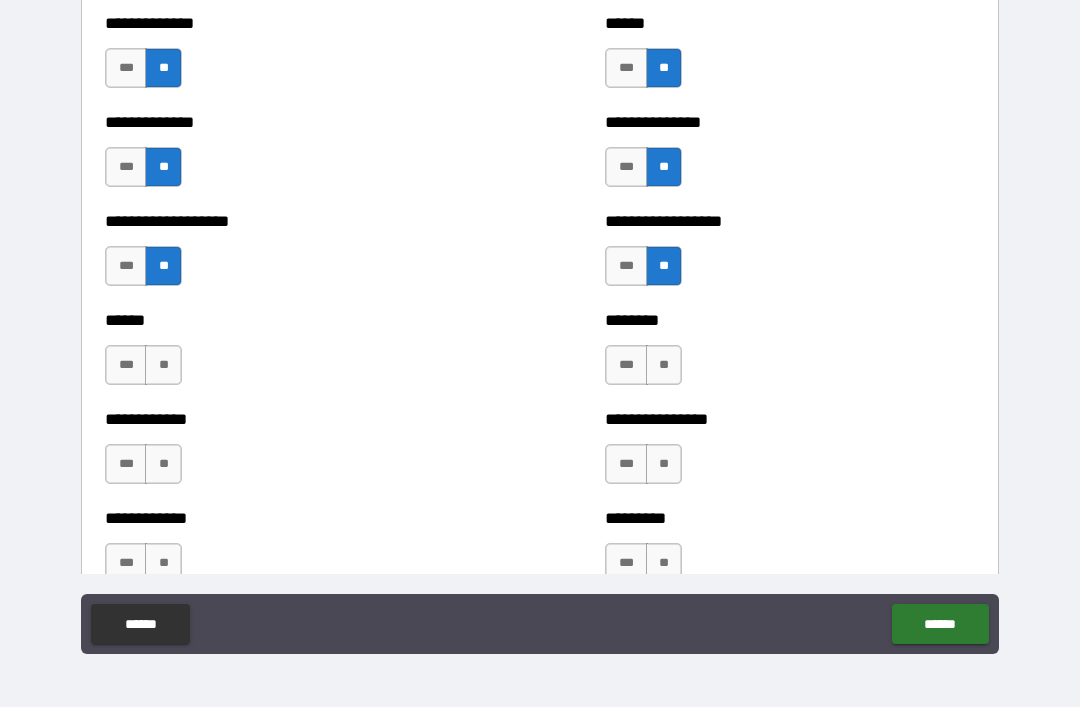 click on "**" at bounding box center [163, 365] 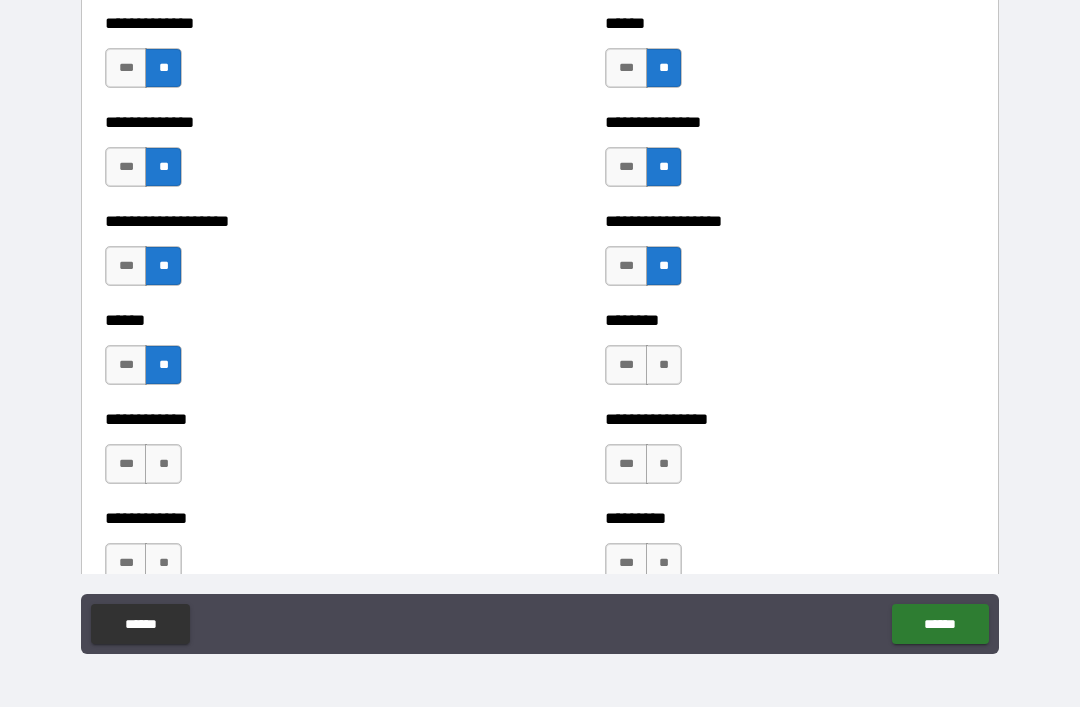 click on "**" at bounding box center (163, 464) 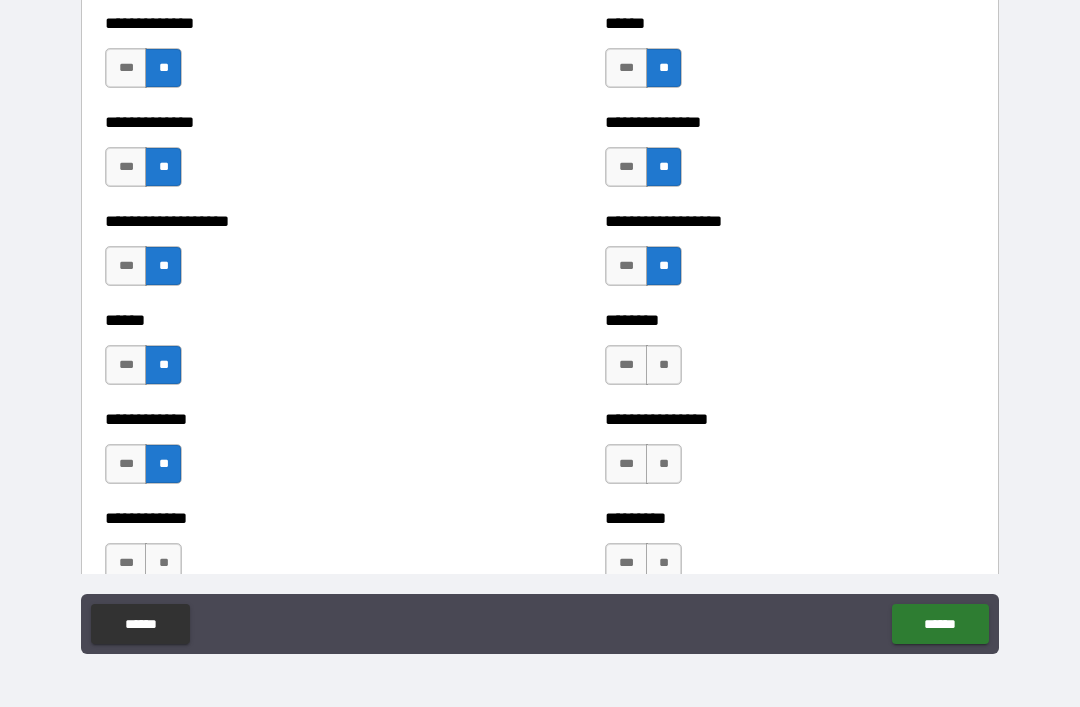 click on "***" at bounding box center (626, 464) 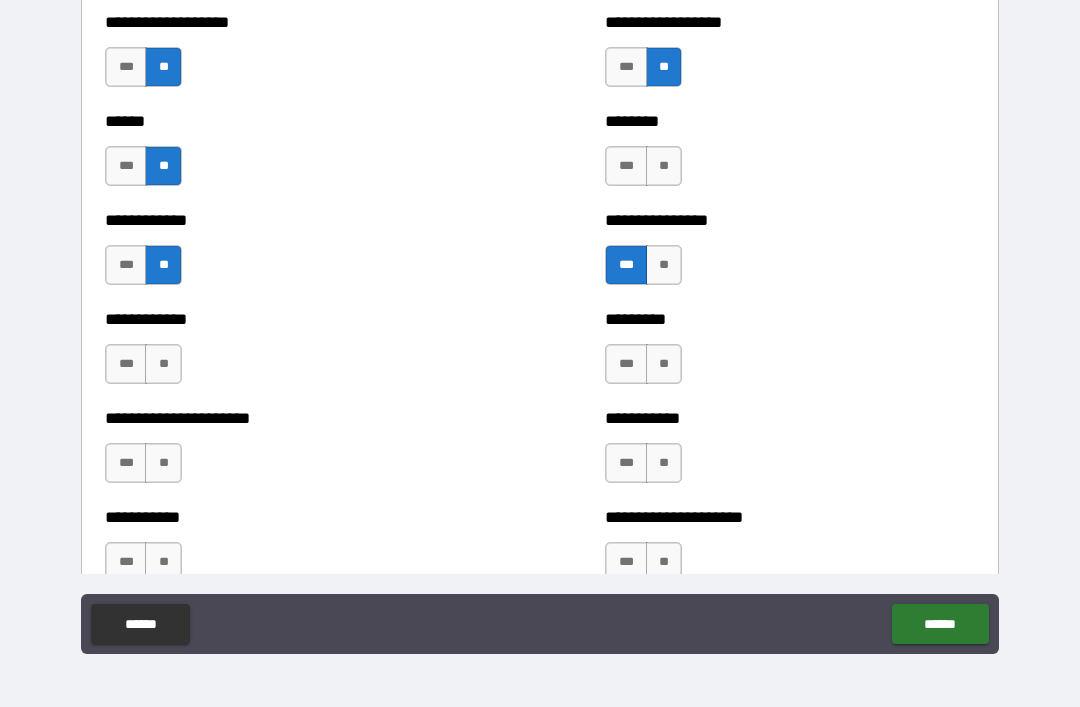 scroll, scrollTop: 4886, scrollLeft: 0, axis: vertical 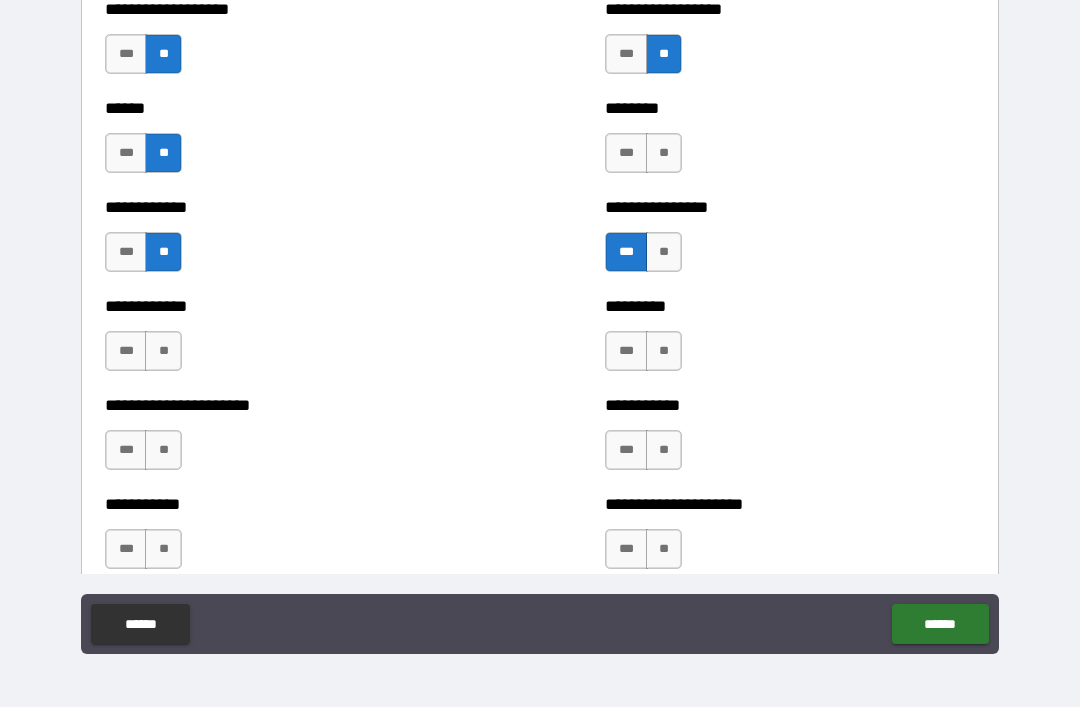 click on "**" at bounding box center (664, 351) 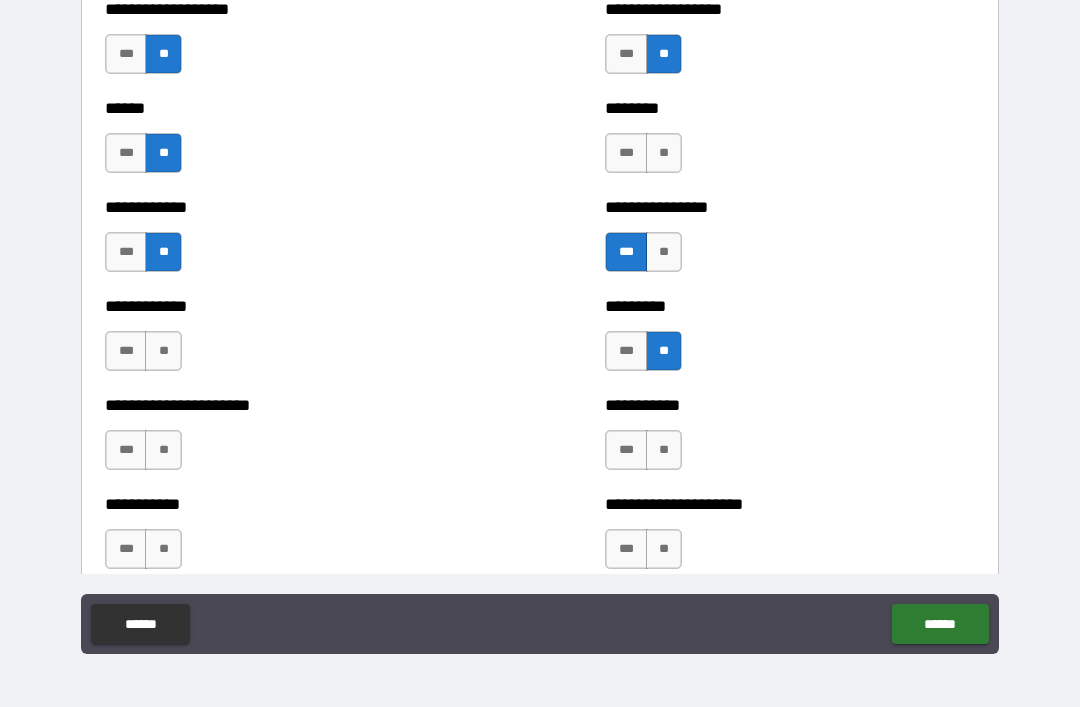 click on "**" at bounding box center [163, 351] 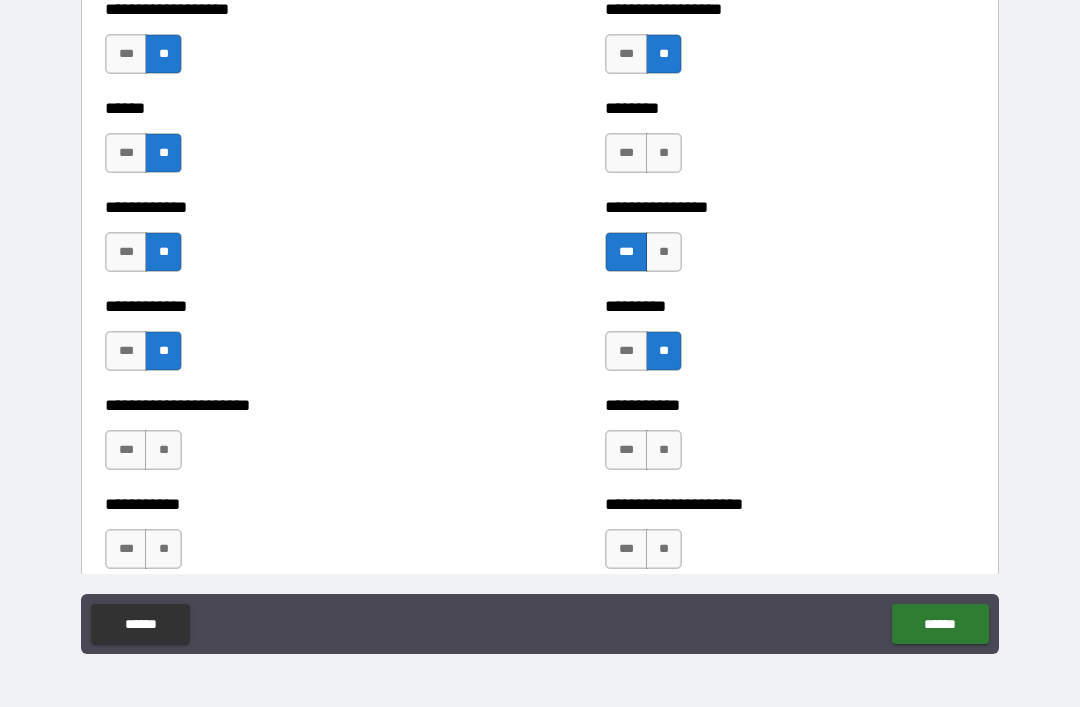 click on "**" at bounding box center (163, 450) 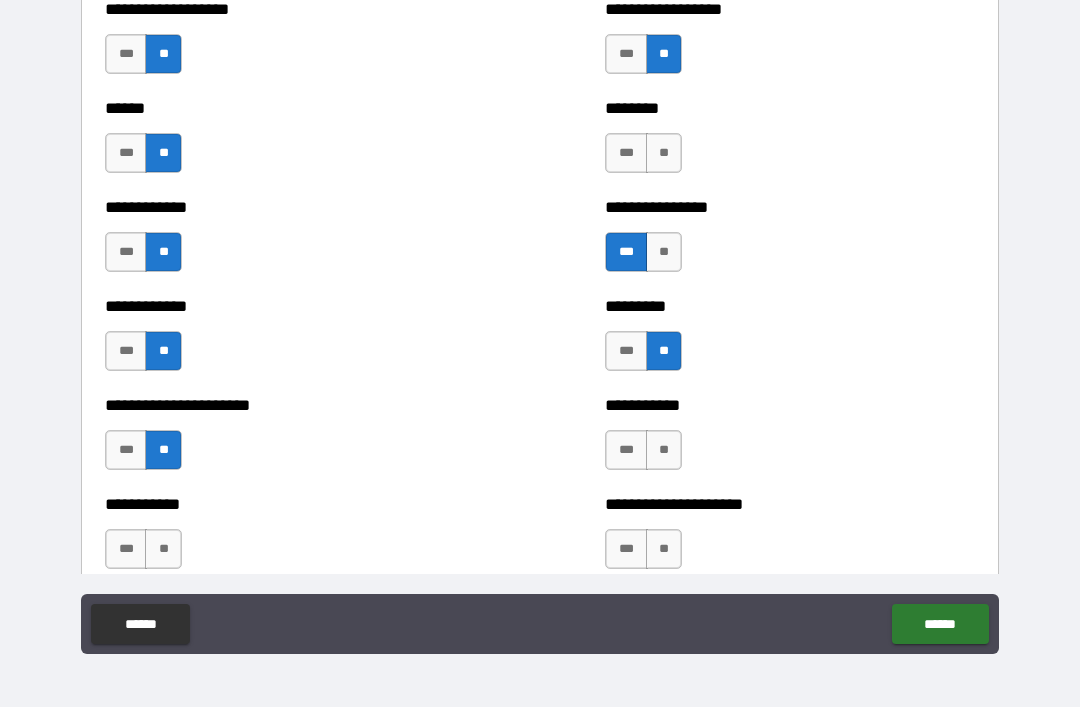 click on "**" at bounding box center (664, 450) 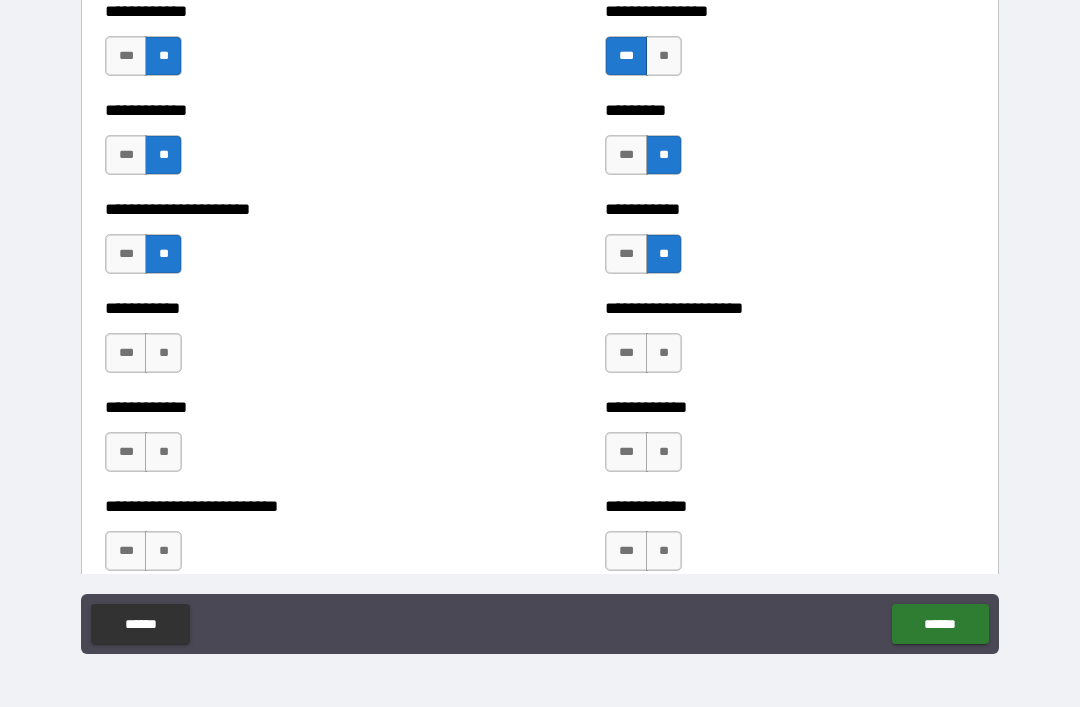 scroll, scrollTop: 5100, scrollLeft: 0, axis: vertical 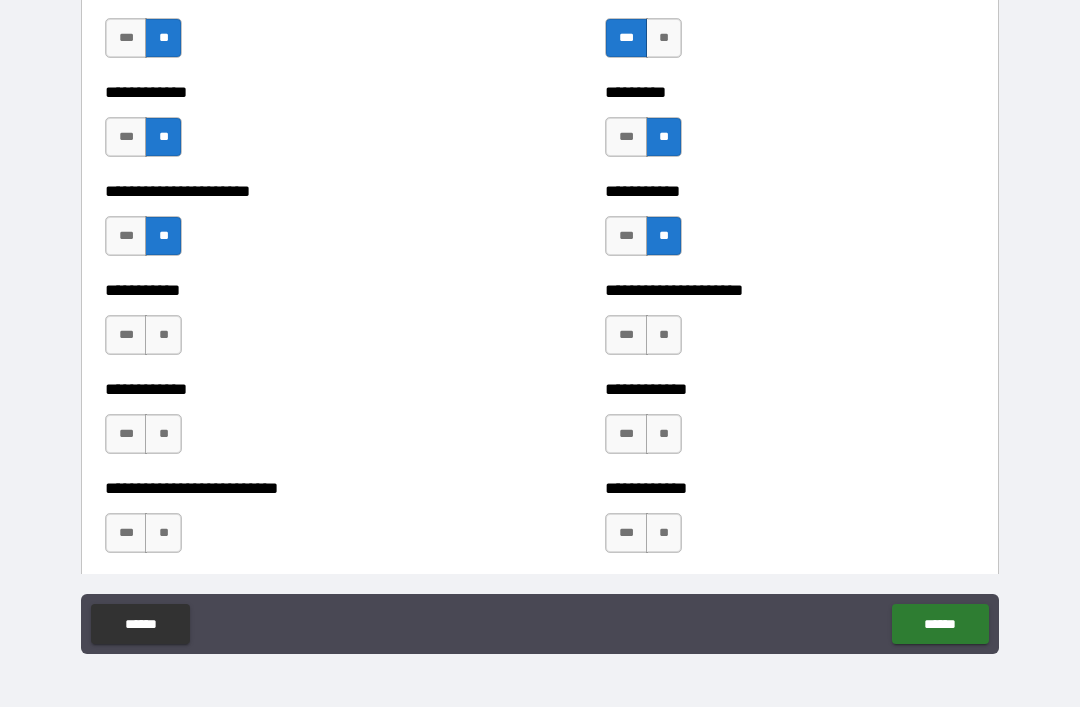 click on "**" at bounding box center [664, 335] 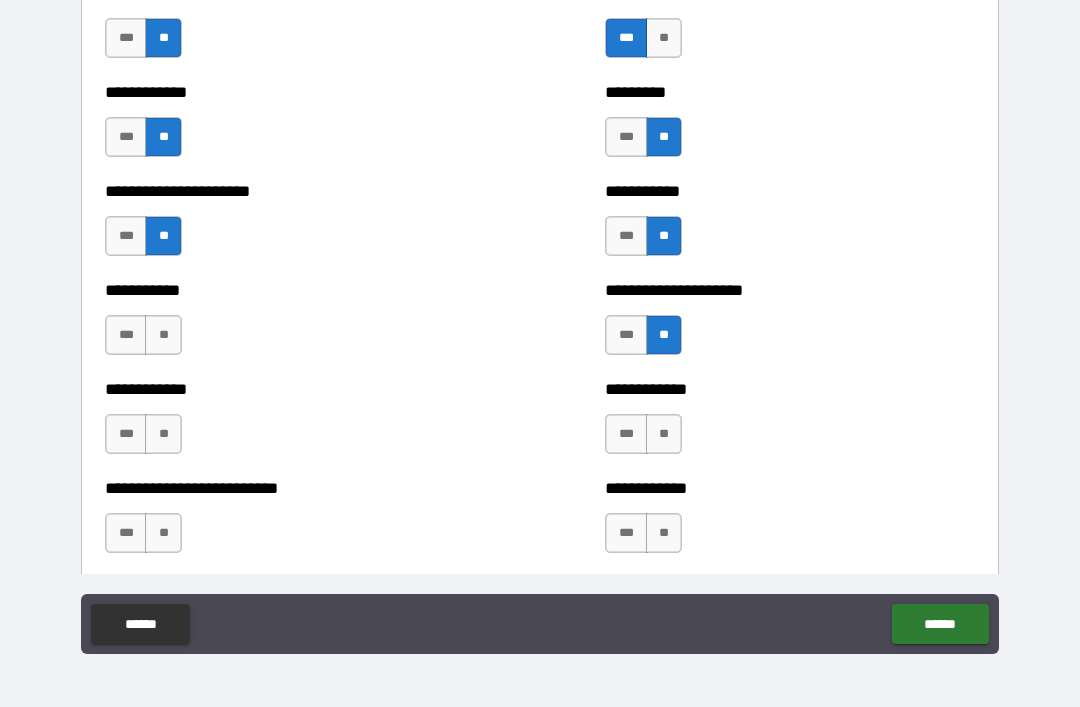 click on "**" at bounding box center [163, 335] 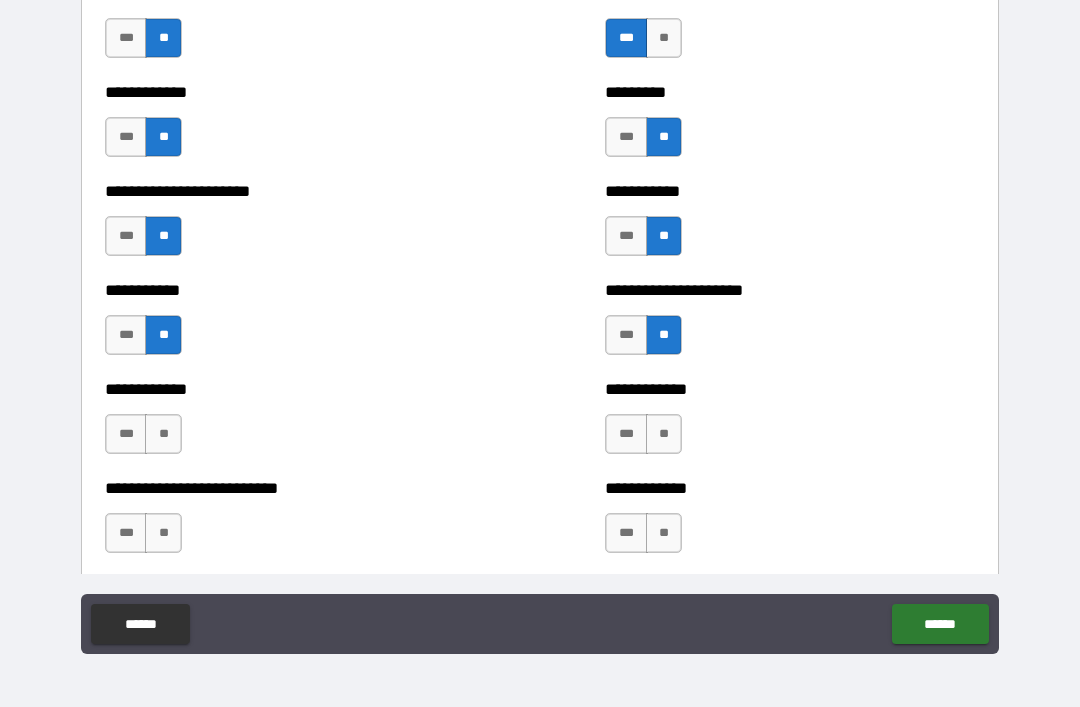 click on "***" at bounding box center [126, 434] 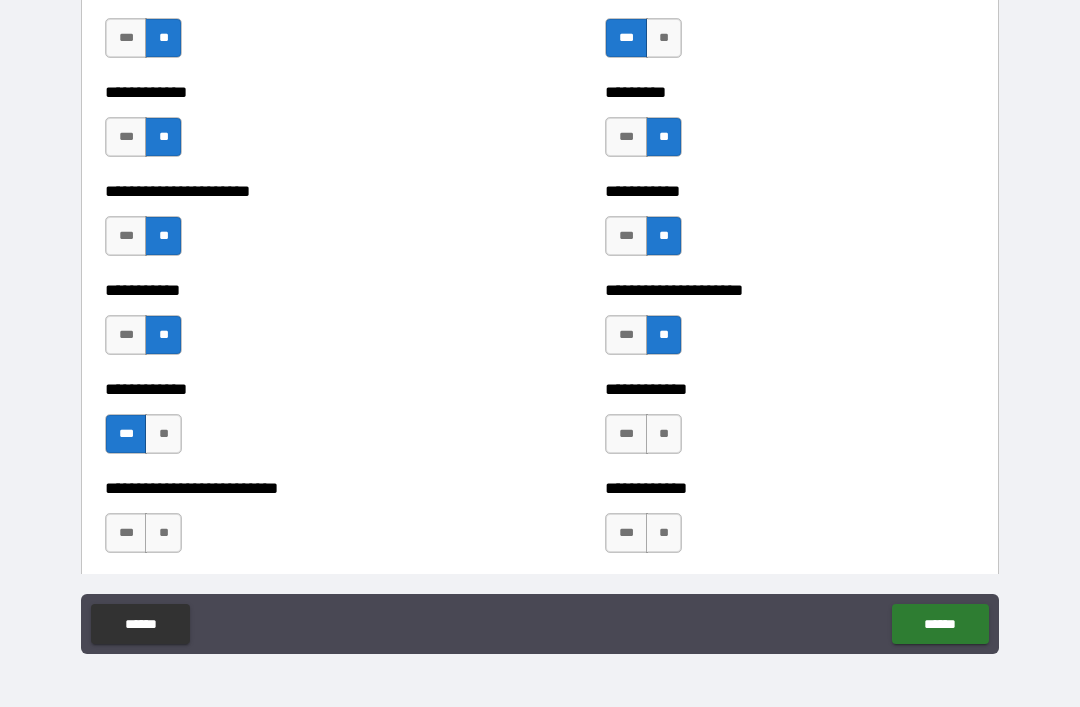 click on "**" at bounding box center [664, 434] 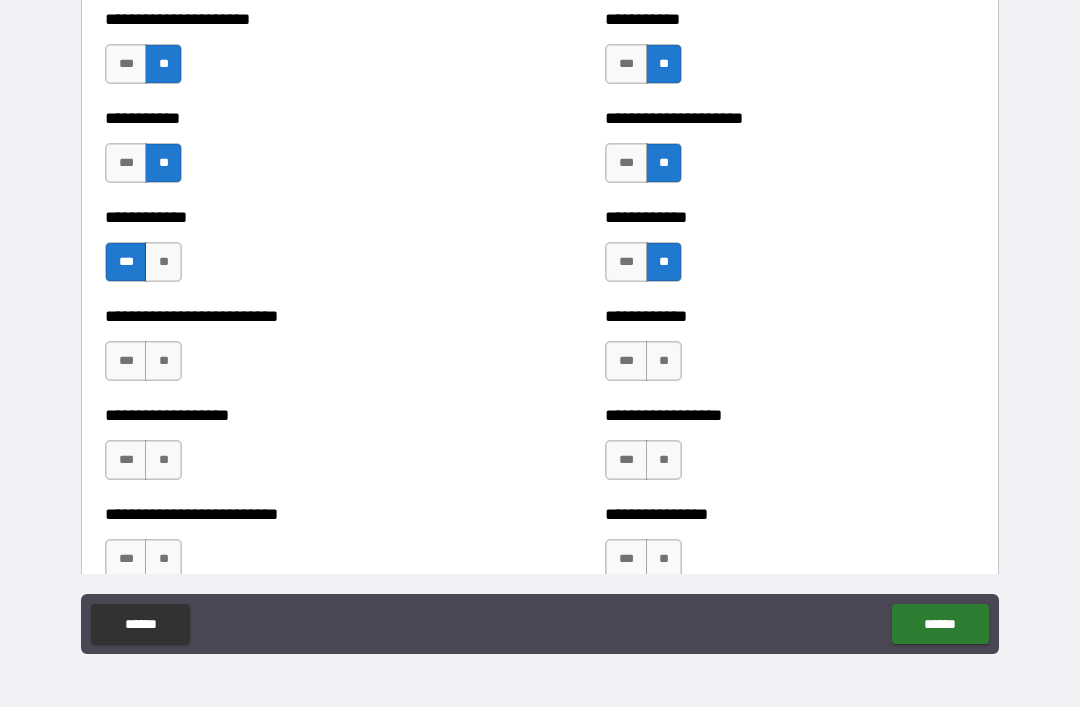 scroll, scrollTop: 5274, scrollLeft: 0, axis: vertical 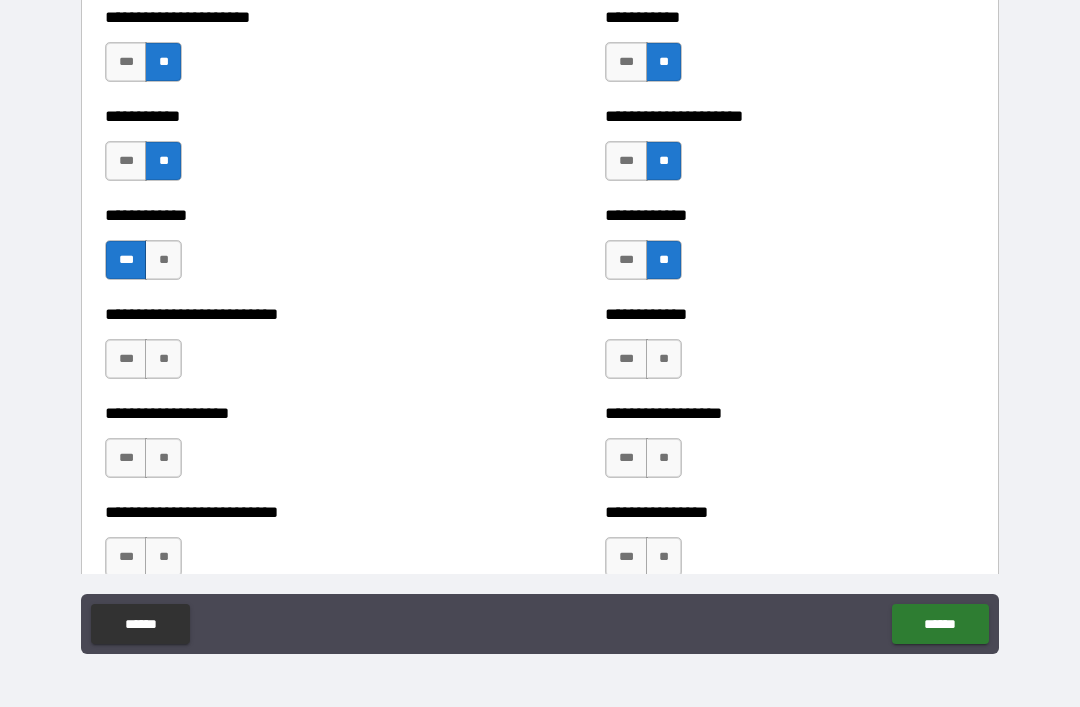 click on "**" at bounding box center [664, 359] 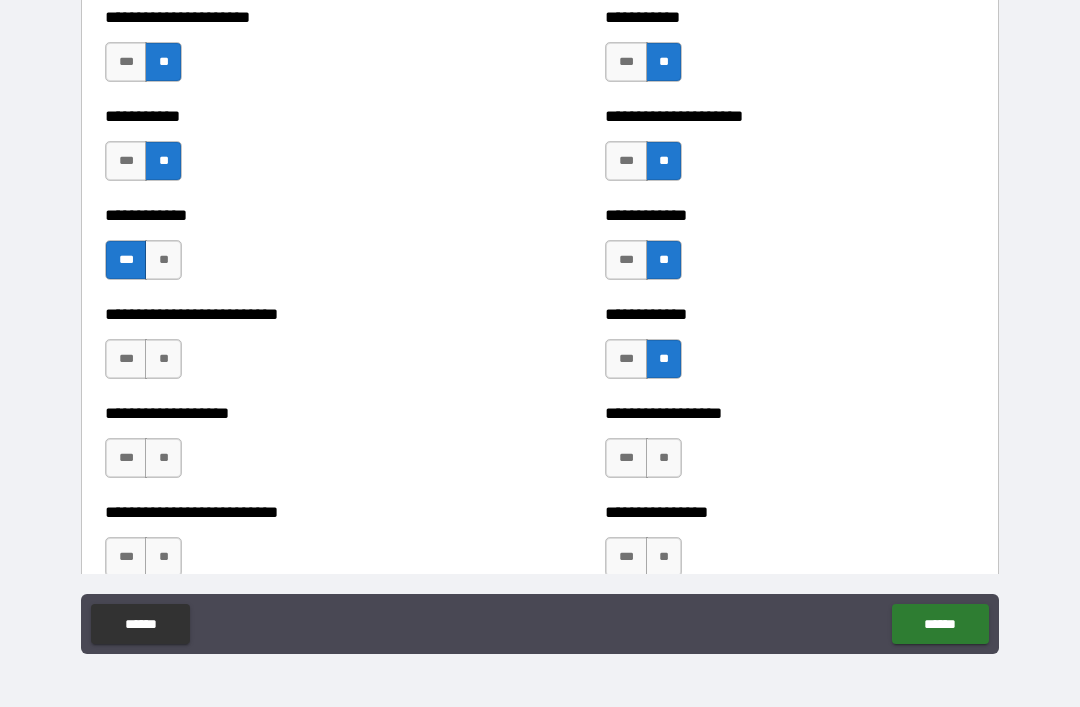 click on "**" at bounding box center [163, 359] 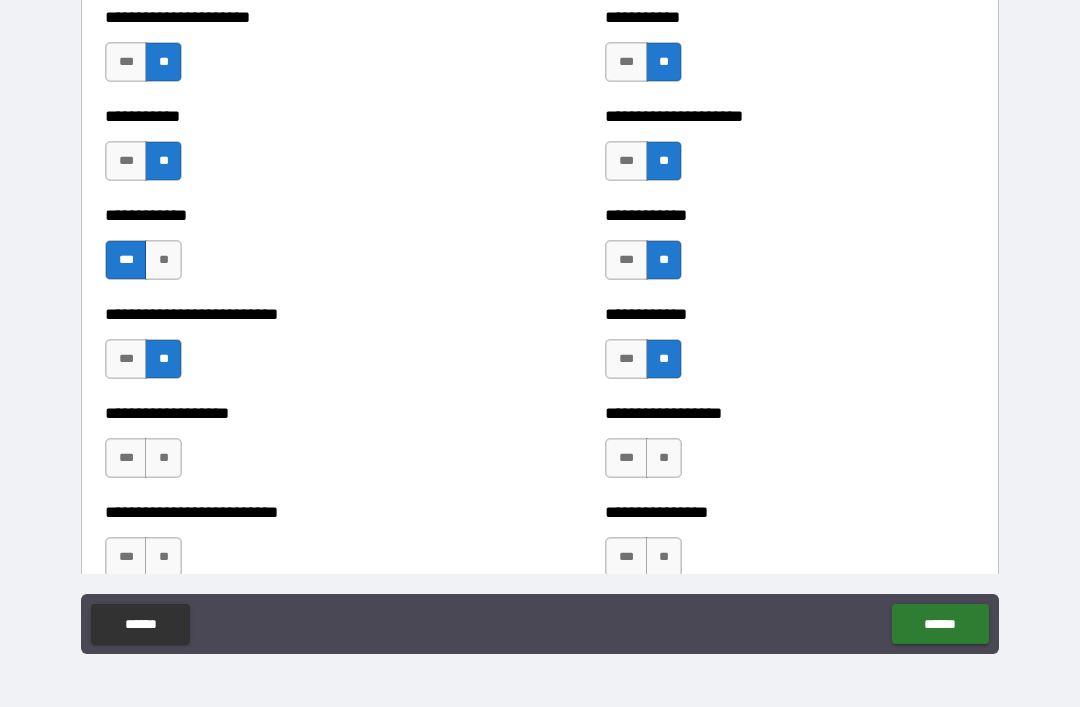 click on "**" at bounding box center [163, 458] 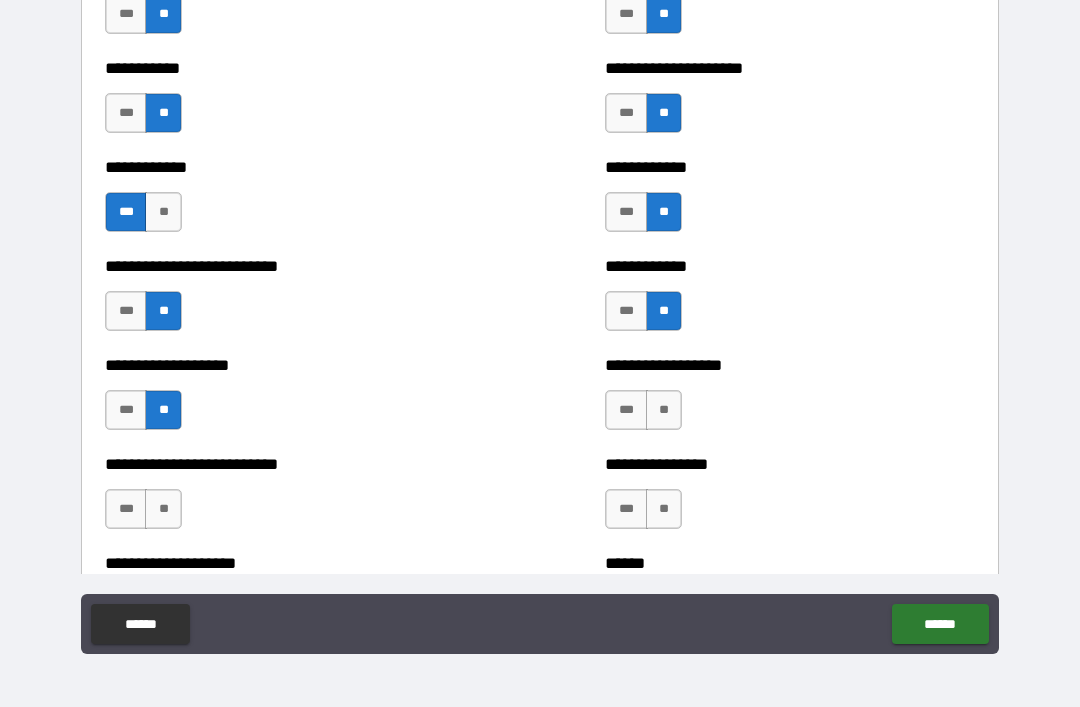 scroll, scrollTop: 5380, scrollLeft: 0, axis: vertical 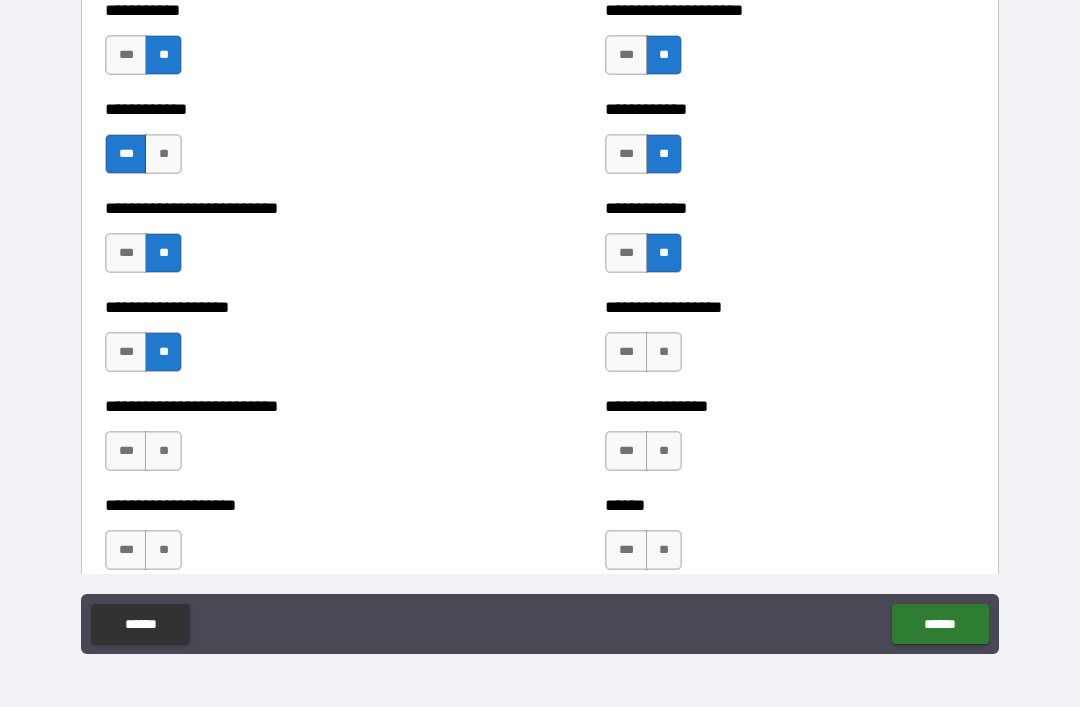 click on "**" at bounding box center (664, 352) 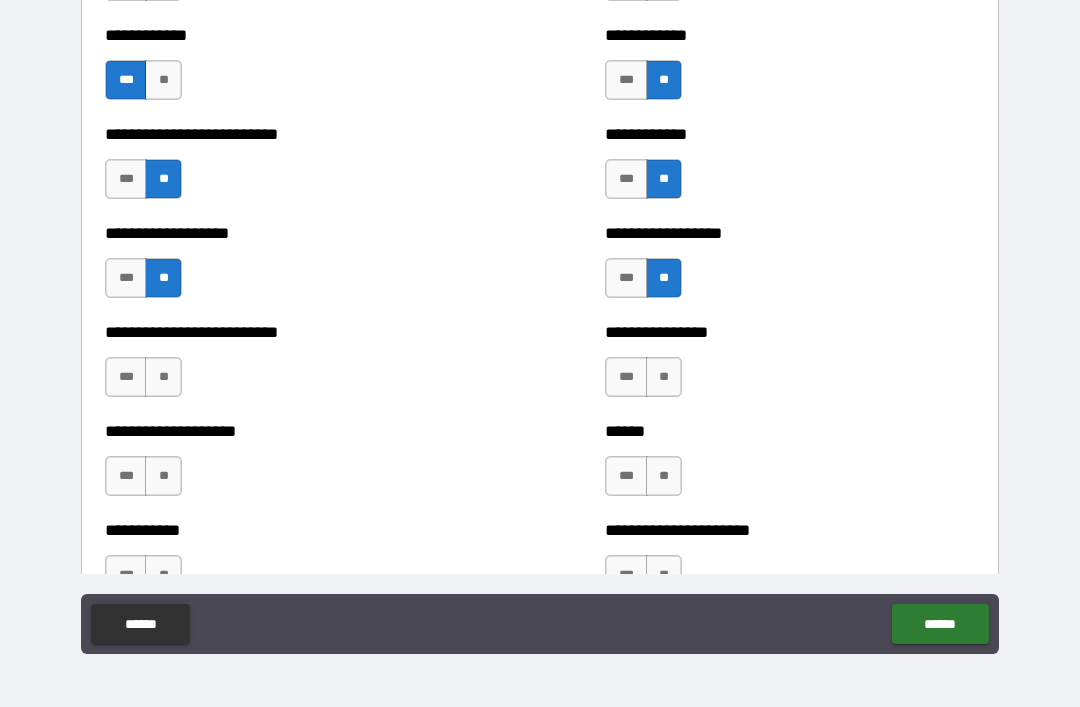 scroll, scrollTop: 5459, scrollLeft: 0, axis: vertical 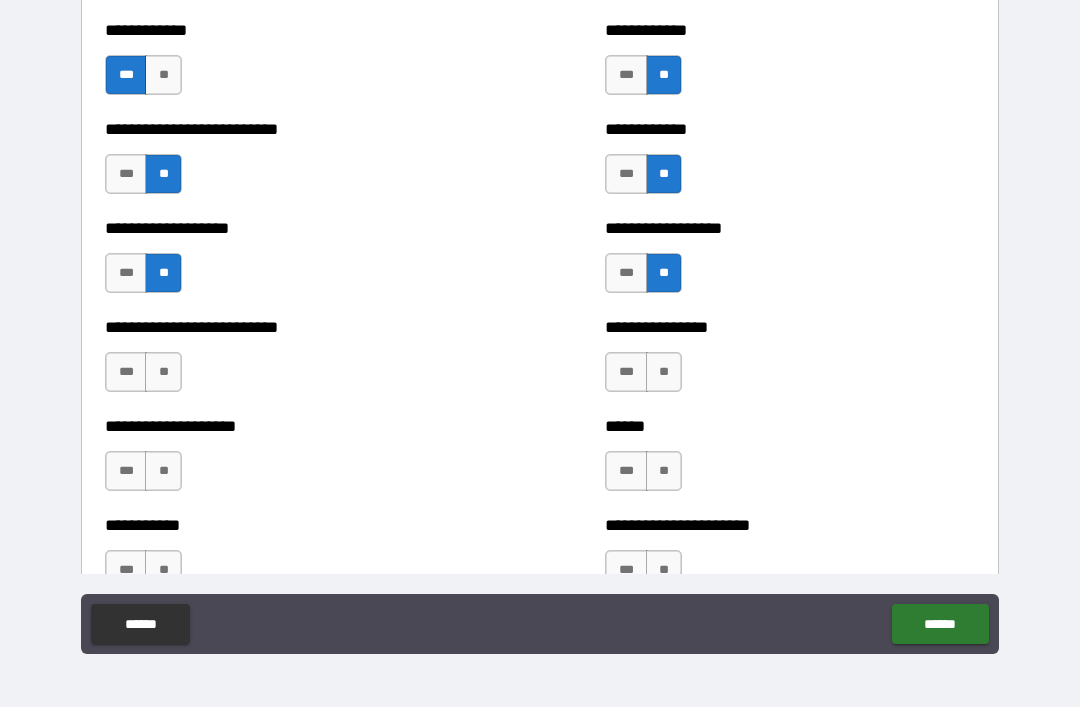 click on "**" at bounding box center (664, 372) 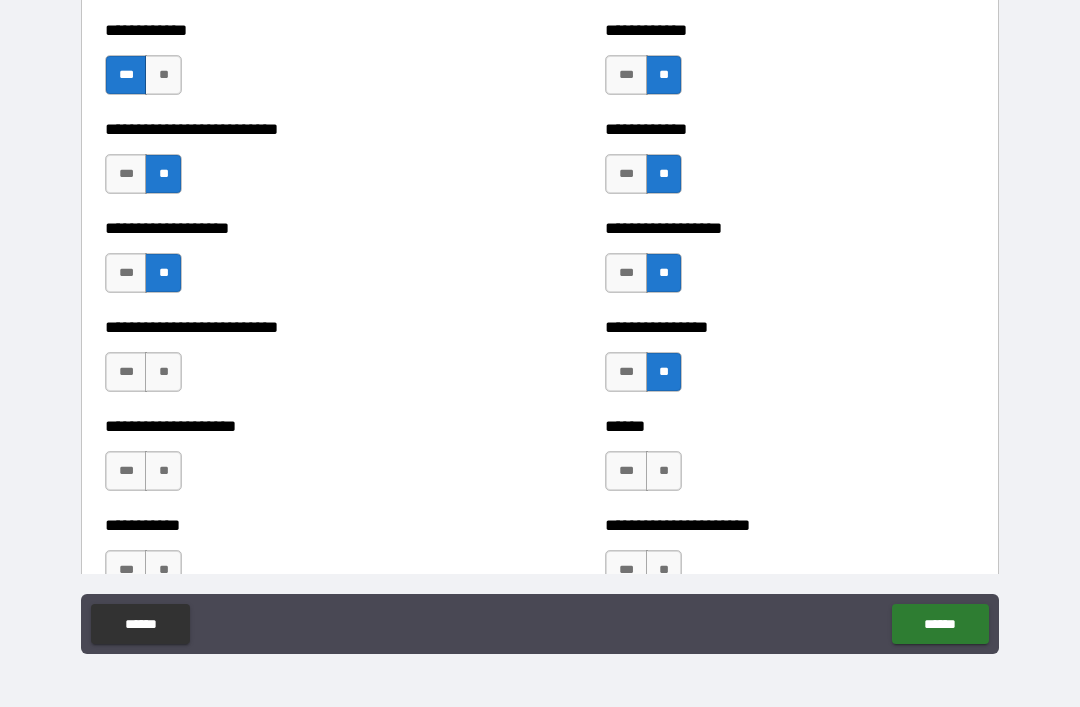 click on "**" at bounding box center (163, 372) 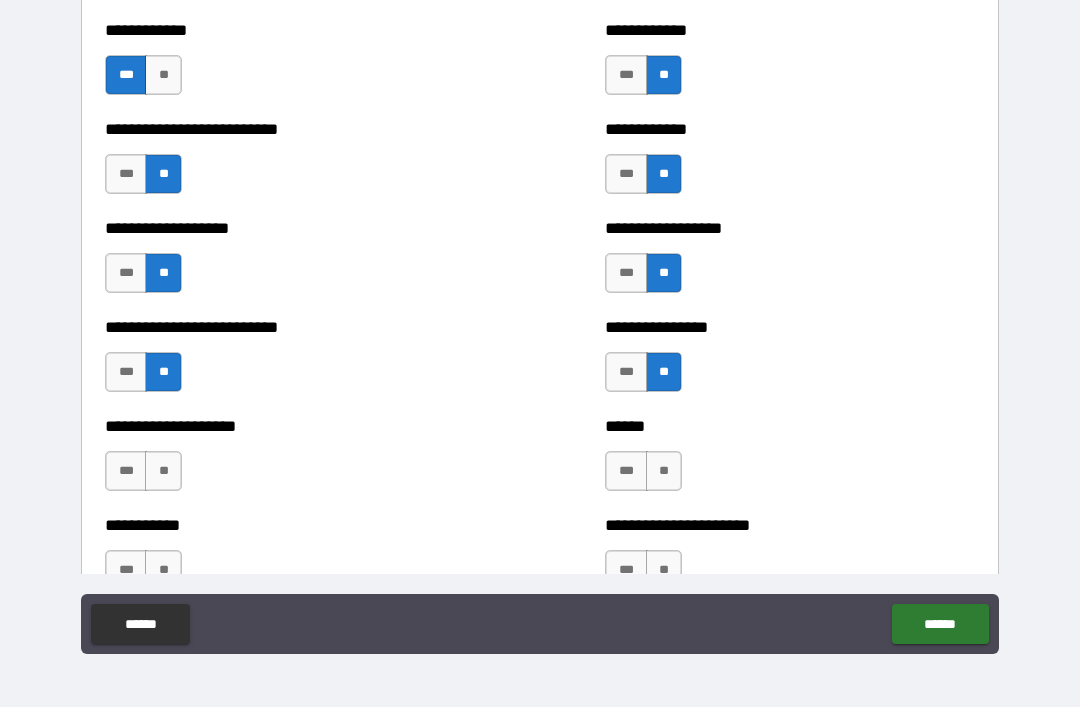 click on "**" at bounding box center (163, 471) 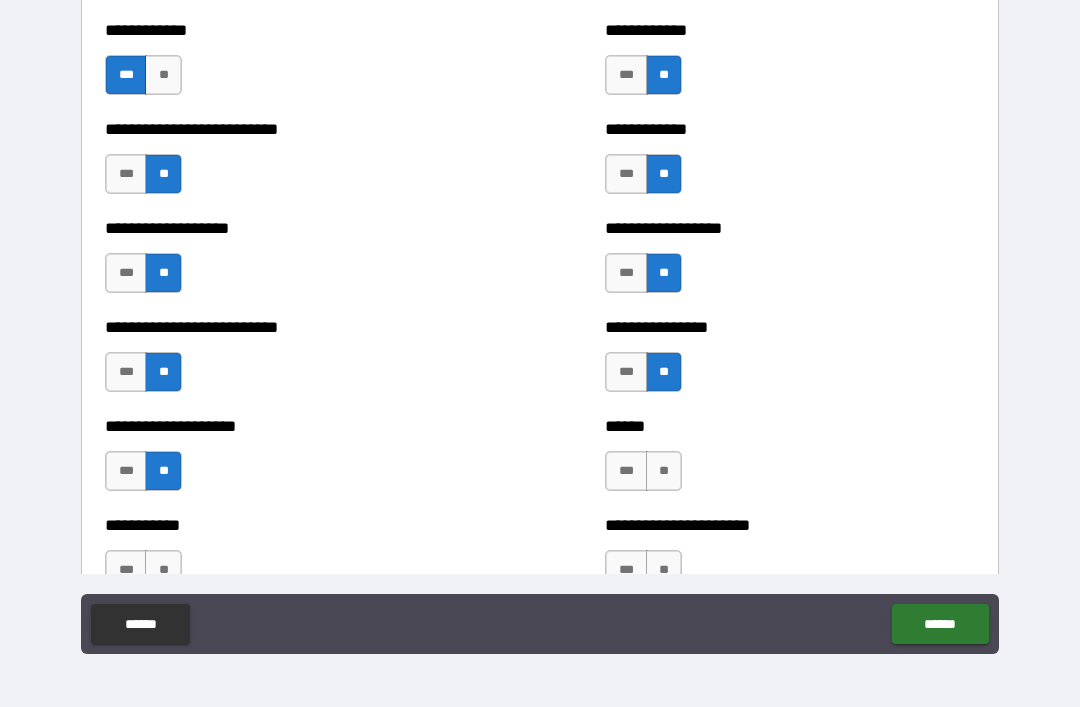 click on "**" at bounding box center [664, 471] 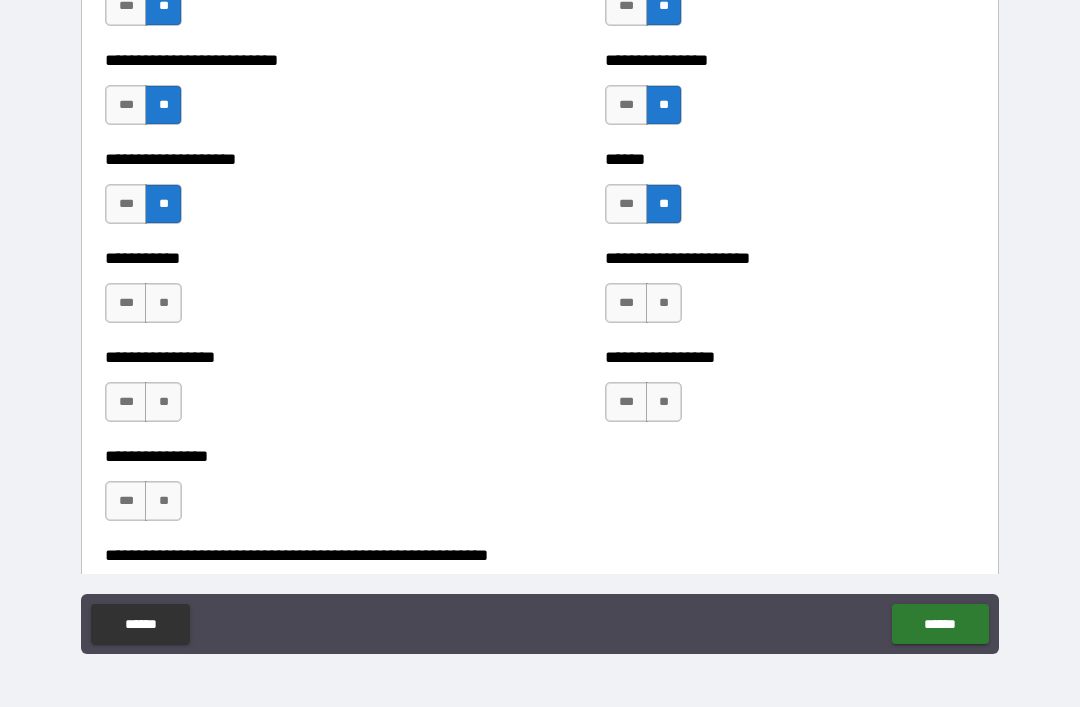 scroll, scrollTop: 5749, scrollLeft: 0, axis: vertical 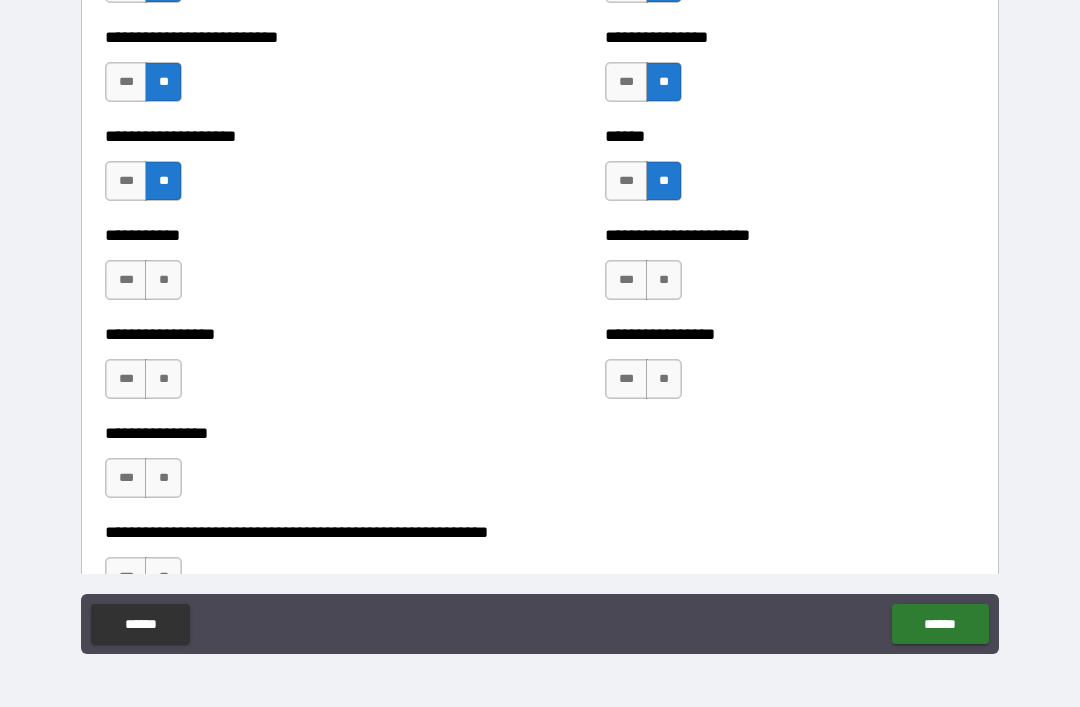 click on "**" at bounding box center [664, 280] 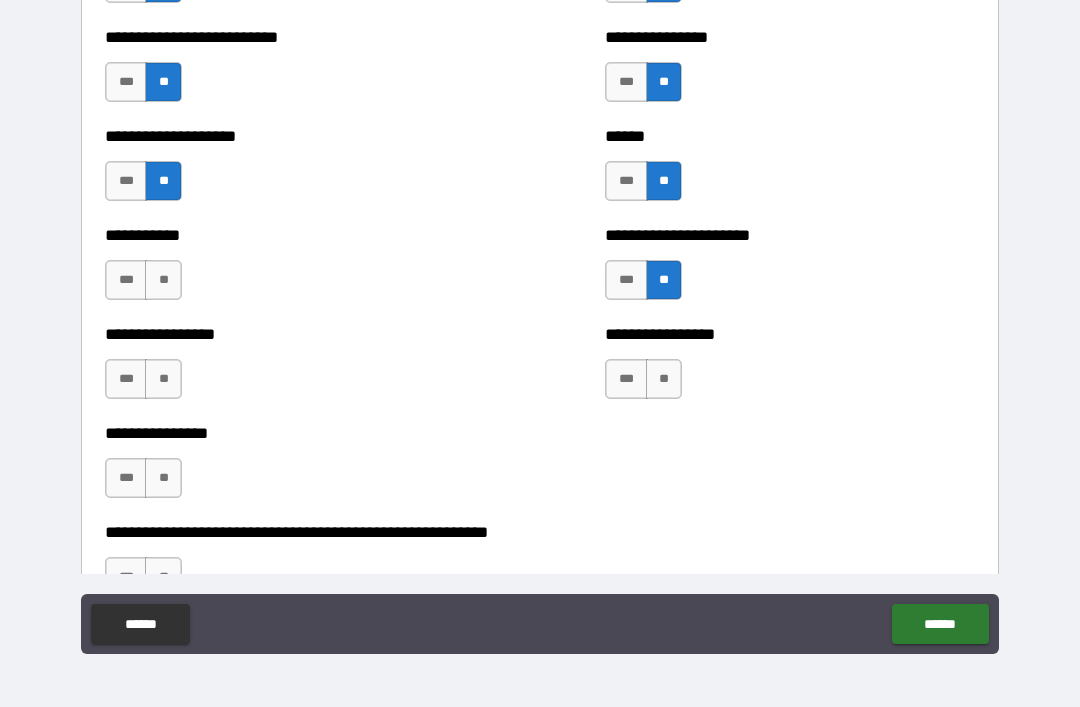 click on "**" at bounding box center [163, 280] 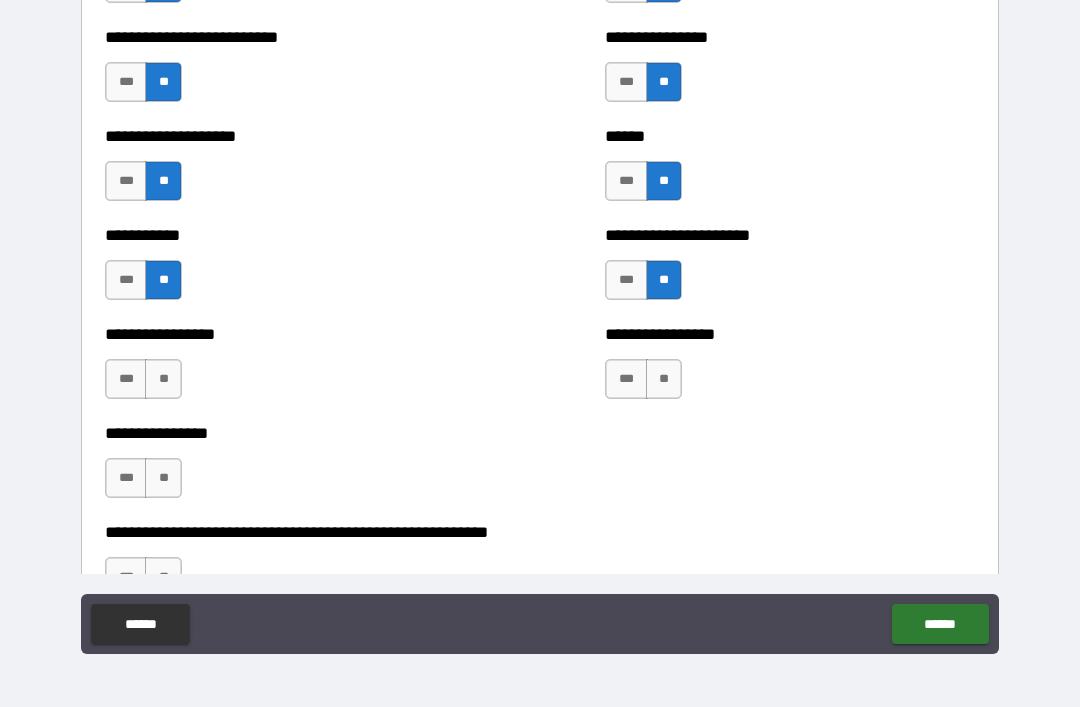 click on "**" at bounding box center [163, 379] 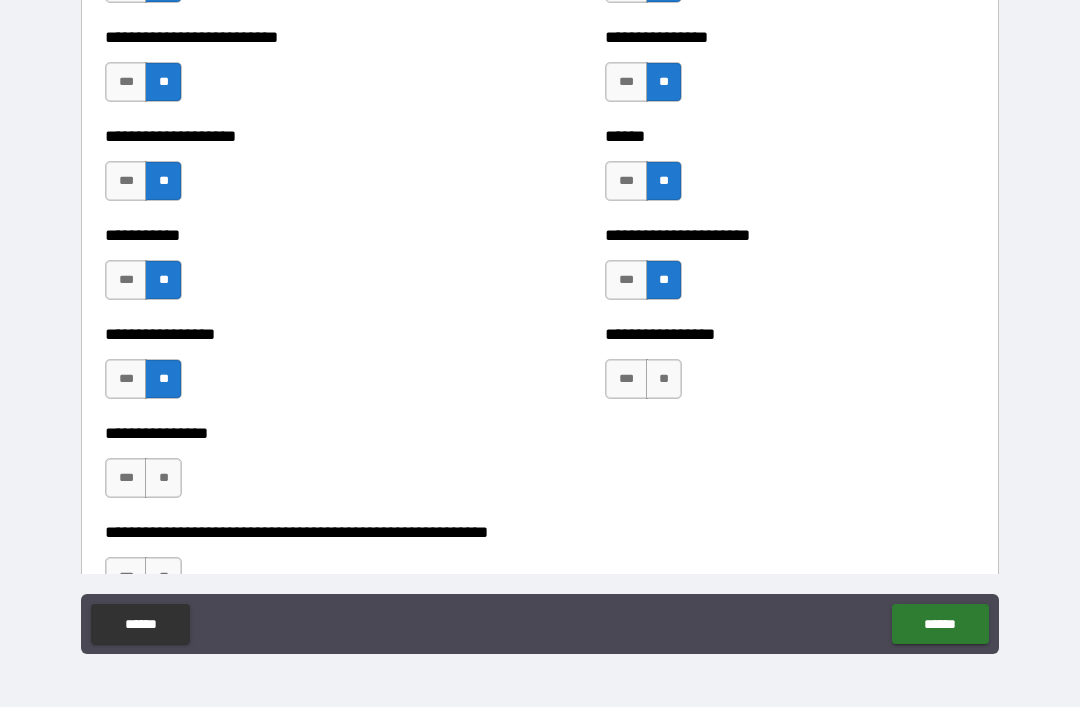 click on "**" at bounding box center (664, 379) 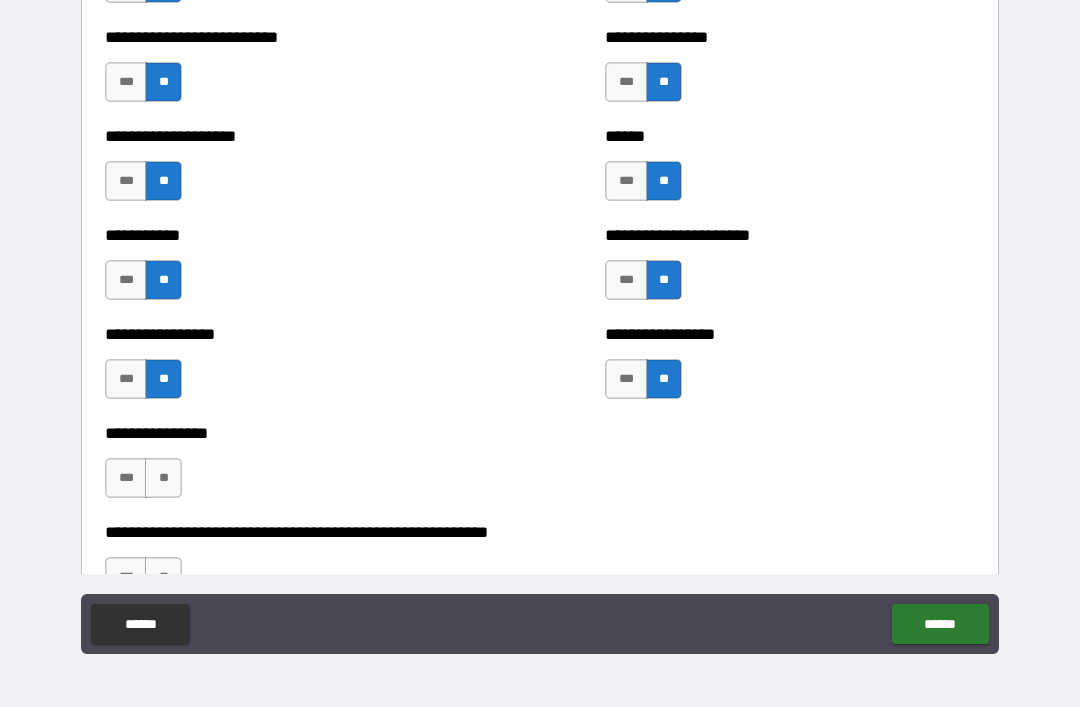 click on "**" at bounding box center [163, 478] 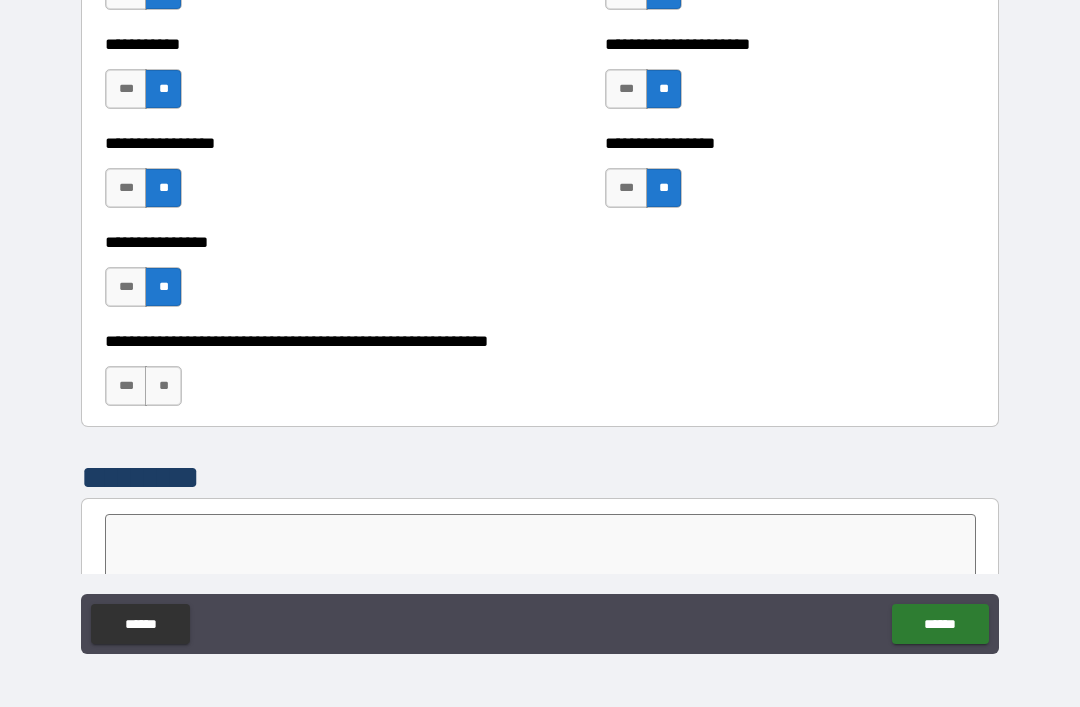 scroll, scrollTop: 5949, scrollLeft: 0, axis: vertical 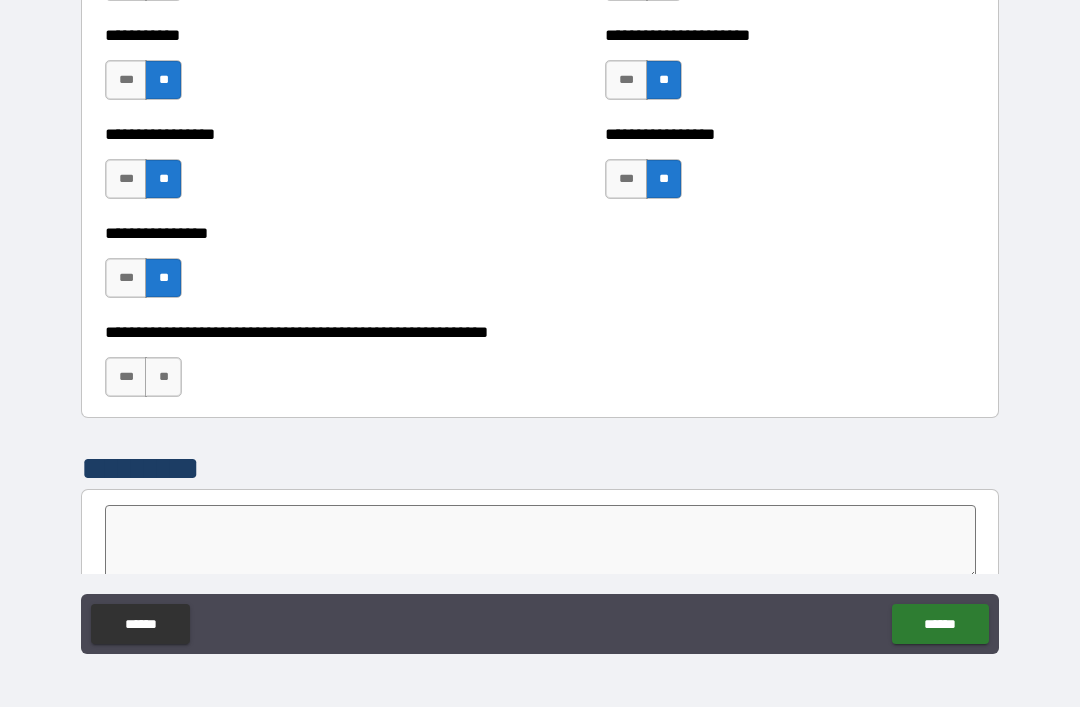 click on "***" at bounding box center (126, 377) 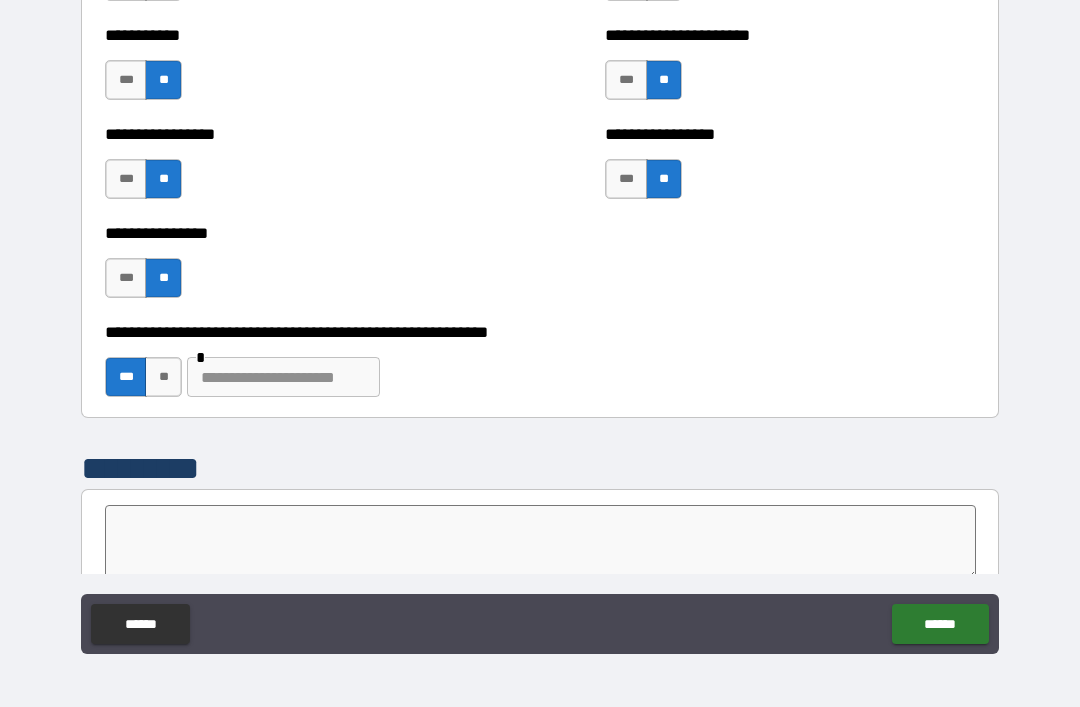 click at bounding box center [283, 377] 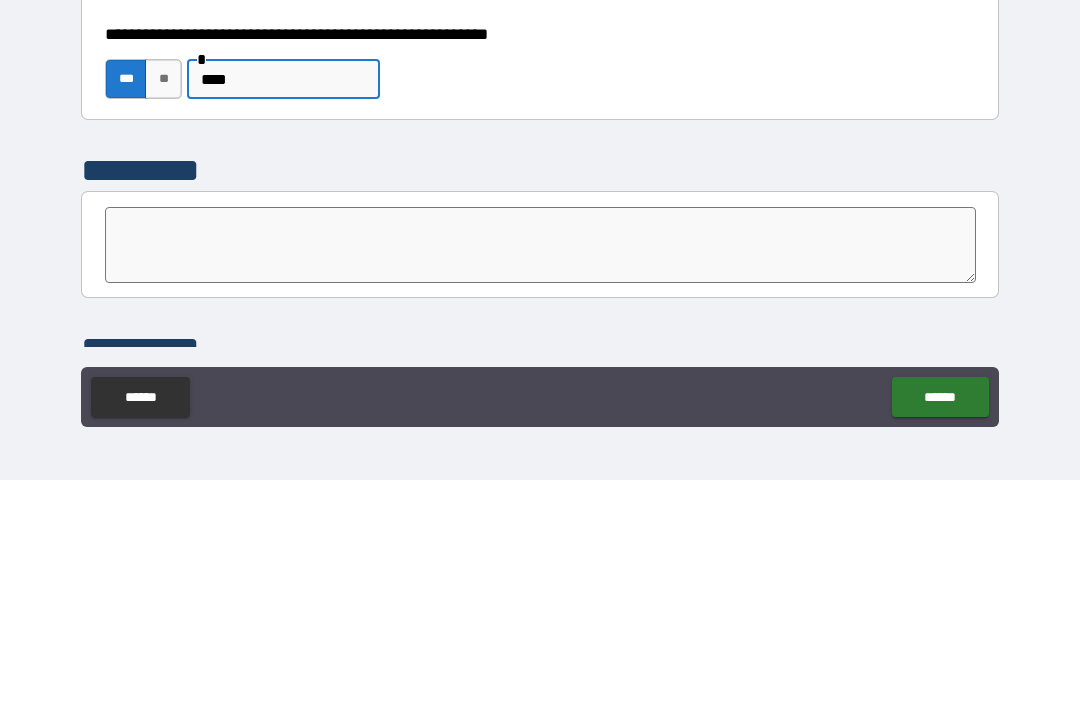 scroll, scrollTop: 6018, scrollLeft: 0, axis: vertical 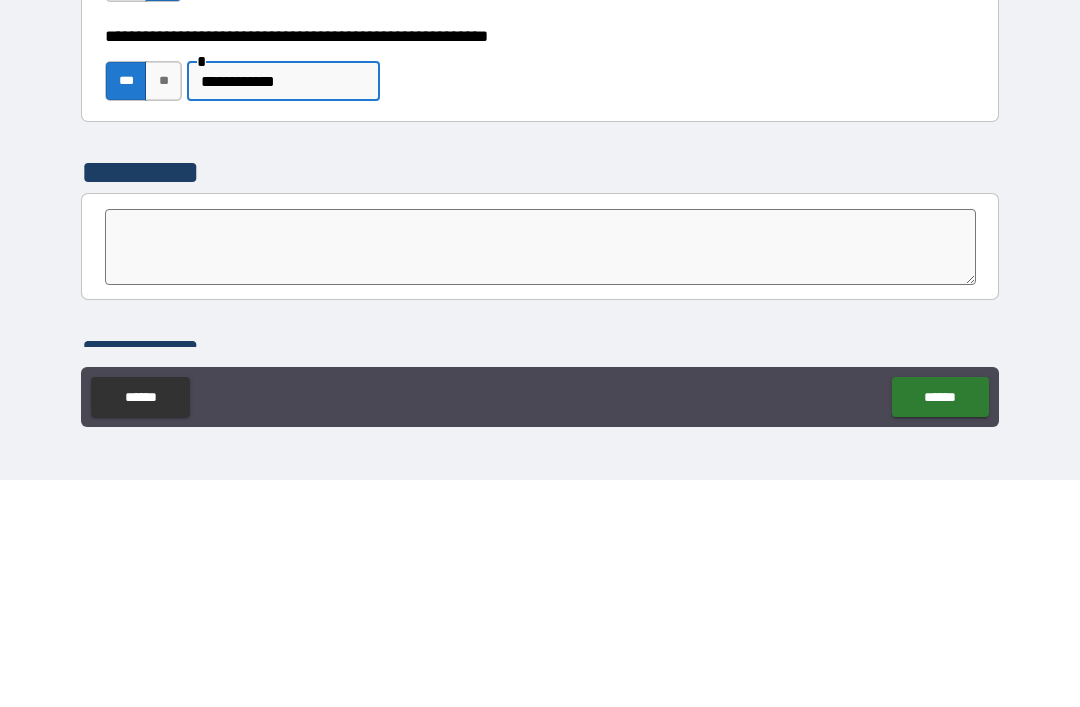 type on "**********" 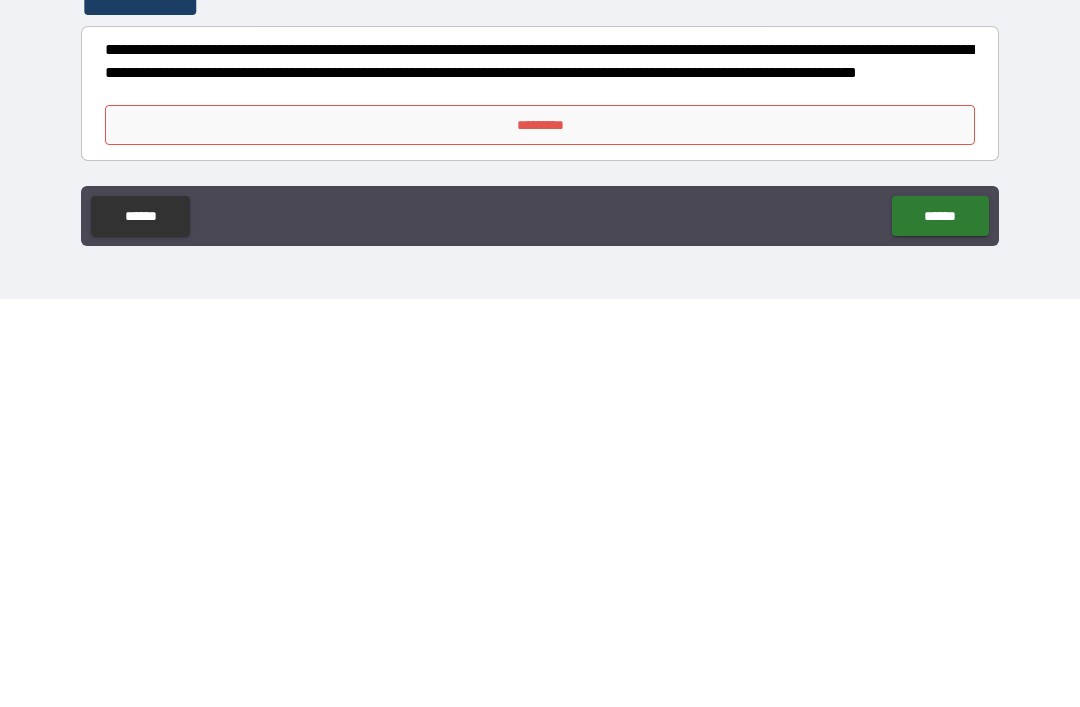 scroll, scrollTop: 6182, scrollLeft: 0, axis: vertical 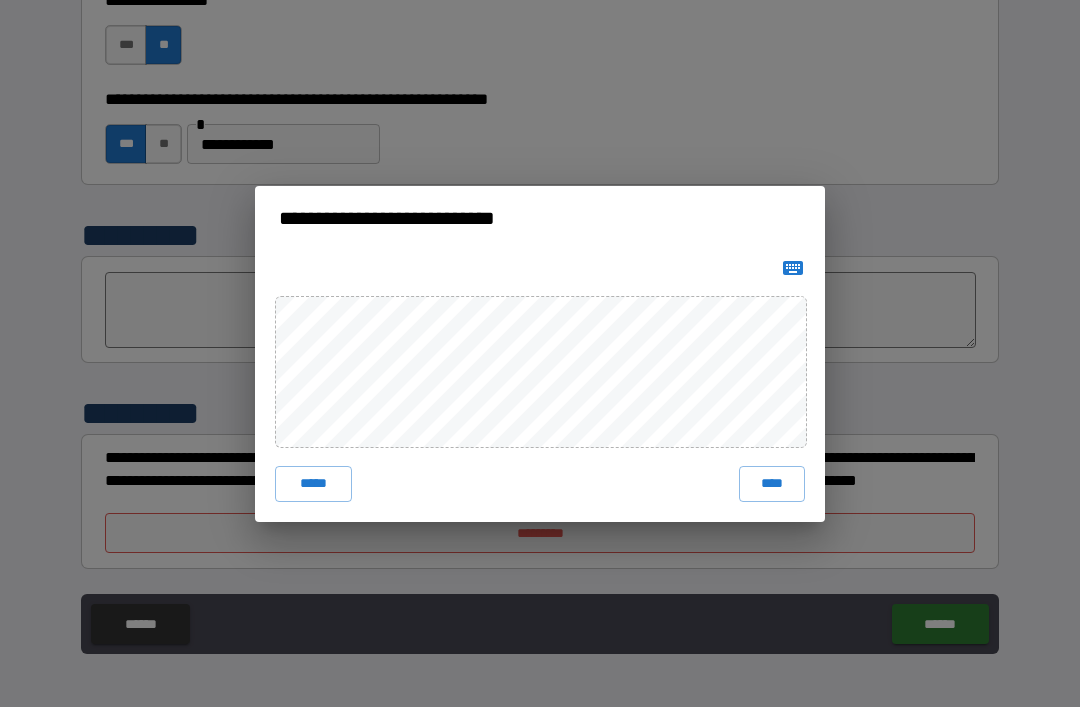 click on "****" at bounding box center (772, 484) 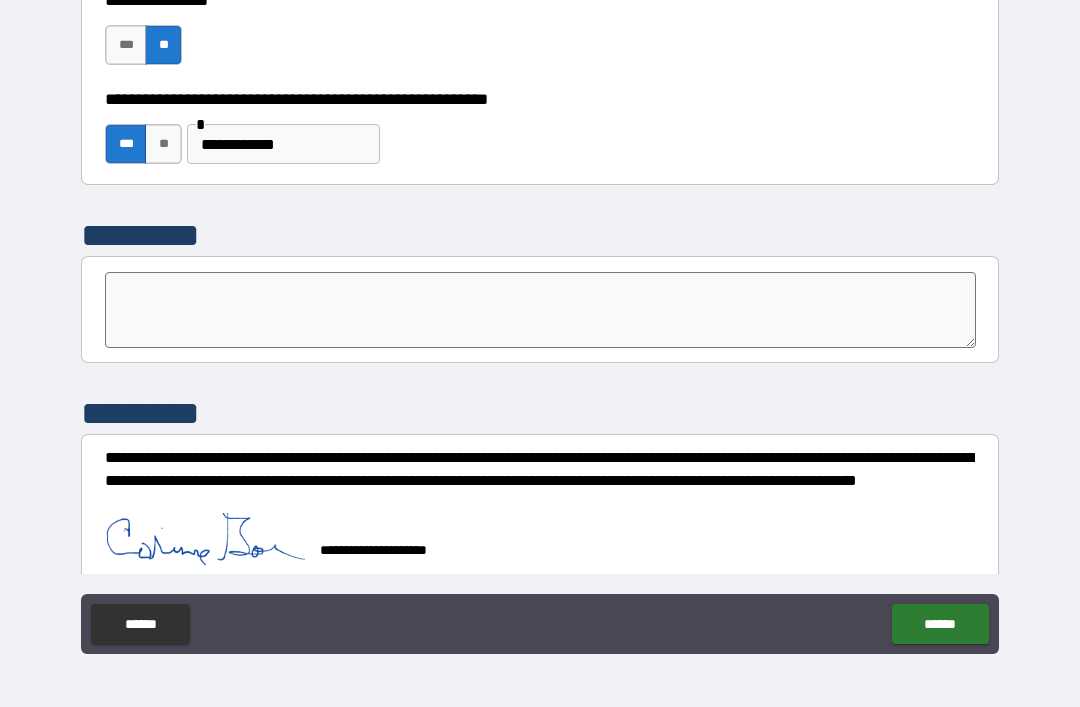 scroll, scrollTop: 6172, scrollLeft: 0, axis: vertical 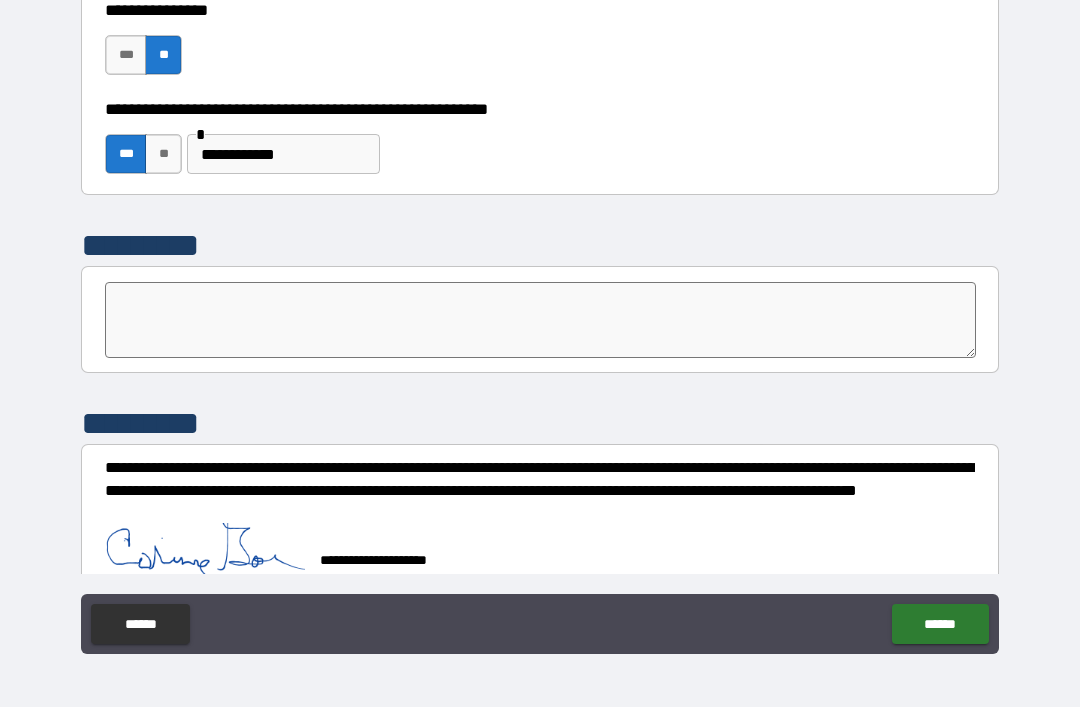 click on "******" at bounding box center (940, 624) 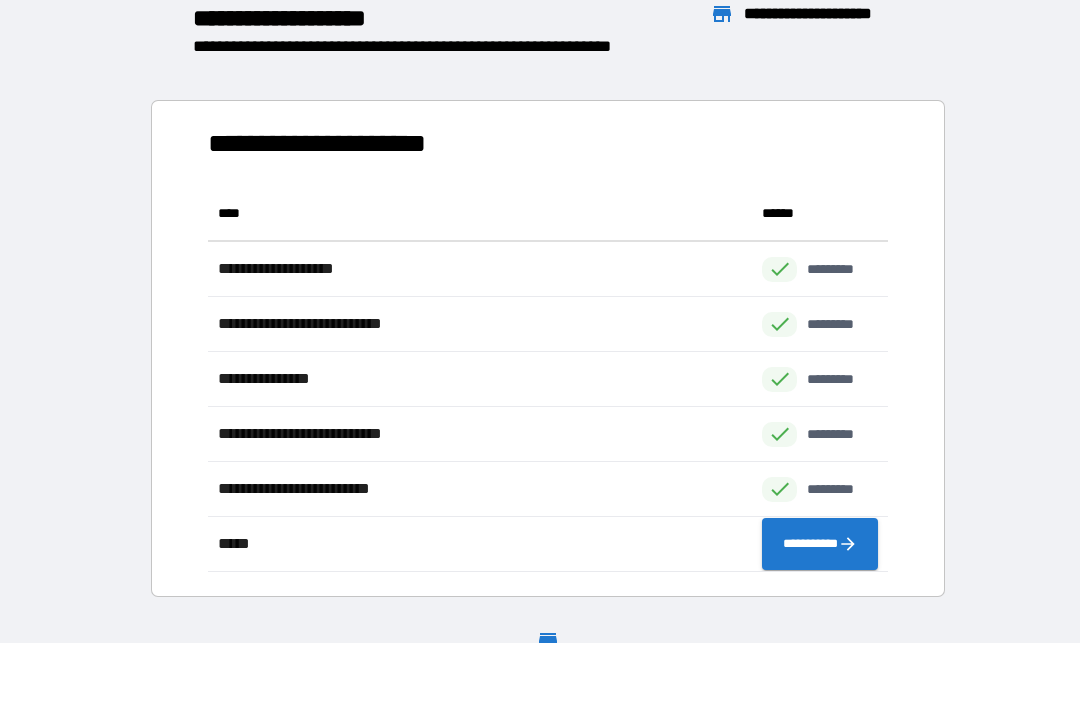 scroll, scrollTop: 1, scrollLeft: 1, axis: both 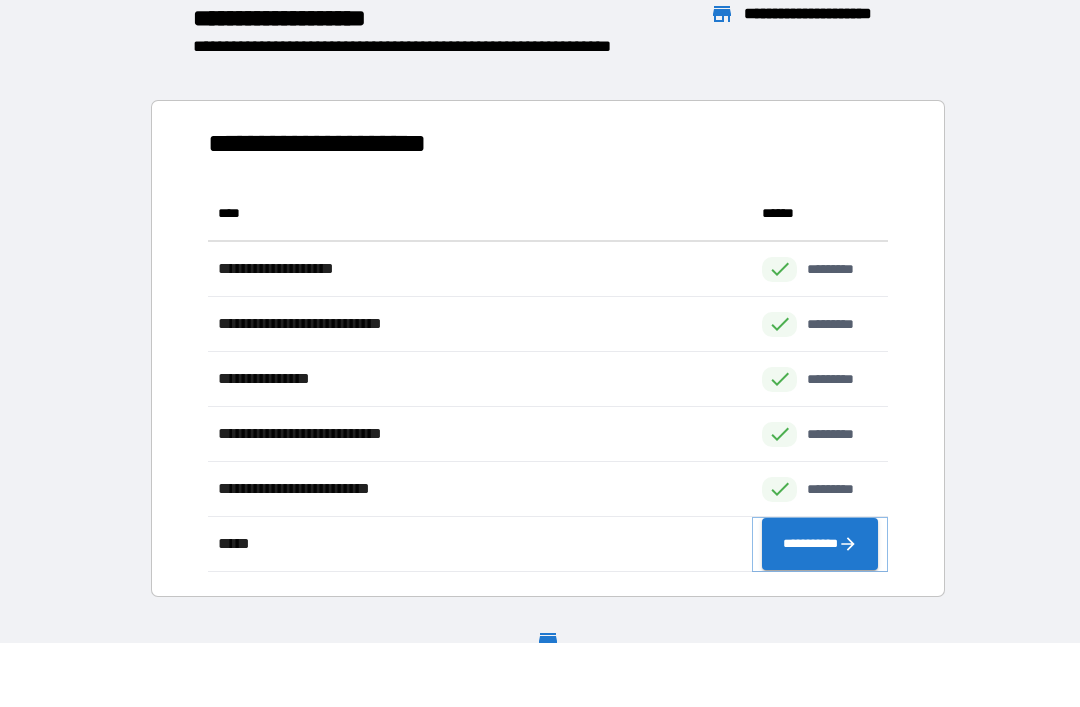 click on "**********" at bounding box center [820, 544] 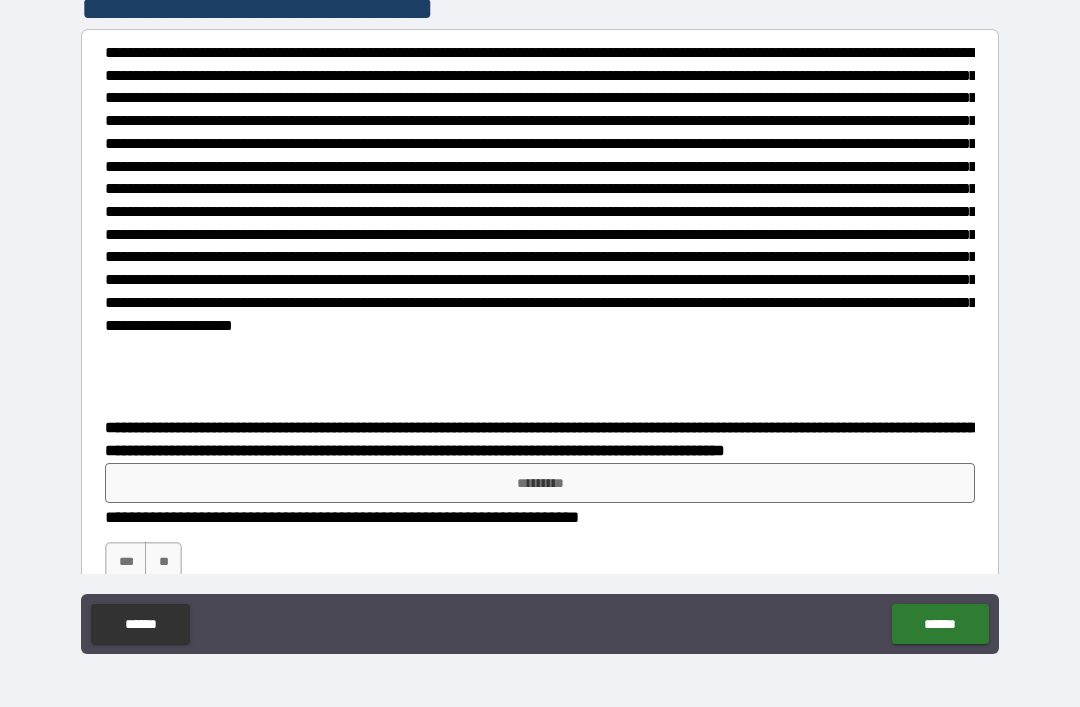 click on "*********" at bounding box center (540, 483) 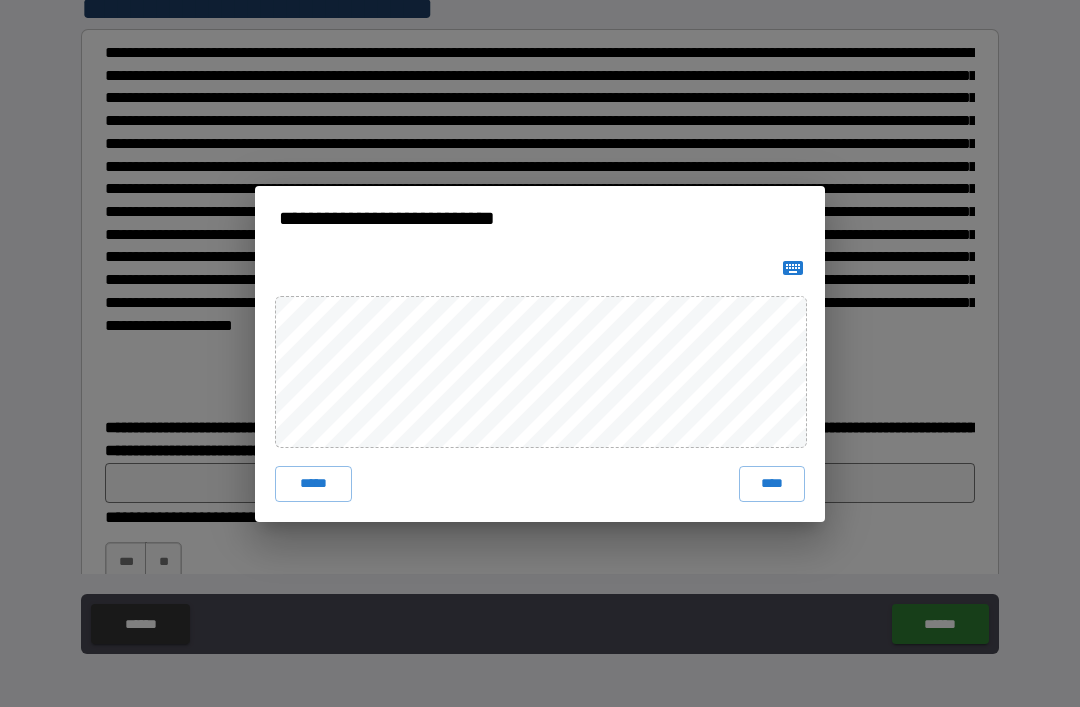 click on "****" at bounding box center (772, 484) 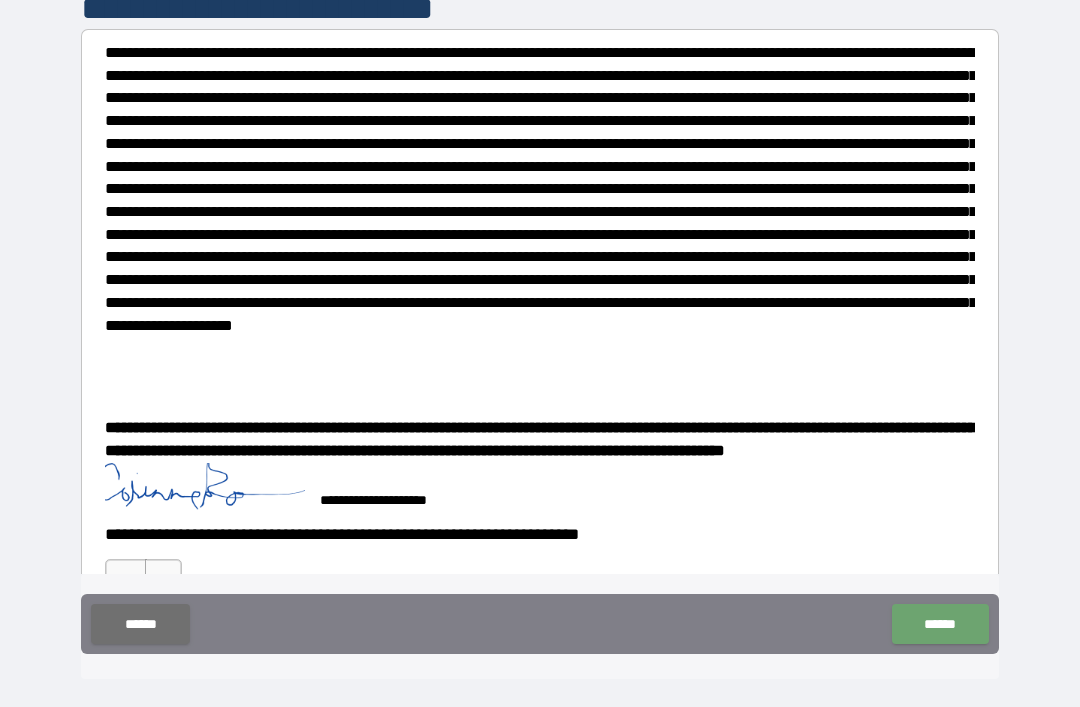 click on "******" at bounding box center [940, 624] 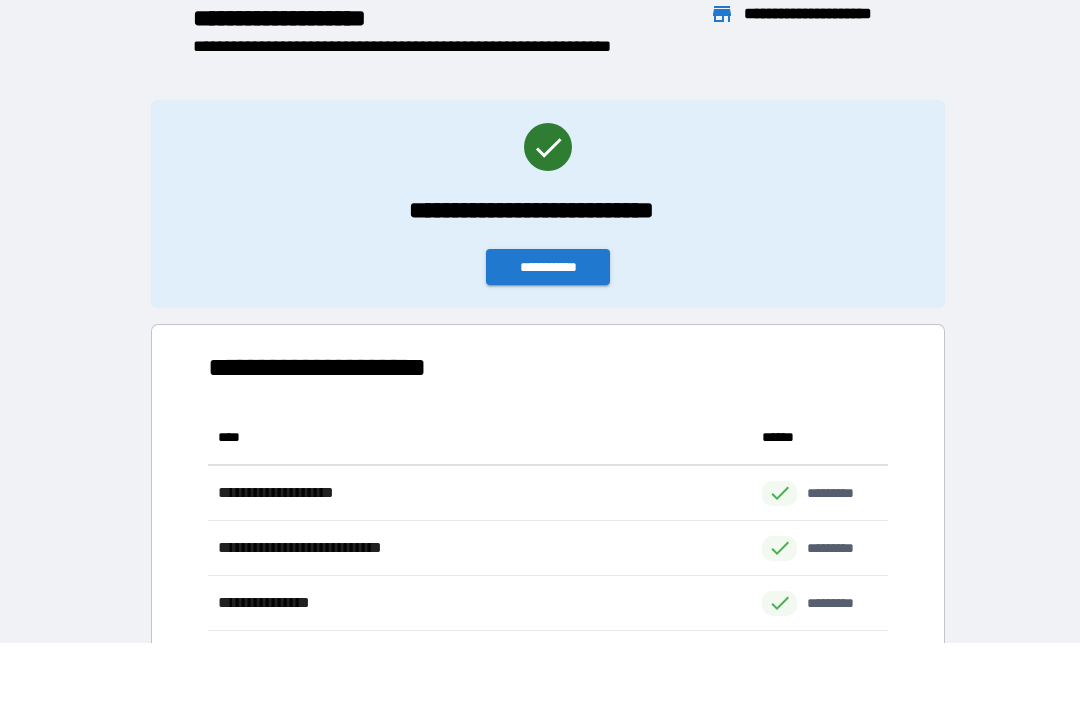 scroll, scrollTop: 1, scrollLeft: 1, axis: both 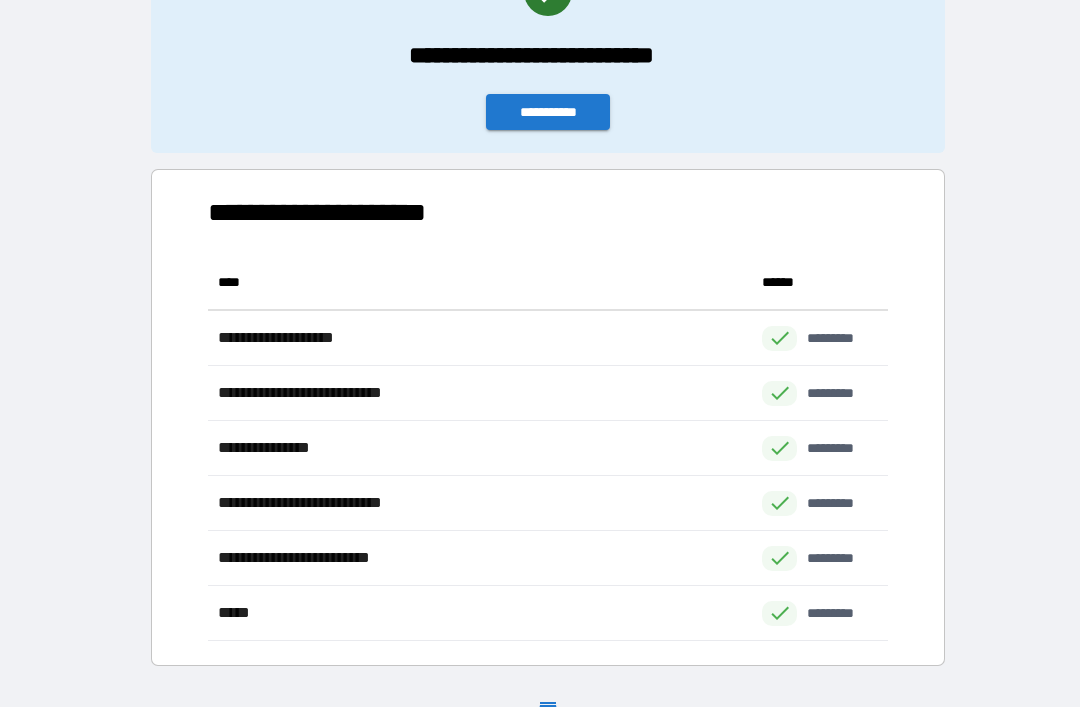 click on "**********" at bounding box center (548, 112) 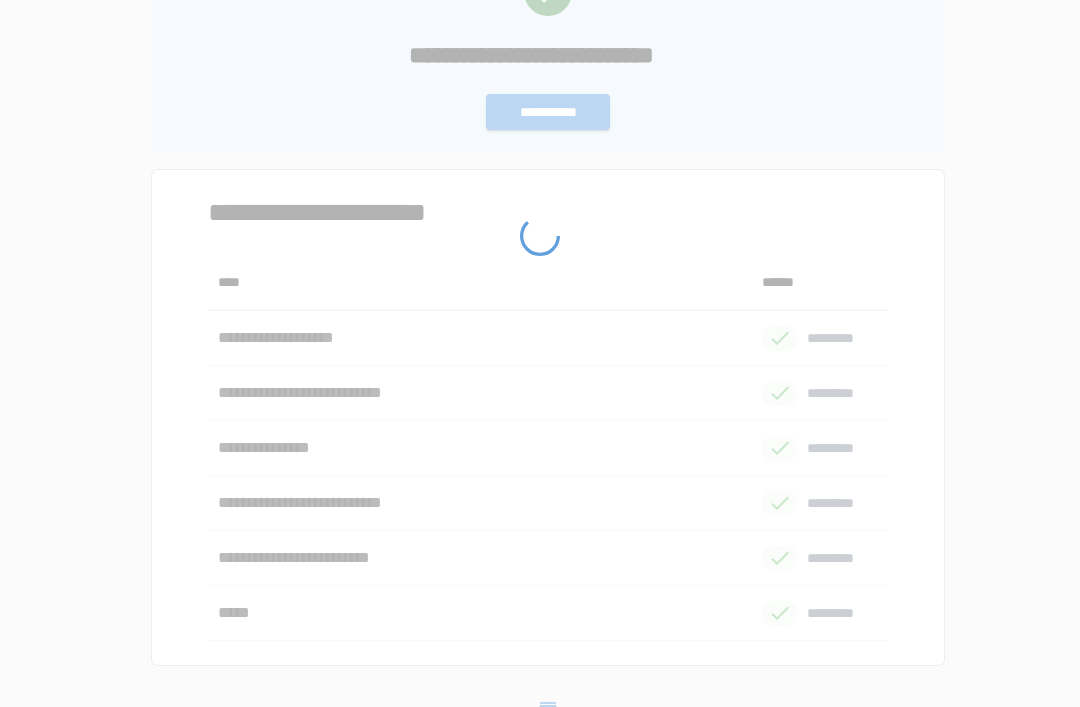 scroll, scrollTop: 0, scrollLeft: 0, axis: both 